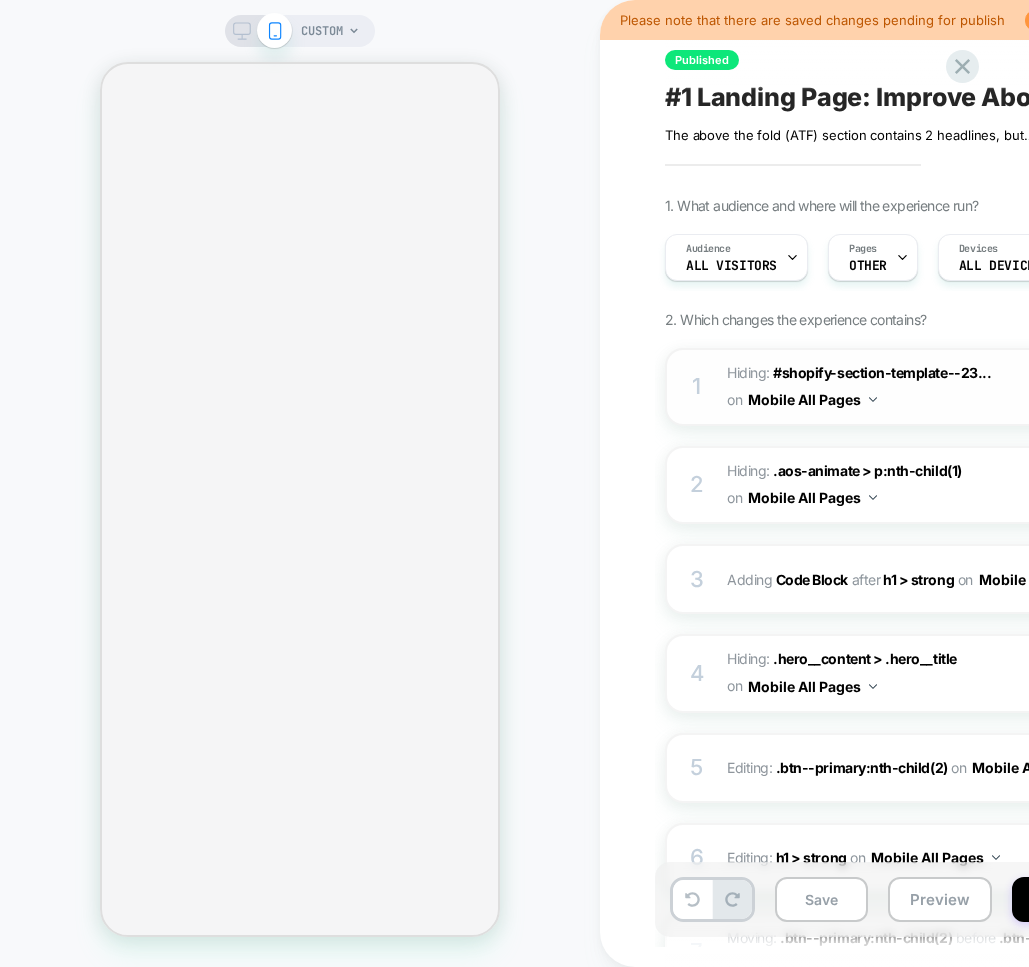 scroll, scrollTop: 0, scrollLeft: 0, axis: both 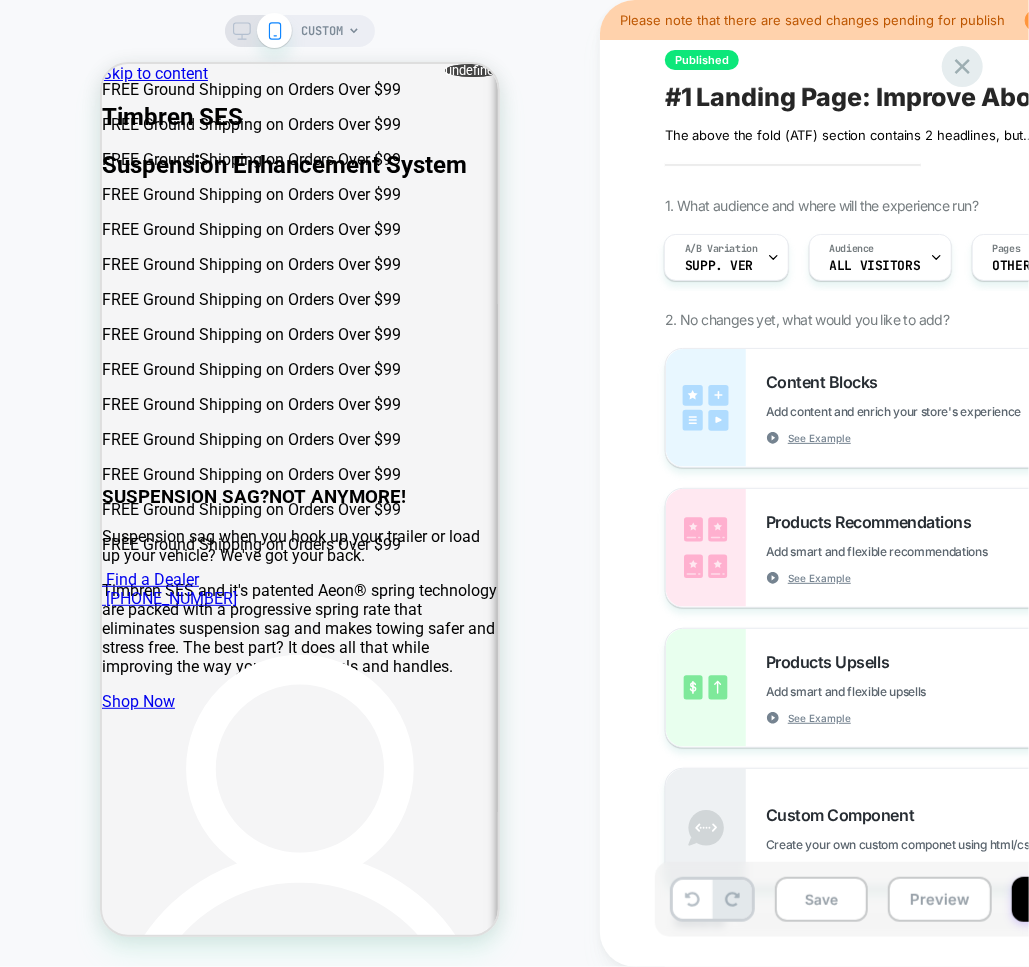click 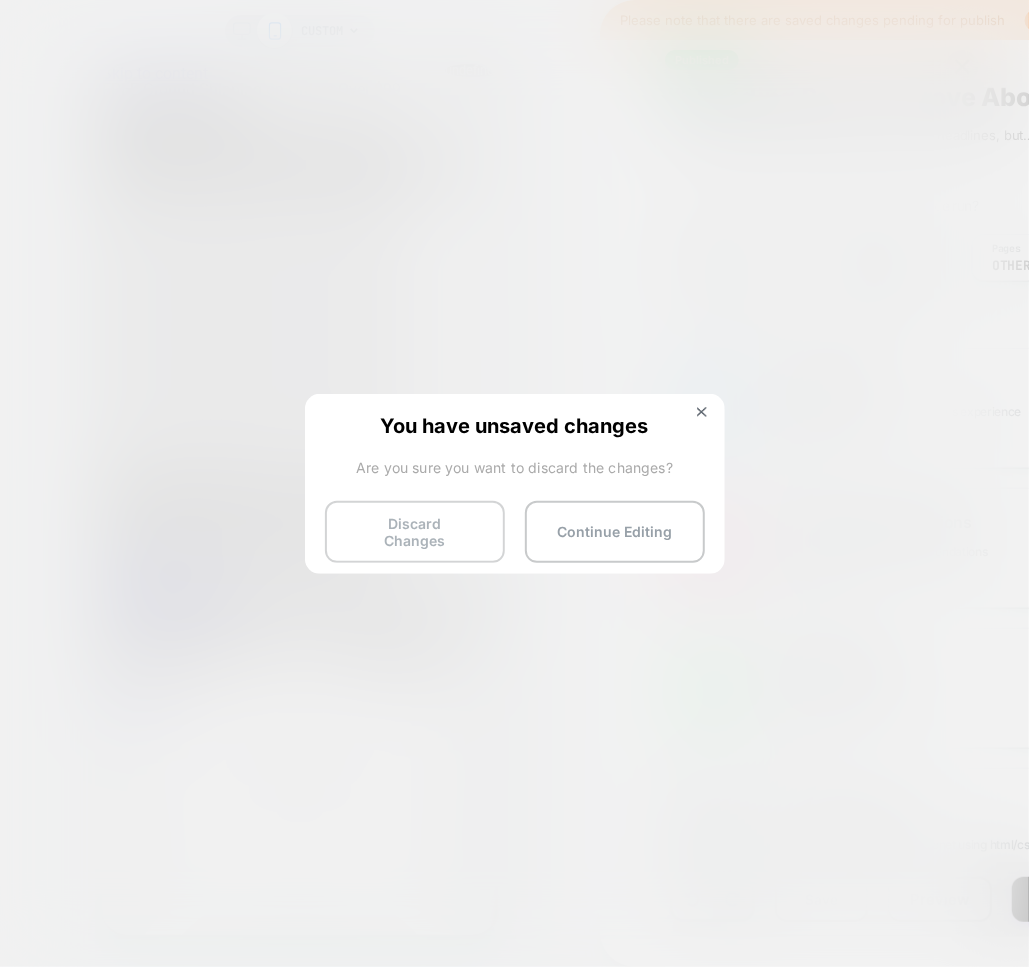 click on "Discard Changes" at bounding box center [415, 532] 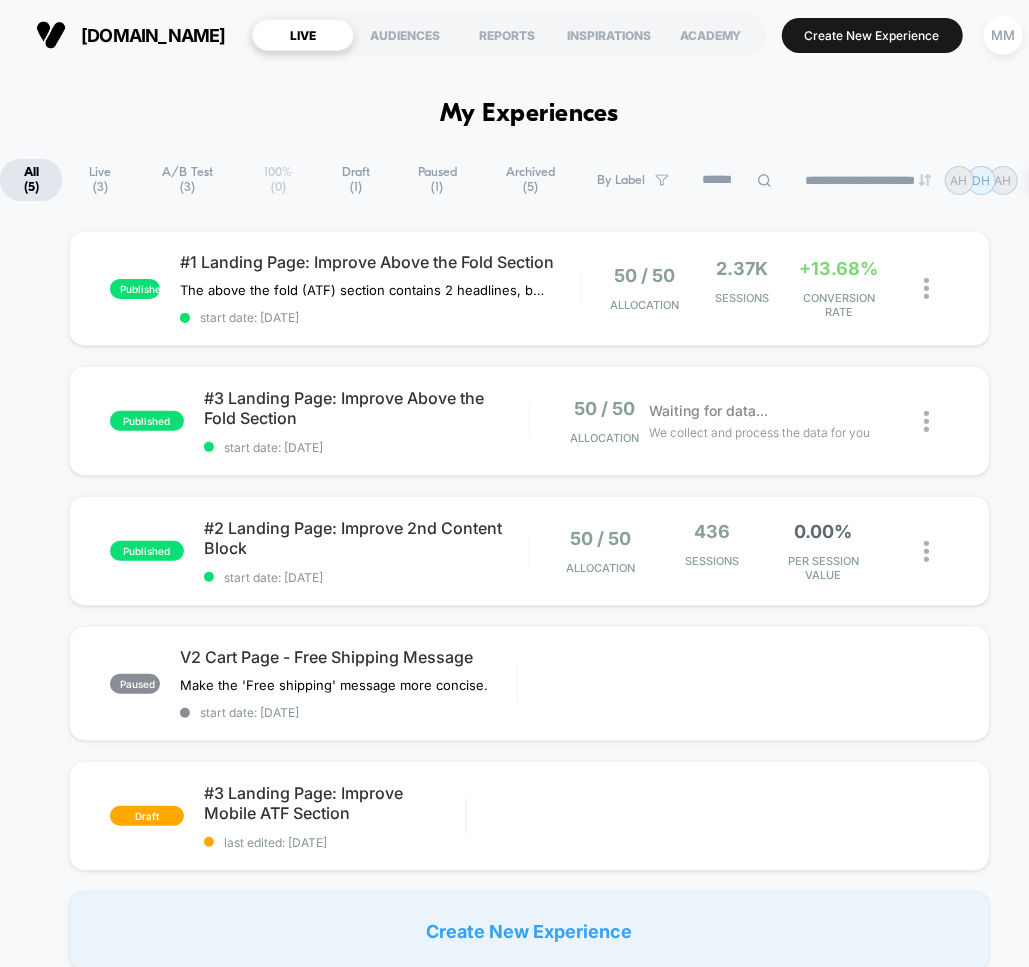 click on "**********" at bounding box center [529, 1416] 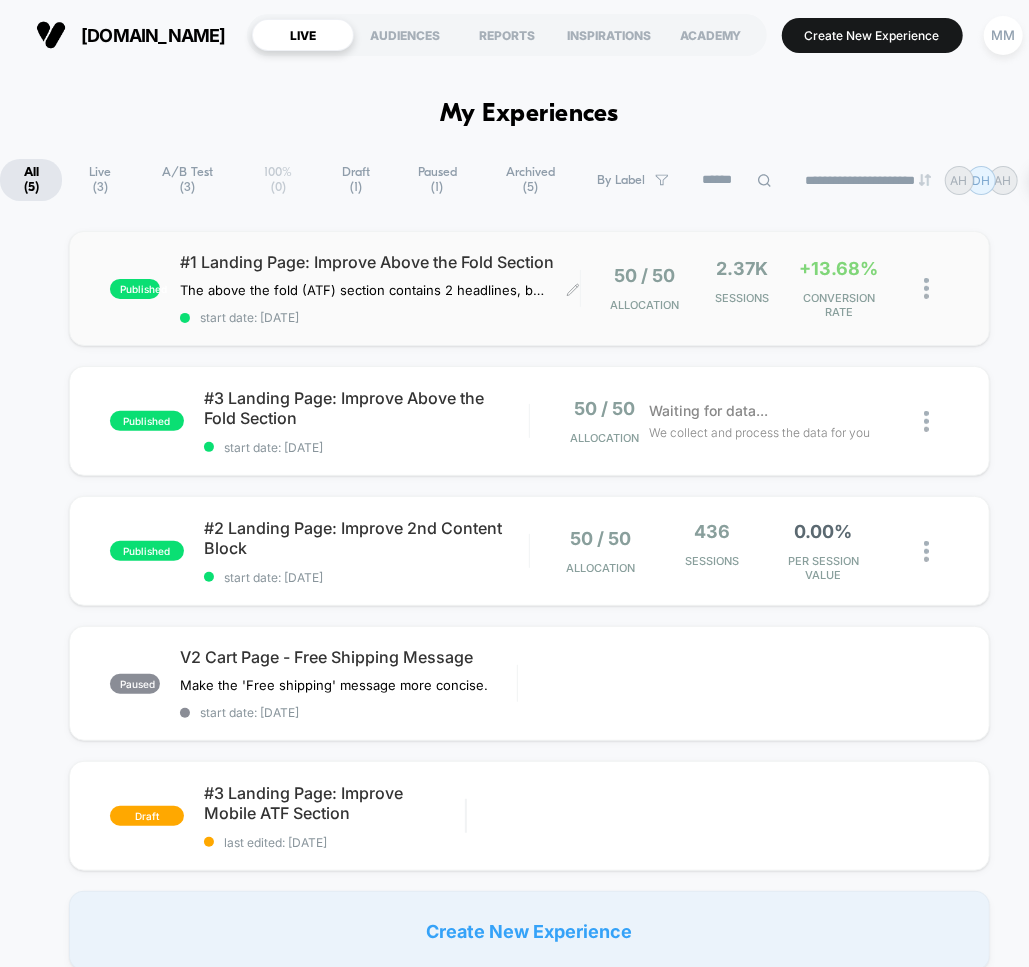 click on "start date: 7/21/2025" at bounding box center (380, 317) 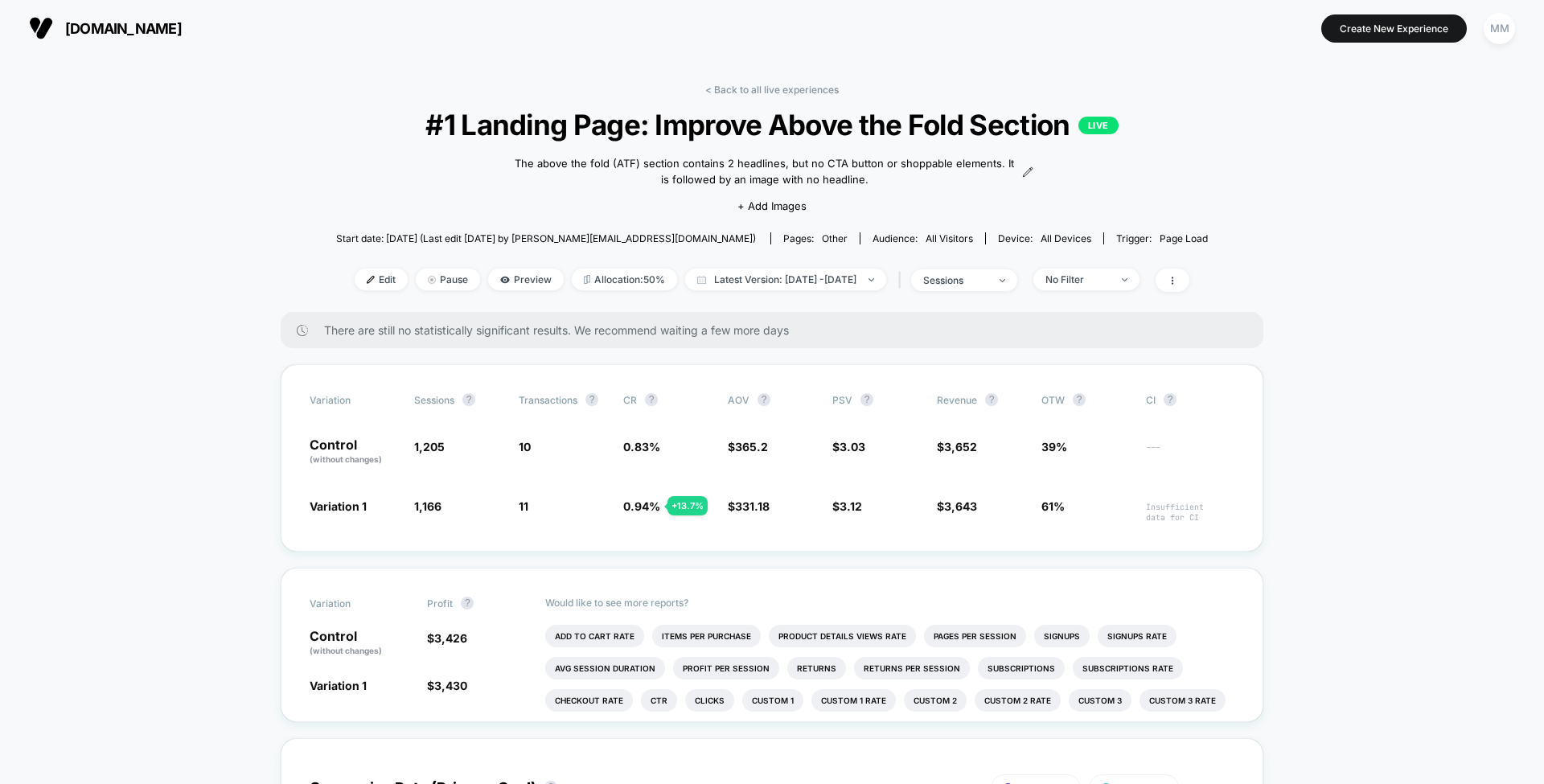 click on "< Back to all live experiences  #1 Landing Page: Improve Above the Fold Section LIVE The above the fold (ATF) section contains 2 headlines, but no CTA button or shoppable elements. It is followed by an image with no headline. Click to edit experience details The above the fold (ATF) section contains 2 headlines, but no CTA button or shoppable elements. It is followed by an image with no headline. + Add Images Start date: 7/21/2025 (Last edit 7/23/2025 by hernden@addpbj.com) Pages: other Audience: All Visitors Device: all devices Trigger: Page Load Edit Pause  Preview Allocation:  50% Latest Version:     Jul 22, 2025    -    Jul 25, 2025 |   sessions   No Filter There are still no statistically significant results. We recommend waiting a few more days Variation Sessions ? Transactions ? CR ? AOV ? PSV ? Revenue ? OTW ? CI ? Control (without changes) 1,205 10 0.83 % $ 365.2 $ 3.03 $ 3,652 39% --- Variation 1 1,166 - 3.2 % 11 + 13.7 % 0.94 % + 13.7 % $ 331.18 - 9.3 % $ 3.12 + 3.1 % $ 3,643 + 3.1 % 61% Variation" at bounding box center [772, 1664] 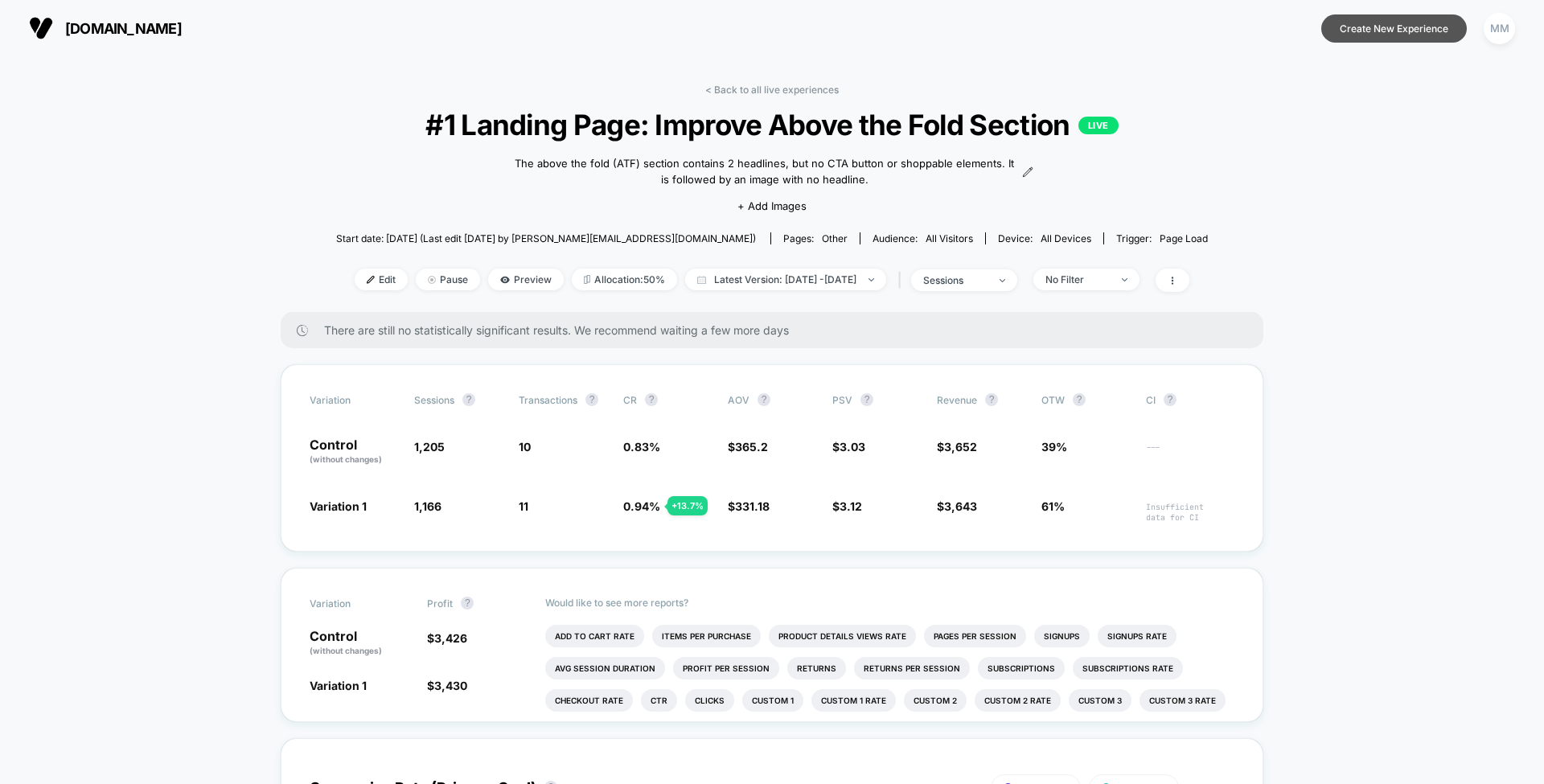 click on "Create New Experience" at bounding box center [1394, 28] 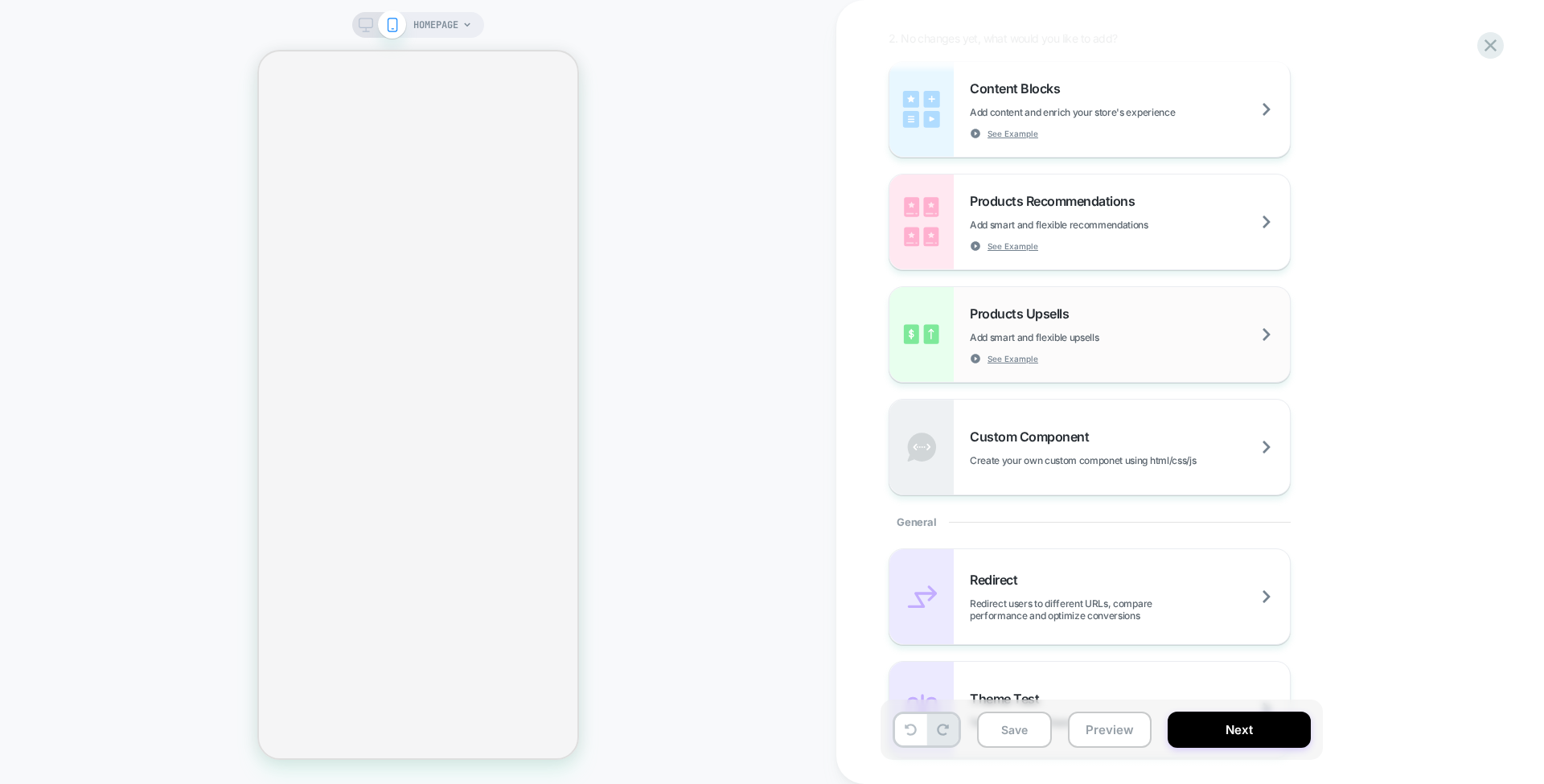 scroll, scrollTop: 341, scrollLeft: 0, axis: vertical 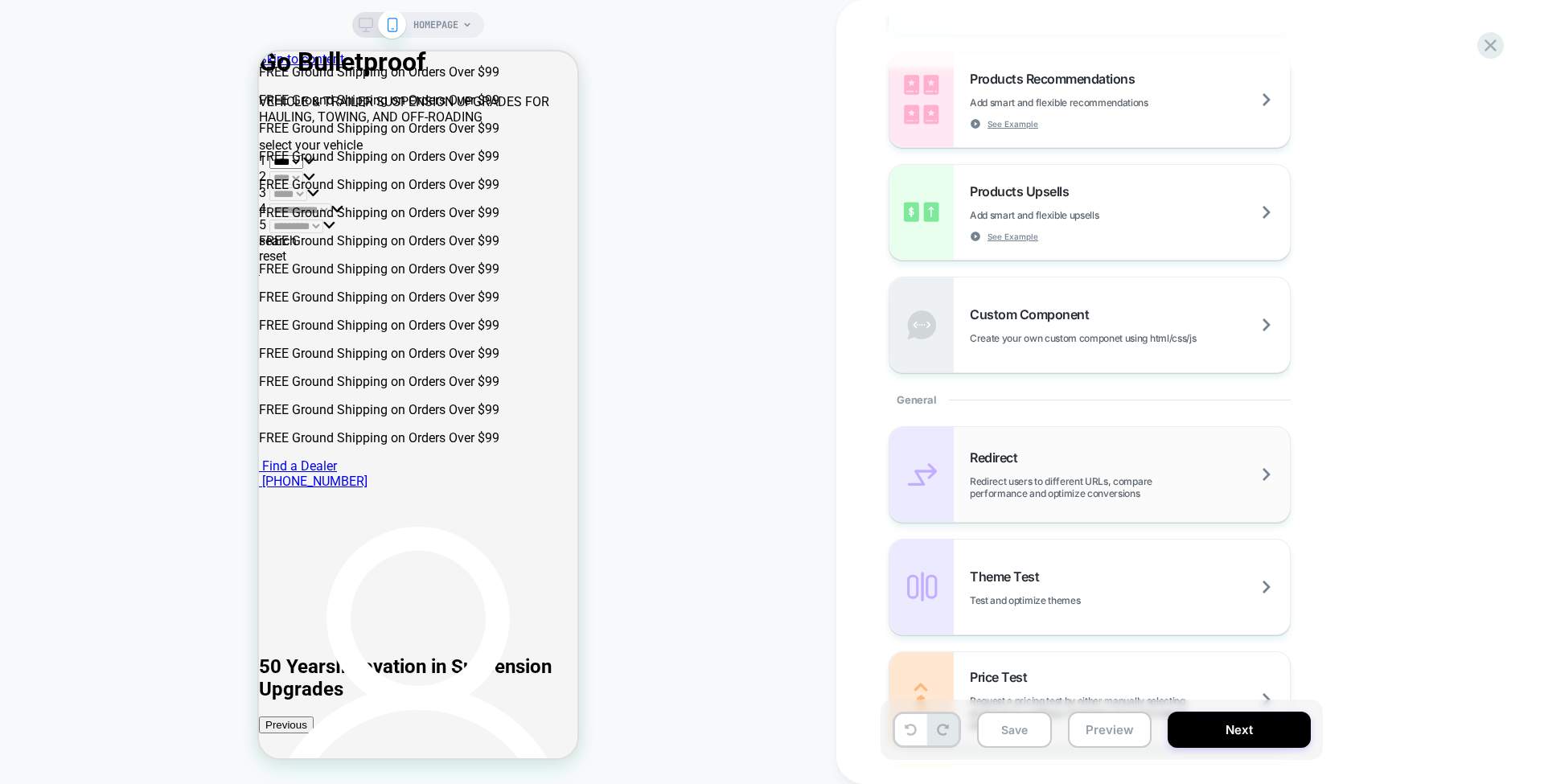 click on "Redirect users to different URLs, compare performance and optimize conversions" at bounding box center (1130, 487) 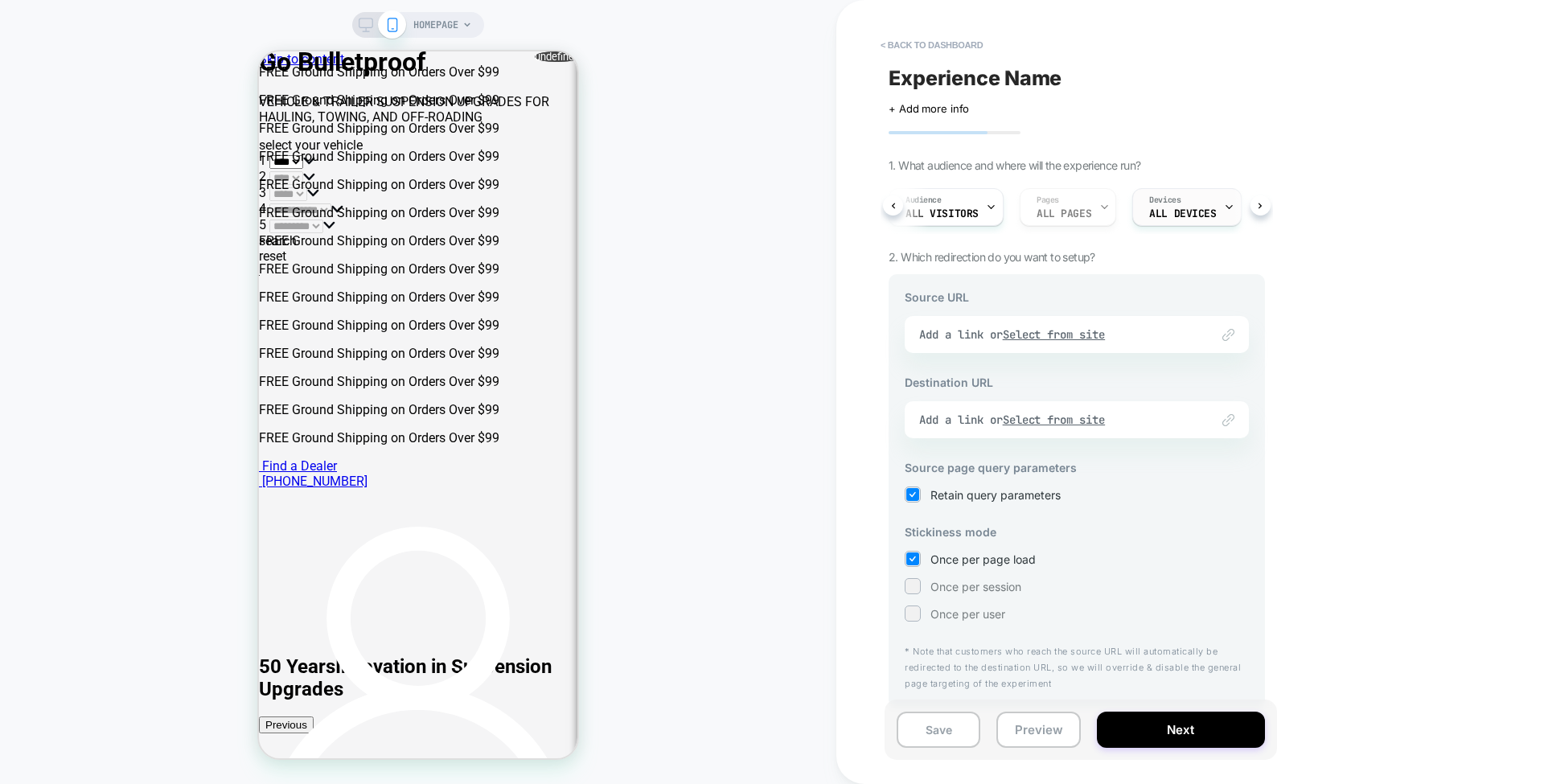 scroll, scrollTop: 0, scrollLeft: 129, axis: horizontal 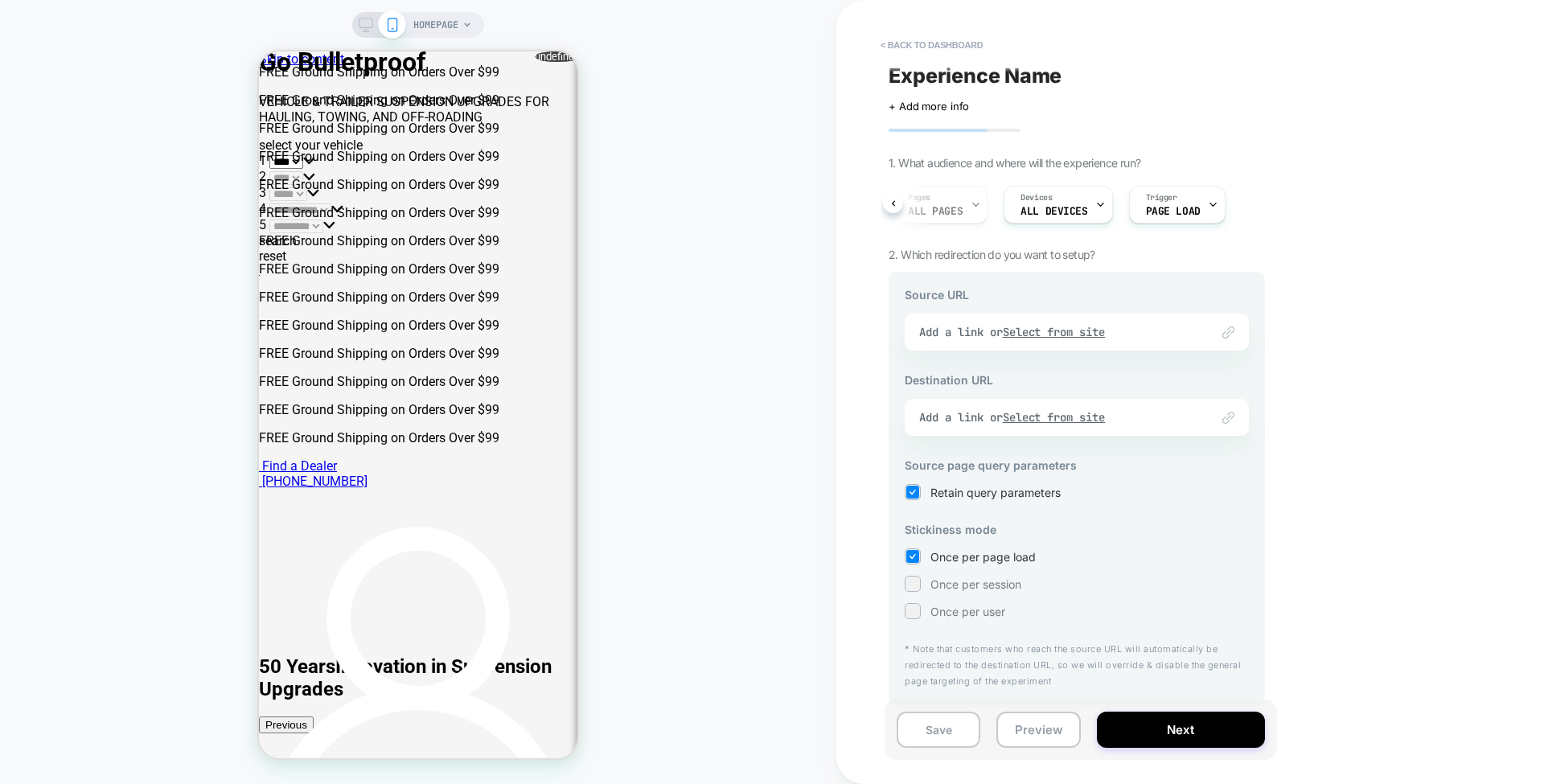 click on "< back to dashboard Experience Name Click to edit experience details + Add more info 1. What audience and where will the experience run? Audience All Visitors Pages ALL PAGES Devices ALL DEVICES Trigger Page Load 2. Which redirection do you want to setup? Source URL Link to Add a link or  Select from site Destination URL Link to Add a link or  Select from site Source page query parameters Retain query parameters Stickiness mode Once per page load Once per session Once per user * Note that customers who reach the source URL will automatically be redirected to the destination URL, so we will override & disable the general page targeting of the experiment Save Preview Next" at bounding box center [1190, 392] 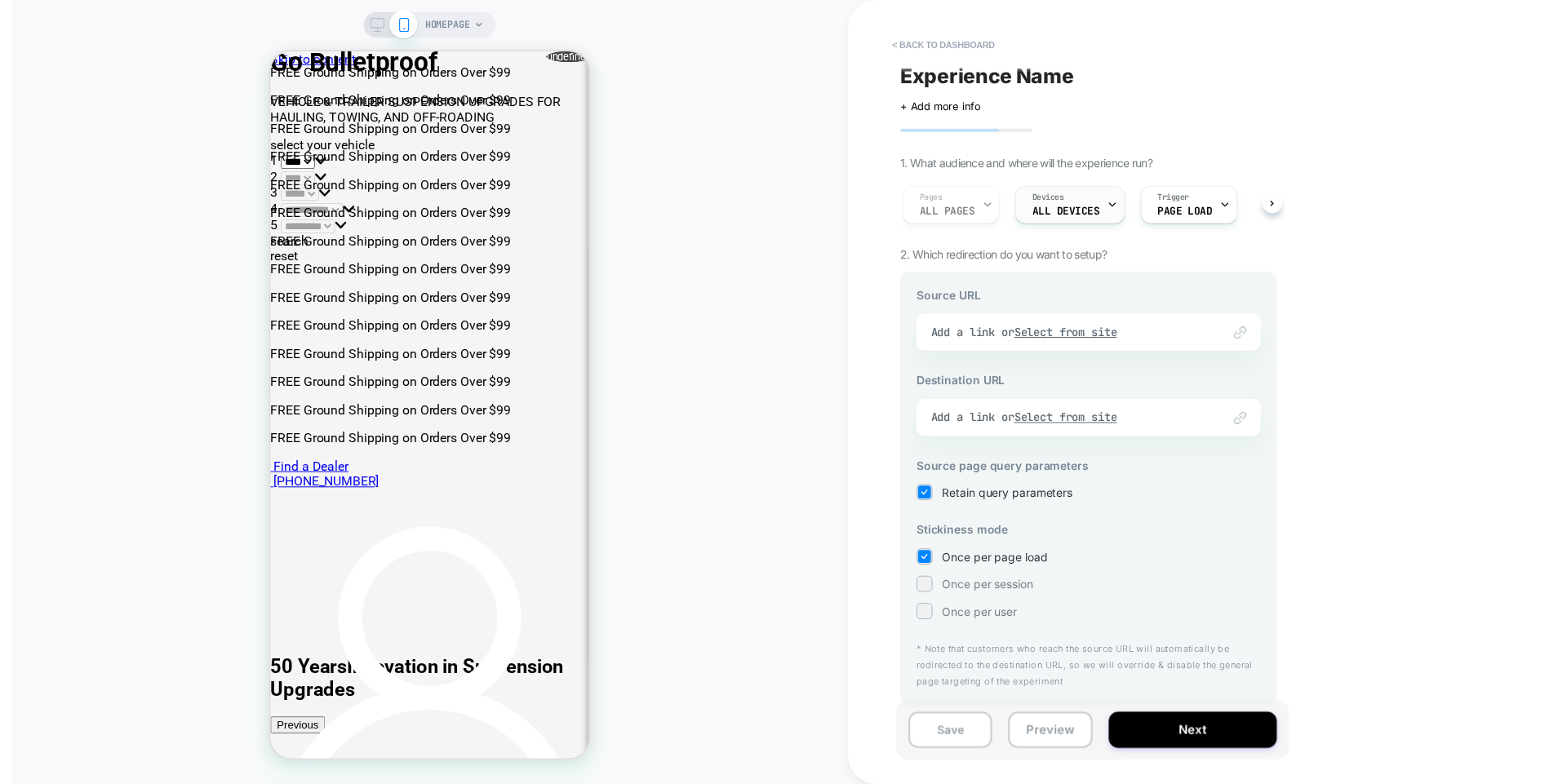 scroll, scrollTop: 0, scrollLeft: 0, axis: both 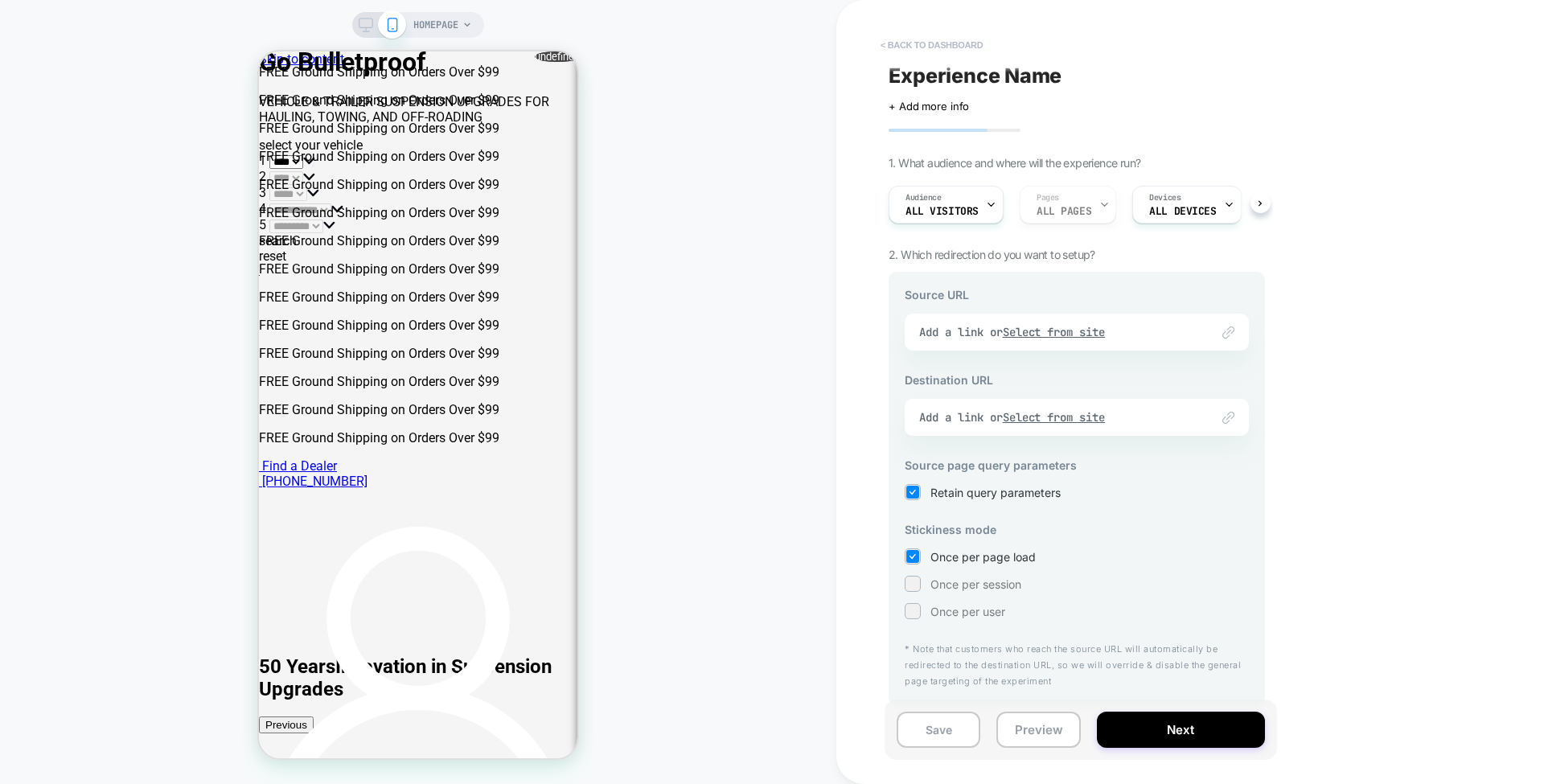 click on "< back to dashboard" at bounding box center [931, 45] 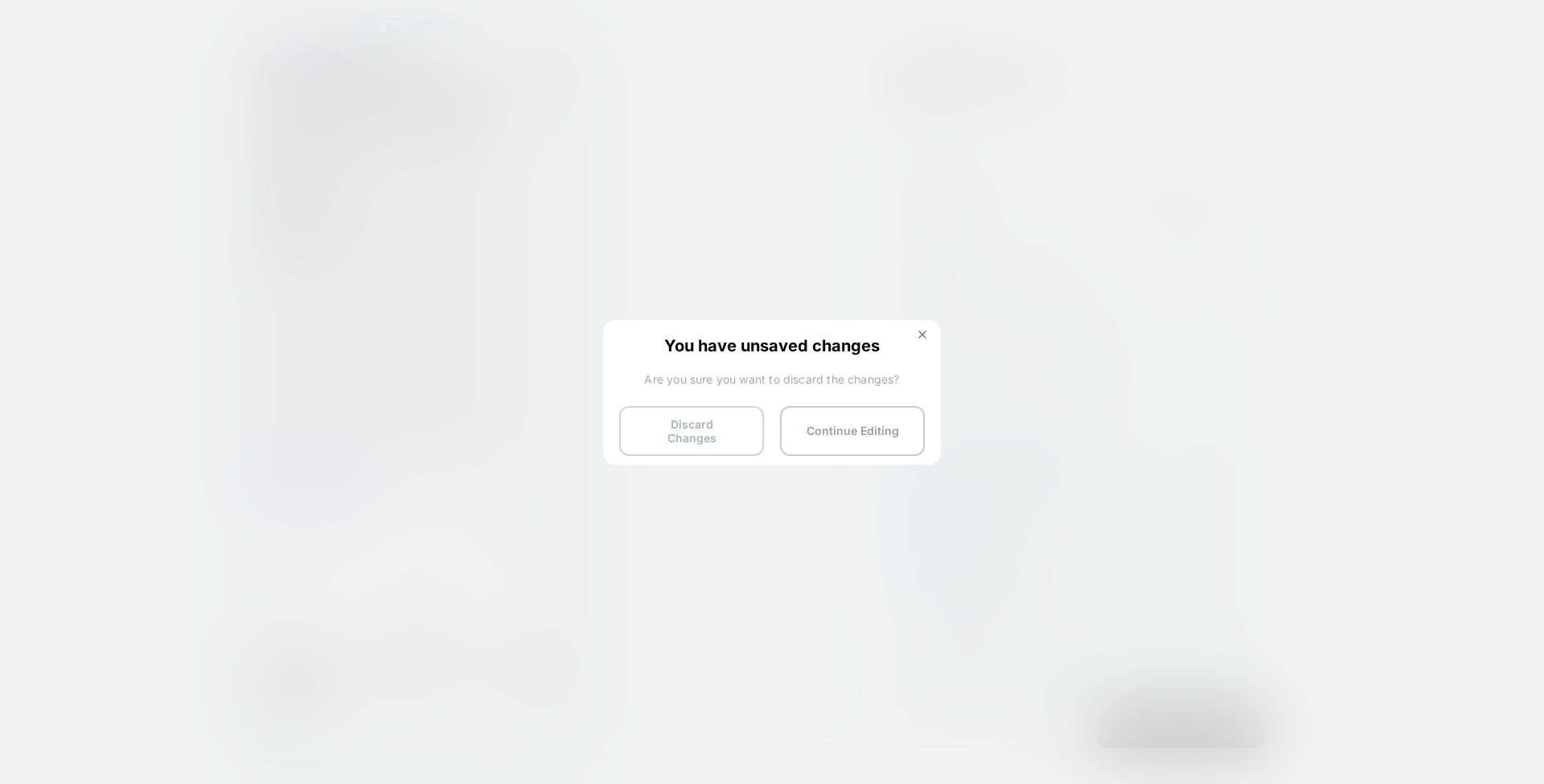 click on "Discard Changes" at bounding box center (692, 431) 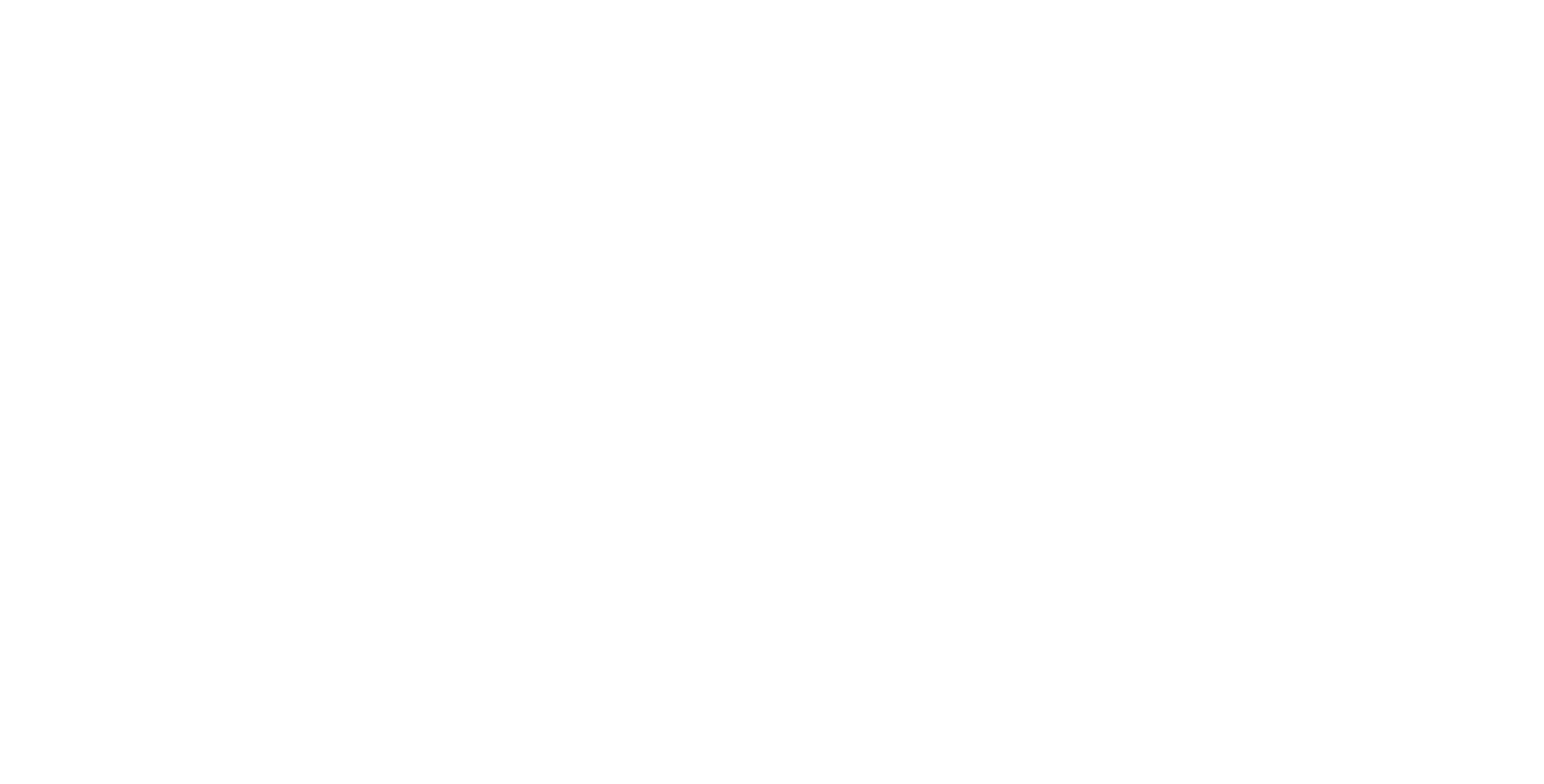 scroll, scrollTop: 0, scrollLeft: 0, axis: both 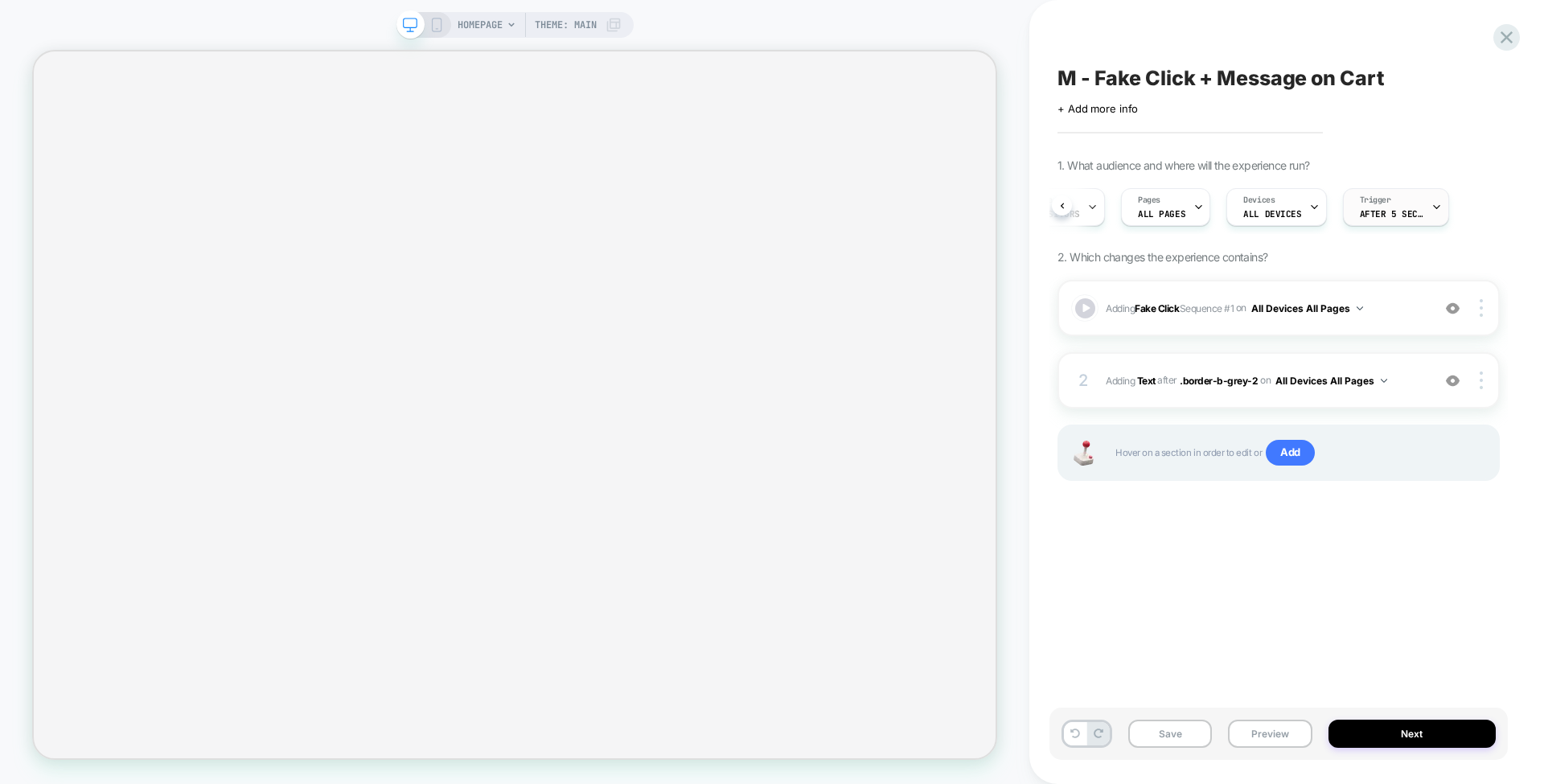click on "After 5 Seconds" at bounding box center [1392, 214] 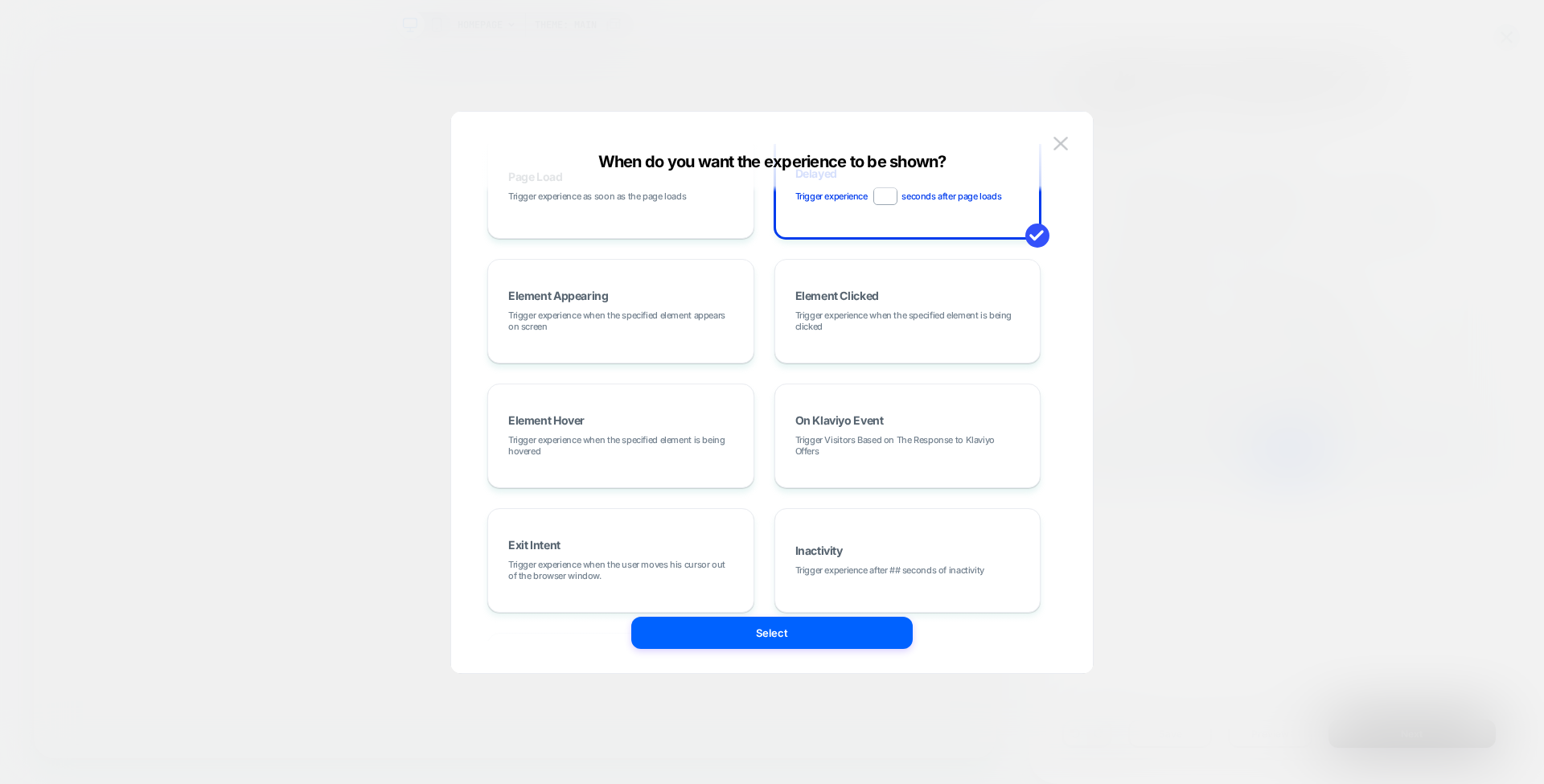 scroll, scrollTop: 0, scrollLeft: 0, axis: both 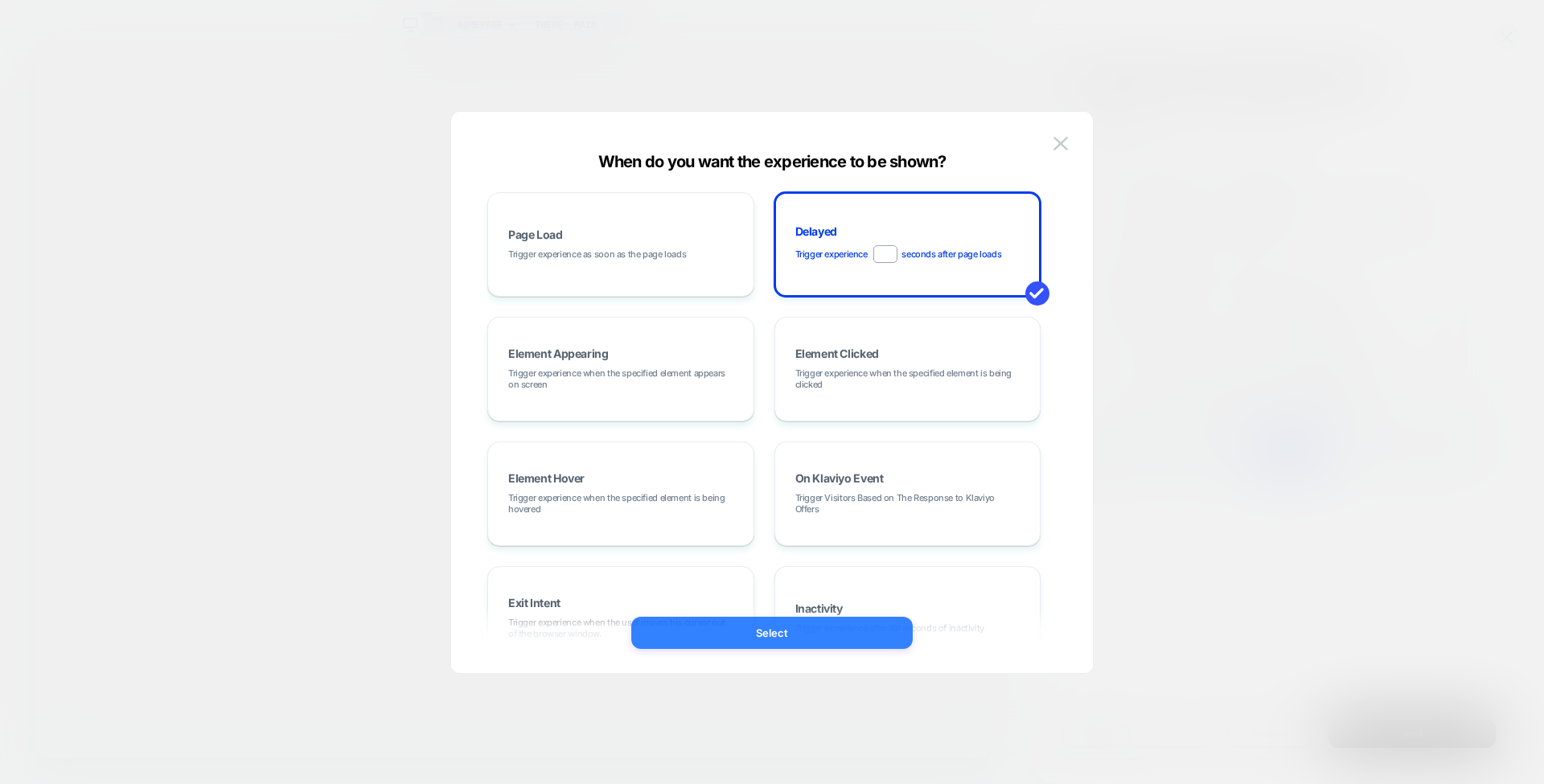 click on "Select" at bounding box center [772, 633] 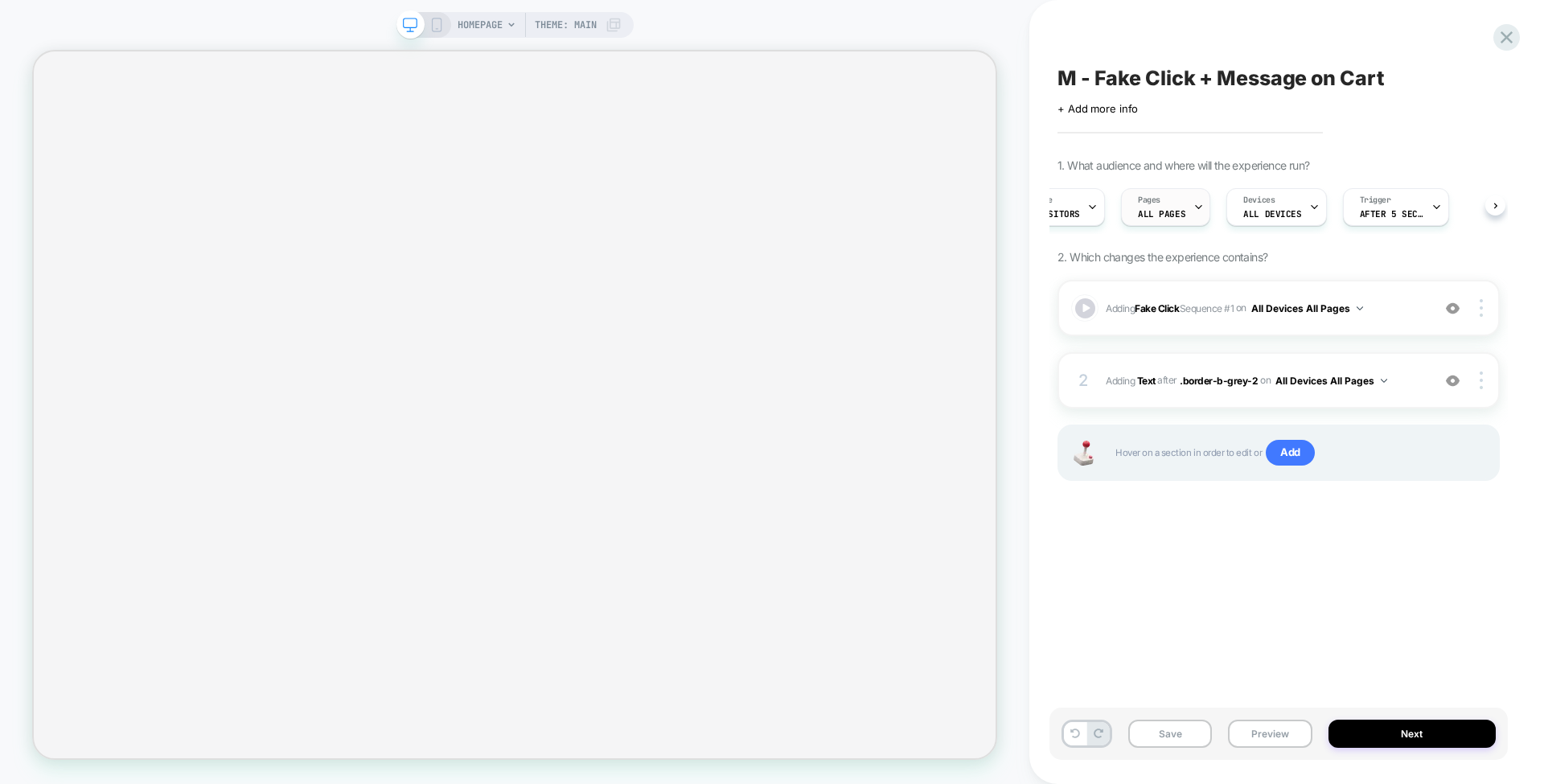 scroll, scrollTop: 0, scrollLeft: 0, axis: both 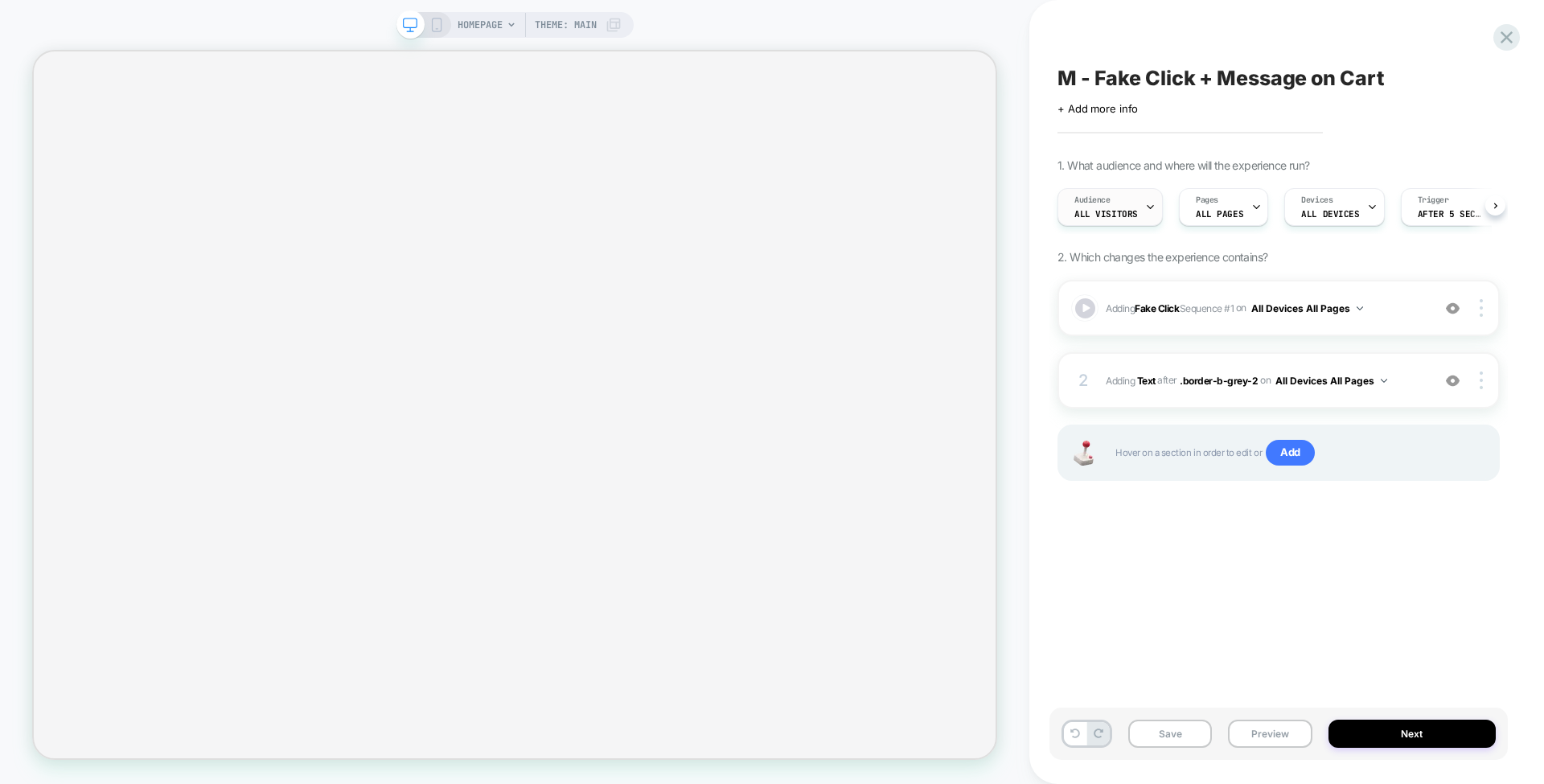 click on "Audience All Visitors" at bounding box center (1106, 207) 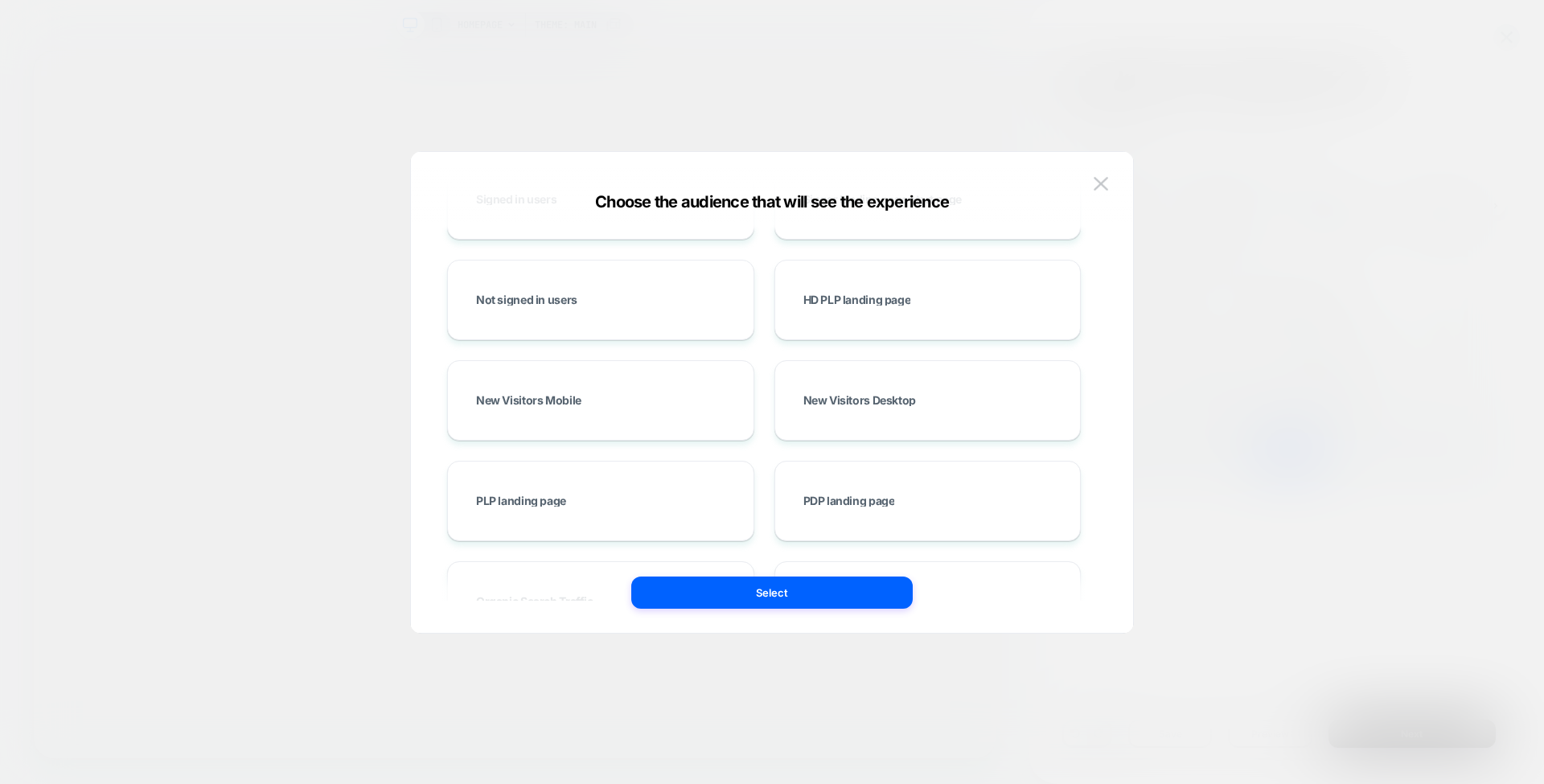 scroll, scrollTop: 0, scrollLeft: 0, axis: both 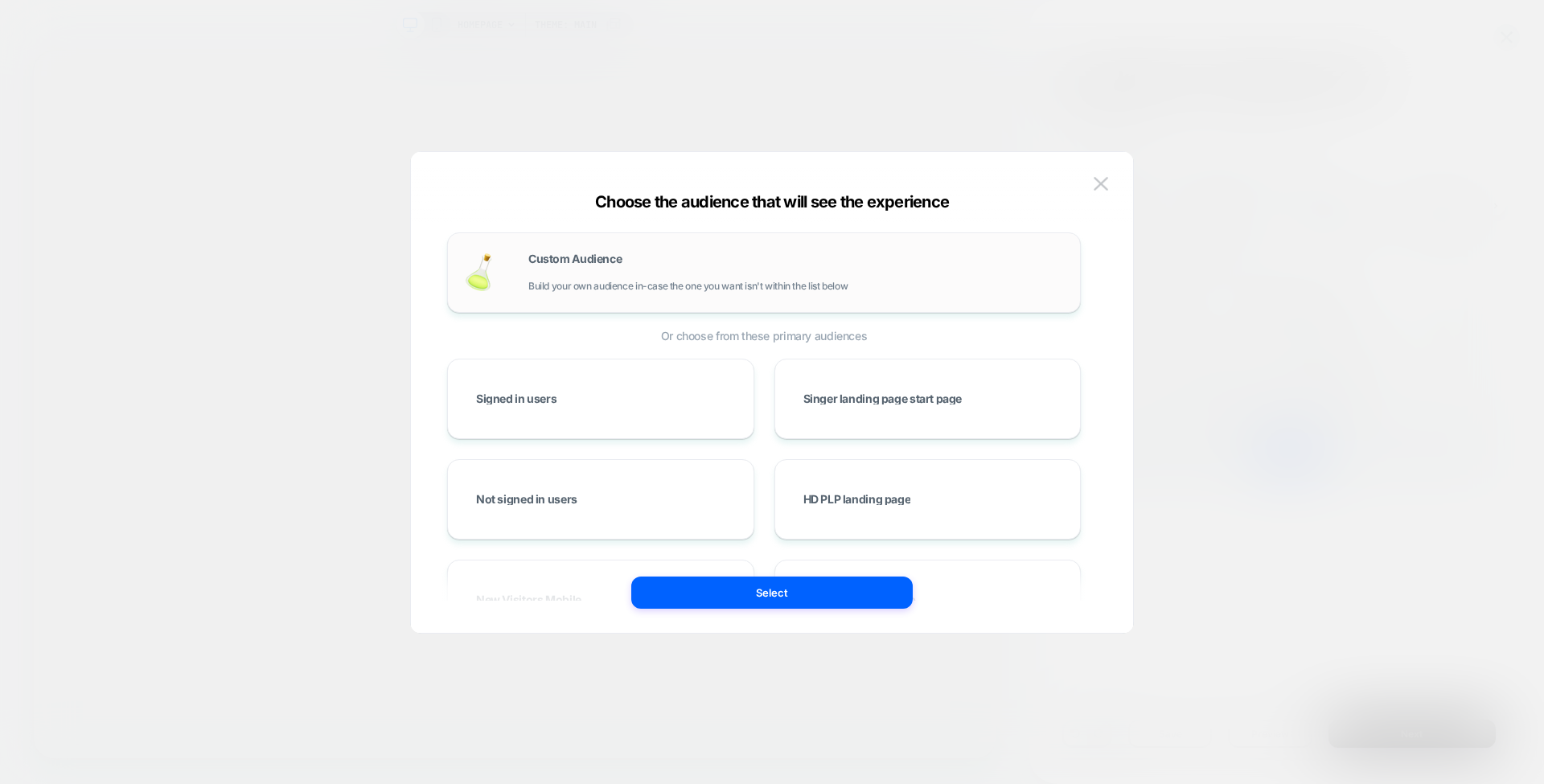 click on "Build your own audience in-case the one you want isn't within the list below" at bounding box center (688, 286) 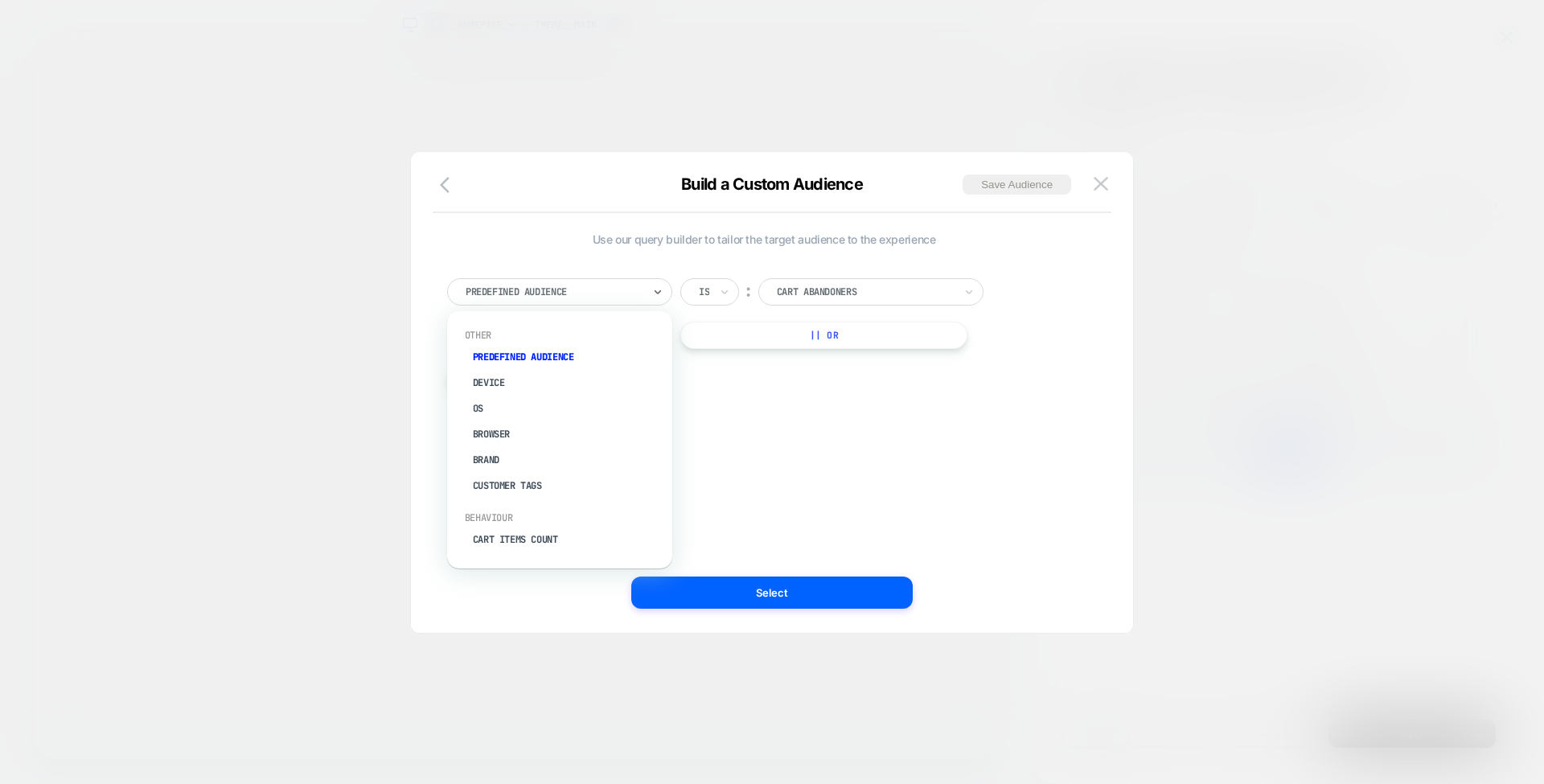 click at bounding box center (554, 292) 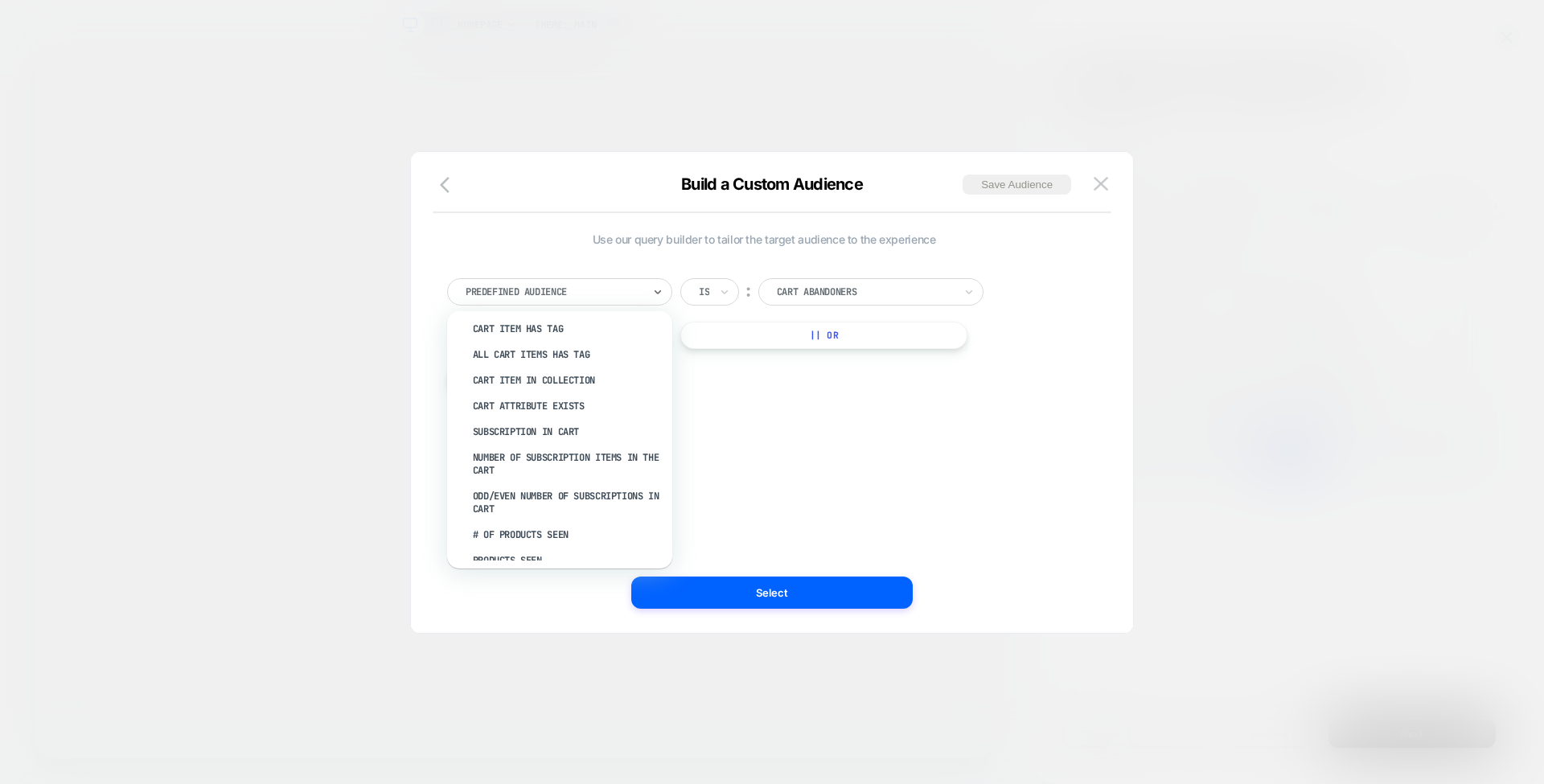 scroll, scrollTop: 341, scrollLeft: 0, axis: vertical 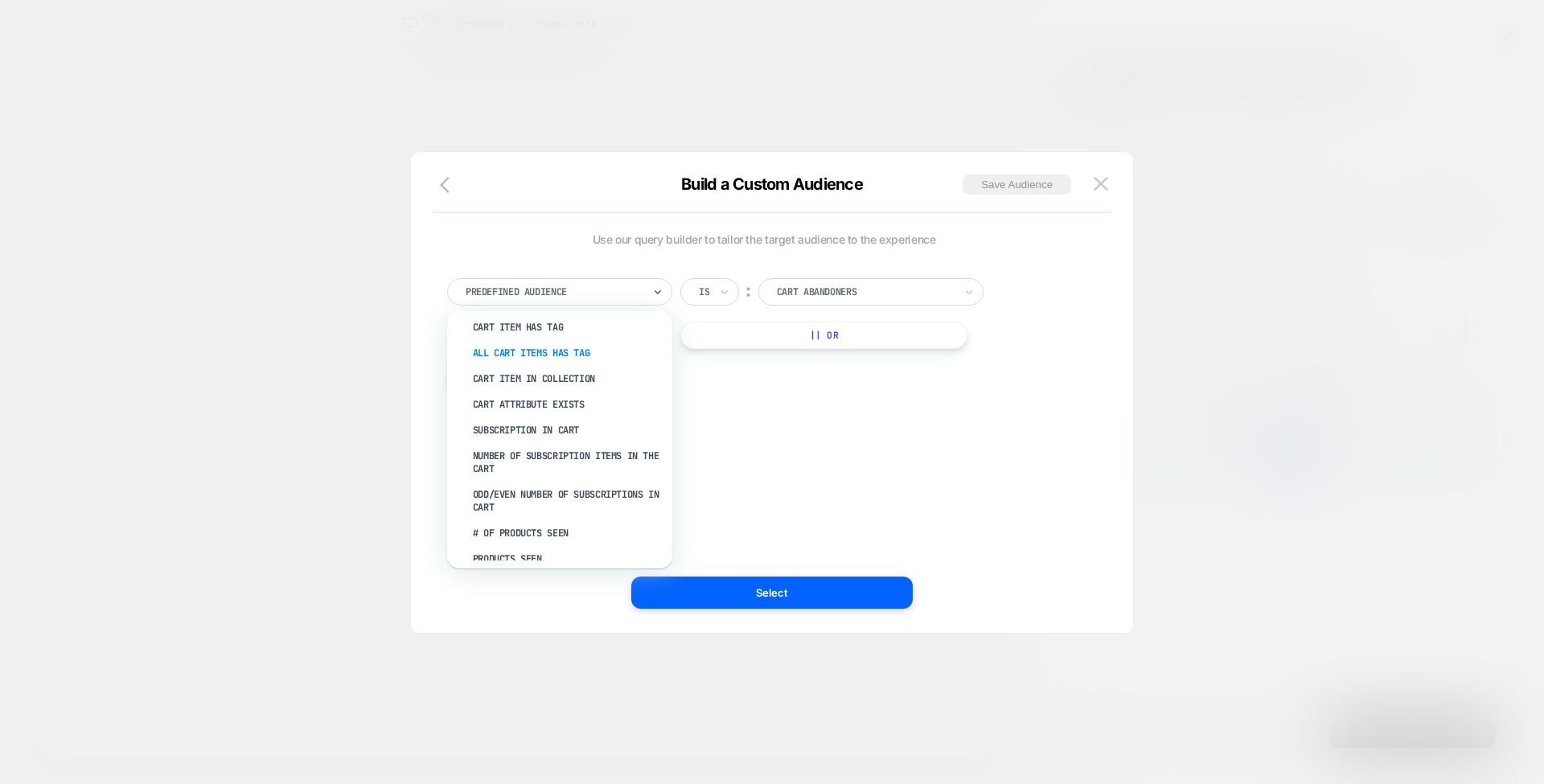 drag, startPoint x: 616, startPoint y: 457, endPoint x: 643, endPoint y: 336, distance: 123.9758 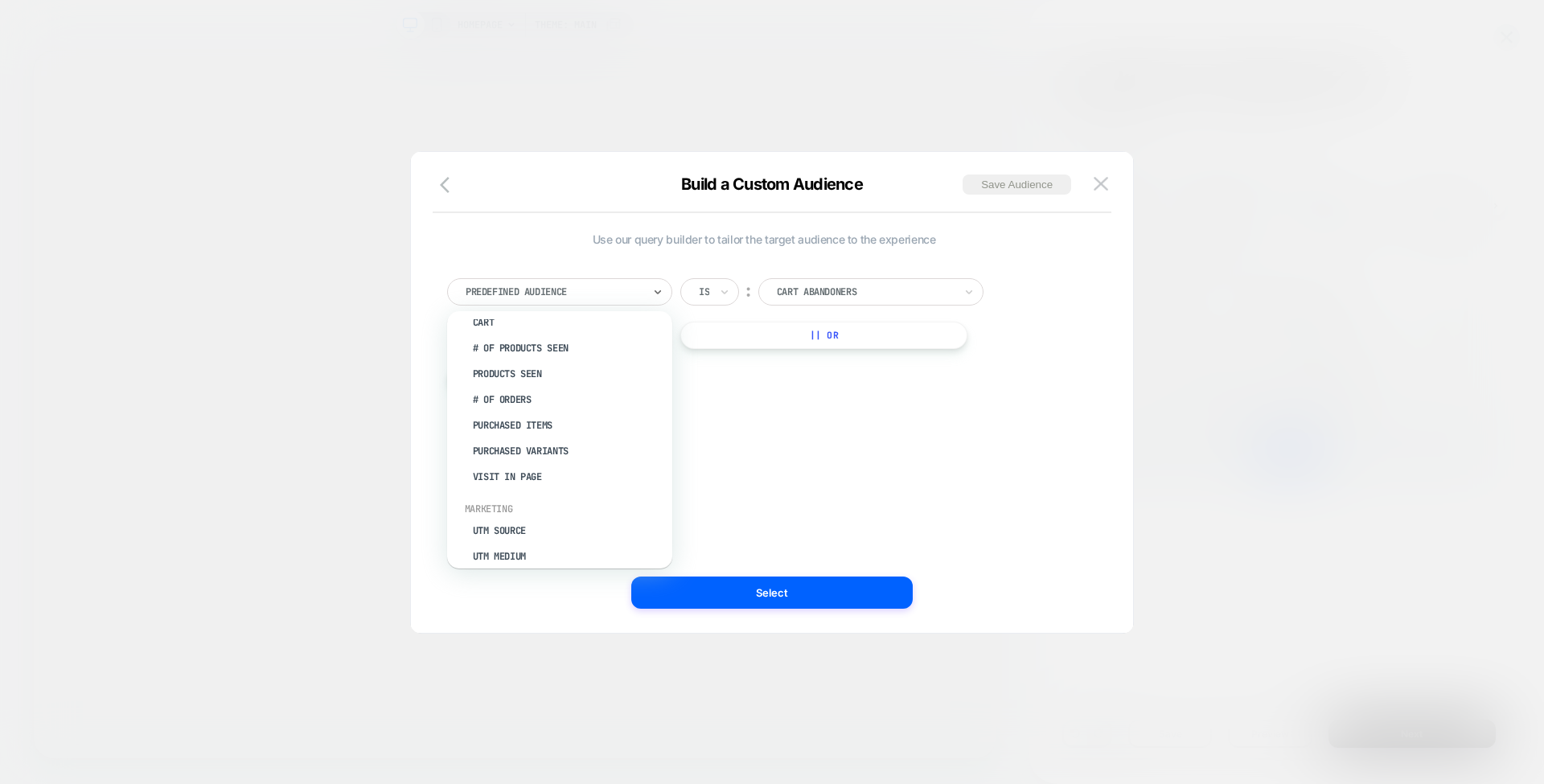 scroll, scrollTop: 528, scrollLeft: 0, axis: vertical 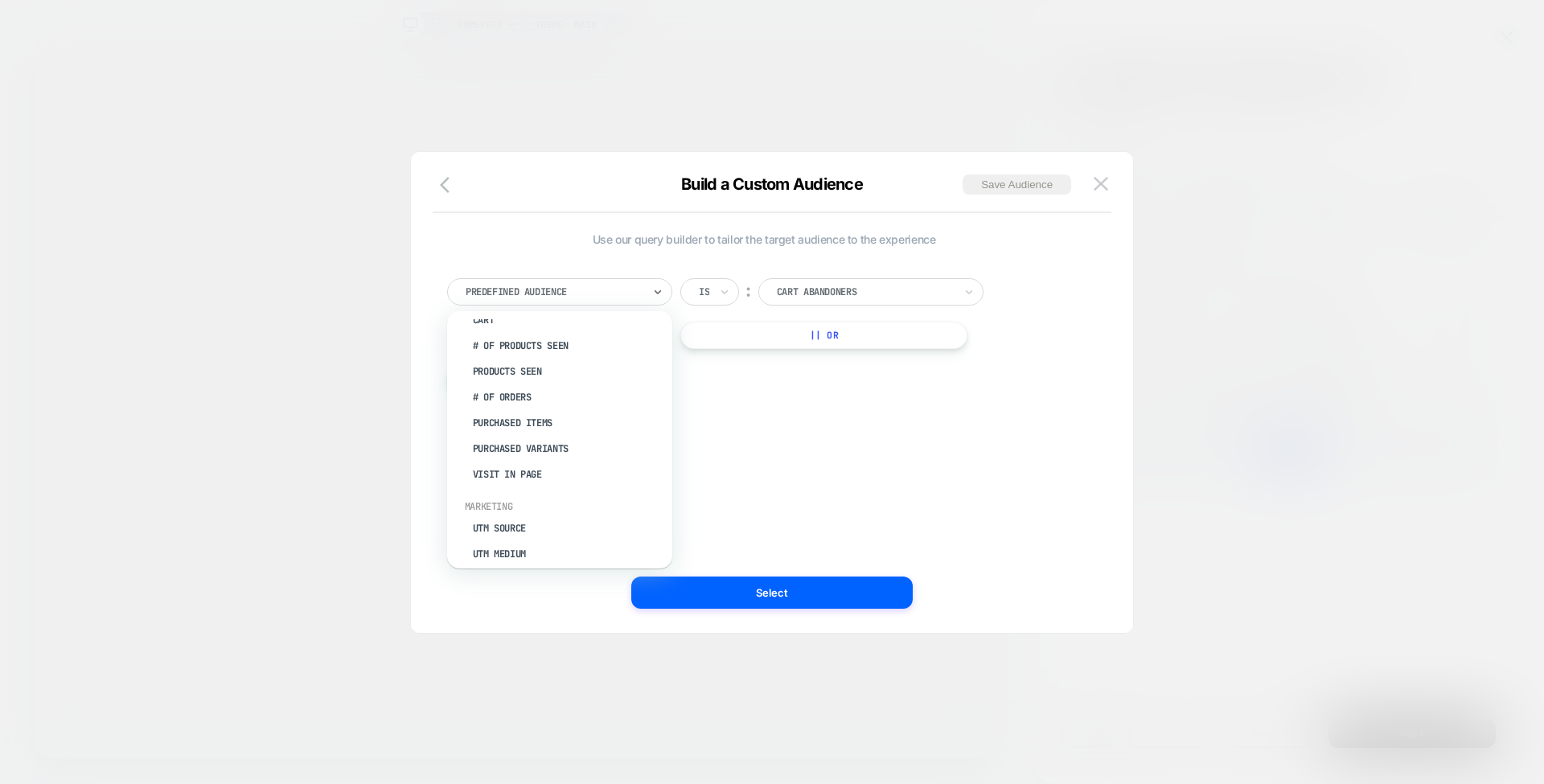 click on "Visit In Page" at bounding box center (568, 474) 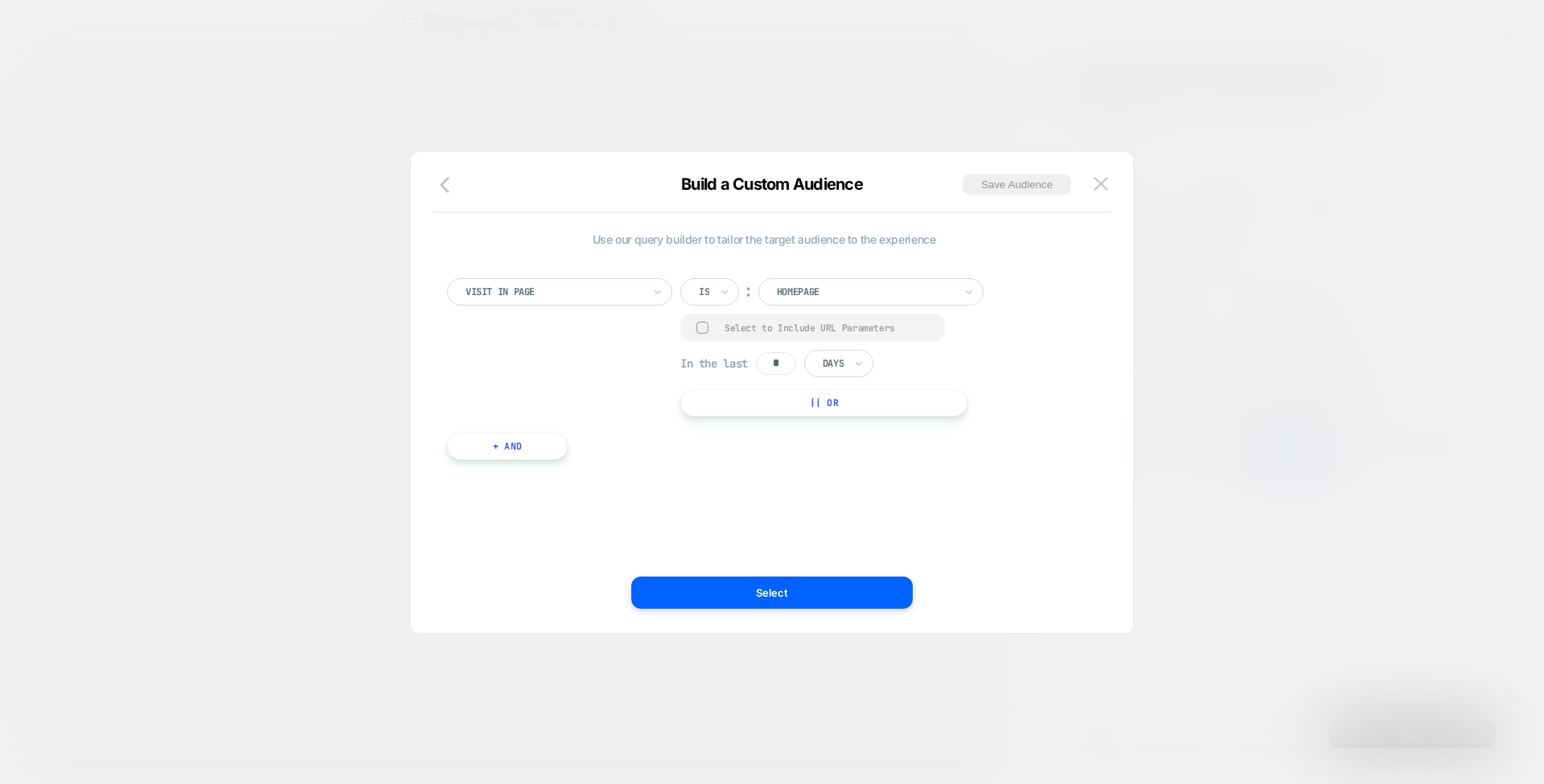click at bounding box center [865, 292] 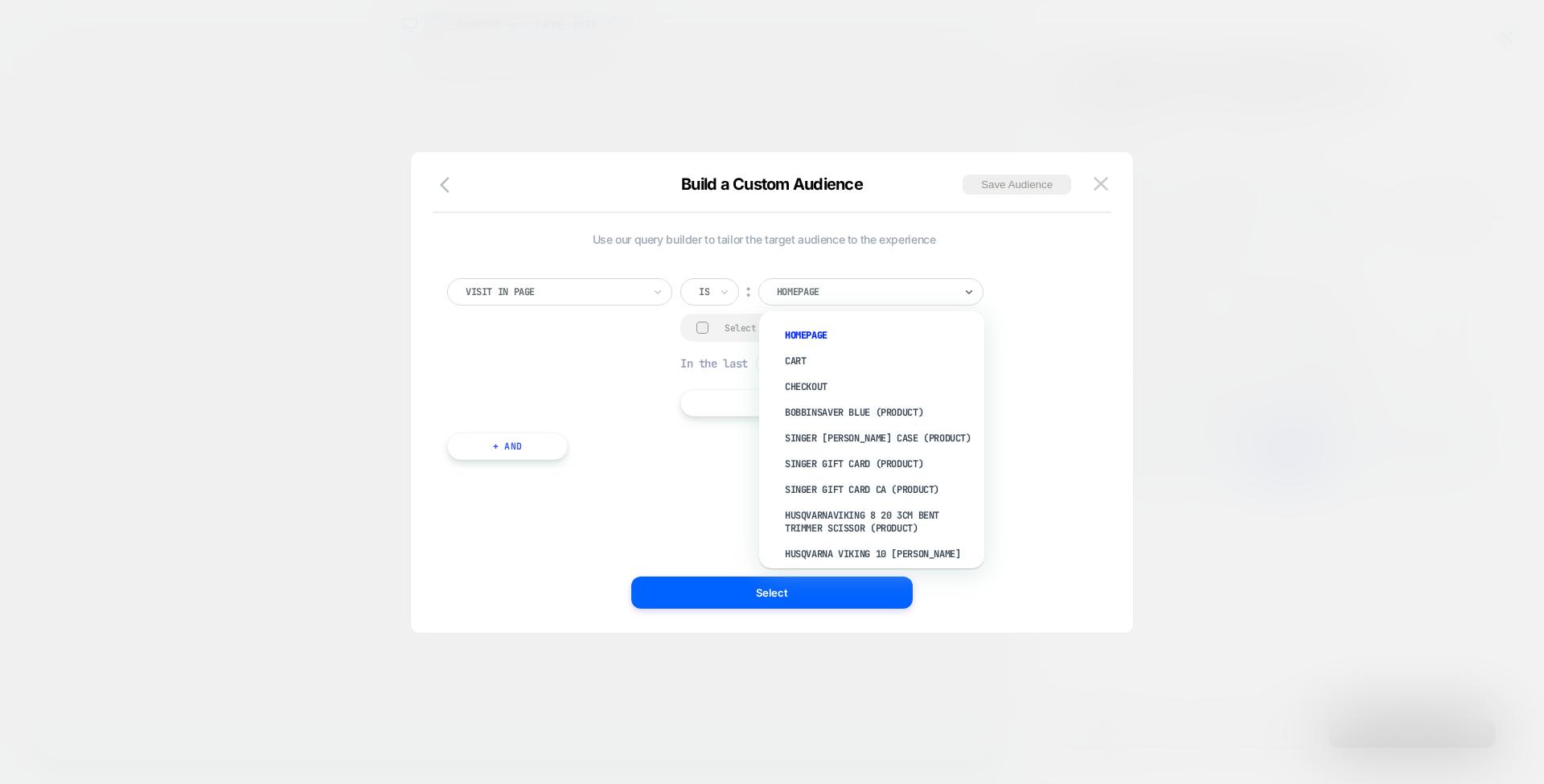 click at bounding box center [554, 292] 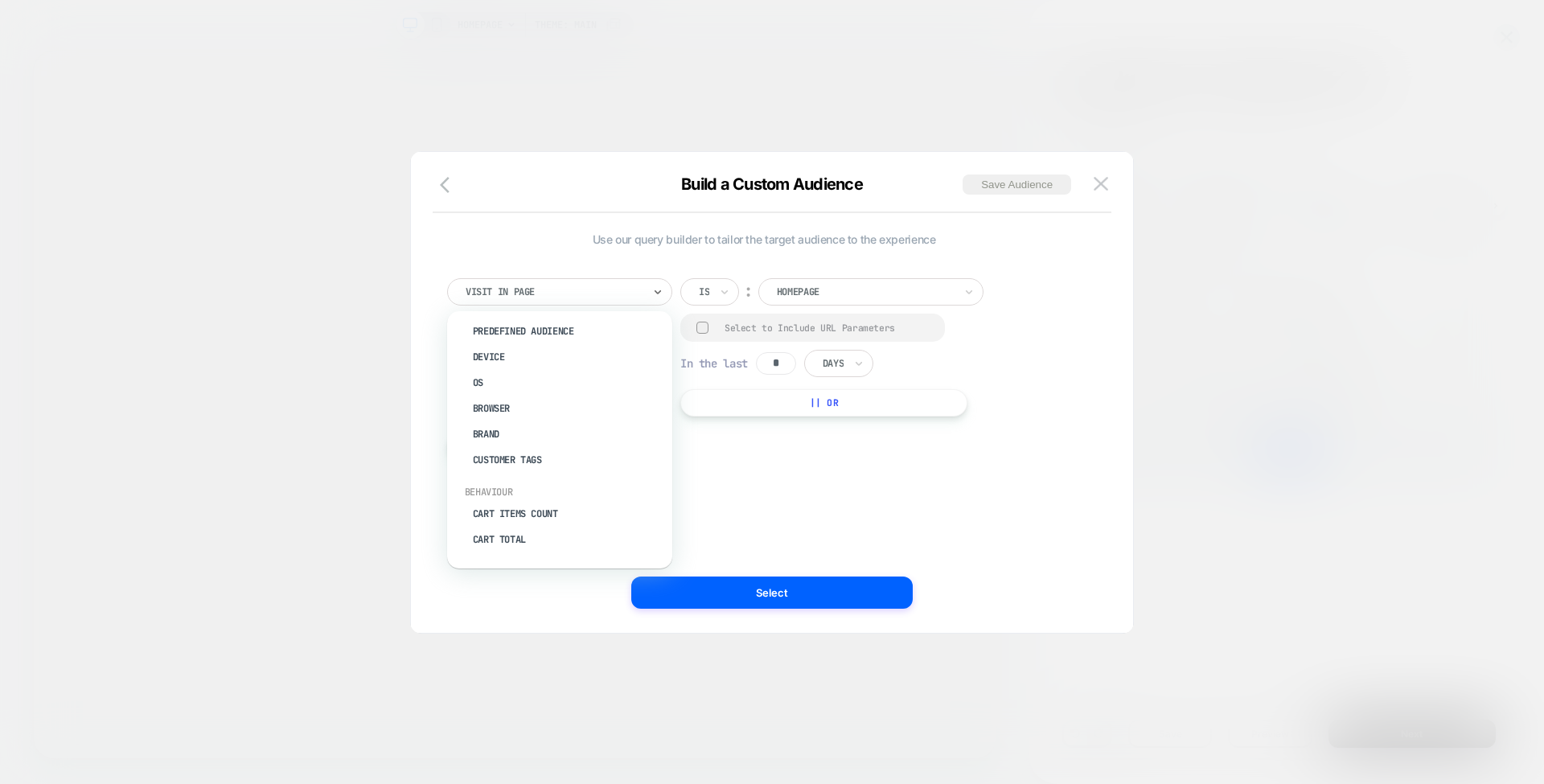 scroll, scrollTop: 0, scrollLeft: 0, axis: both 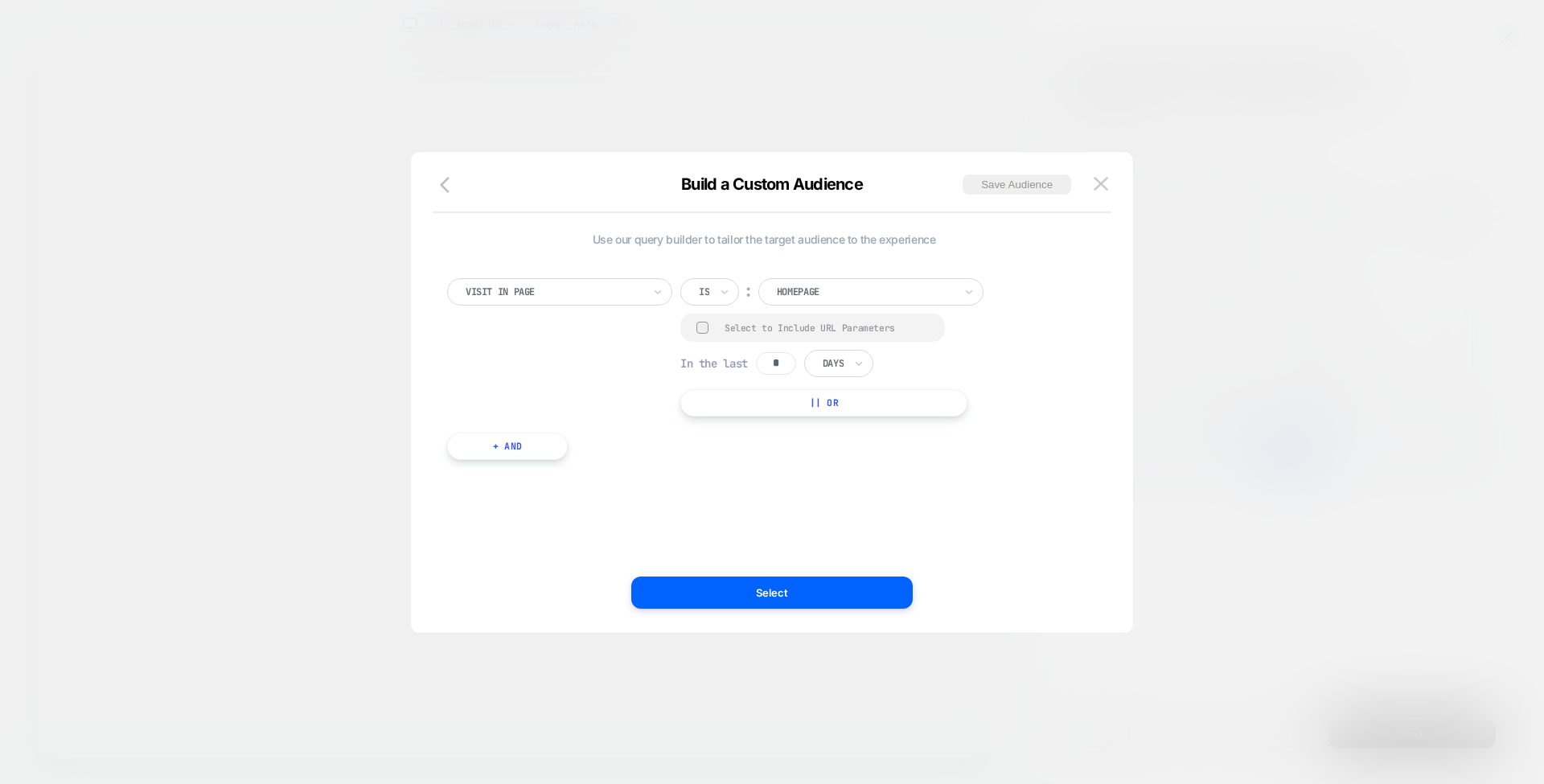 drag, startPoint x: 806, startPoint y: 523, endPoint x: 1123, endPoint y: 579, distance: 321.90837 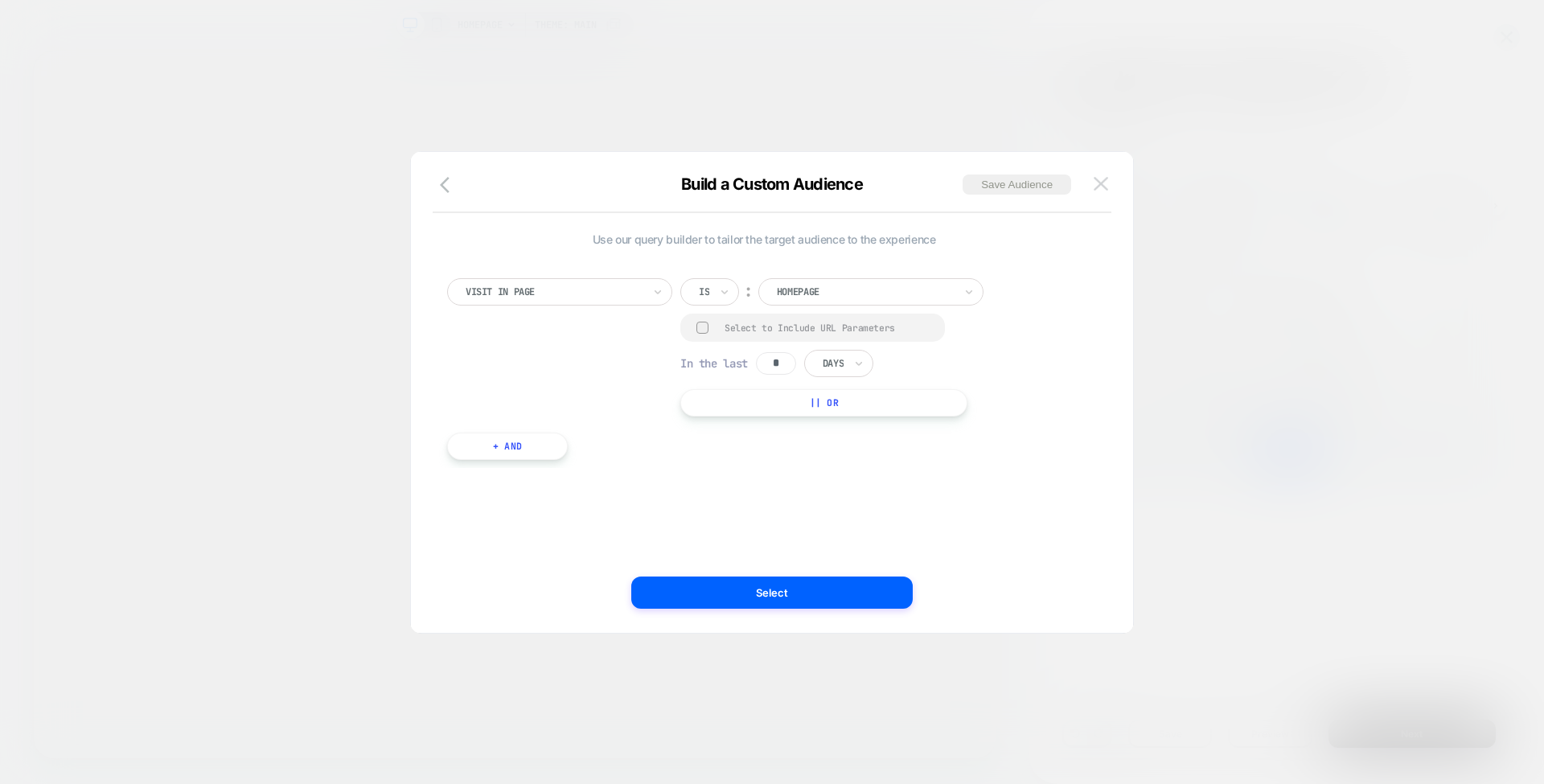 click at bounding box center [1101, 183] 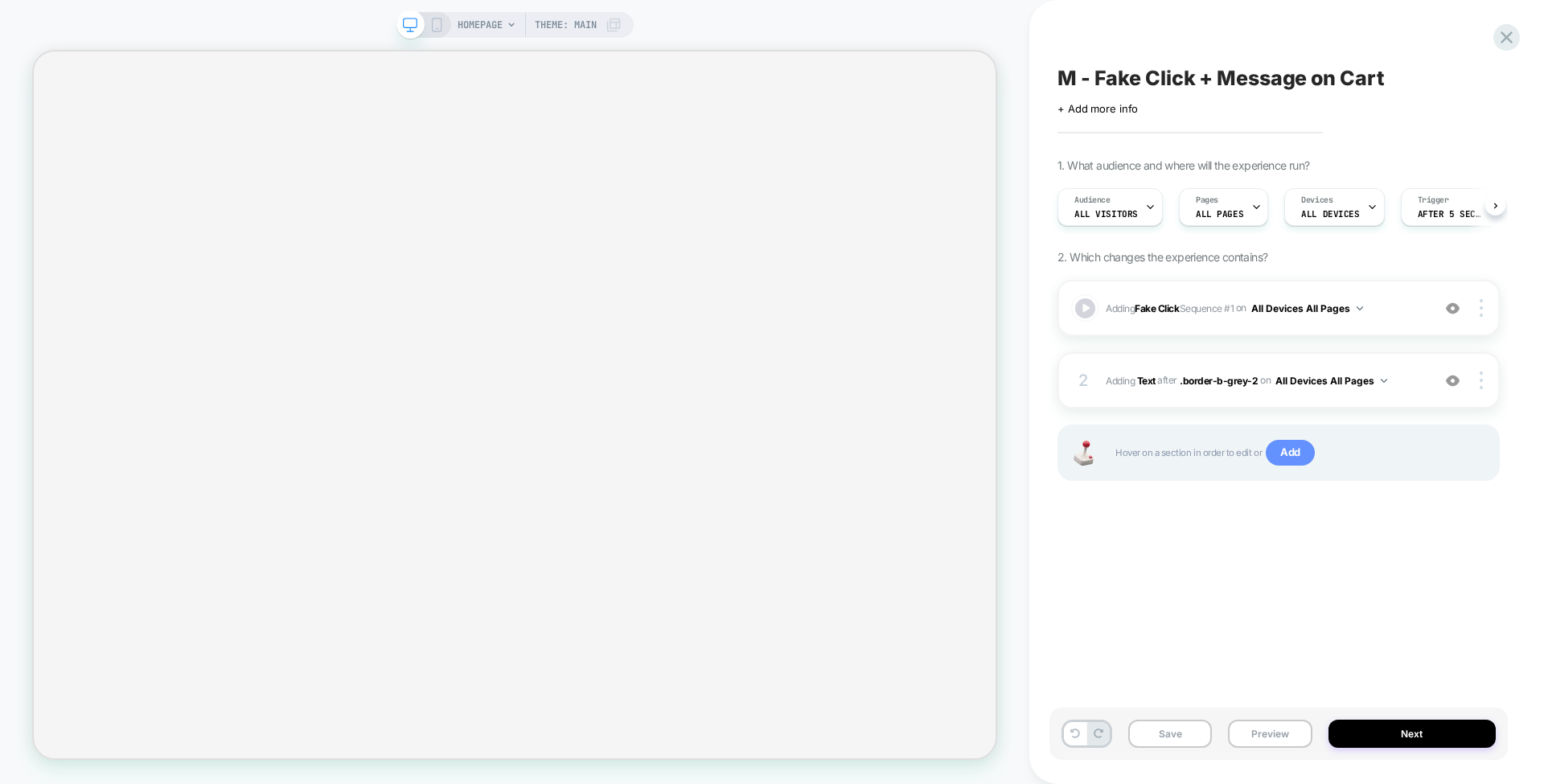 click on "Add" at bounding box center (1290, 453) 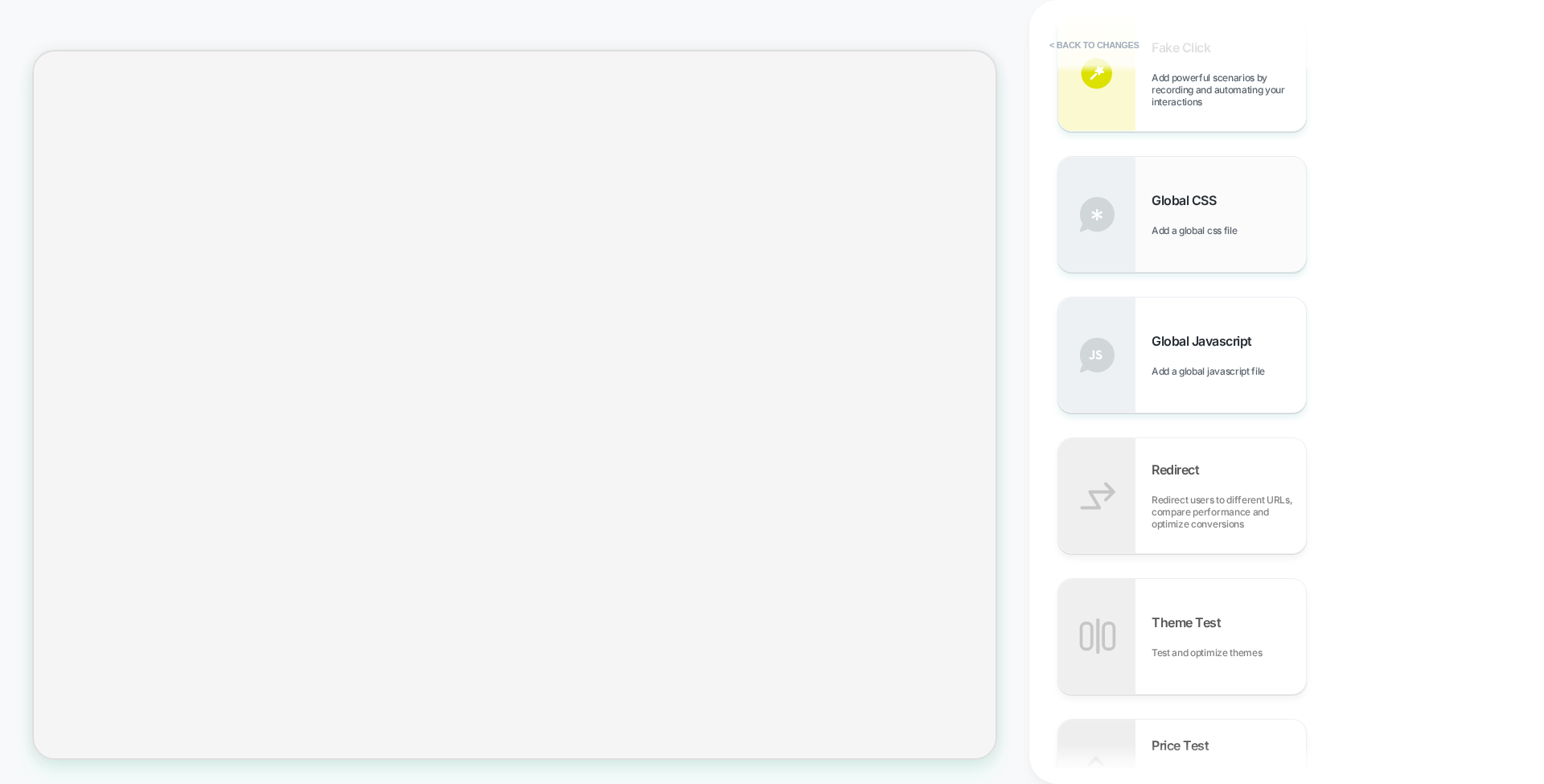 scroll, scrollTop: 0, scrollLeft: 0, axis: both 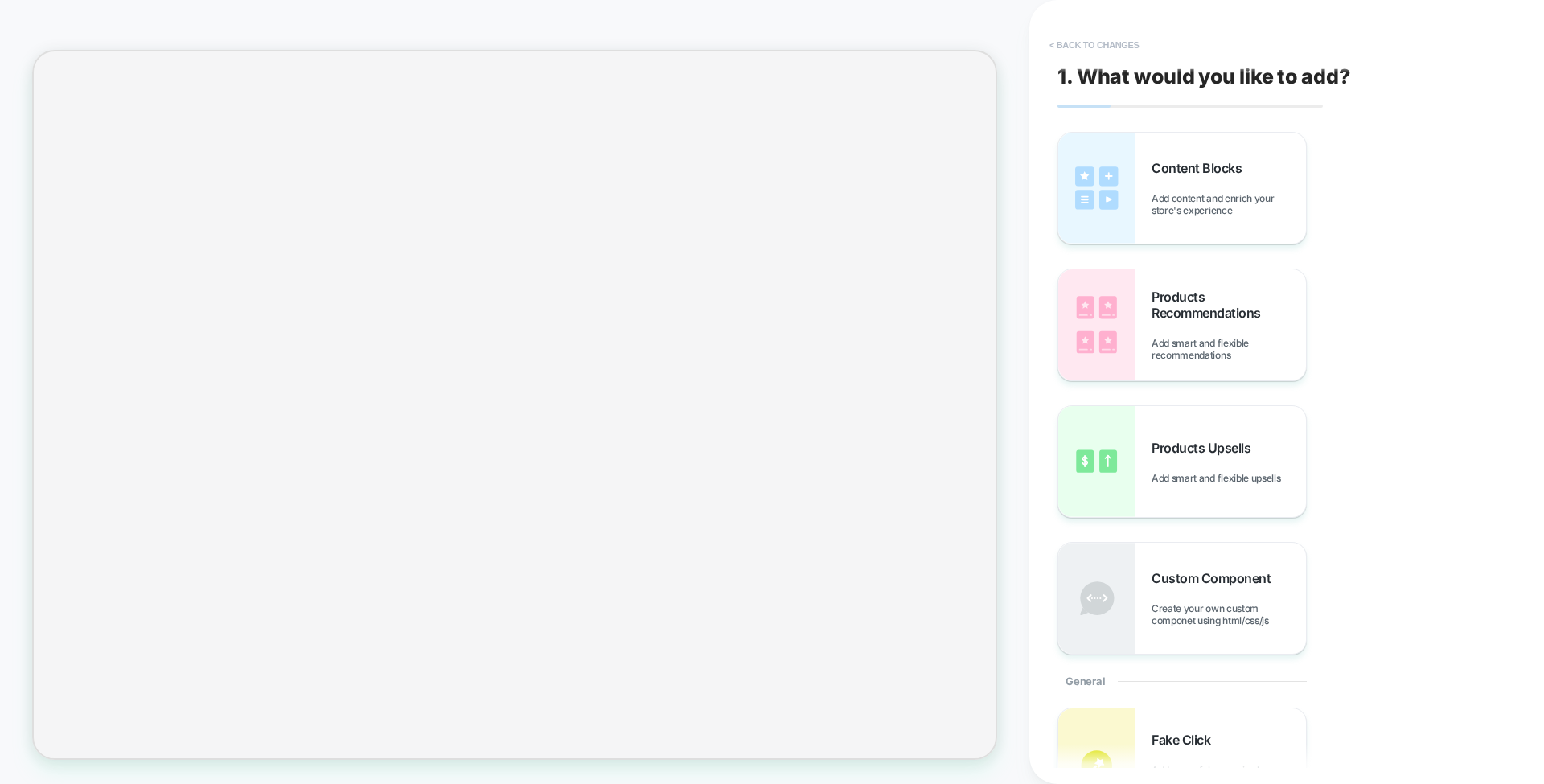 click on "< Back to changes" at bounding box center (1094, 45) 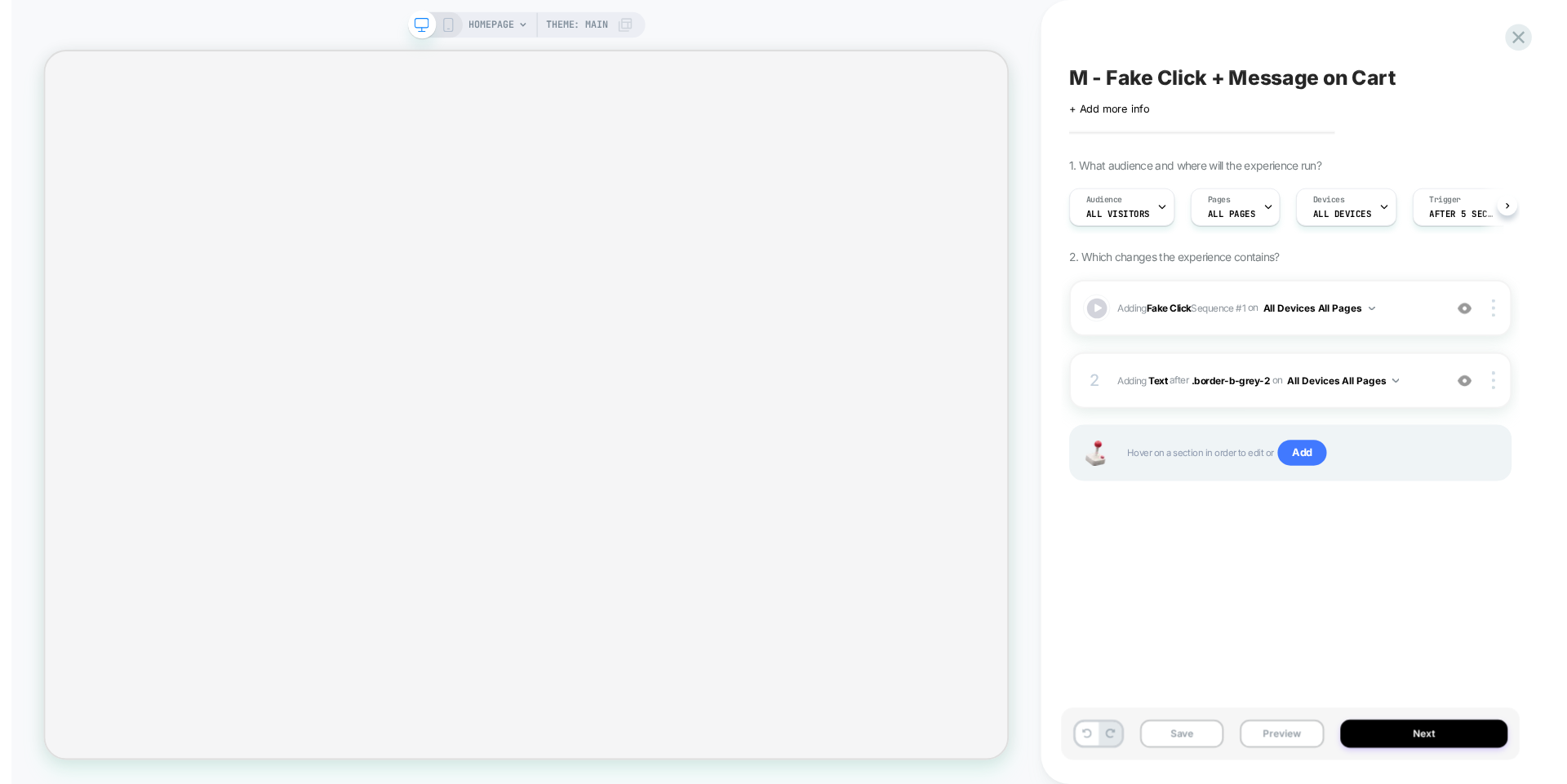 scroll, scrollTop: 0, scrollLeft: 1, axis: horizontal 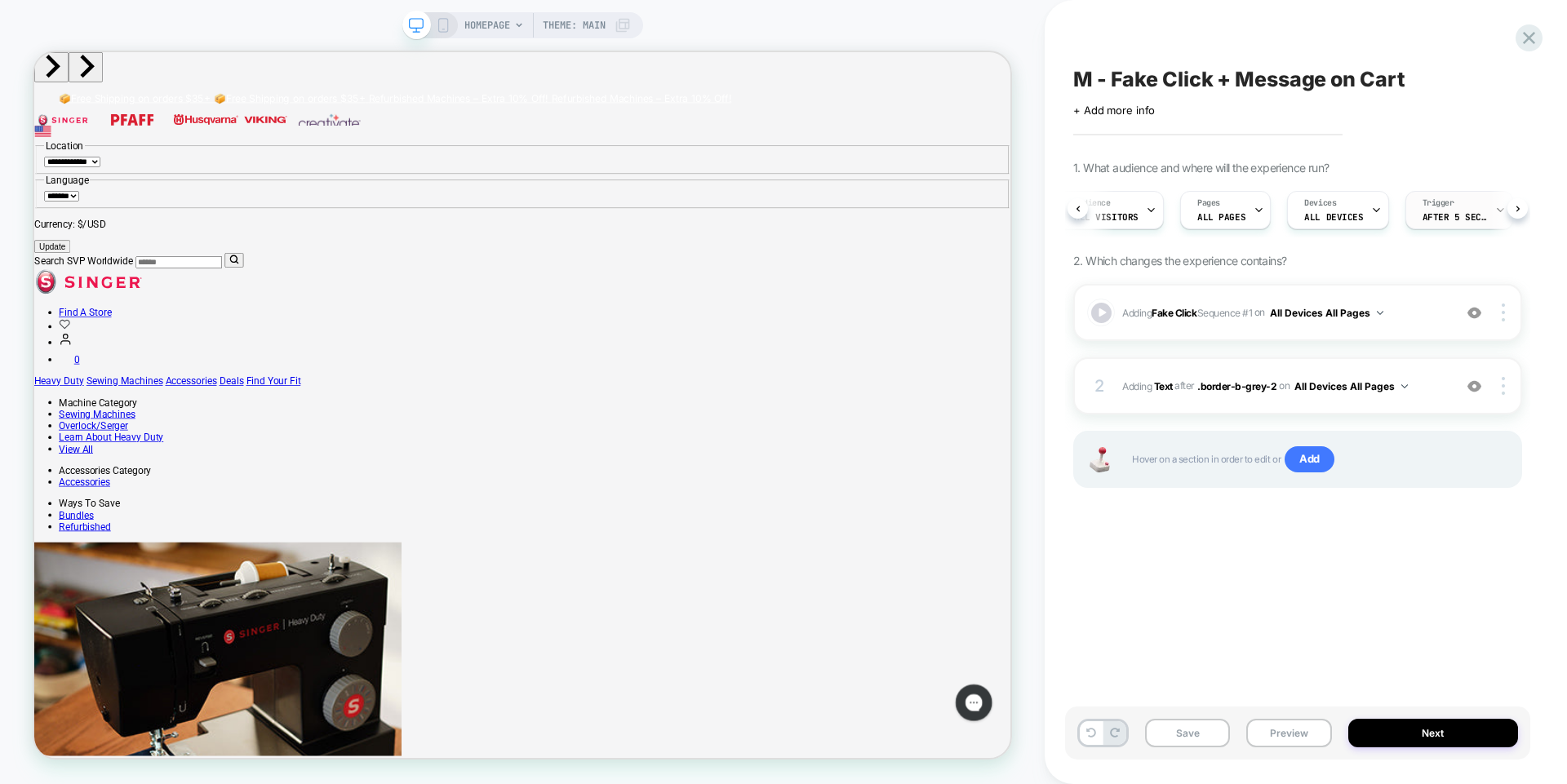 click on "After 5 Seconds" at bounding box center (1455, 217) 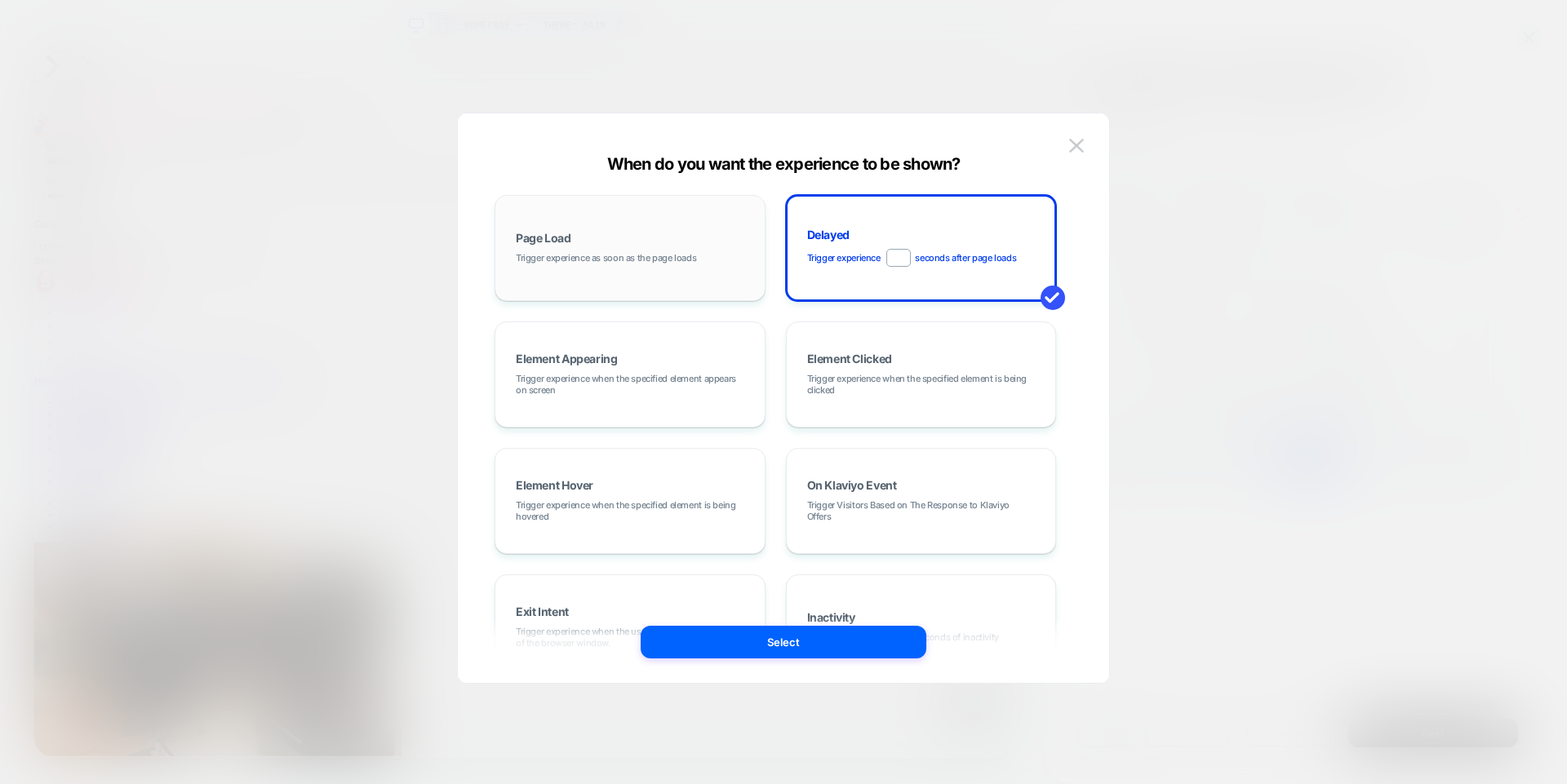 click on "Trigger experience as soon as the page loads" at bounding box center (606, 258) 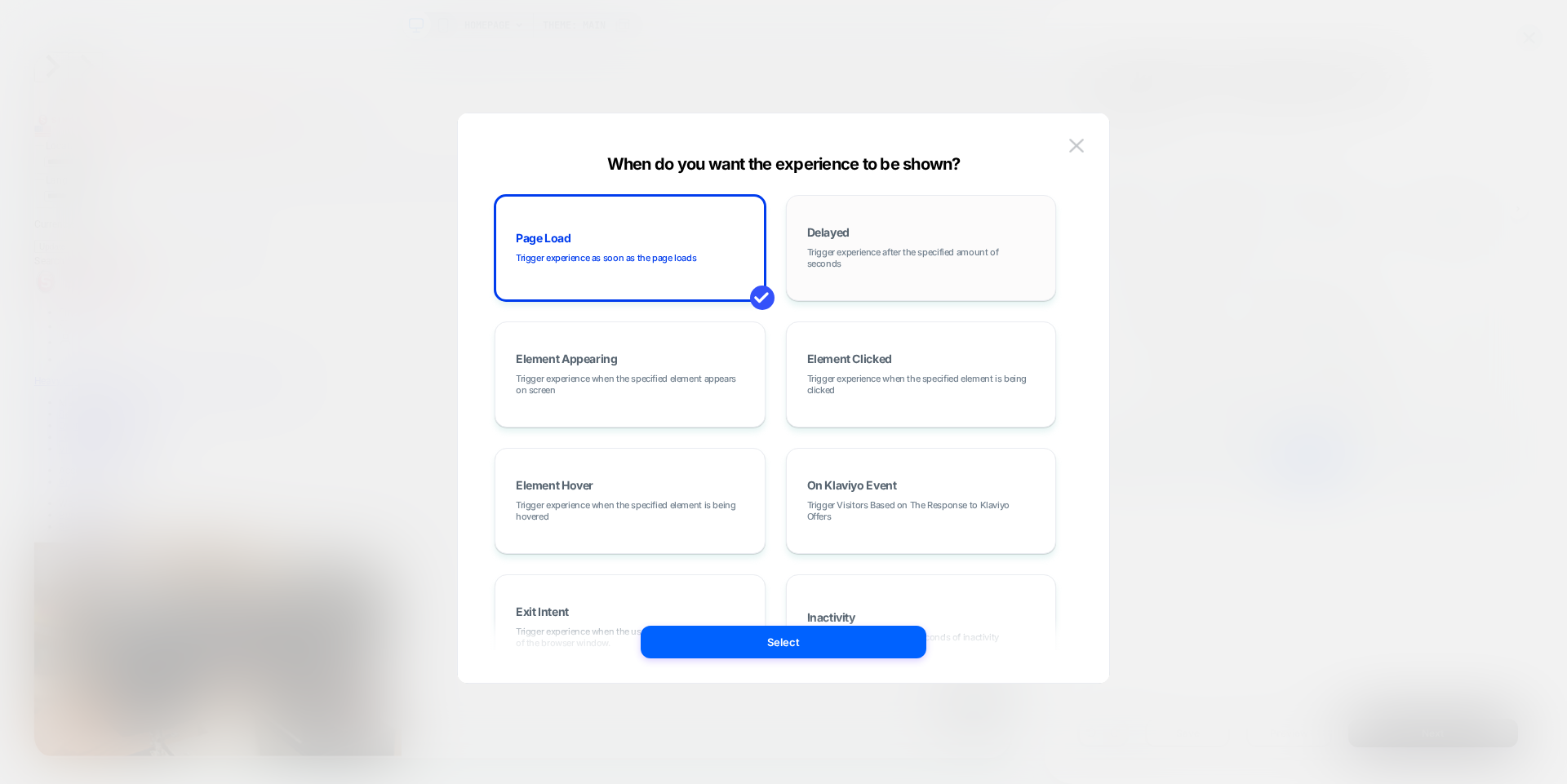 click on "Delayed Trigger experience after the specified amount of seconds" at bounding box center (921, 248) 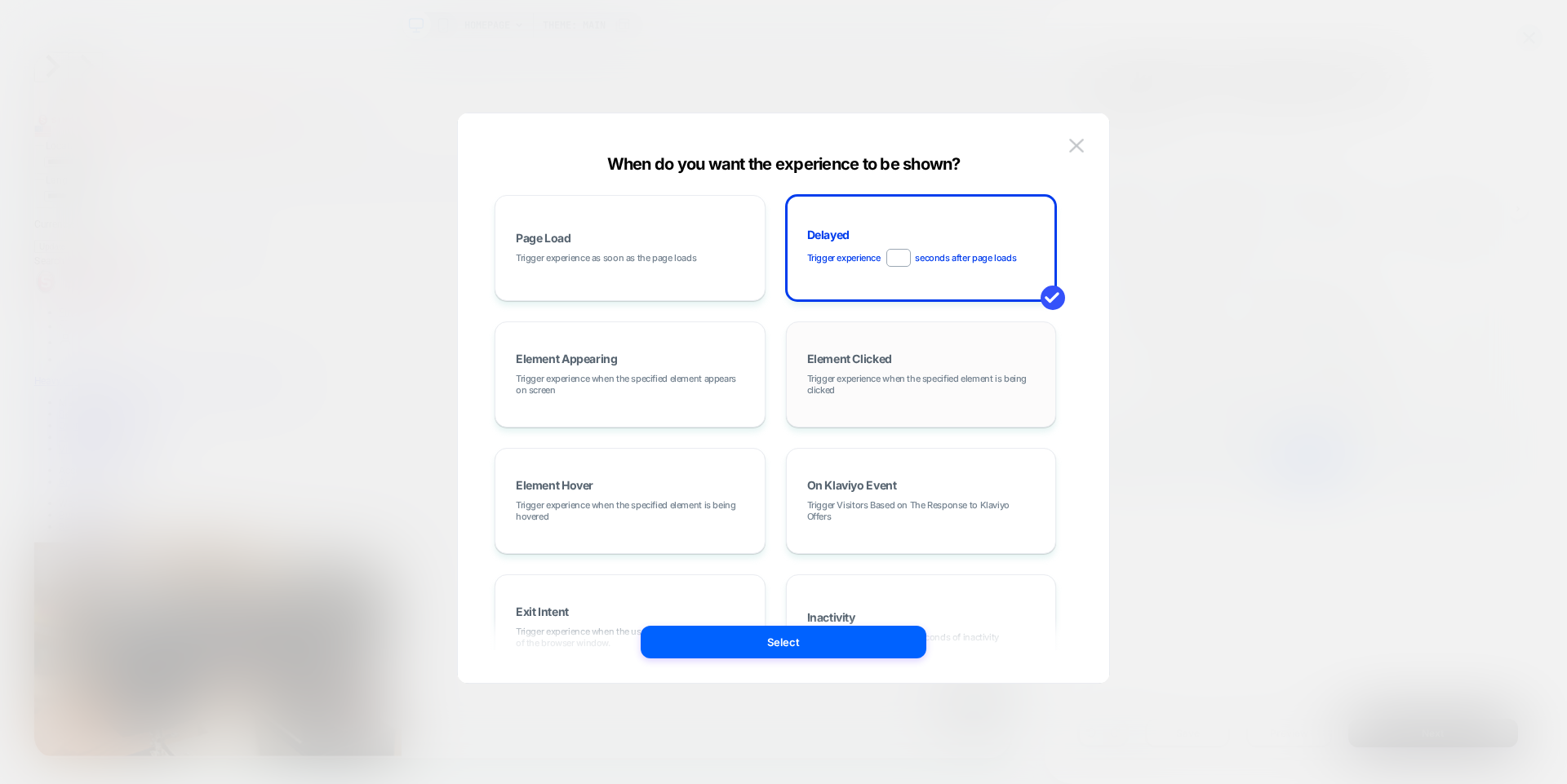 click on "Element Clicked Trigger experience when the specified element is being clicked" at bounding box center (921, 374) 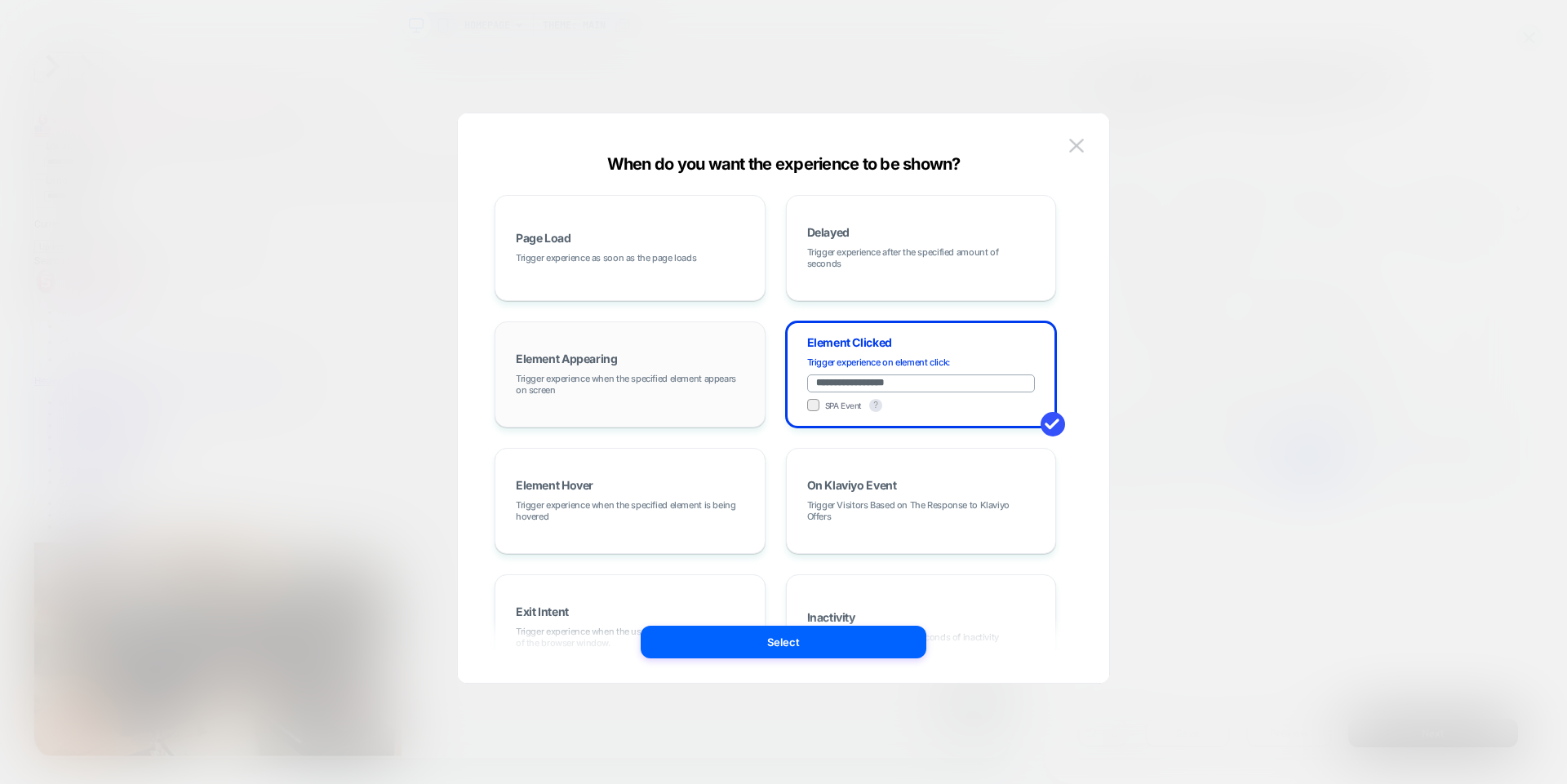 click on "Trigger experience when the specified element appears on screen" at bounding box center (630, 384) 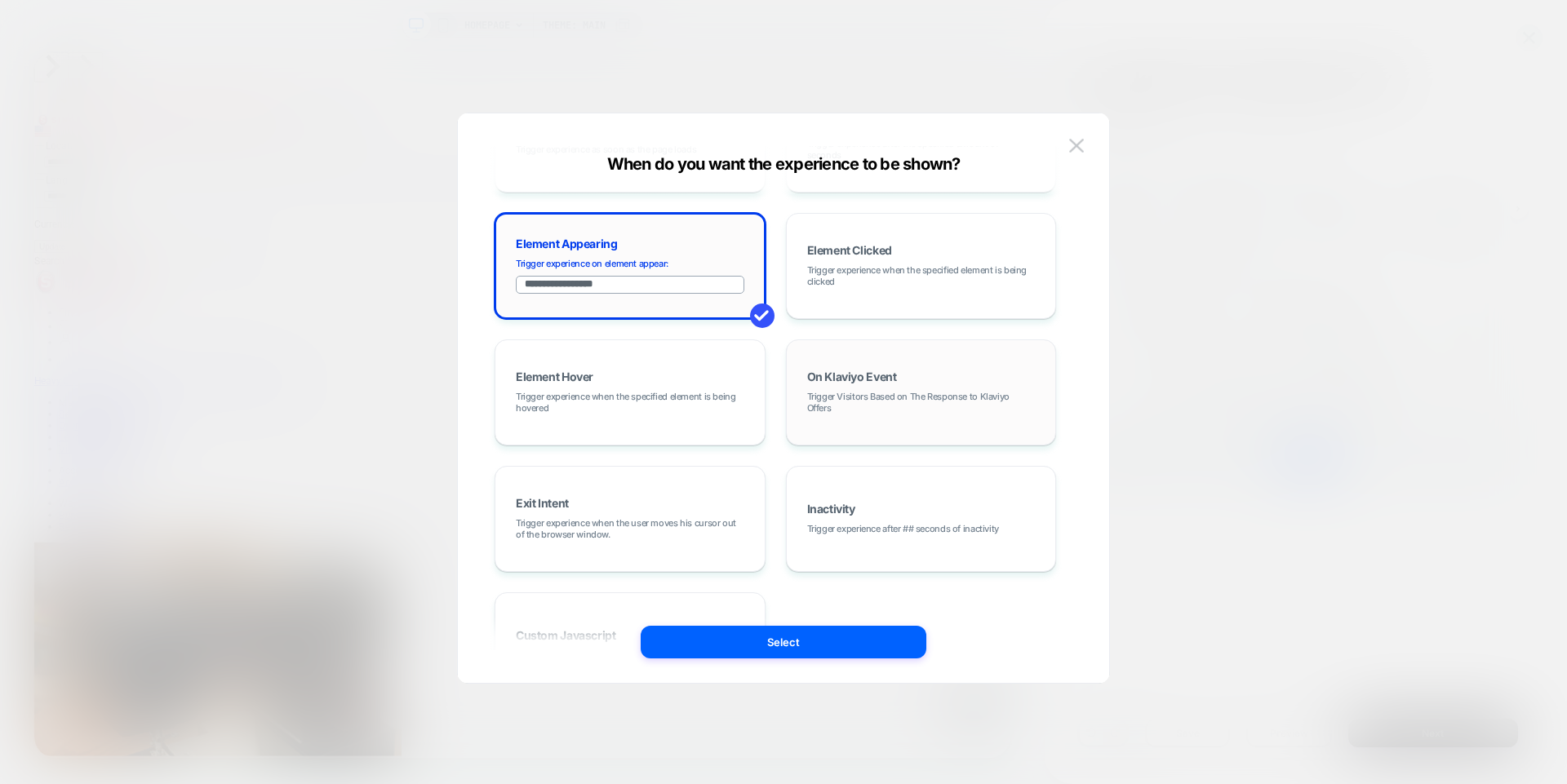 scroll, scrollTop: 205, scrollLeft: 0, axis: vertical 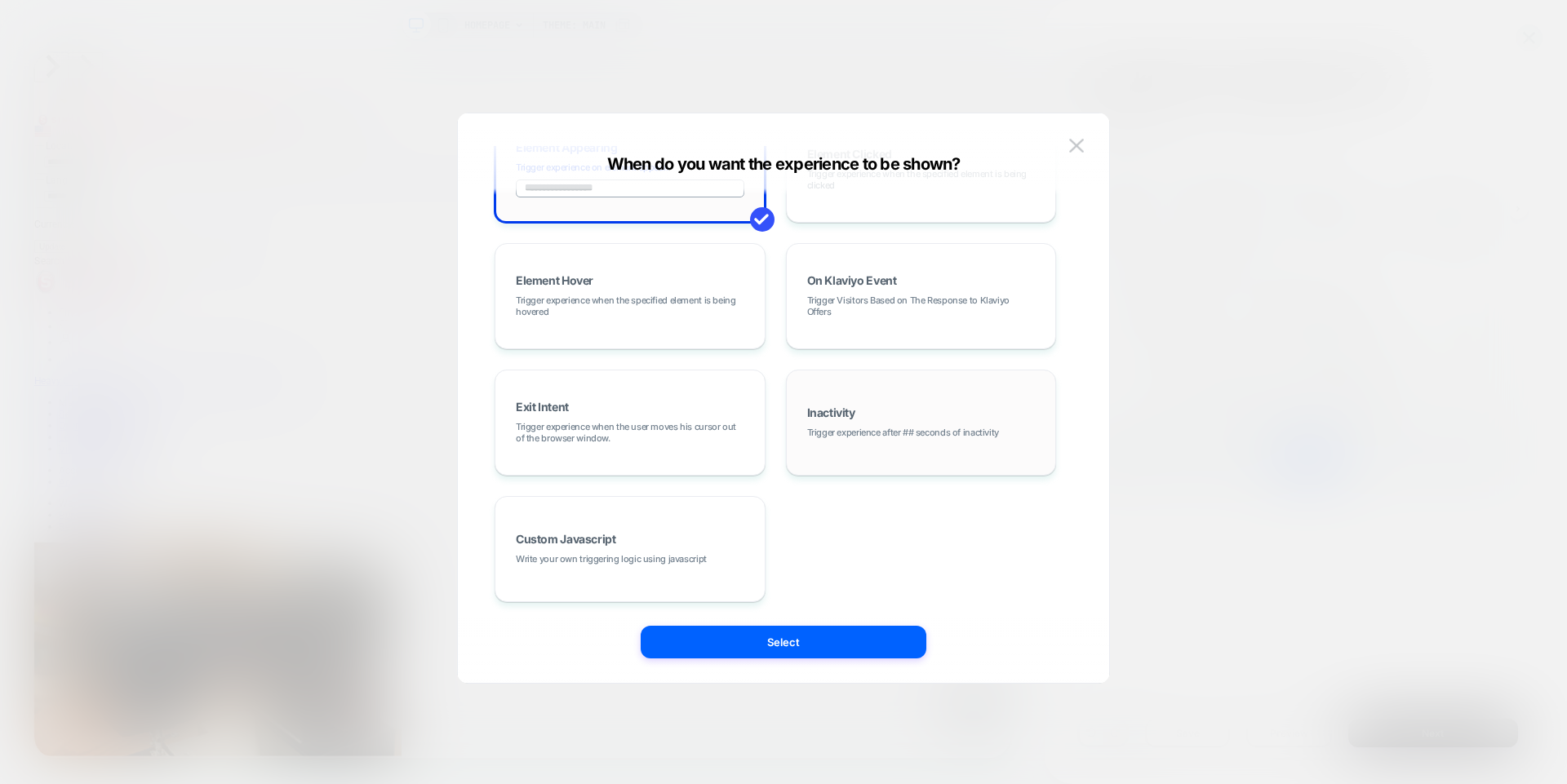 click on "Inactivity Trigger experience after ## seconds of inactivity" at bounding box center (921, 423) 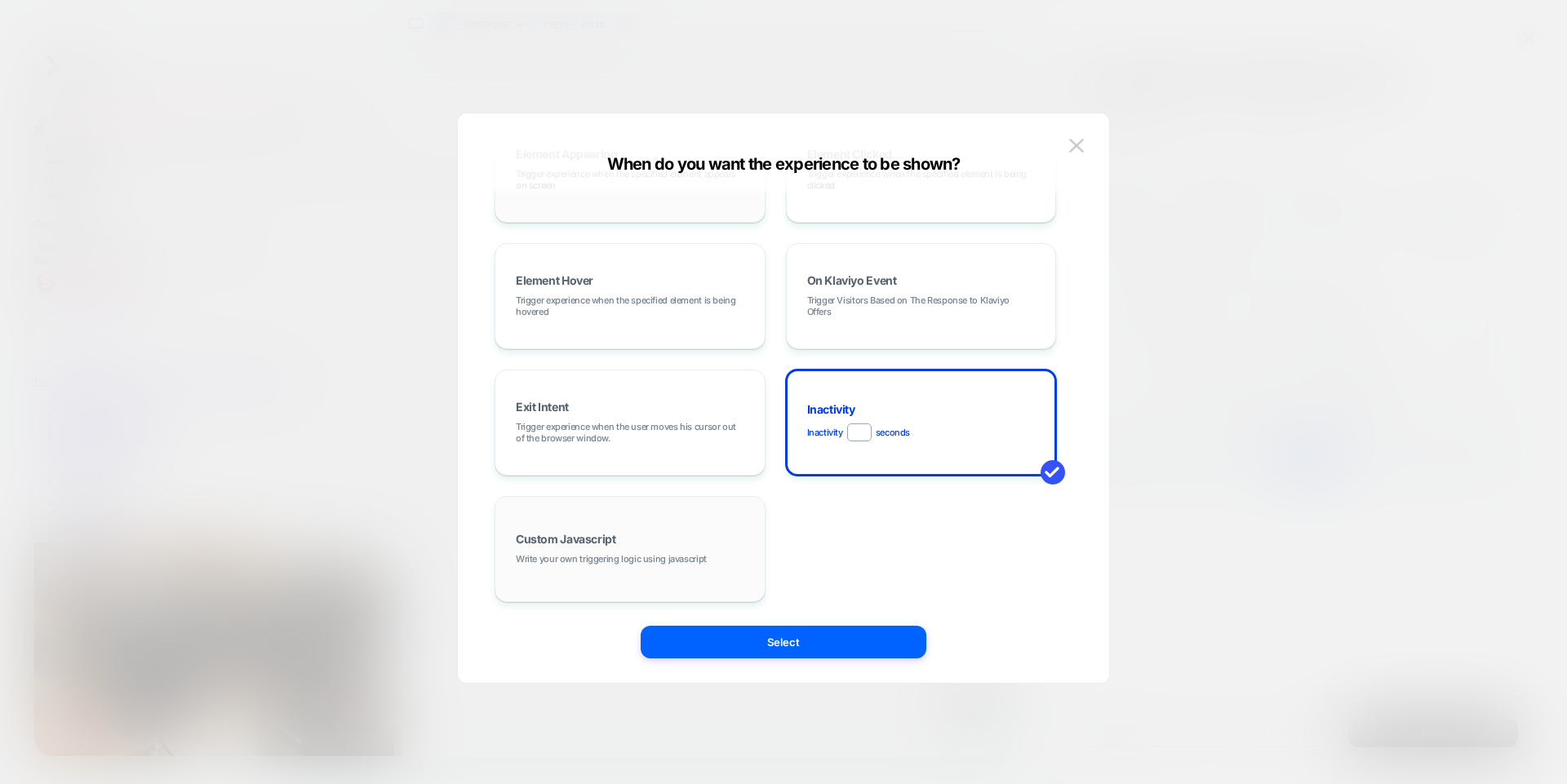 click on "Custom Javascript Write your own triggering logic using javascript" at bounding box center (630, 549) 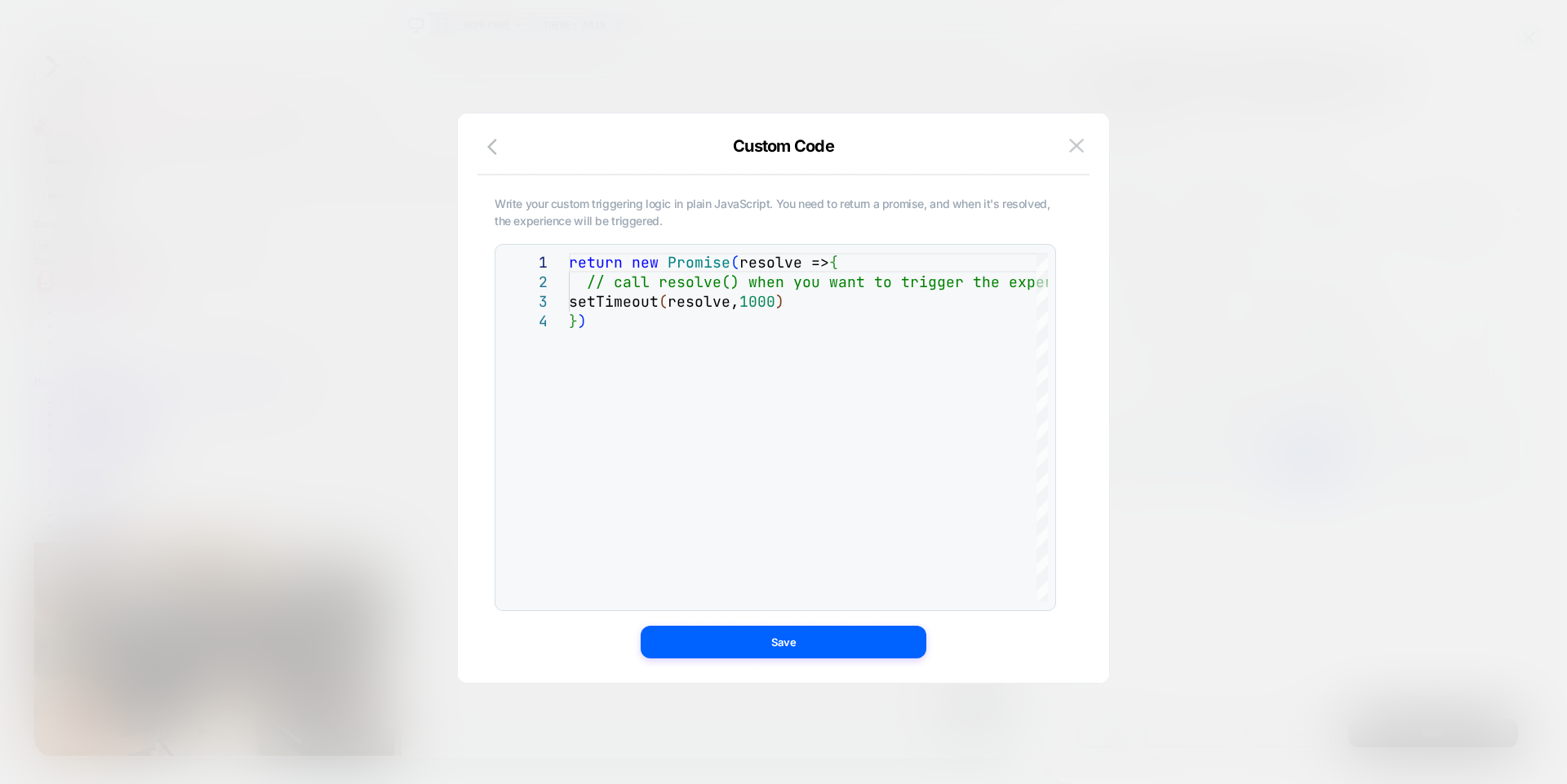 click at bounding box center [784, 392] 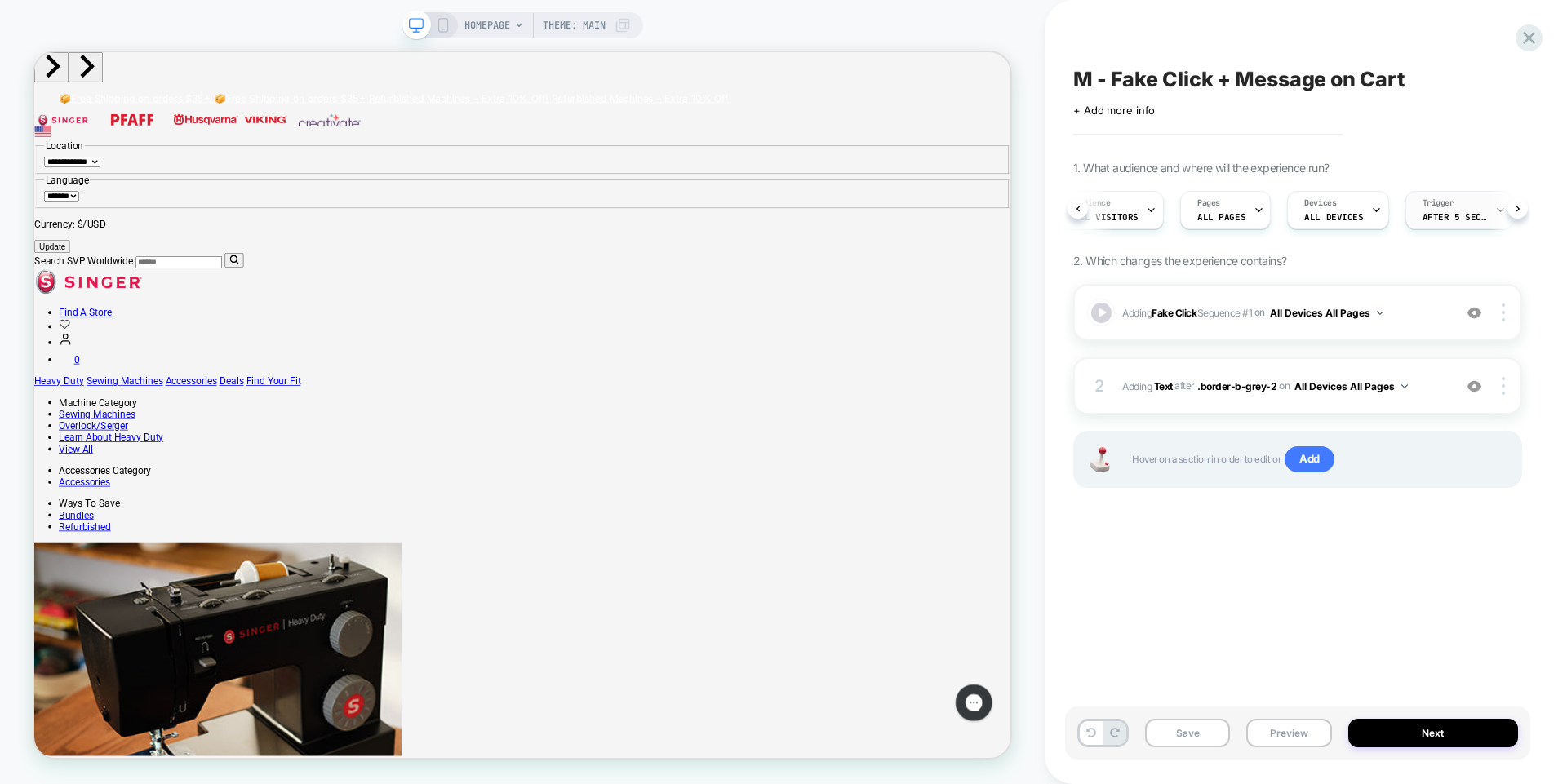 click on "Trigger" at bounding box center (1438, 203) 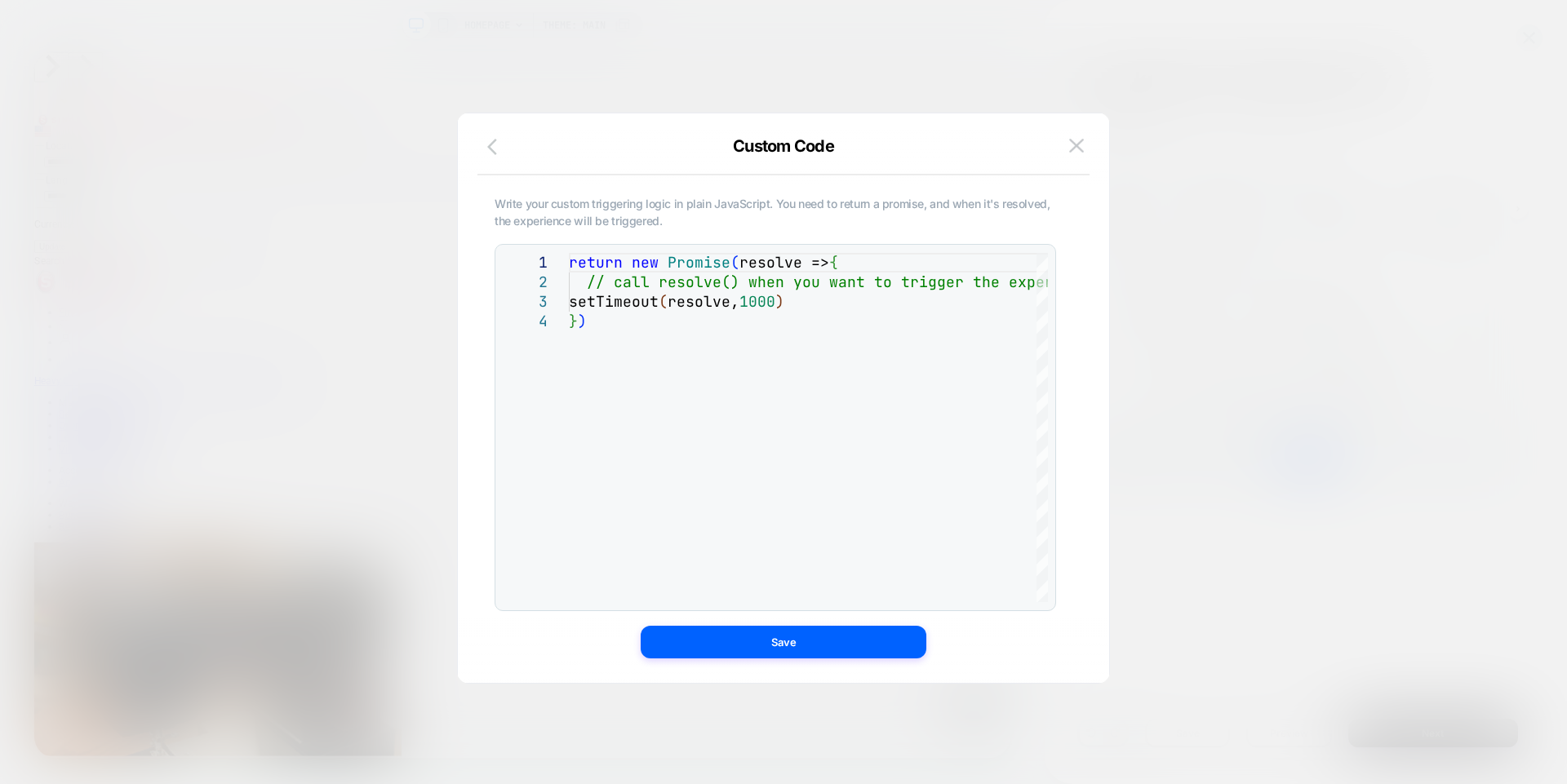 click 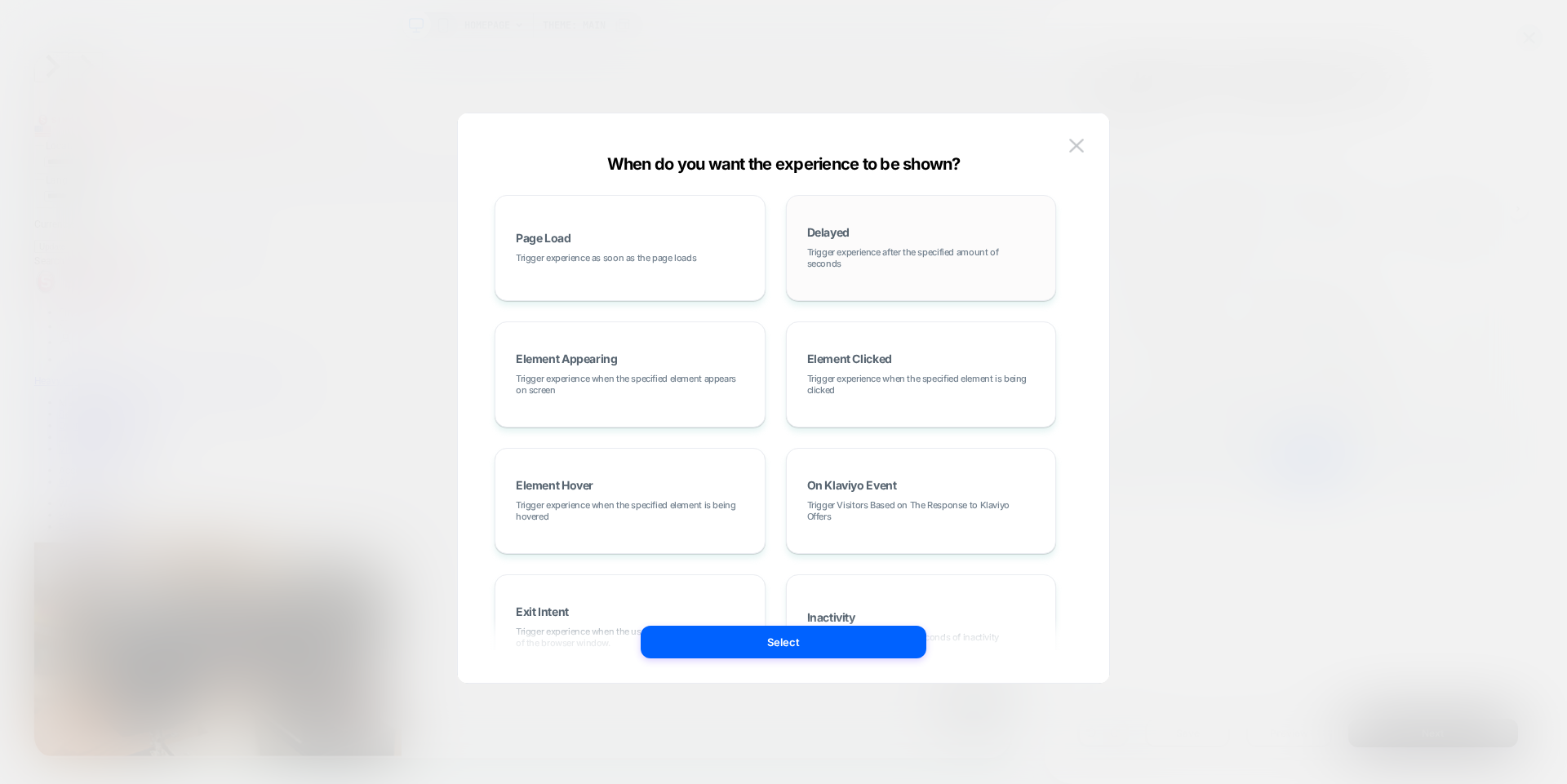 click on "Trigger experience after the specified amount of seconds" at bounding box center (921, 258) 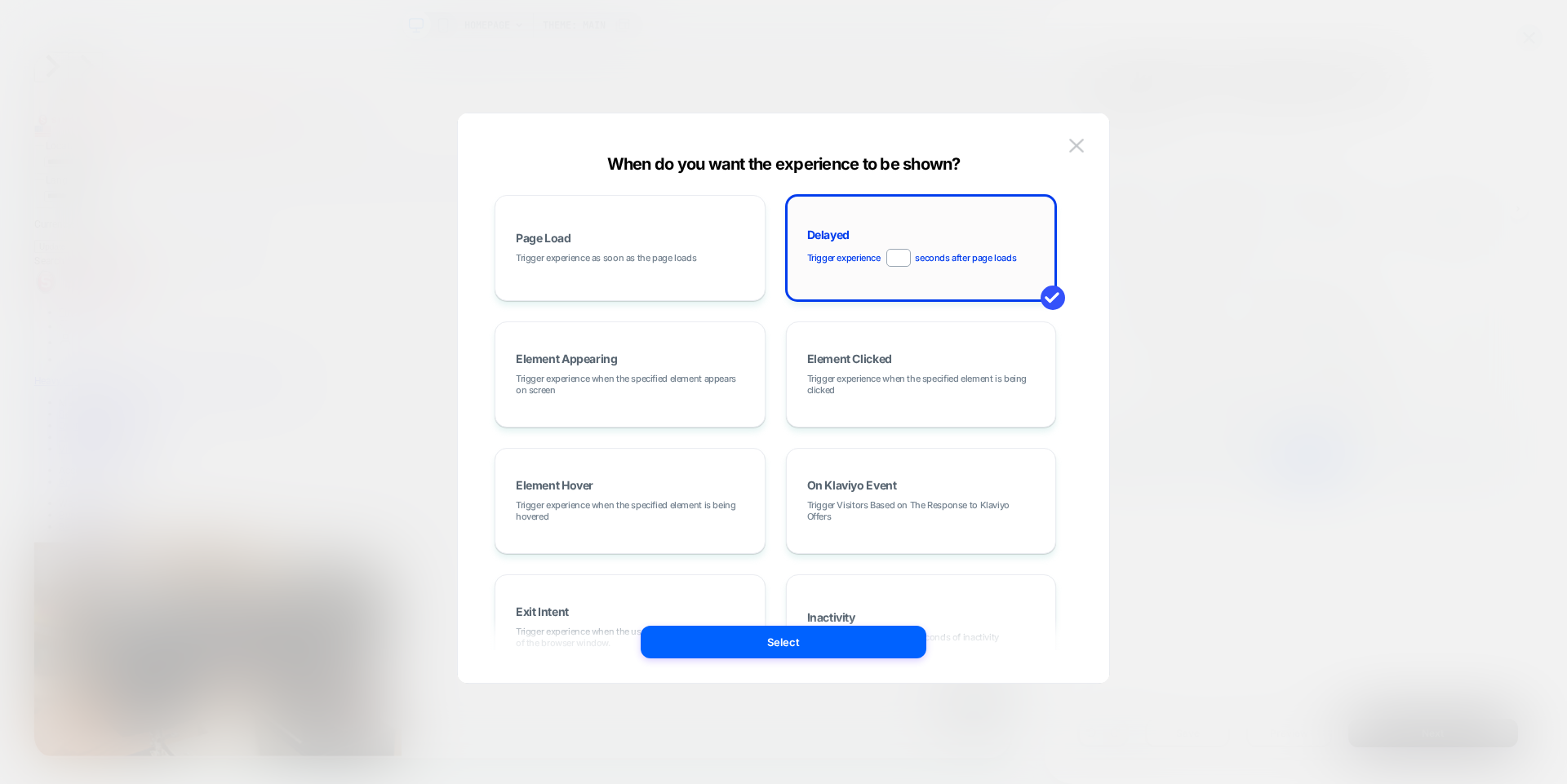 type on "*" 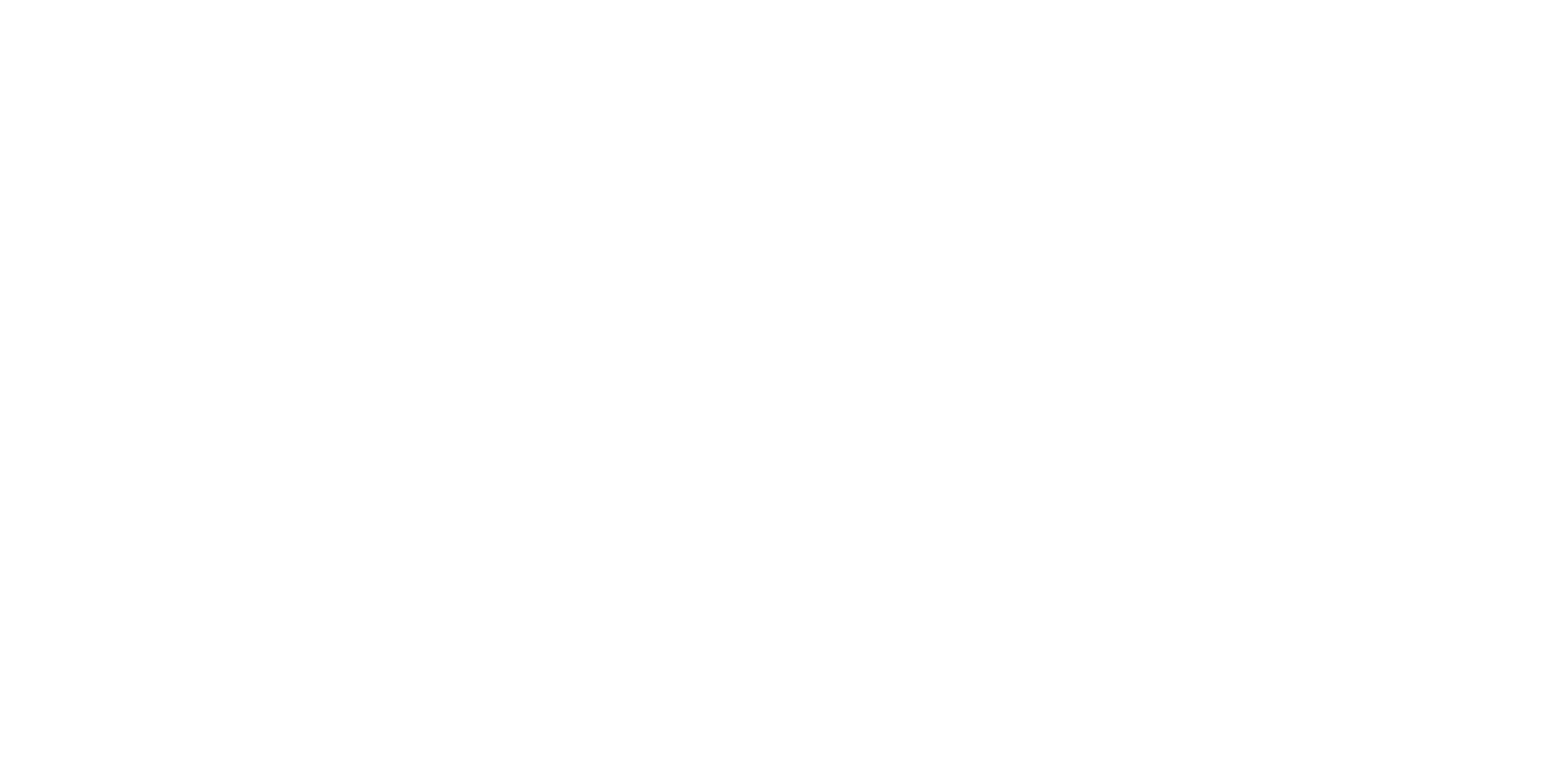 scroll, scrollTop: 0, scrollLeft: 0, axis: both 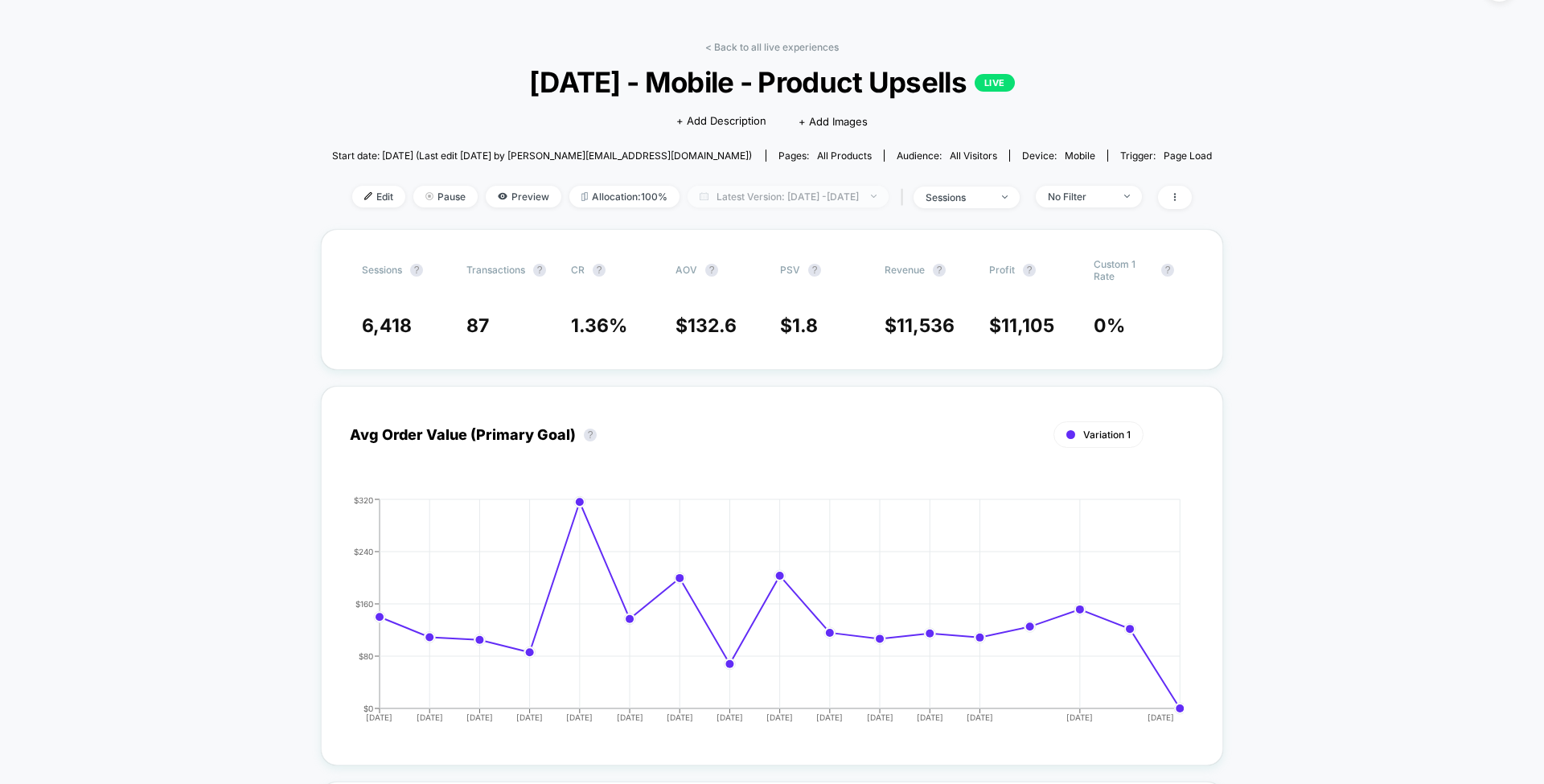 click on "Latest Version:     [DATE]    -    [DATE]" at bounding box center (788, 196) 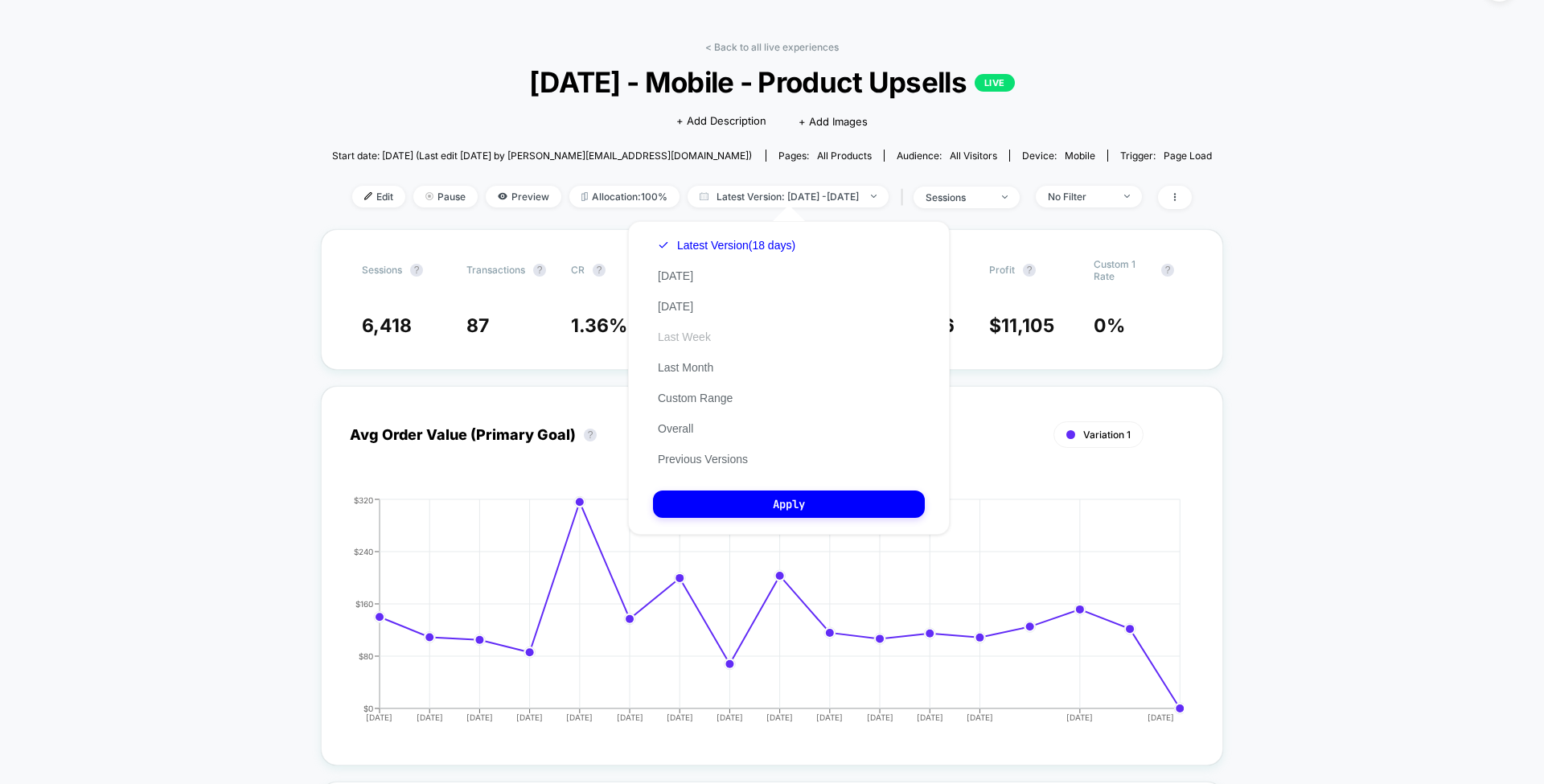 click on "Last Week" at bounding box center [684, 337] 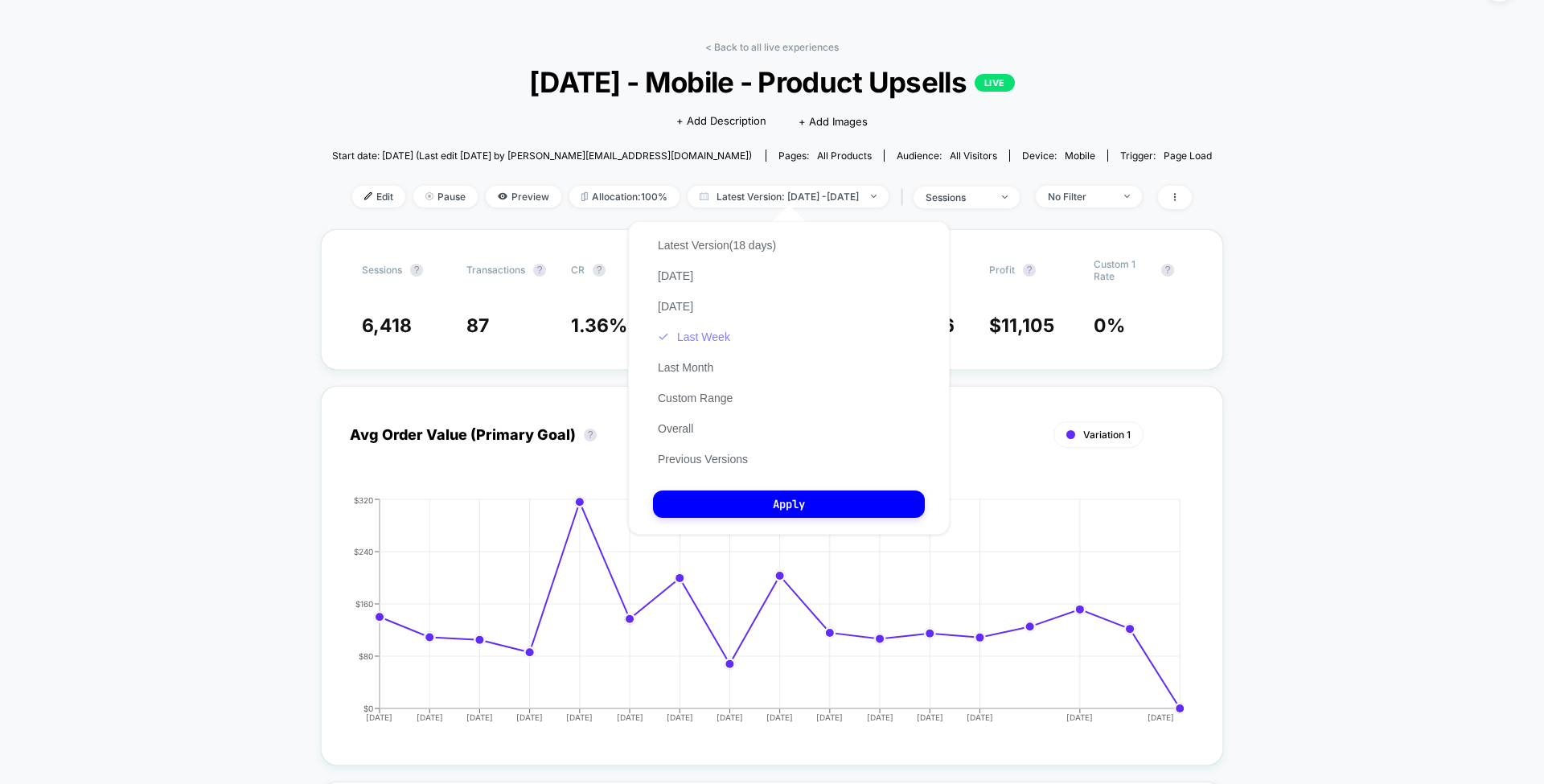 click on "Last Week" at bounding box center (694, 337) 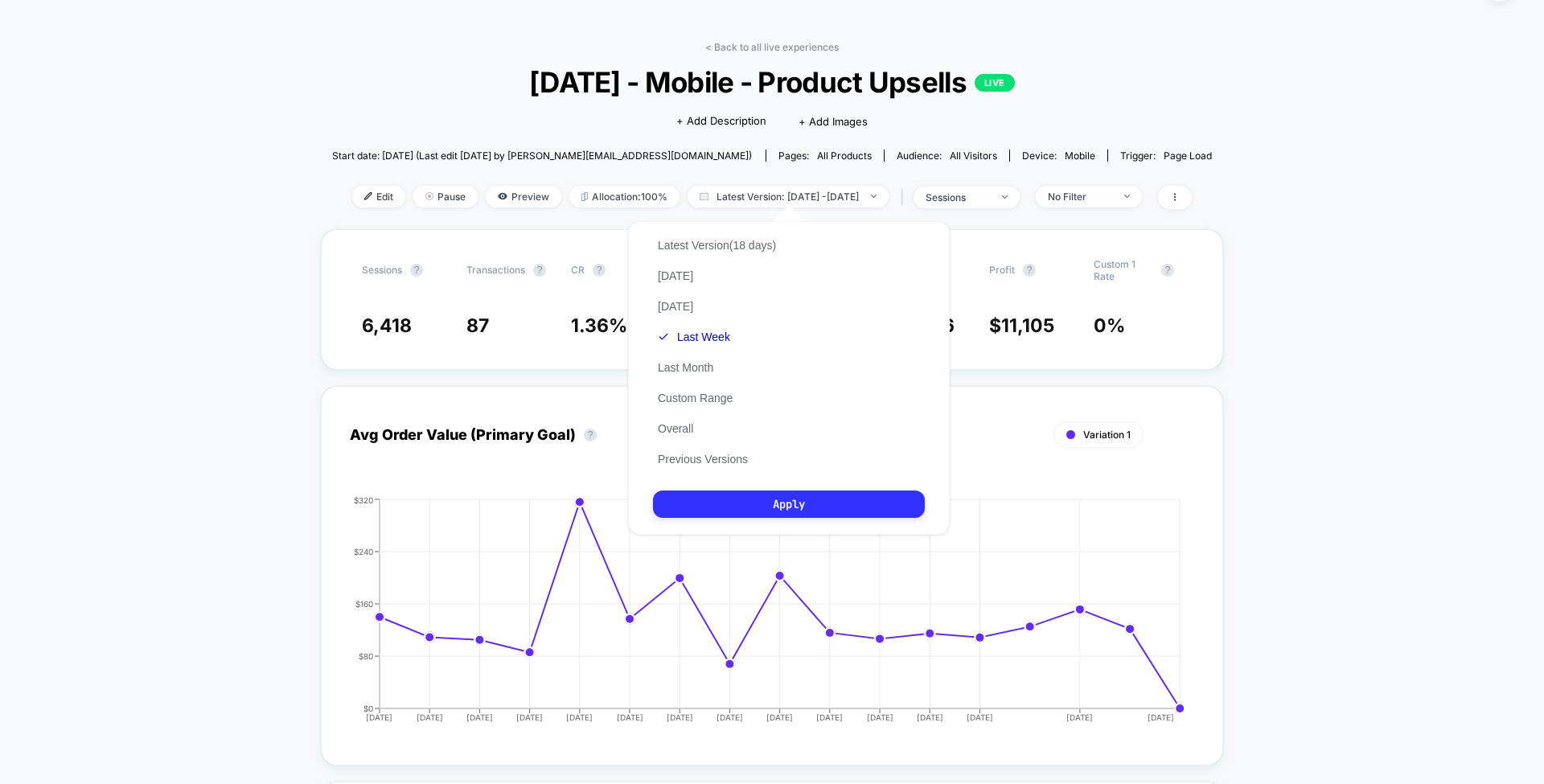 click on "Apply" at bounding box center [789, 504] 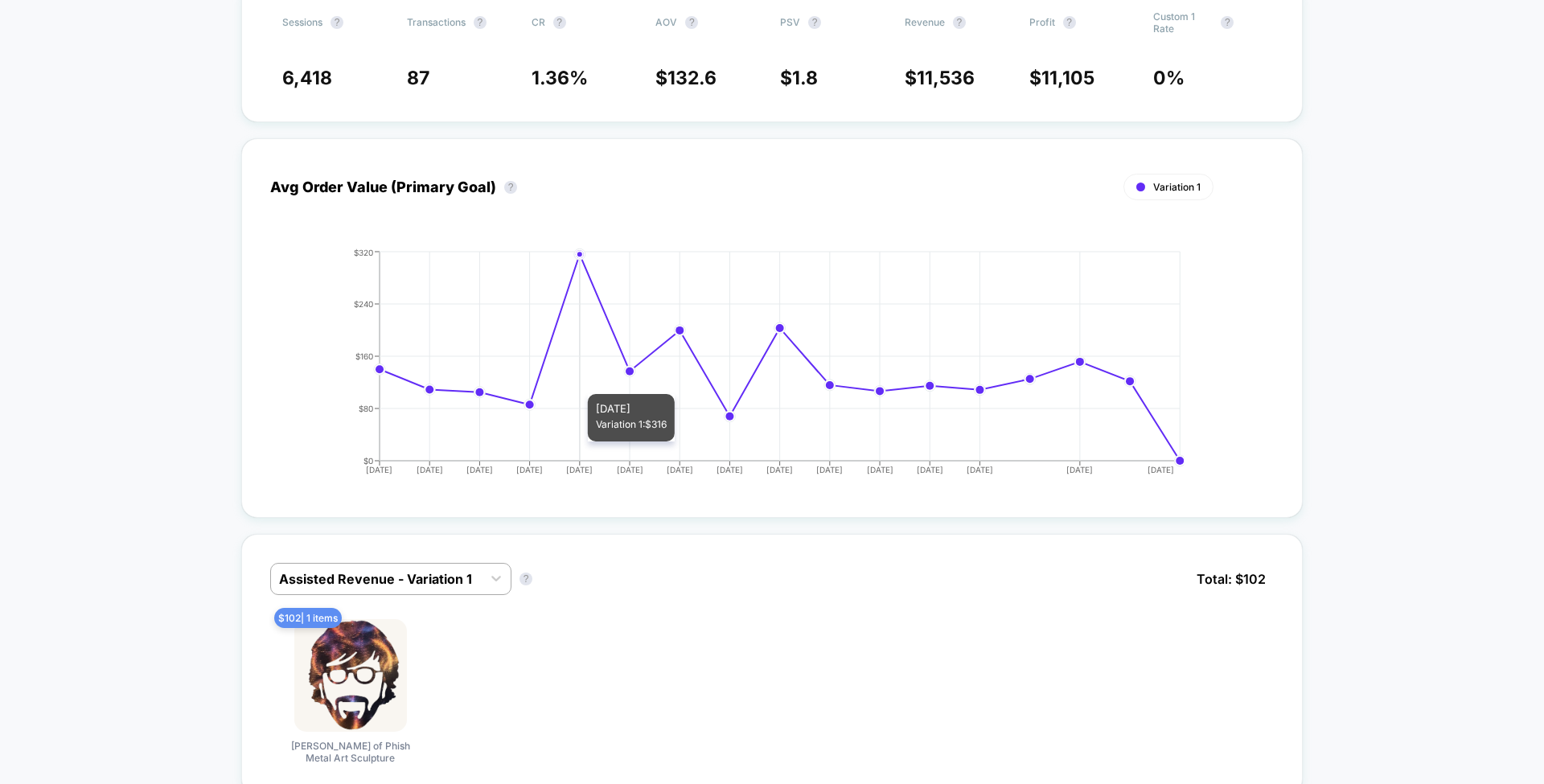 scroll, scrollTop: 470, scrollLeft: 0, axis: vertical 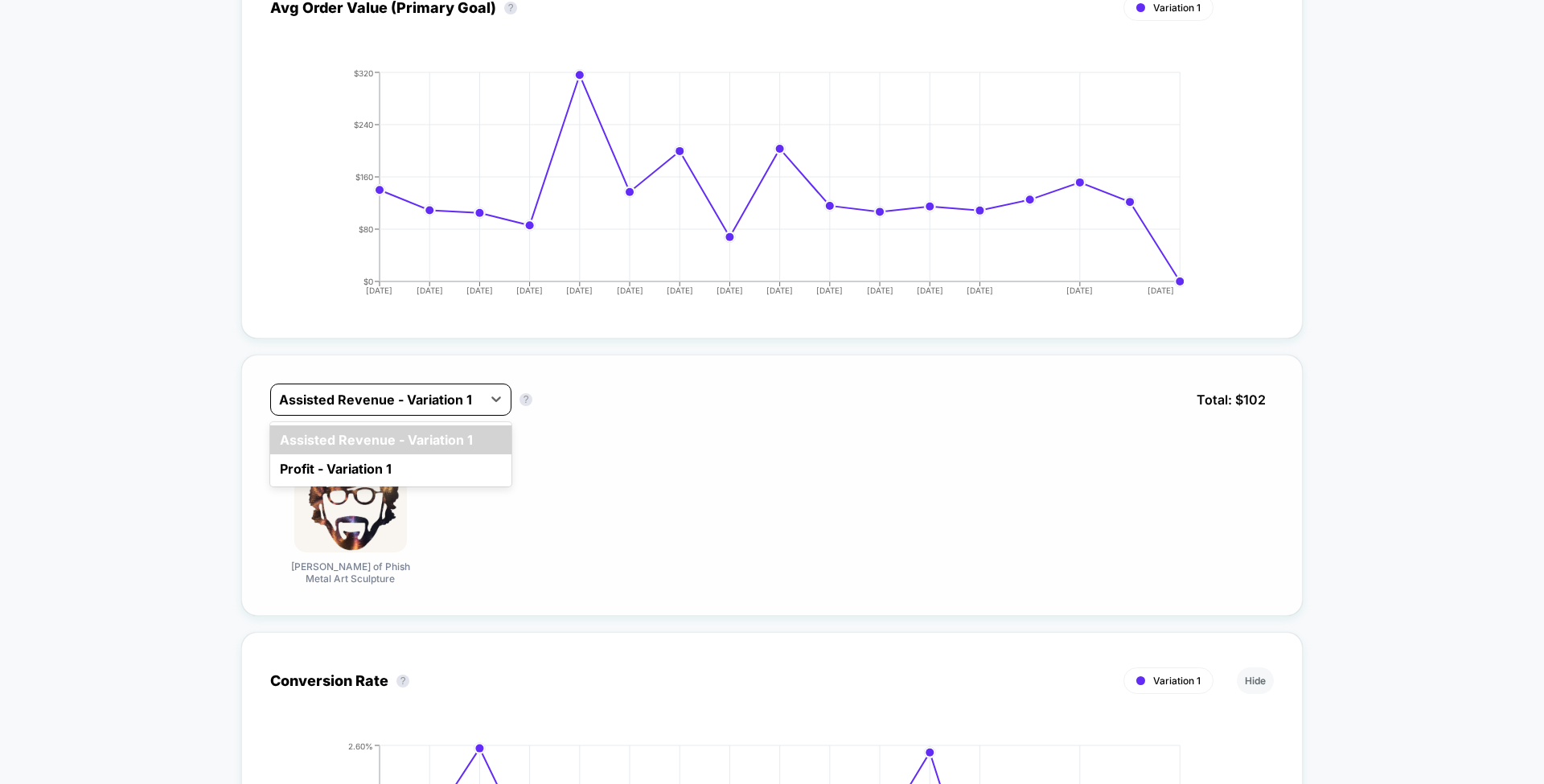 click on "Assisted Revenue  - Variation 1" at bounding box center [376, 400] 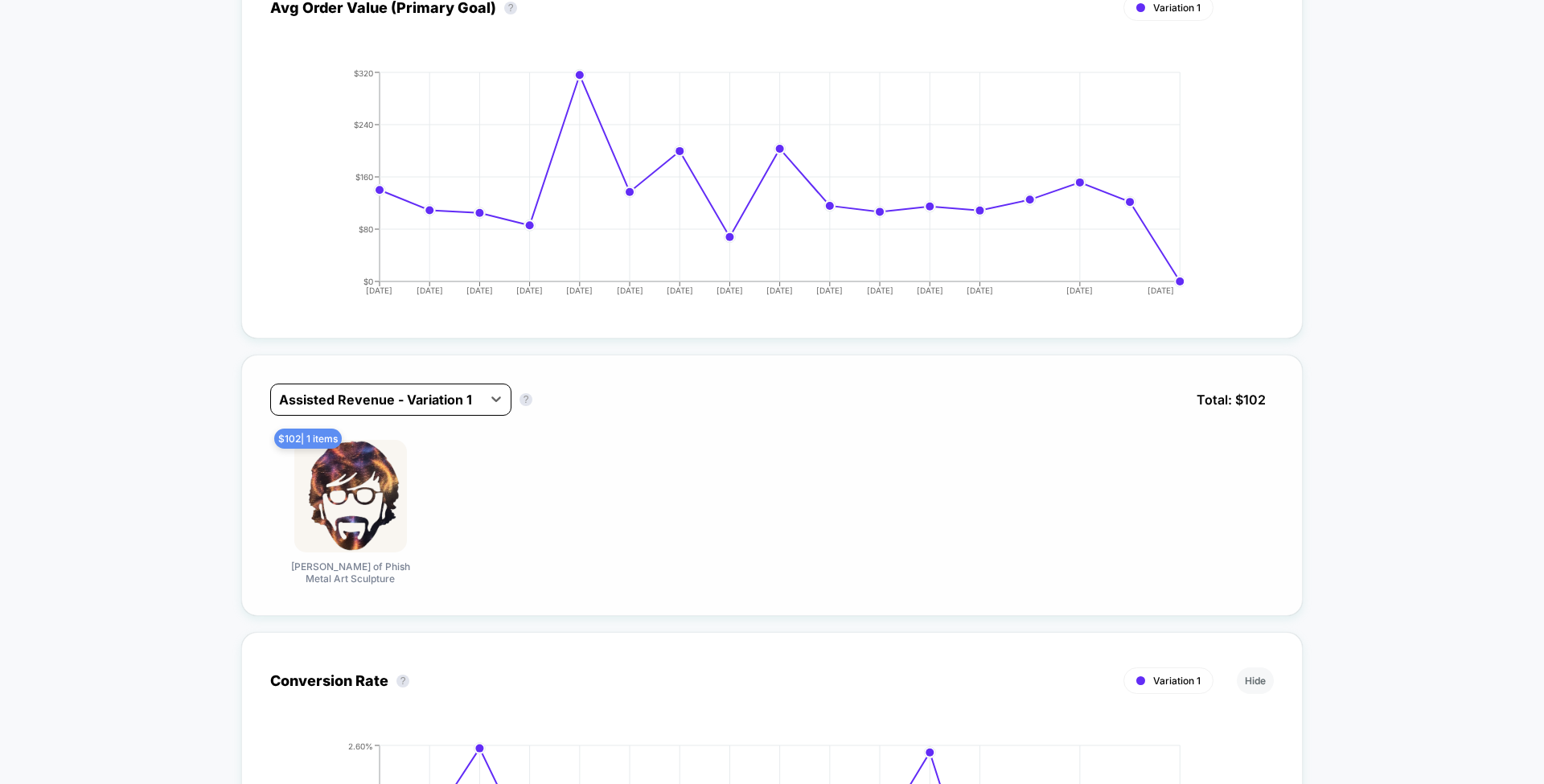 click on "Assisted Revenue  - Variation 1" at bounding box center (376, 400) 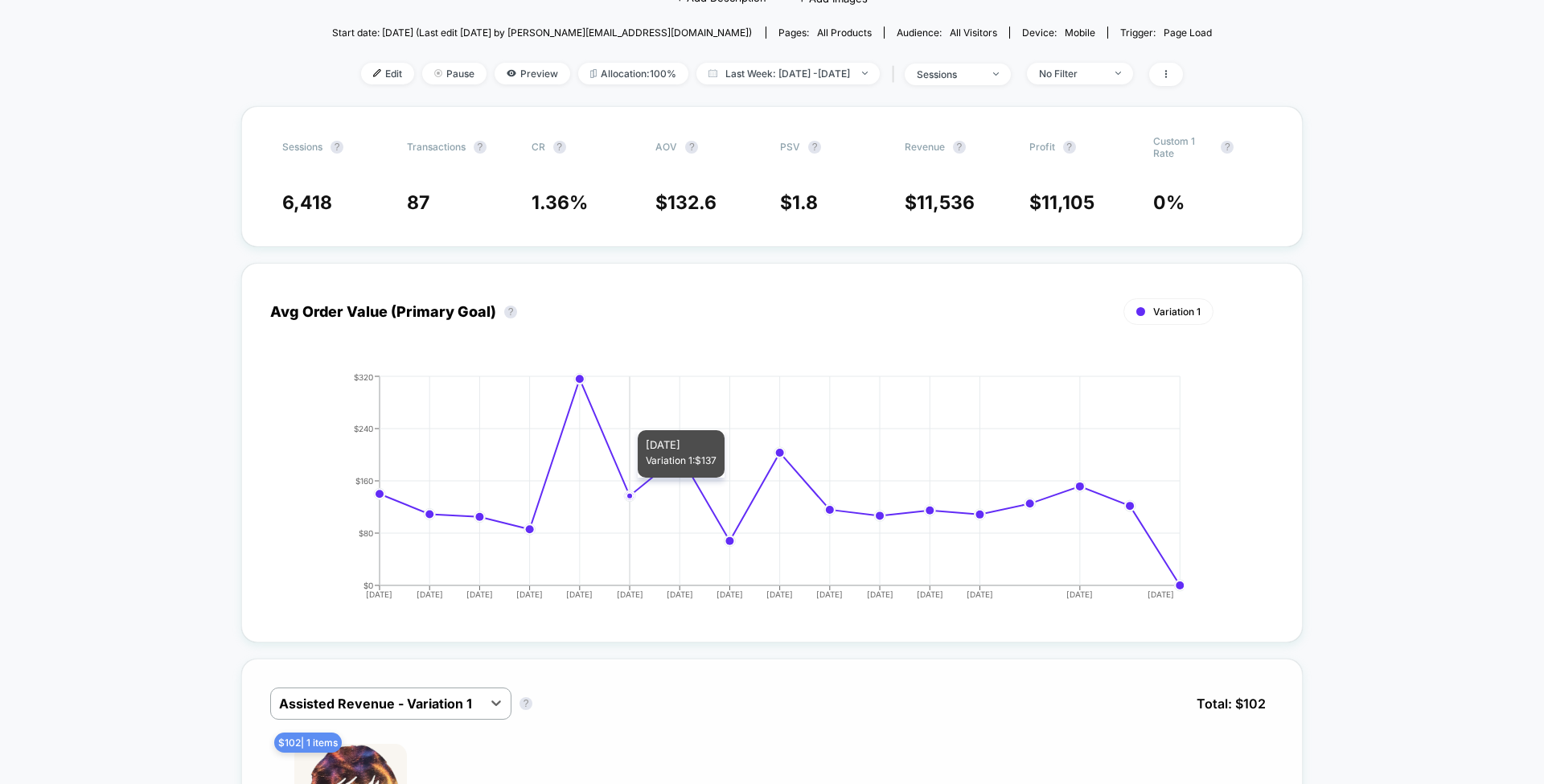 scroll, scrollTop: 84, scrollLeft: 0, axis: vertical 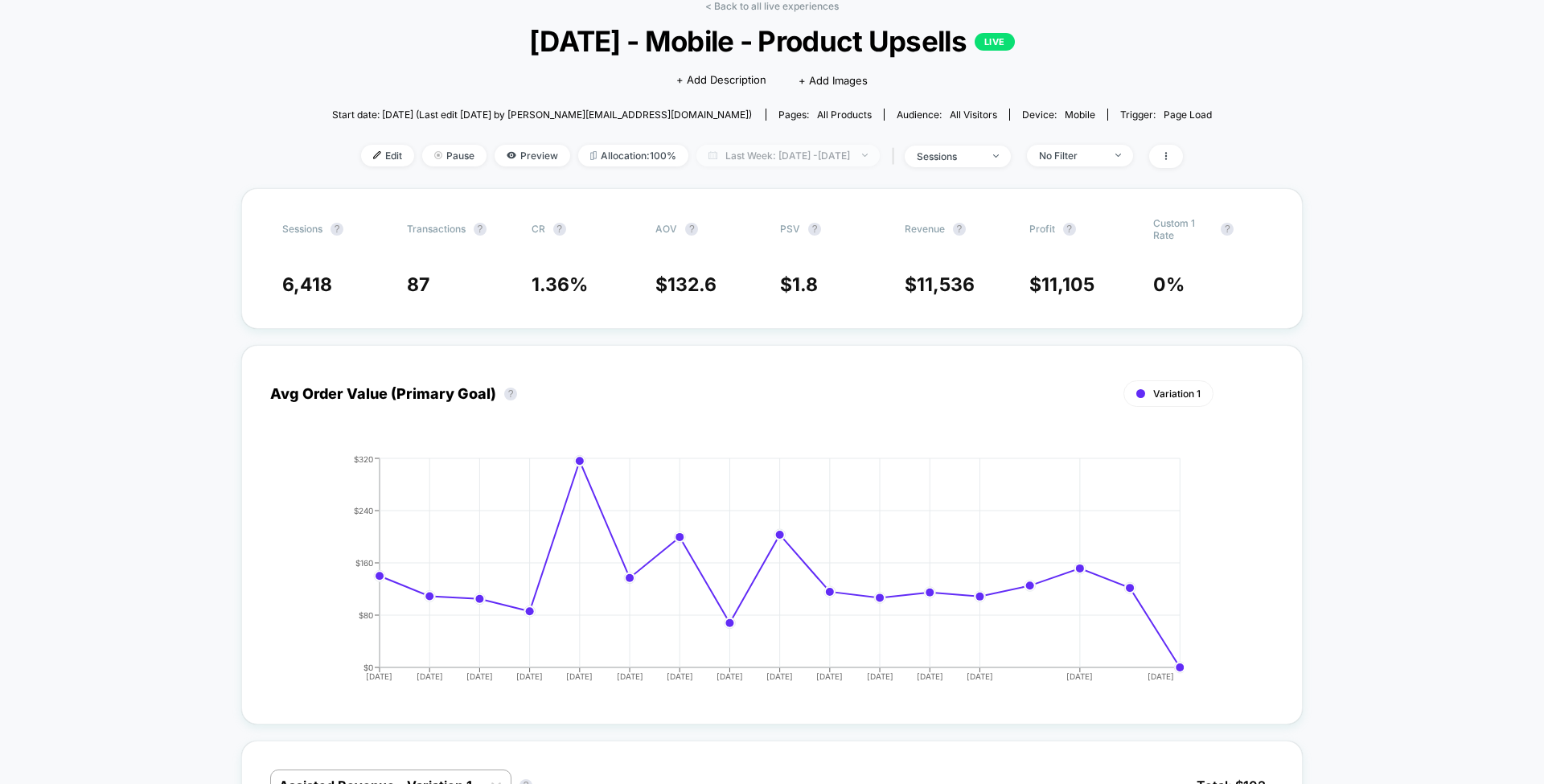click on "Last Week:     Jul 9, 2025    -    Jul 25, 2025" at bounding box center [788, 155] 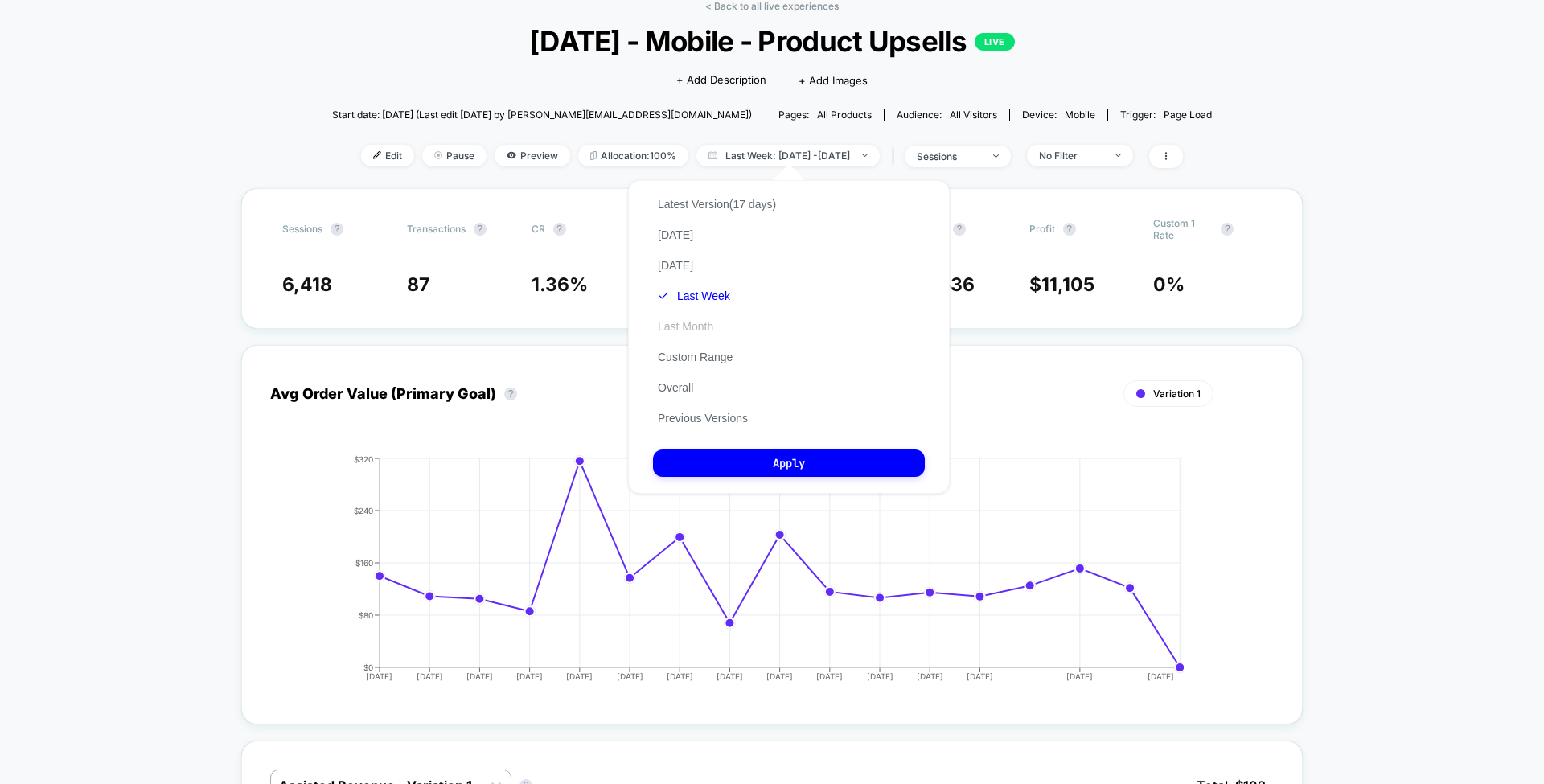 click on "Last Month" at bounding box center [685, 326] 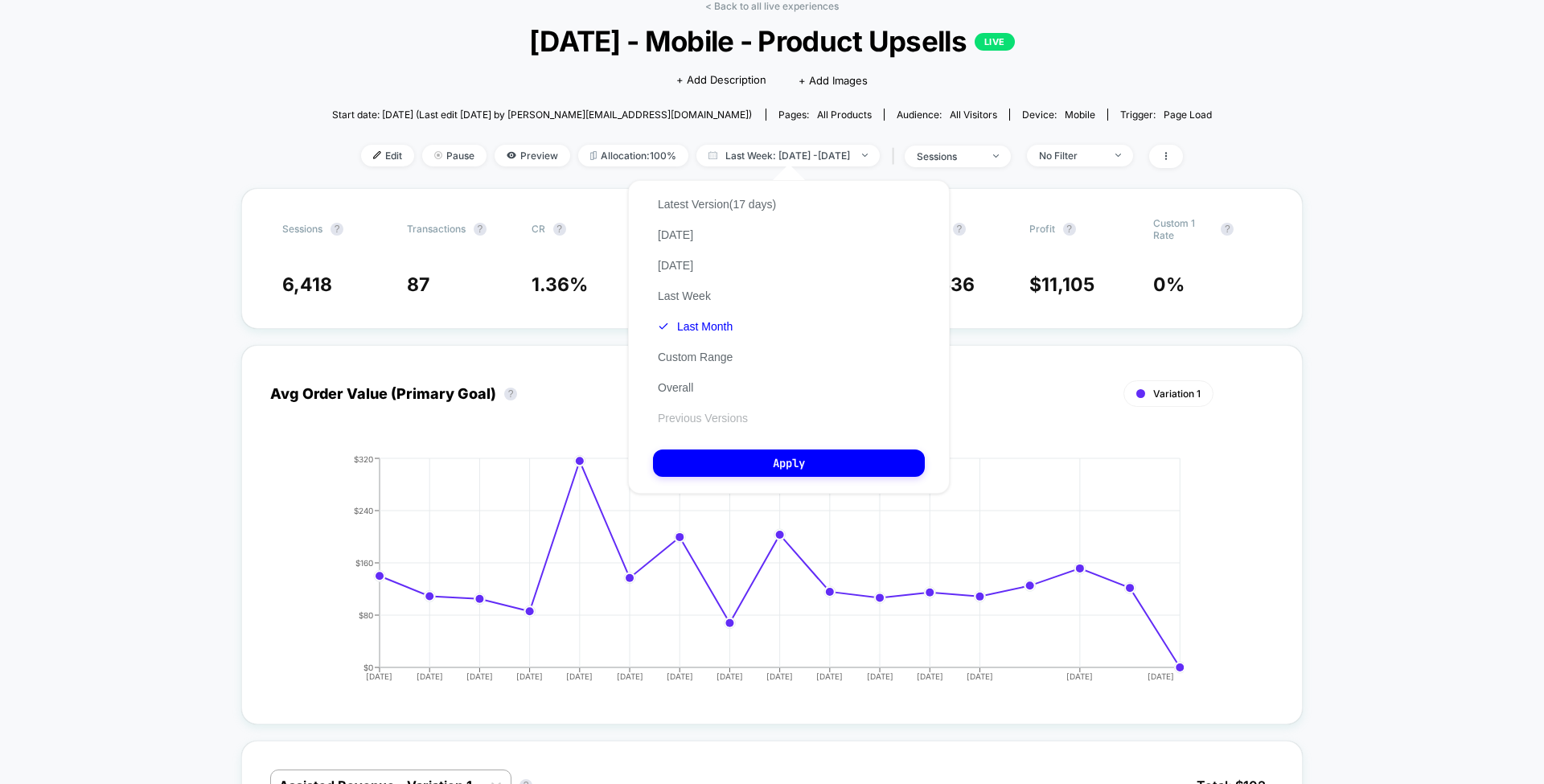 click on "Previous Versions" at bounding box center [703, 418] 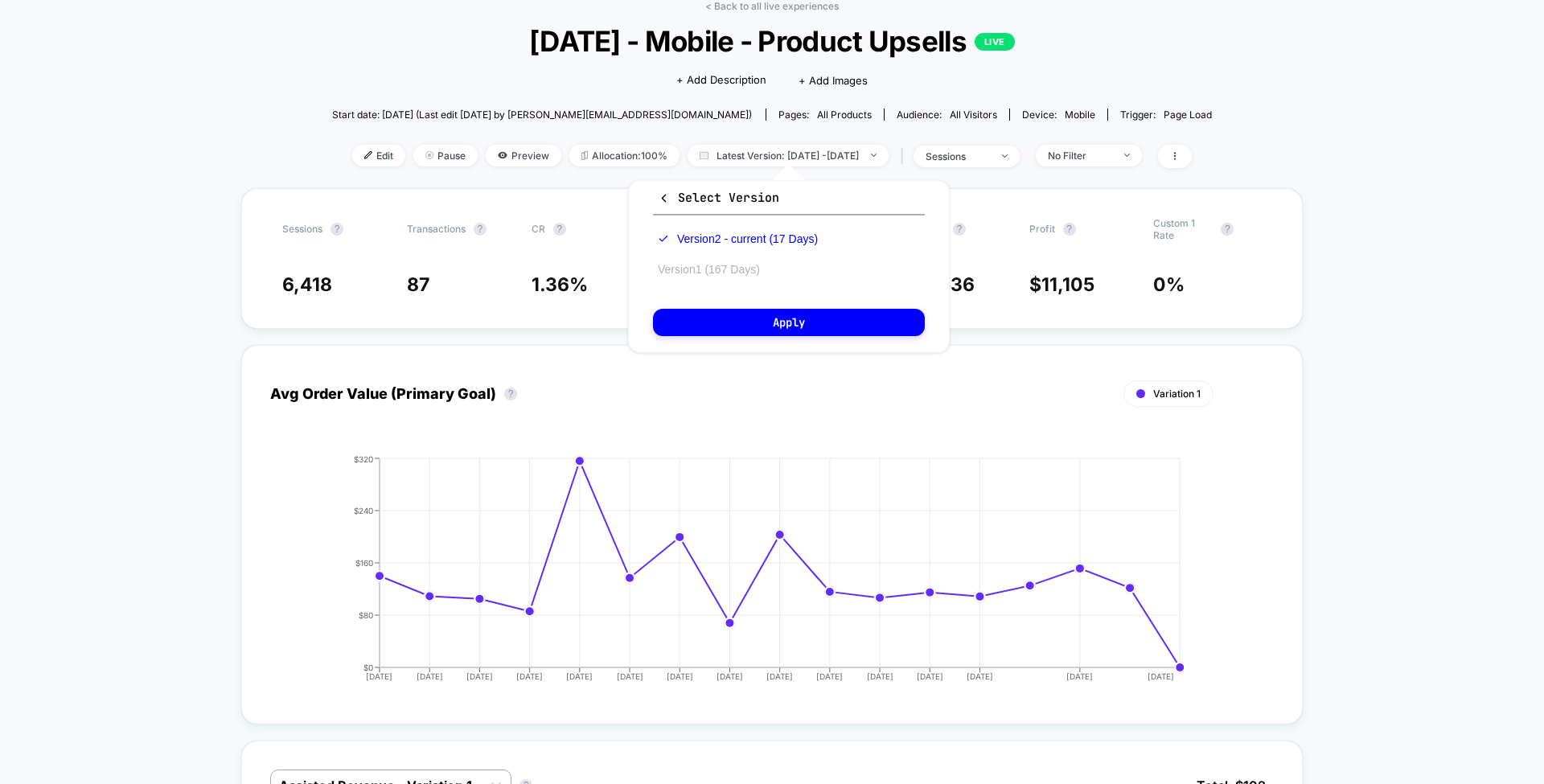click on "Version  1   (167 Days)" at bounding box center (708, 269) 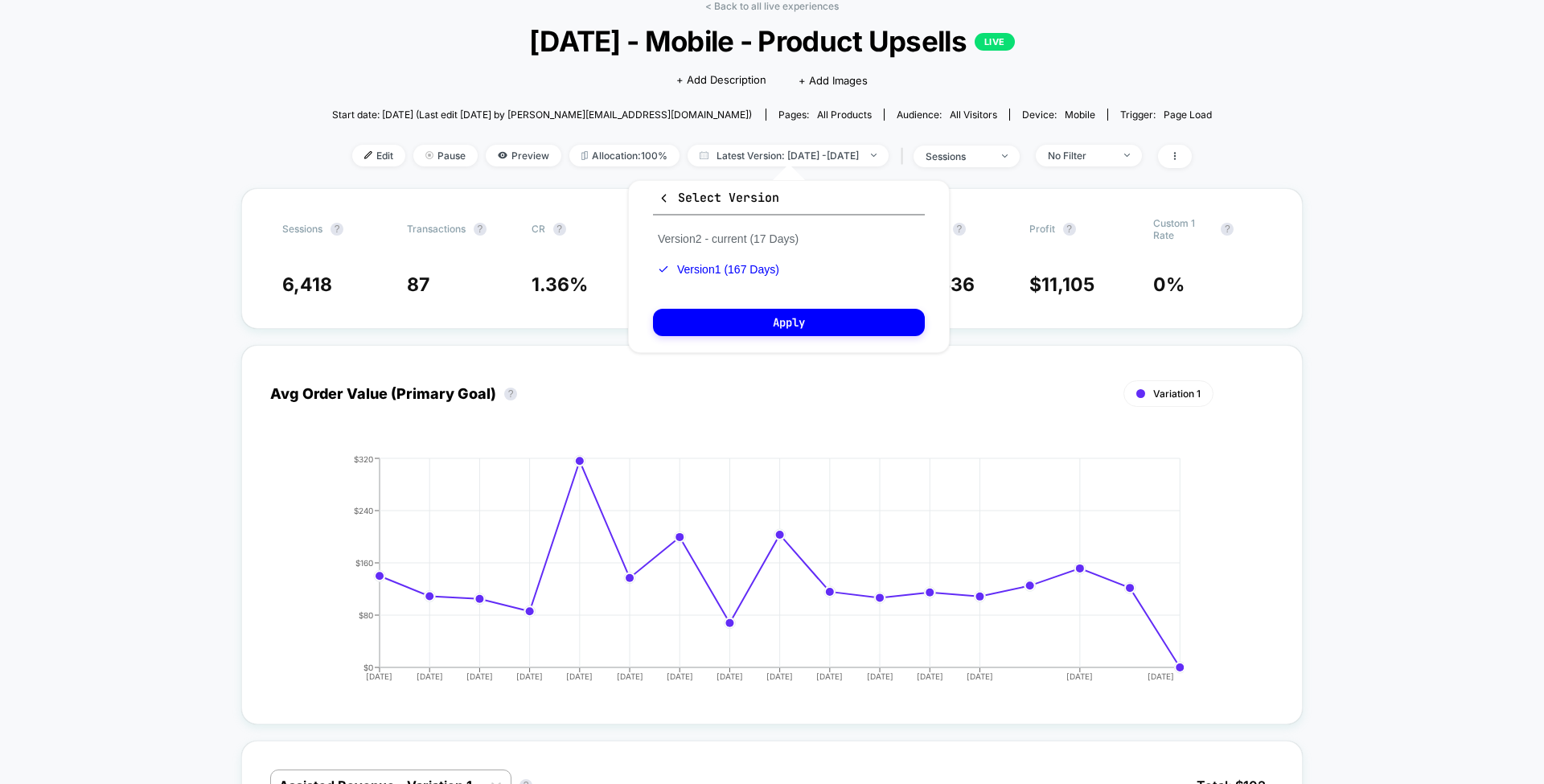 click on "Select Version Version  2   - current (17 Days) Version  1   (167 Days) Apply" at bounding box center (789, 266) 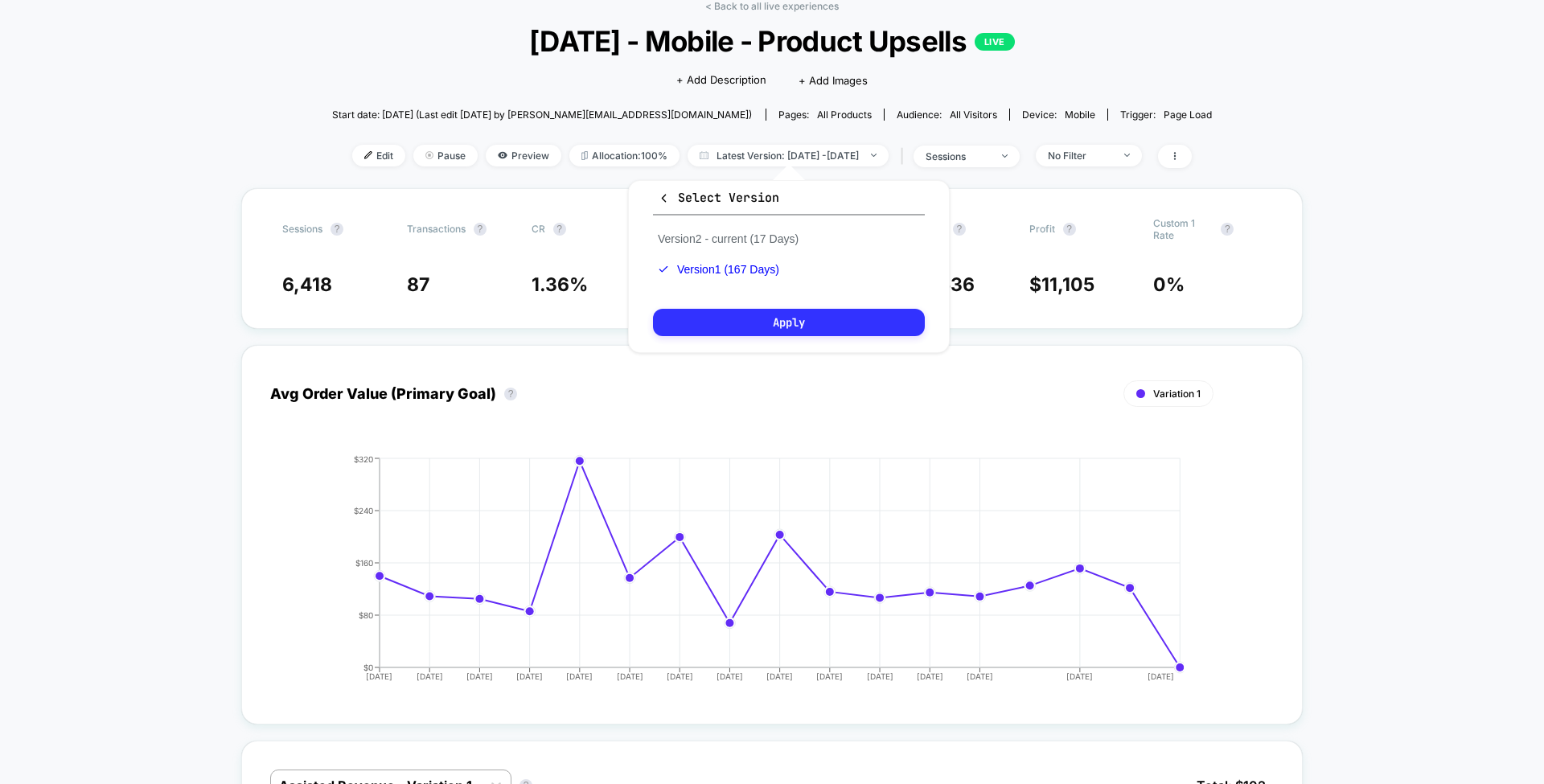 click on "Apply" at bounding box center [789, 322] 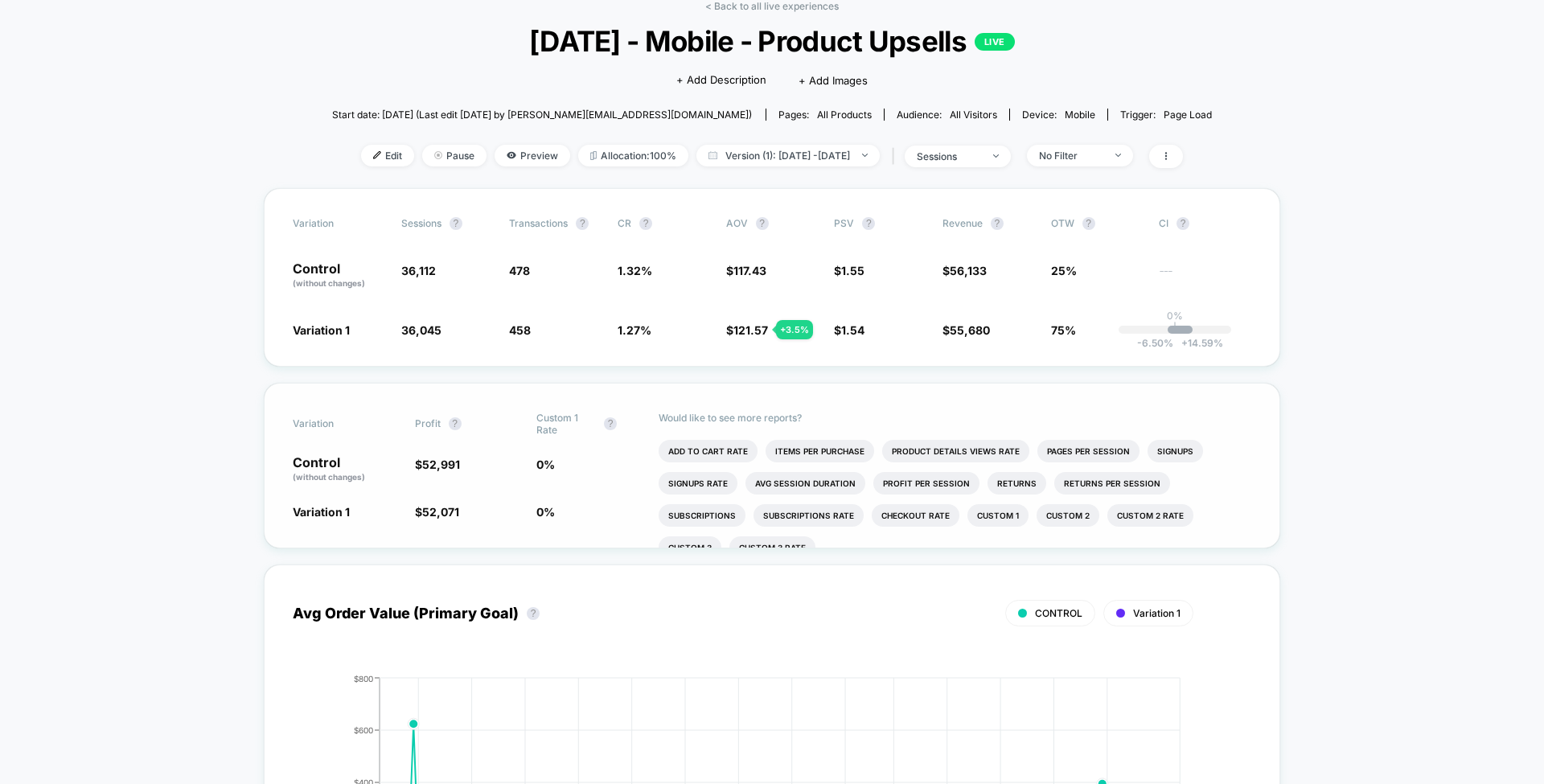 scroll, scrollTop: 31, scrollLeft: 0, axis: vertical 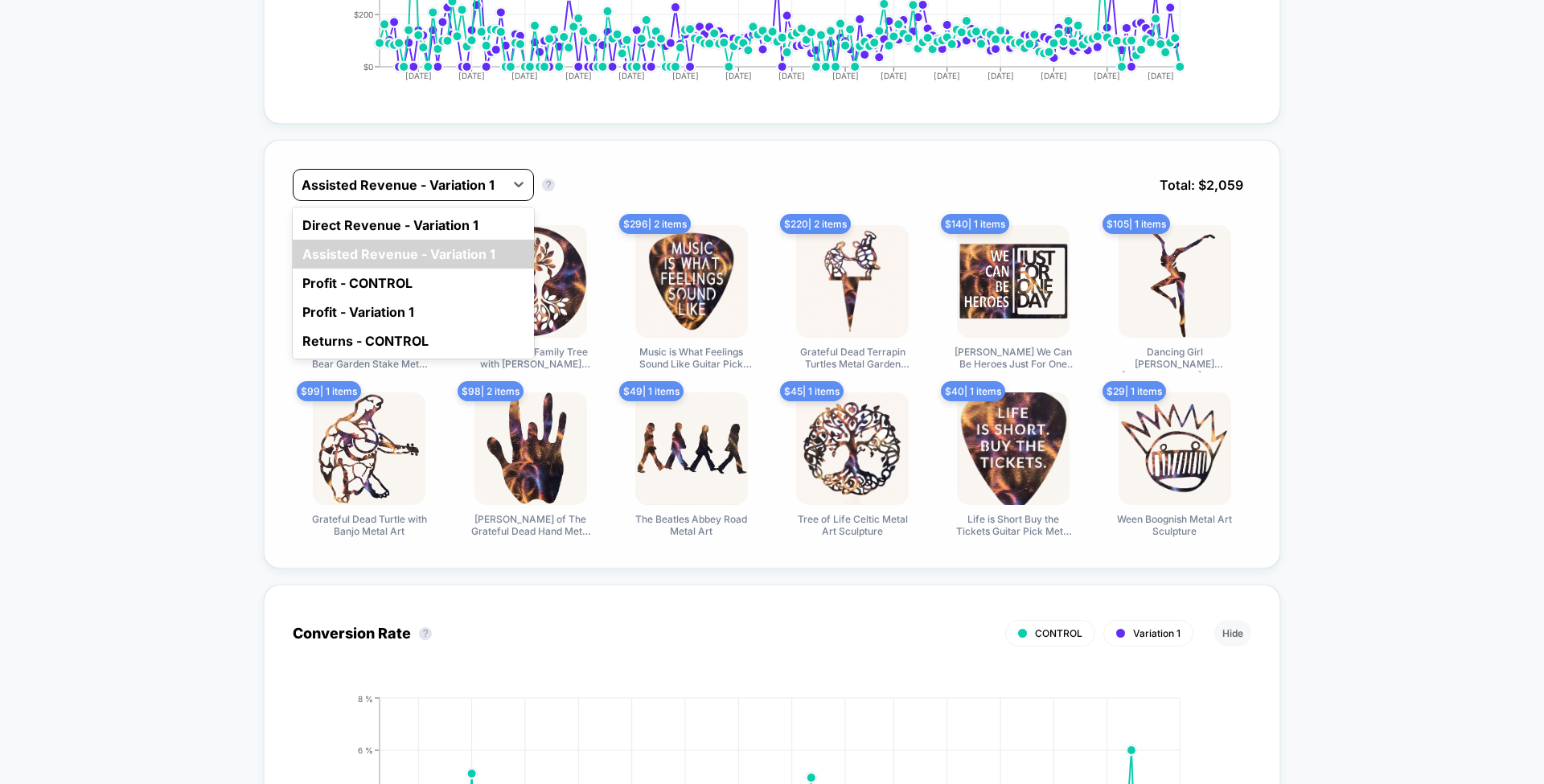 click at bounding box center [399, 185] 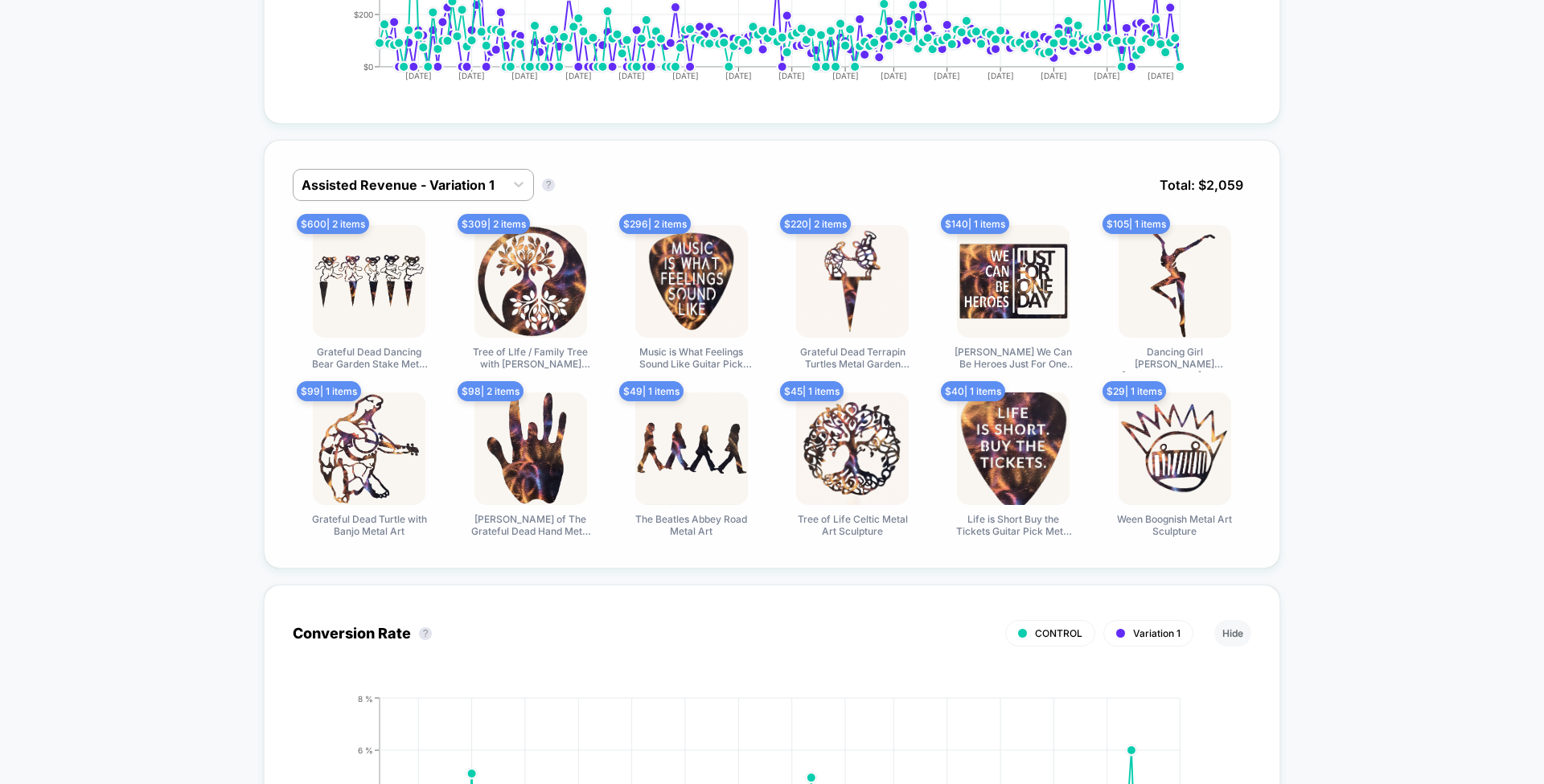 click on "Assisted Revenue  - Variation 1 Assisted Revenue  - Variation 1 ? Total:   $ 2,059" at bounding box center (772, 197) 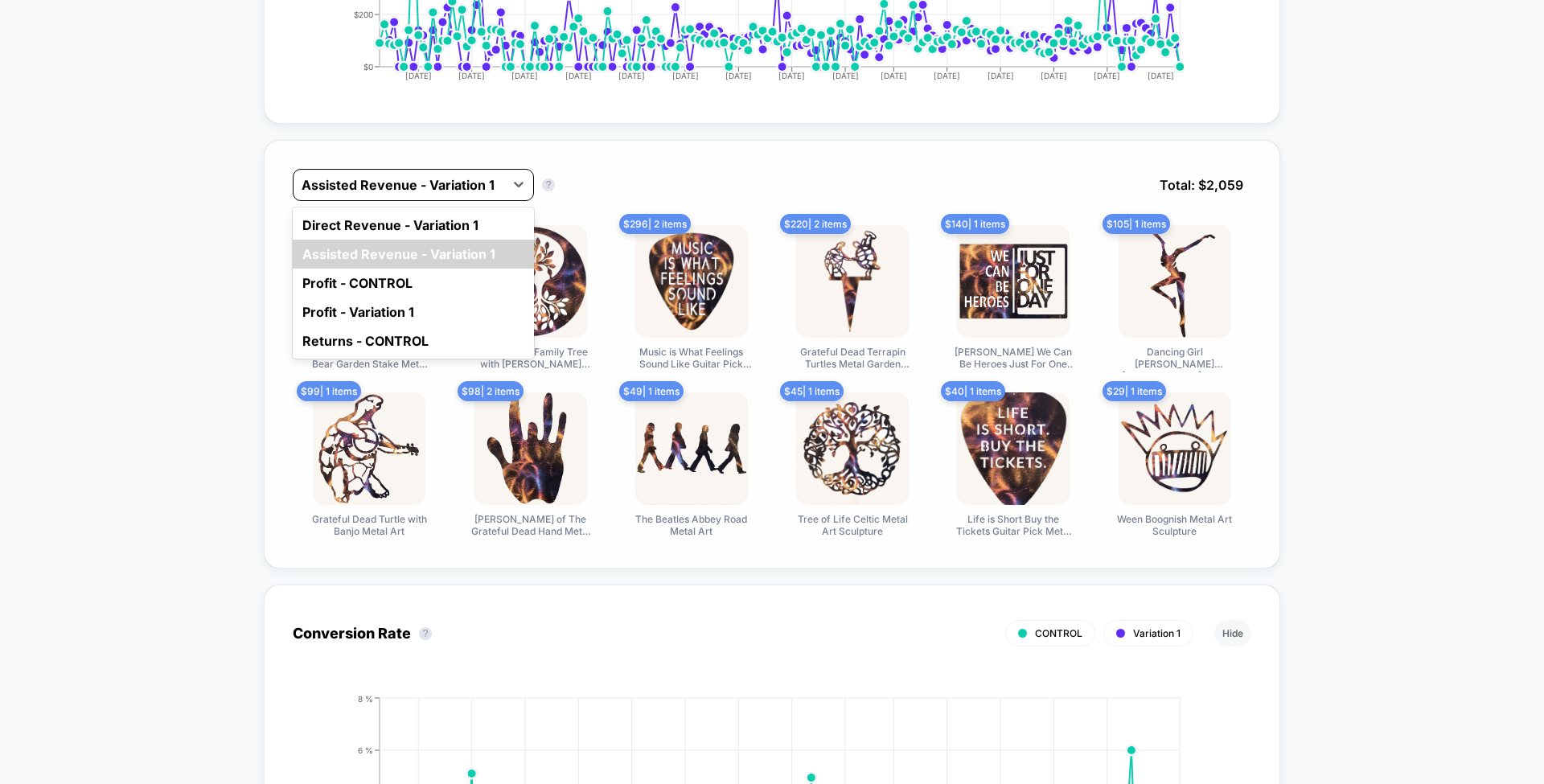 click at bounding box center [399, 185] 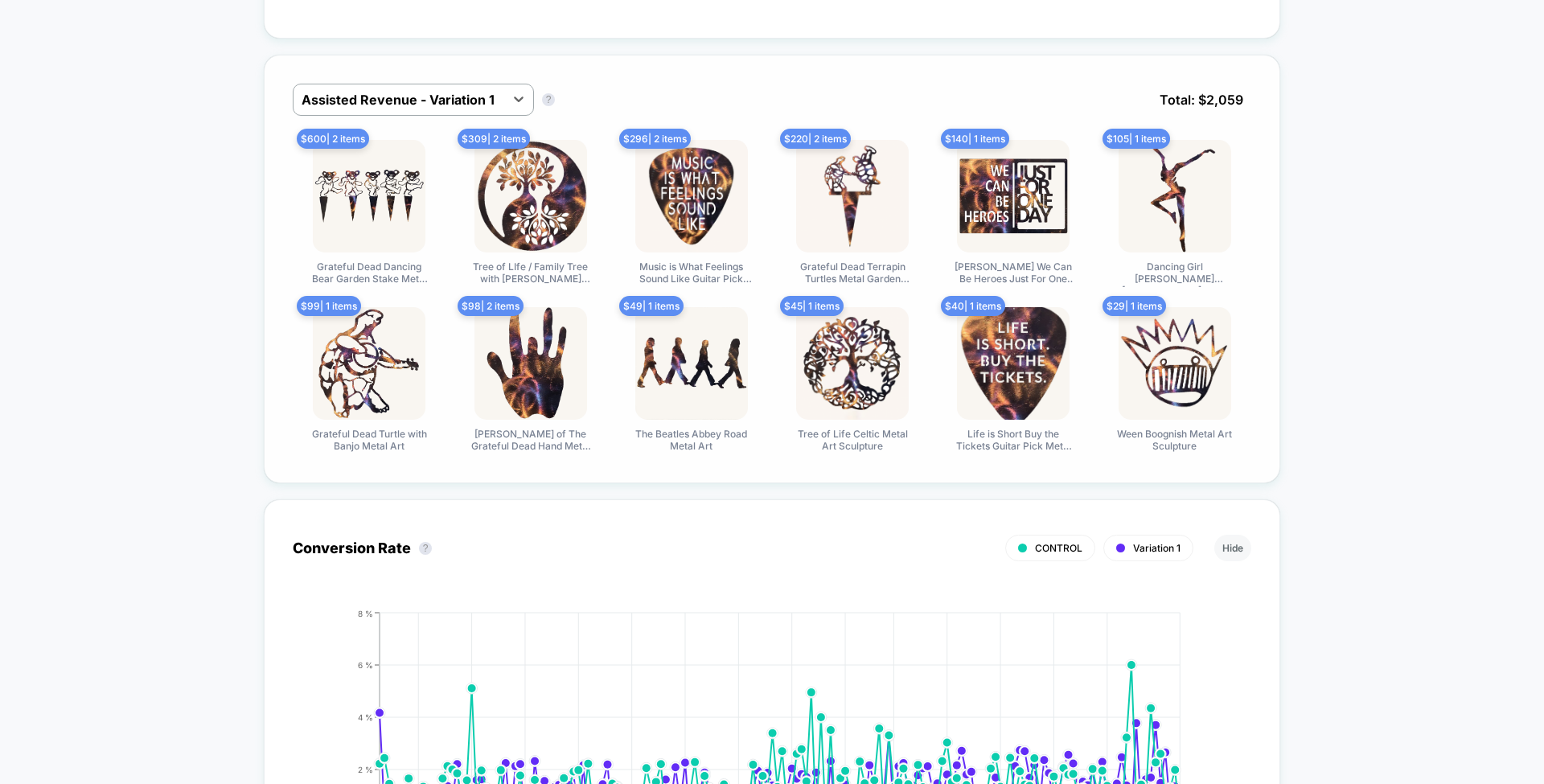 scroll, scrollTop: 992, scrollLeft: 0, axis: vertical 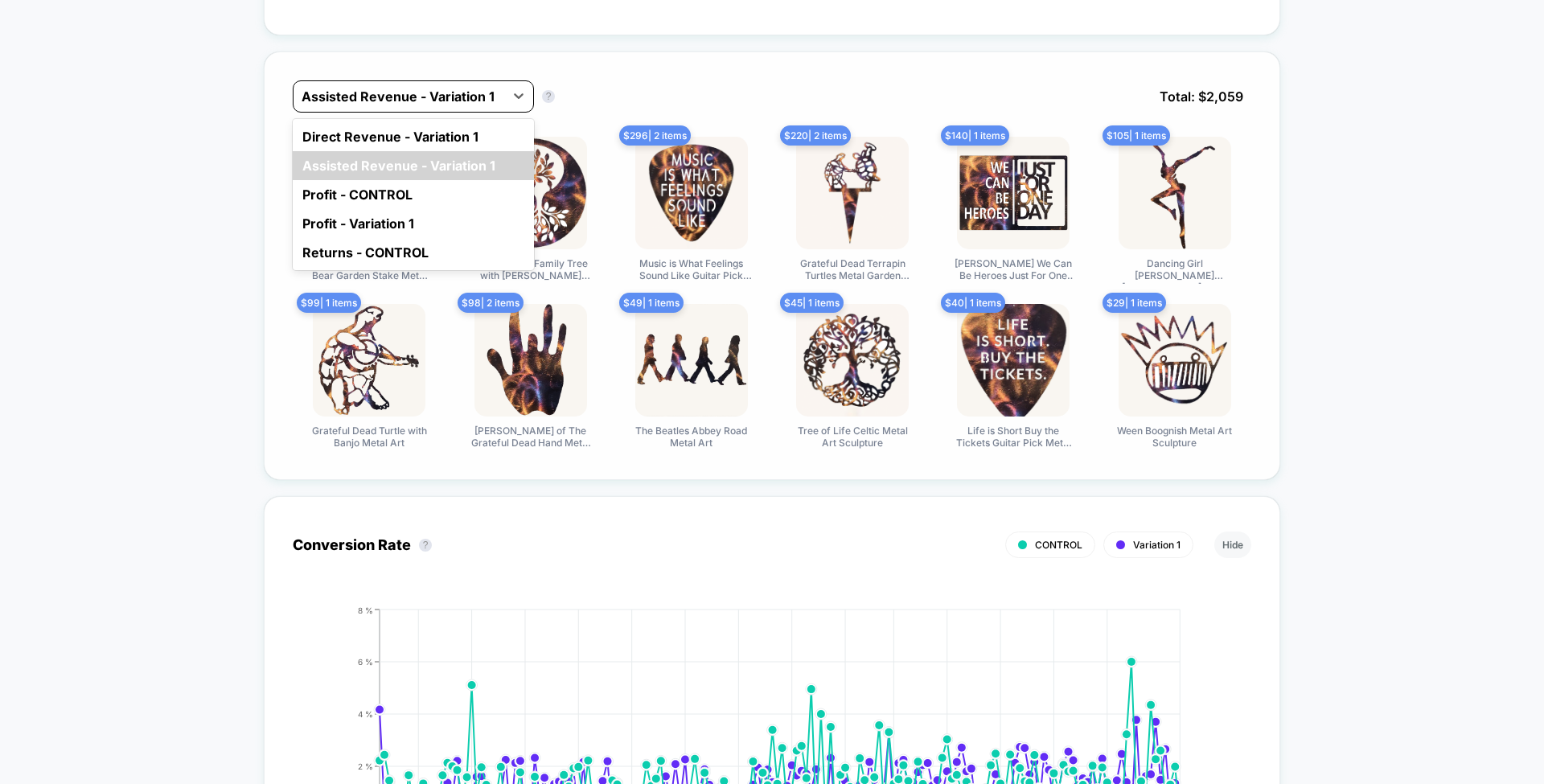 click at bounding box center (399, 96) 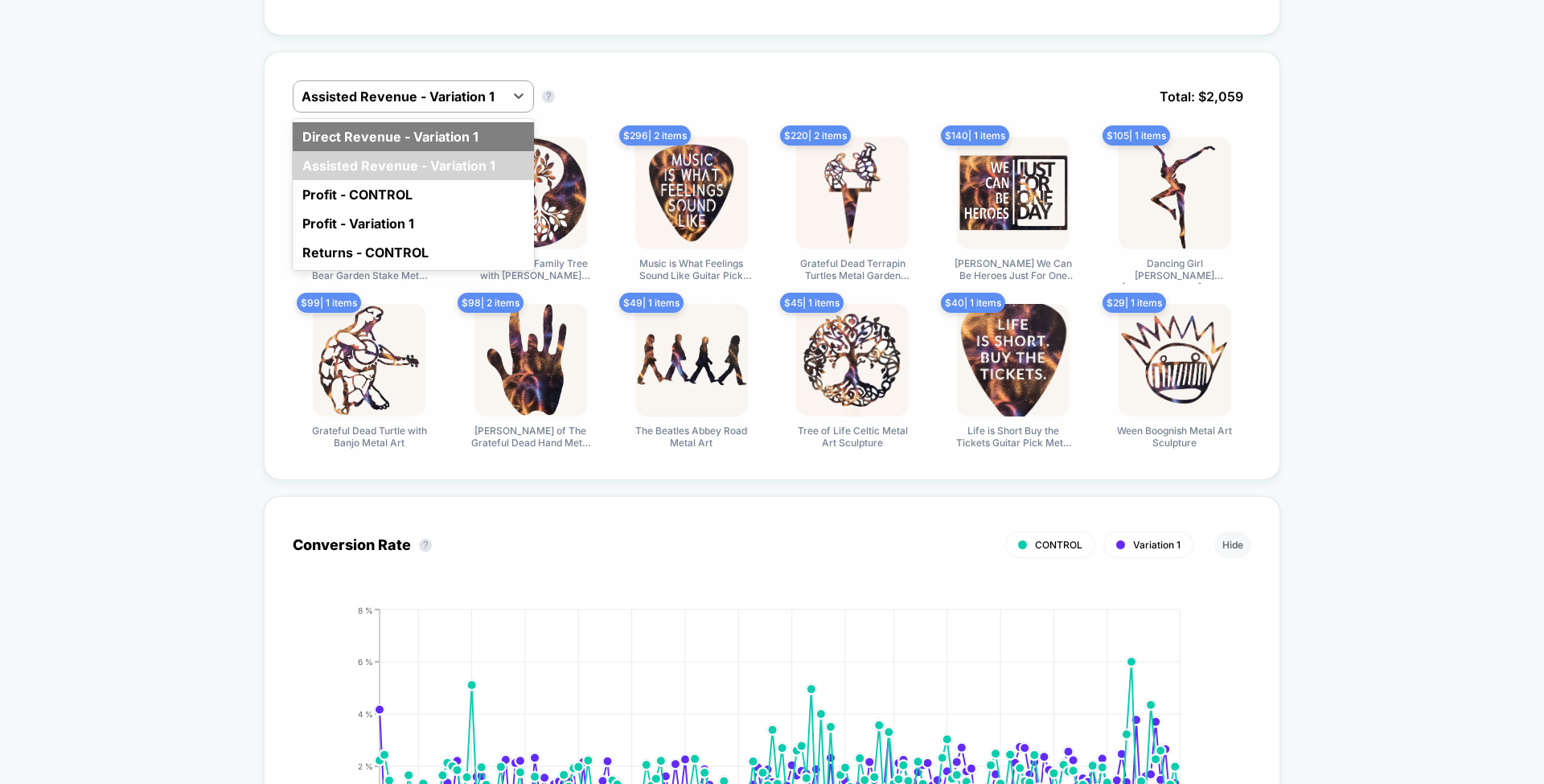 click on "Direct Revenue  - Variation 1" at bounding box center (413, 137) 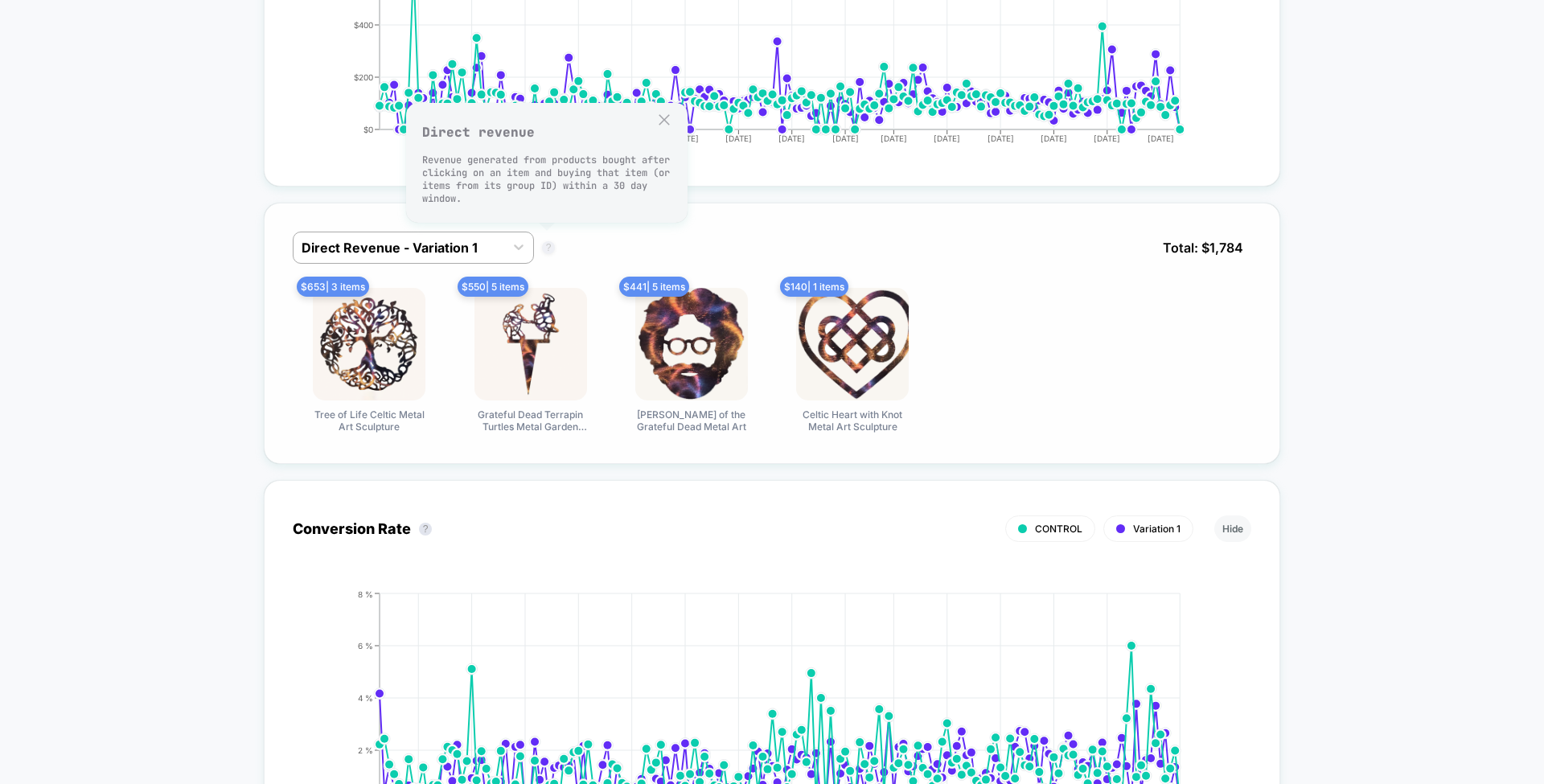 scroll, scrollTop: 840, scrollLeft: 0, axis: vertical 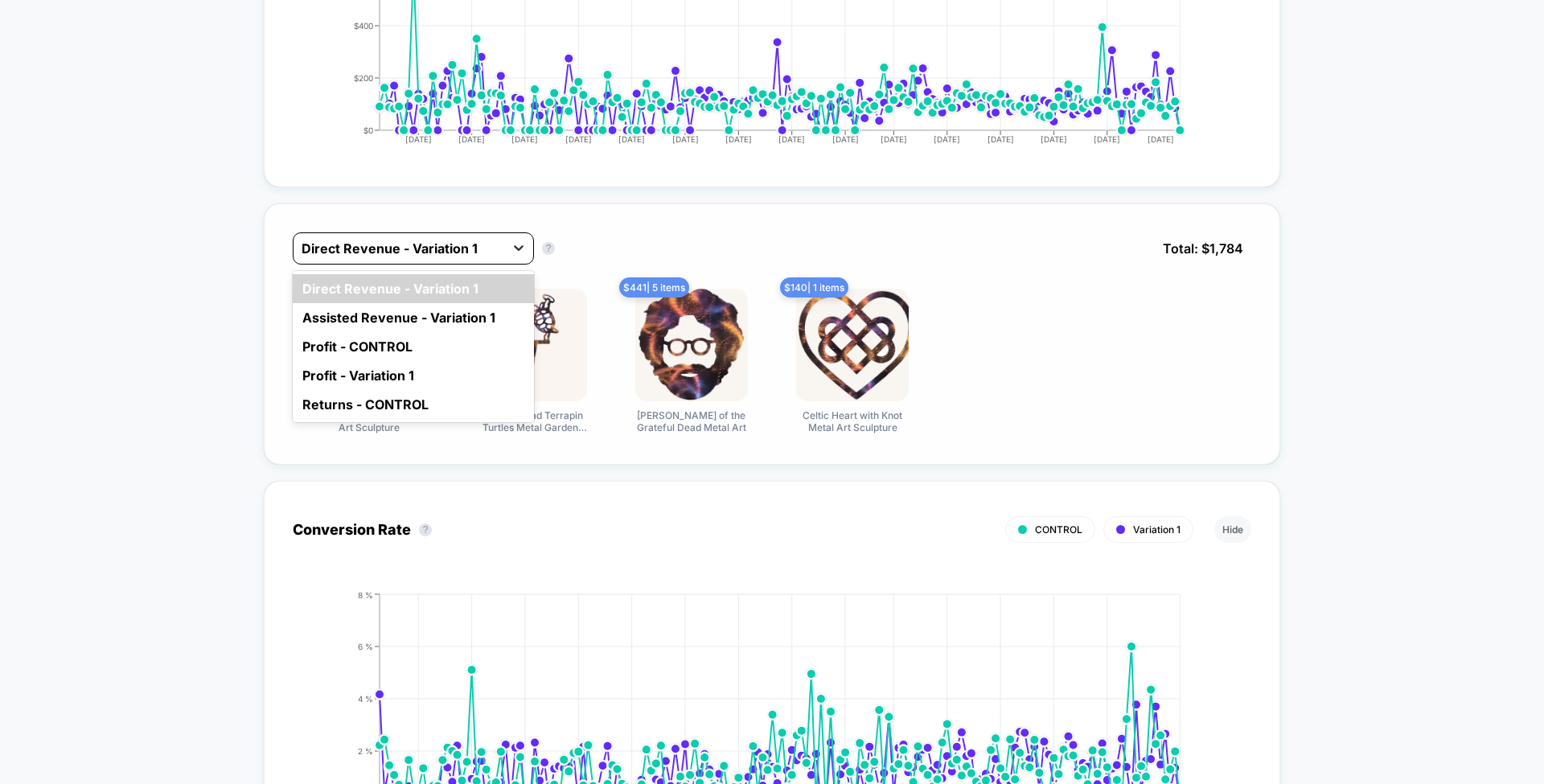 click at bounding box center [519, 248] 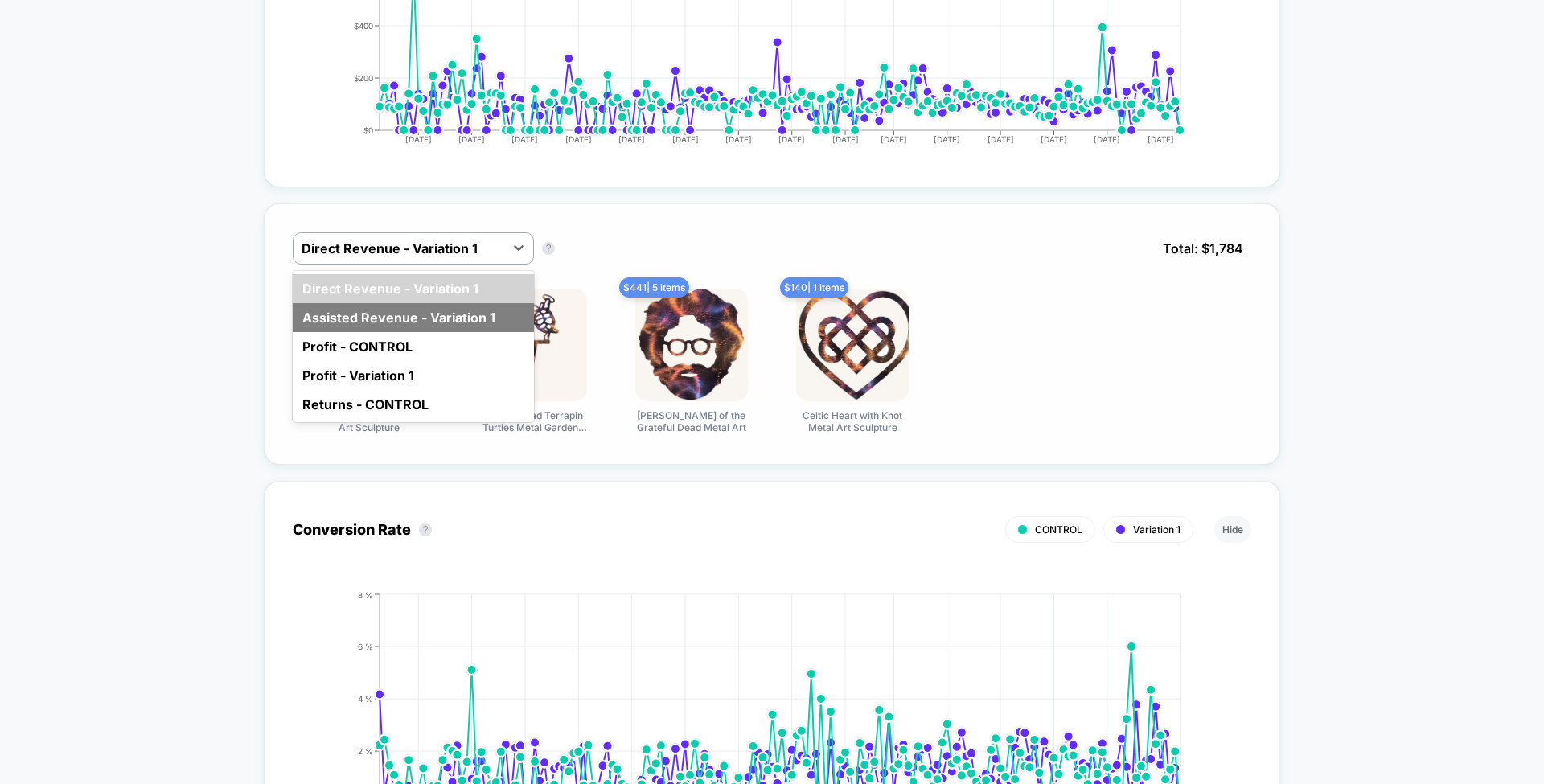 click on "Assisted Revenue  - Variation 1" at bounding box center (413, 318) 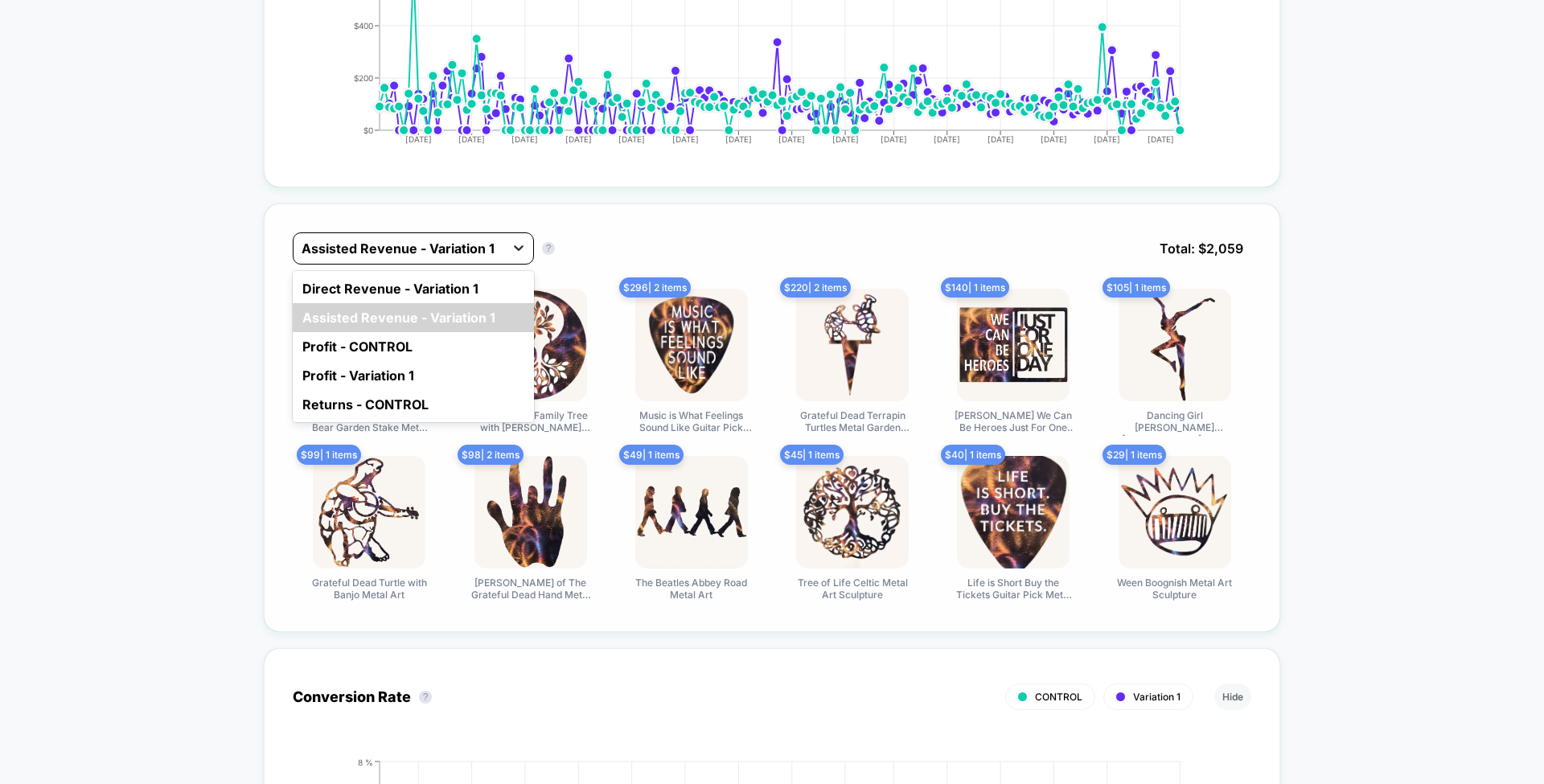 click 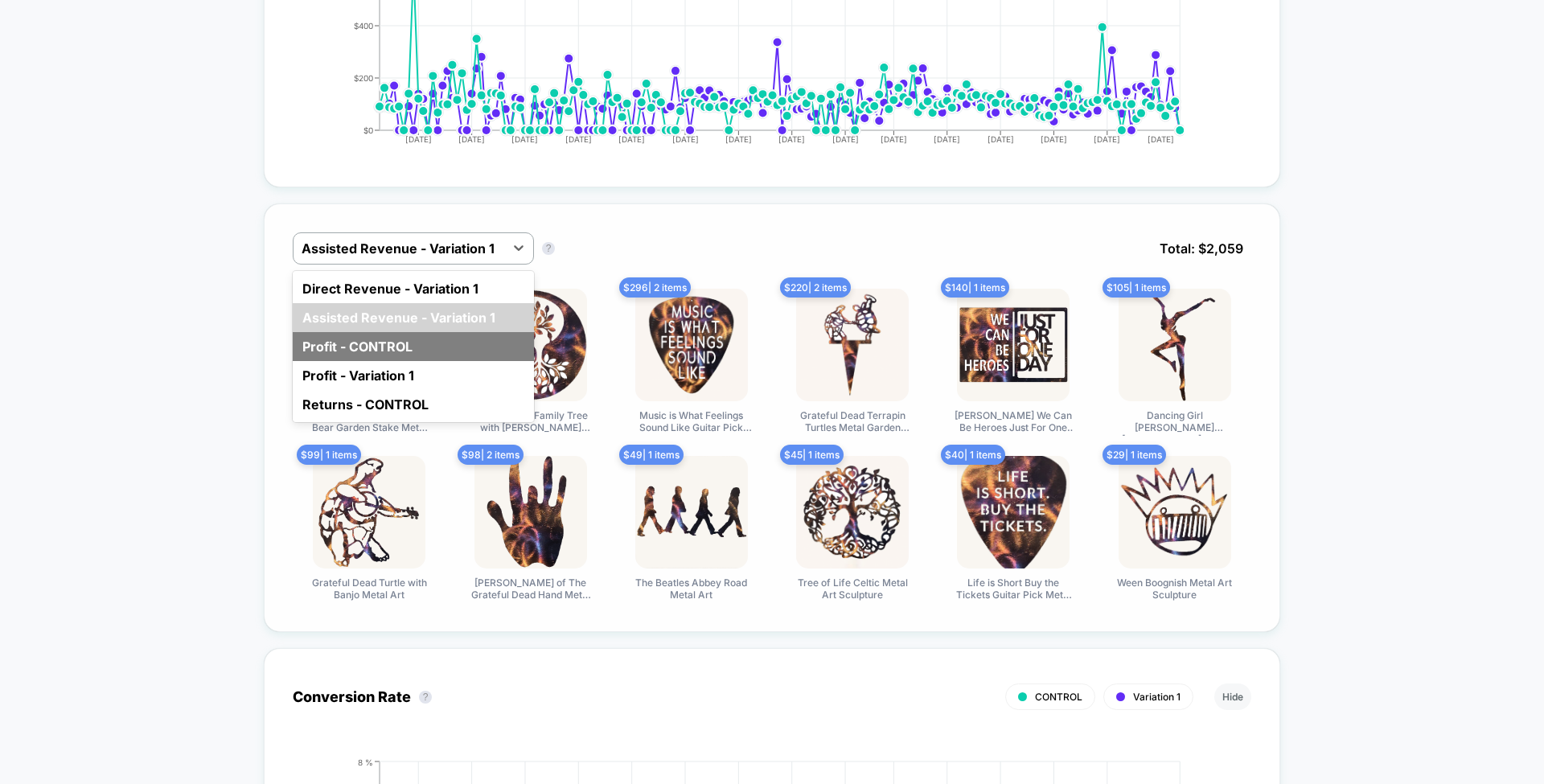 click on "Profit   - CONTROL" at bounding box center (413, 347) 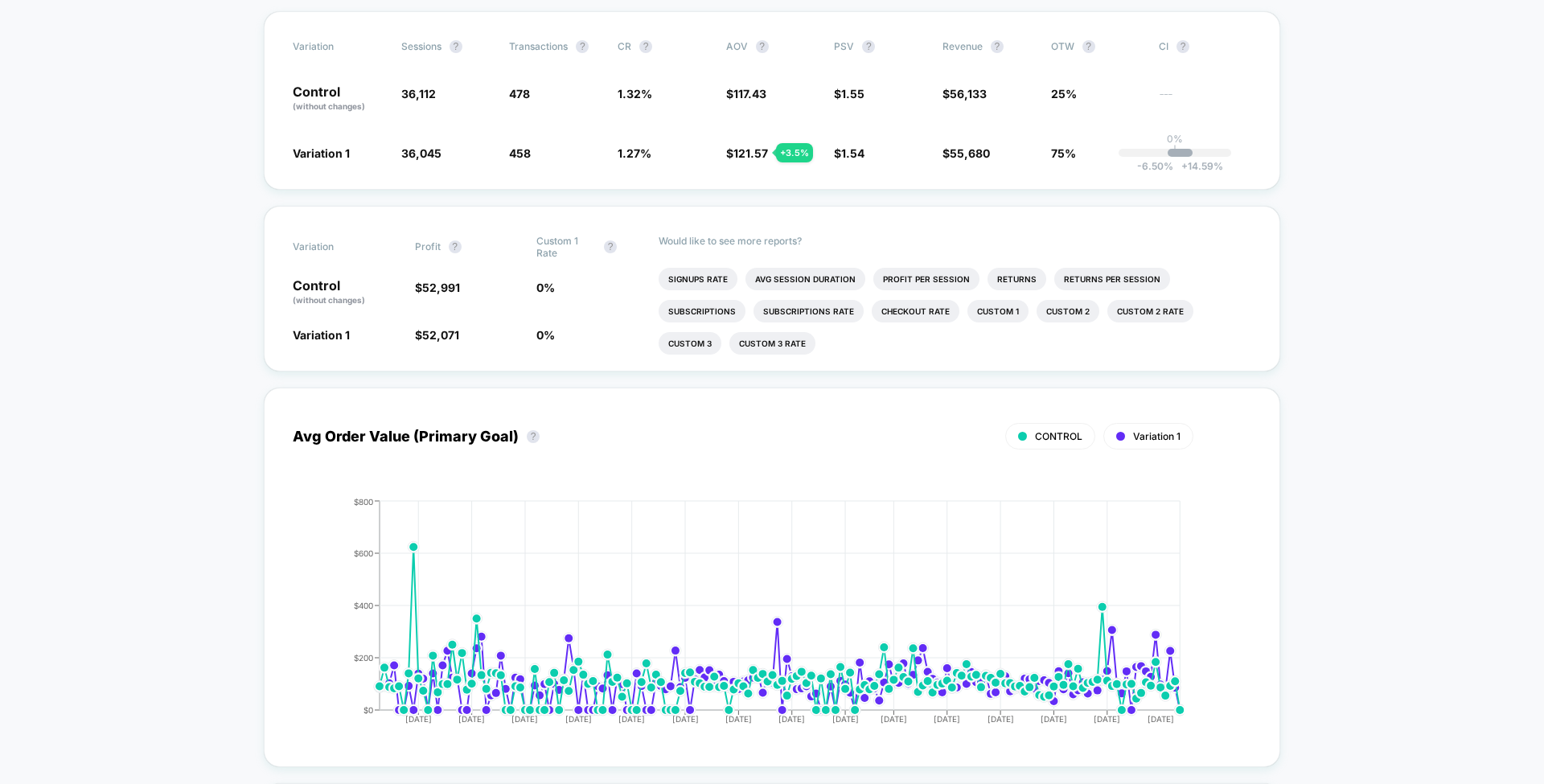 scroll, scrollTop: 257, scrollLeft: 0, axis: vertical 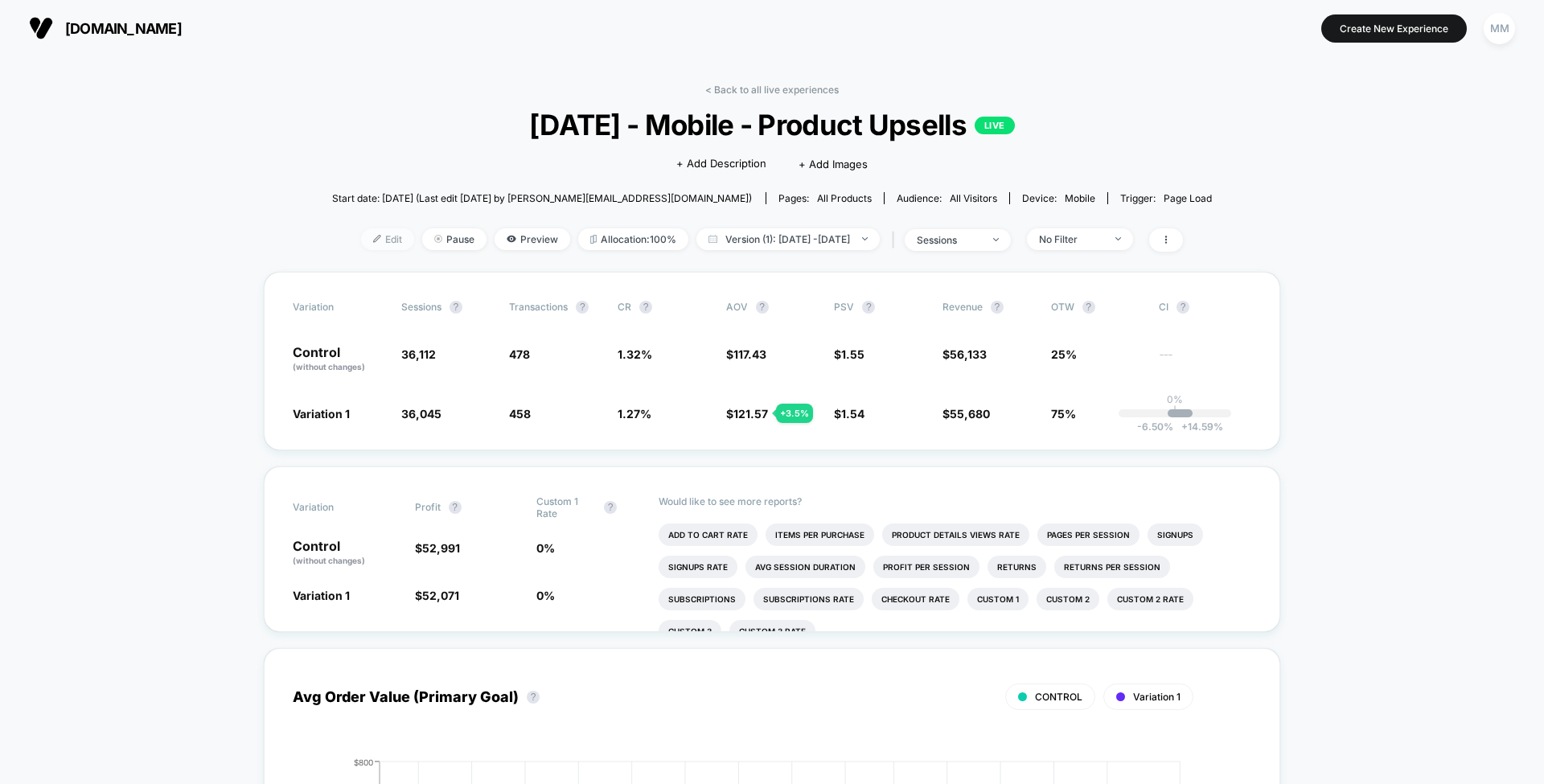 drag, startPoint x: 369, startPoint y: 242, endPoint x: 343, endPoint y: 236, distance: 26.68333 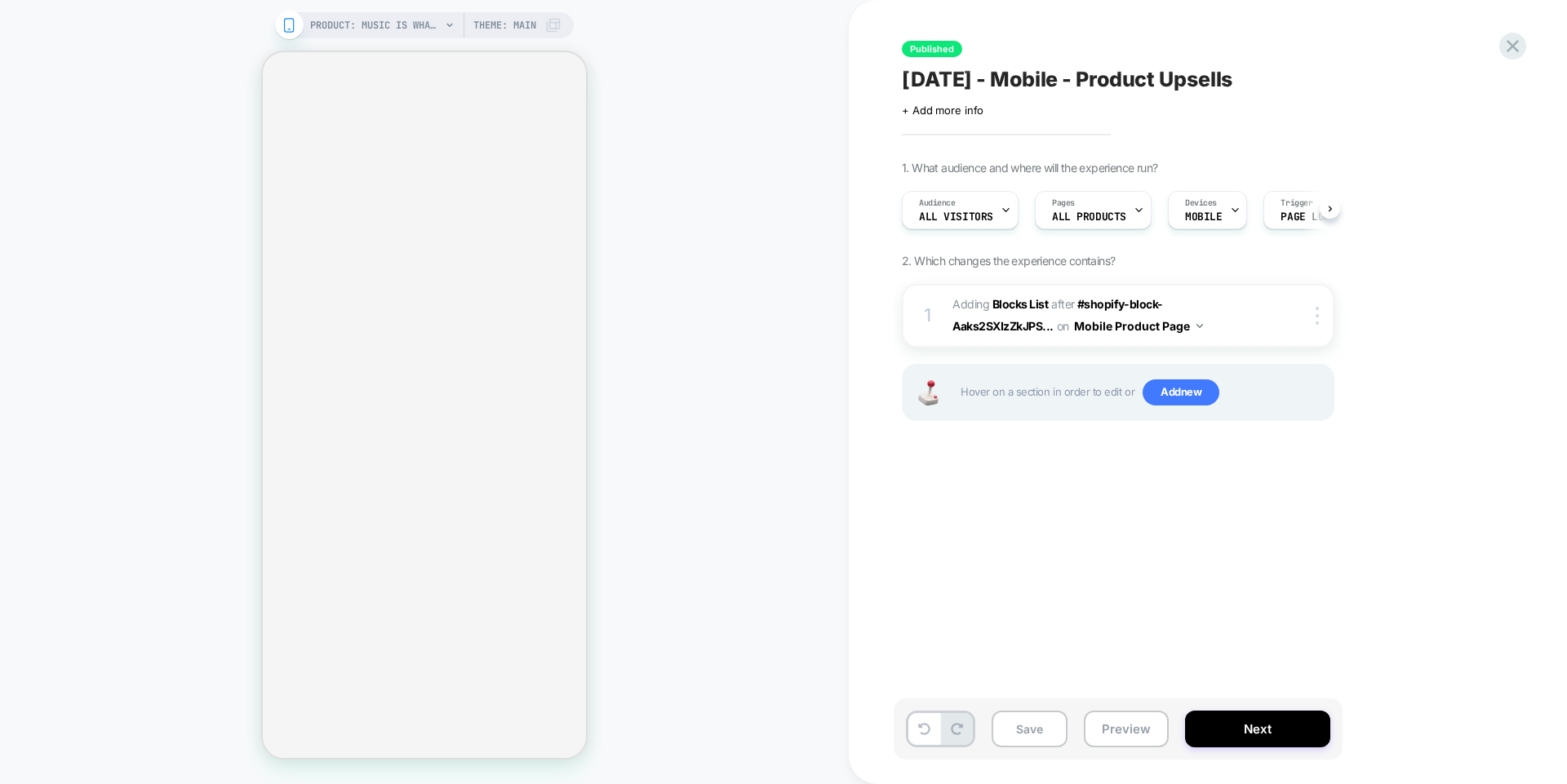 scroll, scrollTop: 0, scrollLeft: 2, axis: horizontal 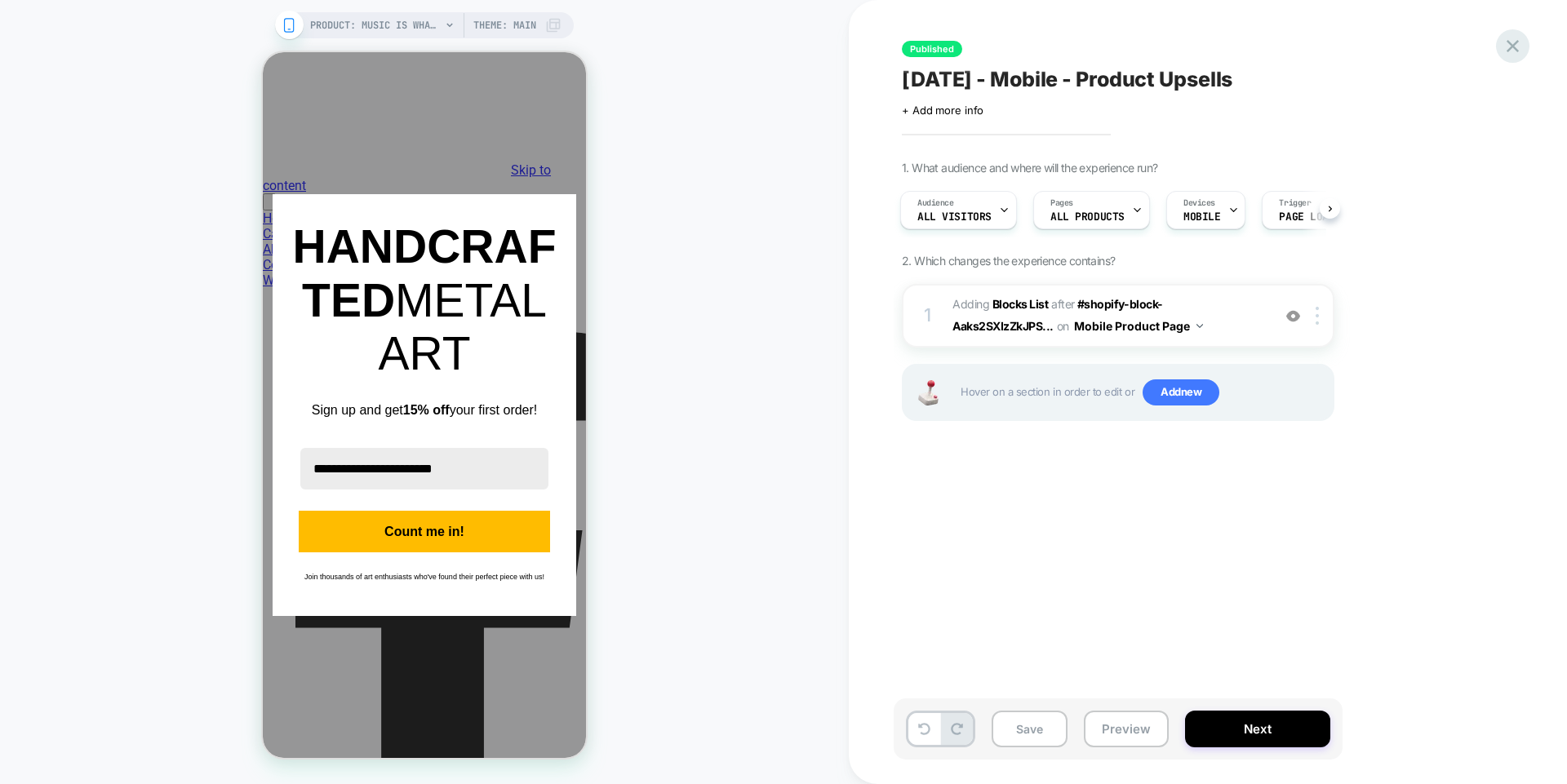 click 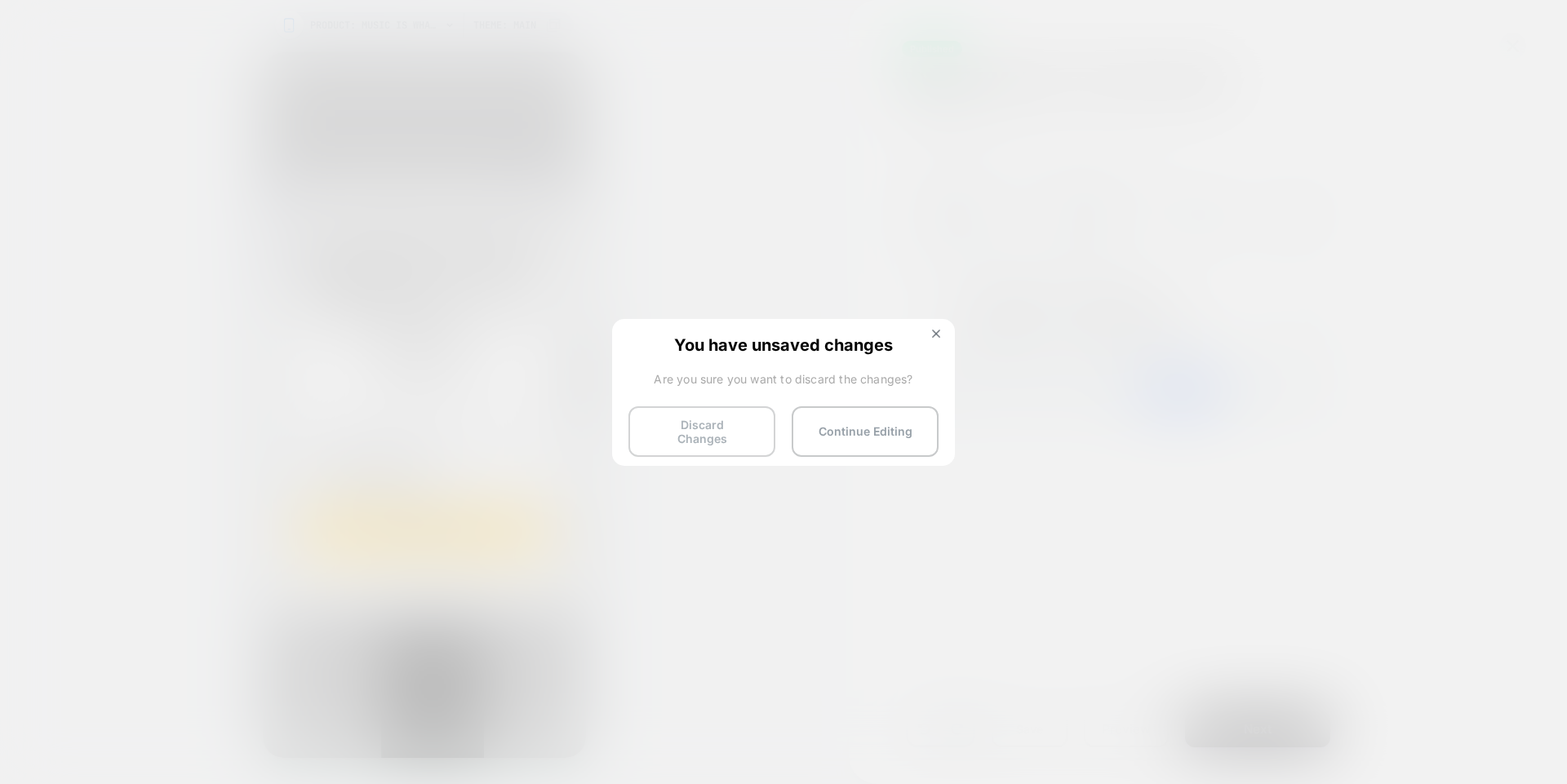 click on "Discard Changes" at bounding box center [702, 432] 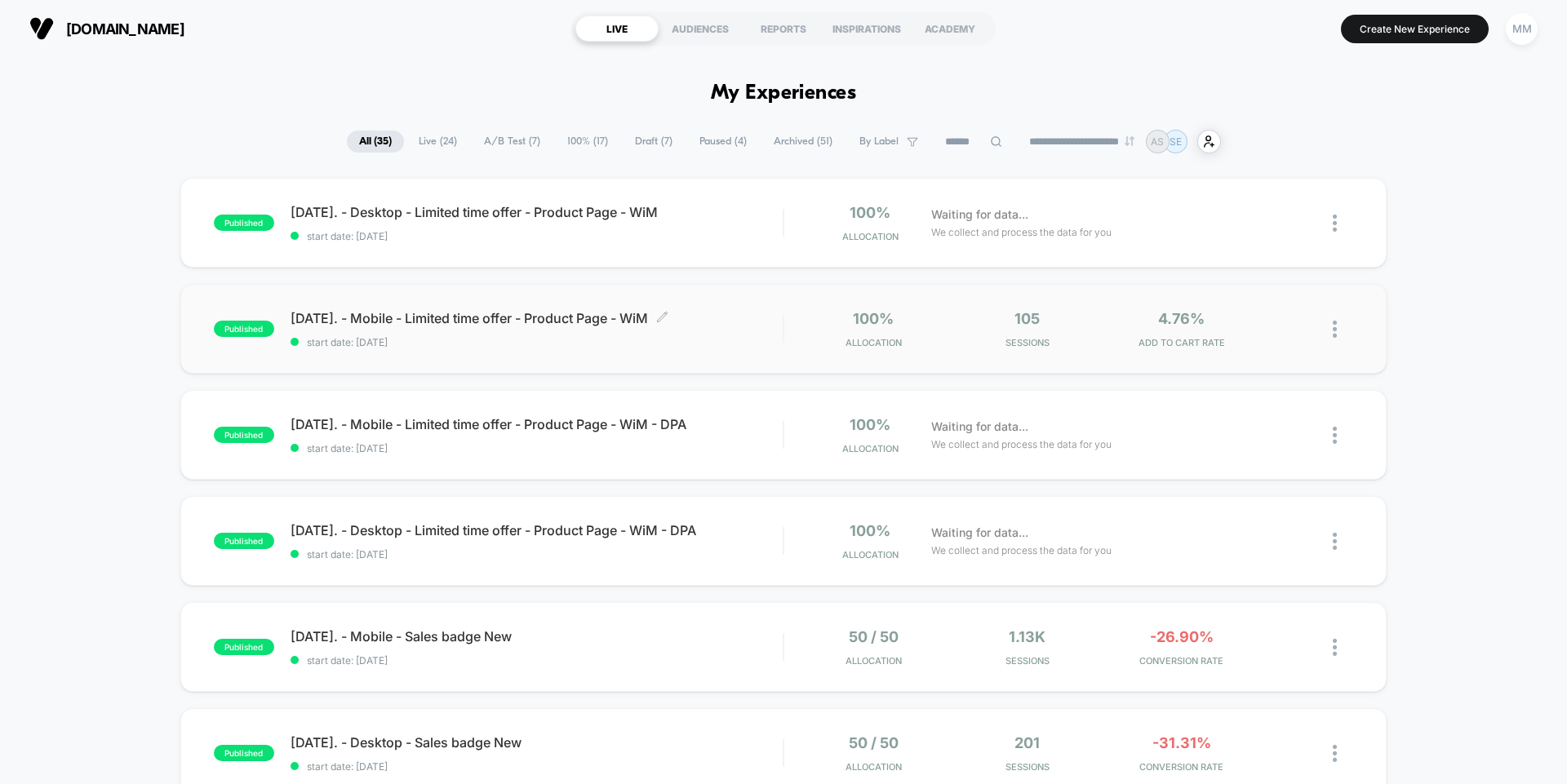 click on "start date: 7/18/2025" at bounding box center (536, 342) 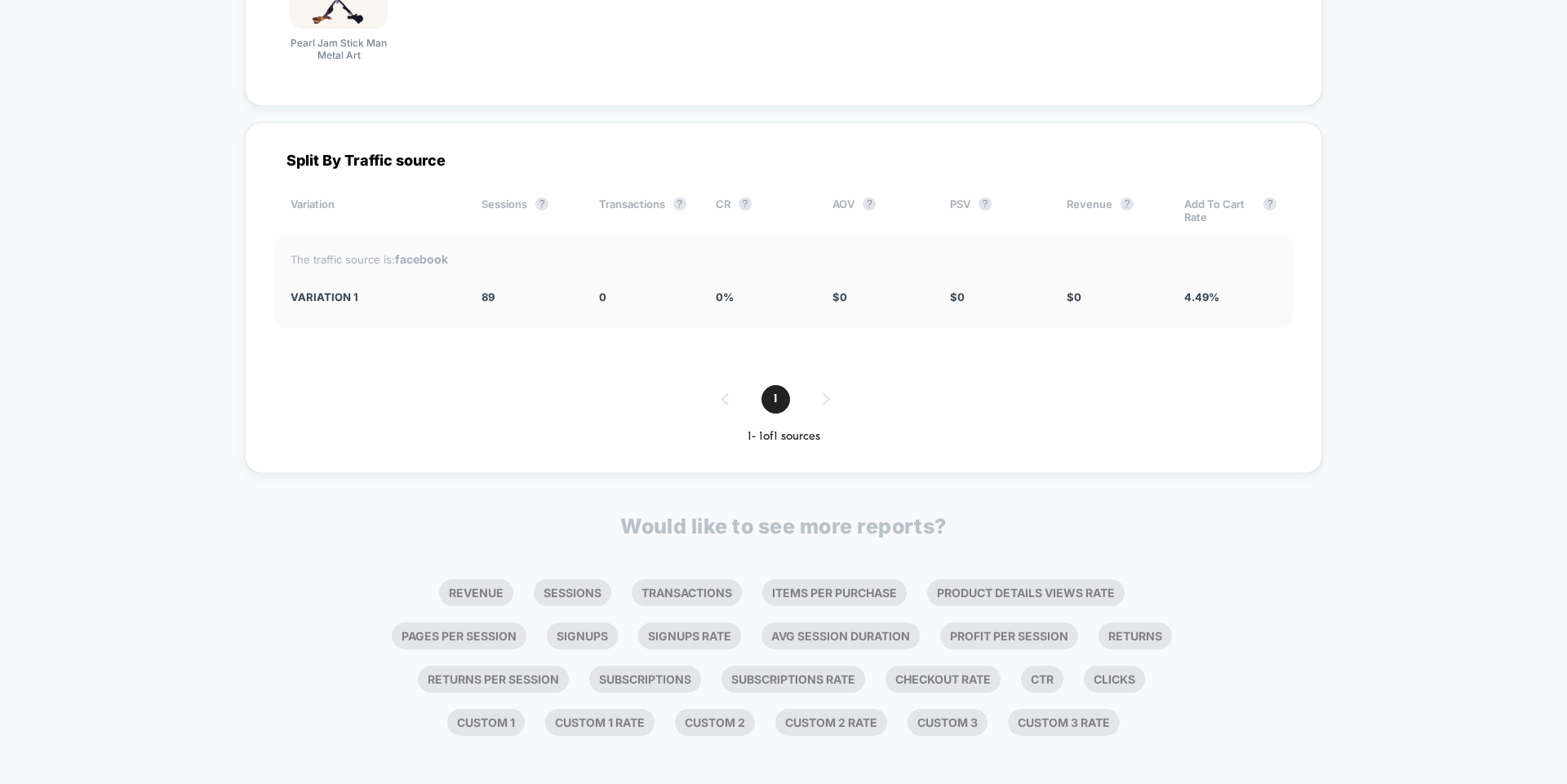 scroll, scrollTop: 2922, scrollLeft: 0, axis: vertical 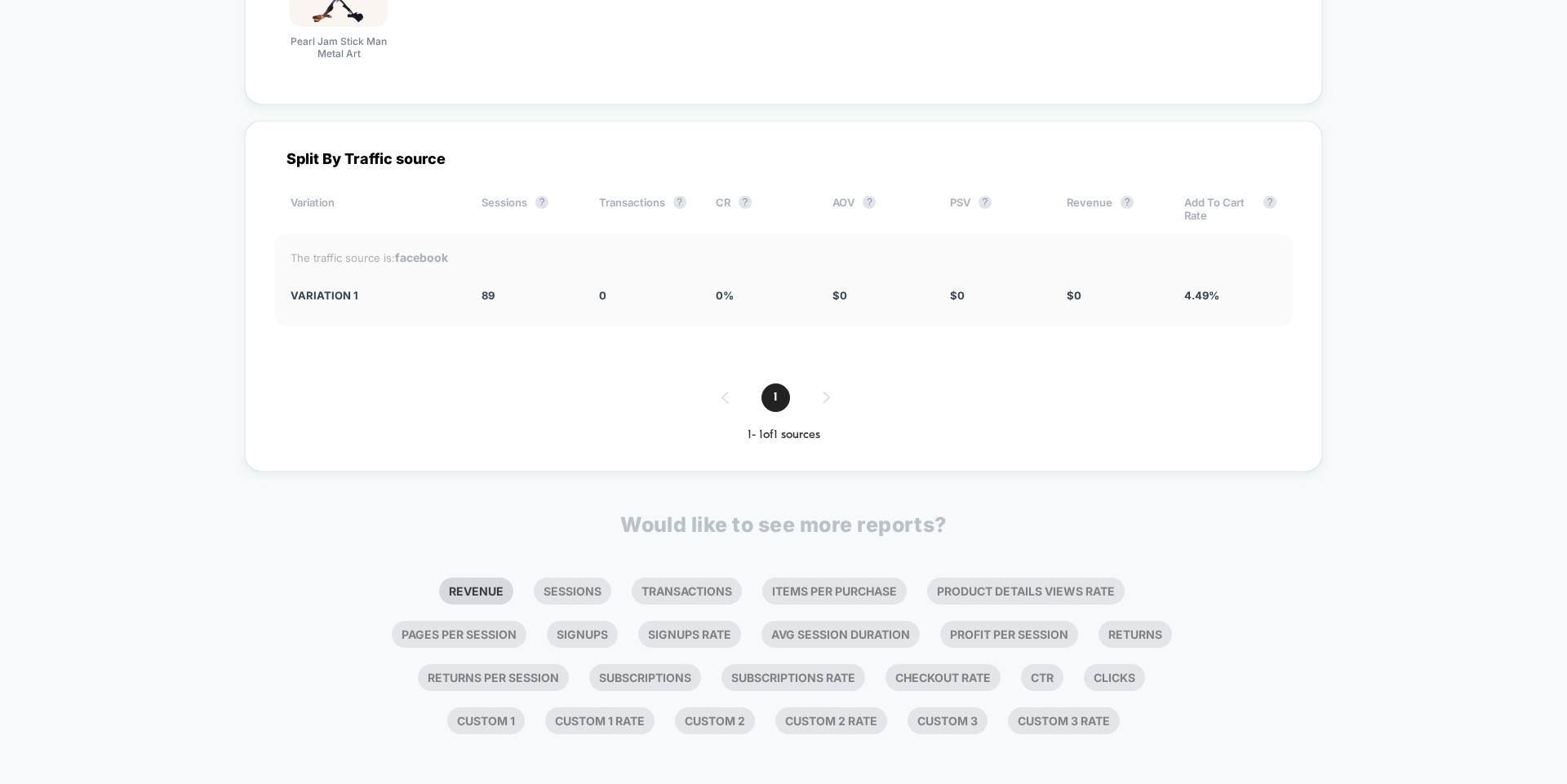 click on "Revenue" at bounding box center [476, 591] 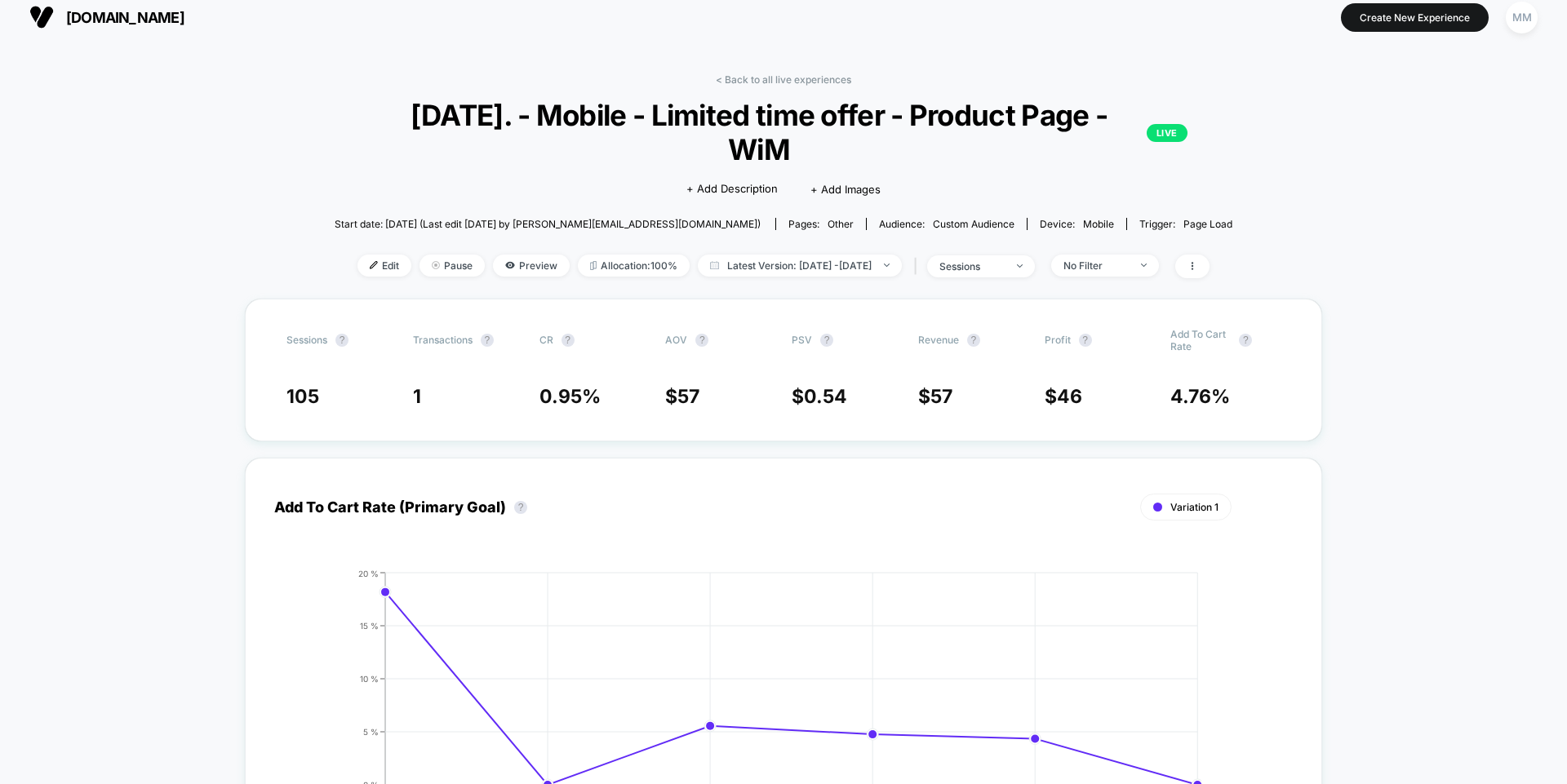 scroll, scrollTop: 0, scrollLeft: 0, axis: both 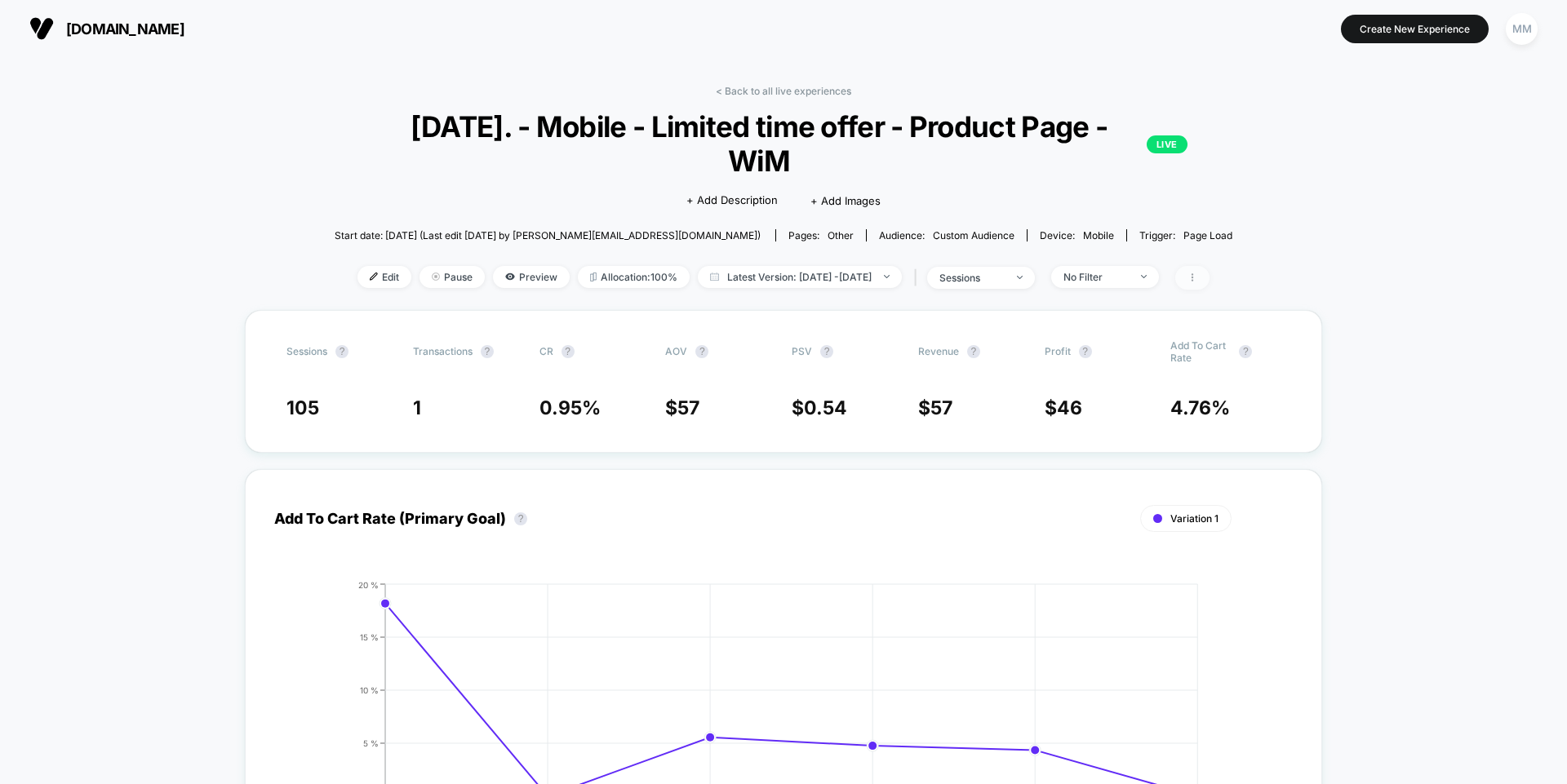 click at bounding box center [1192, 277] 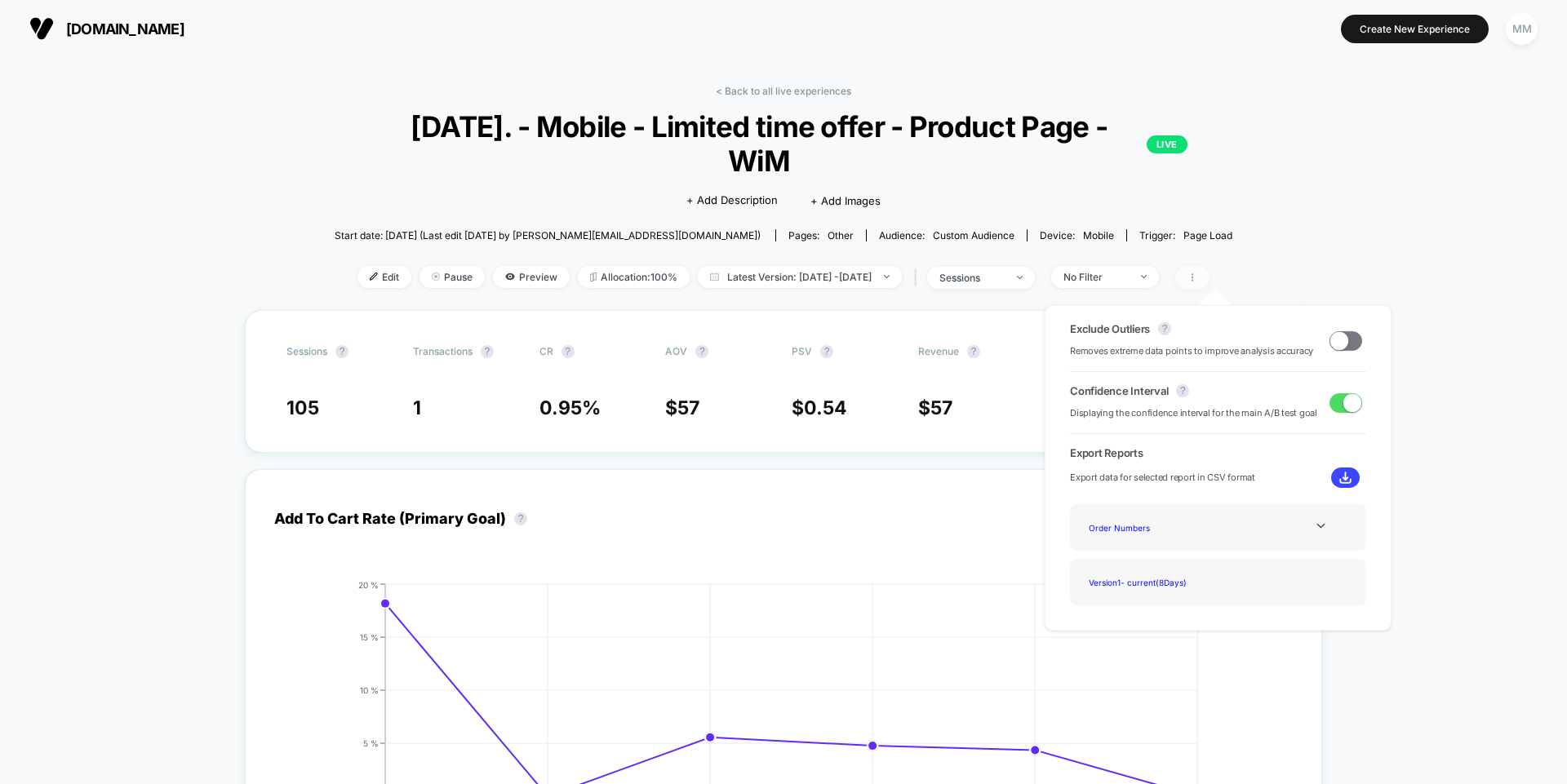 click at bounding box center [1192, 277] 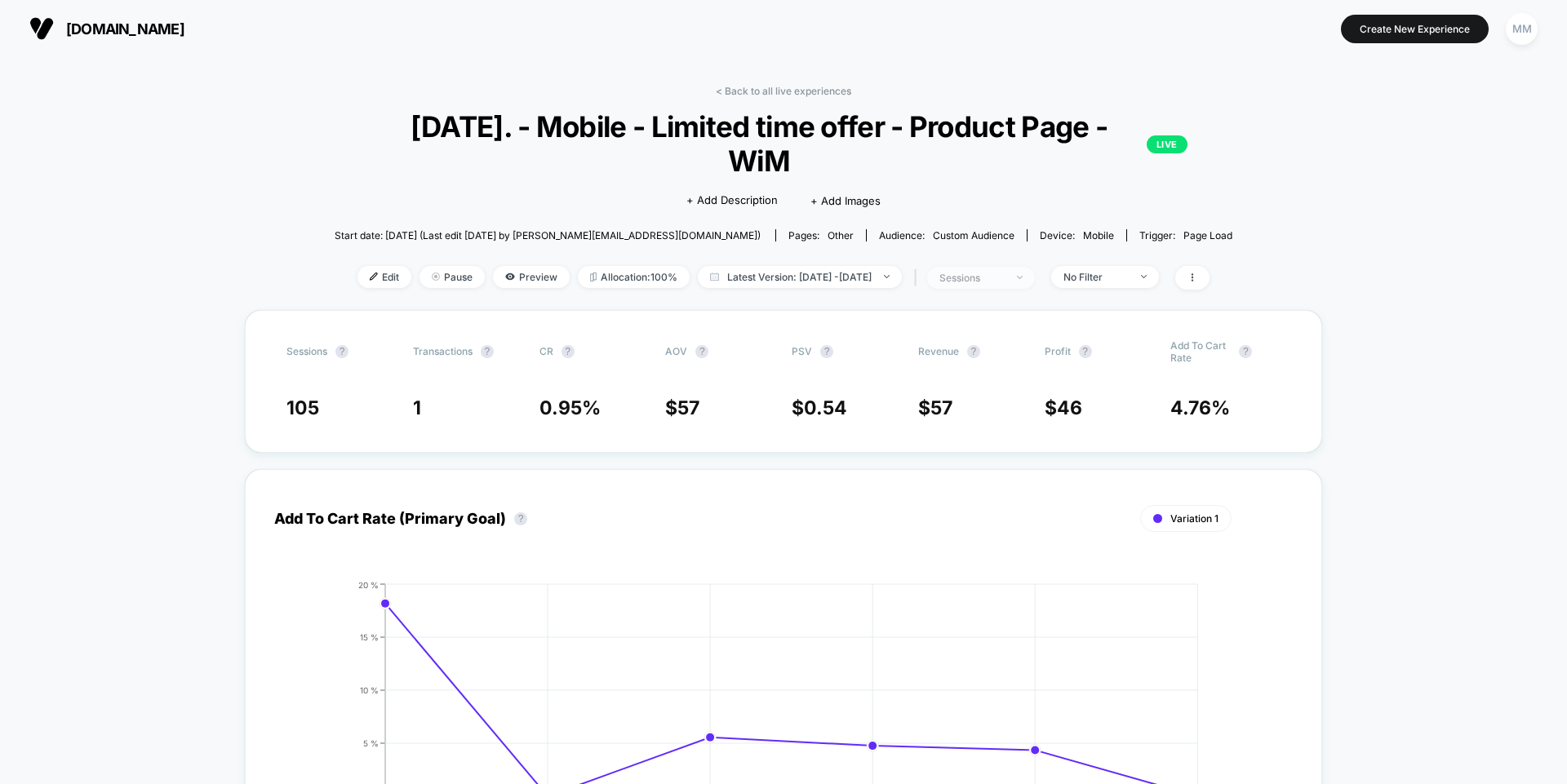 click on "sessions" at bounding box center [981, 277] 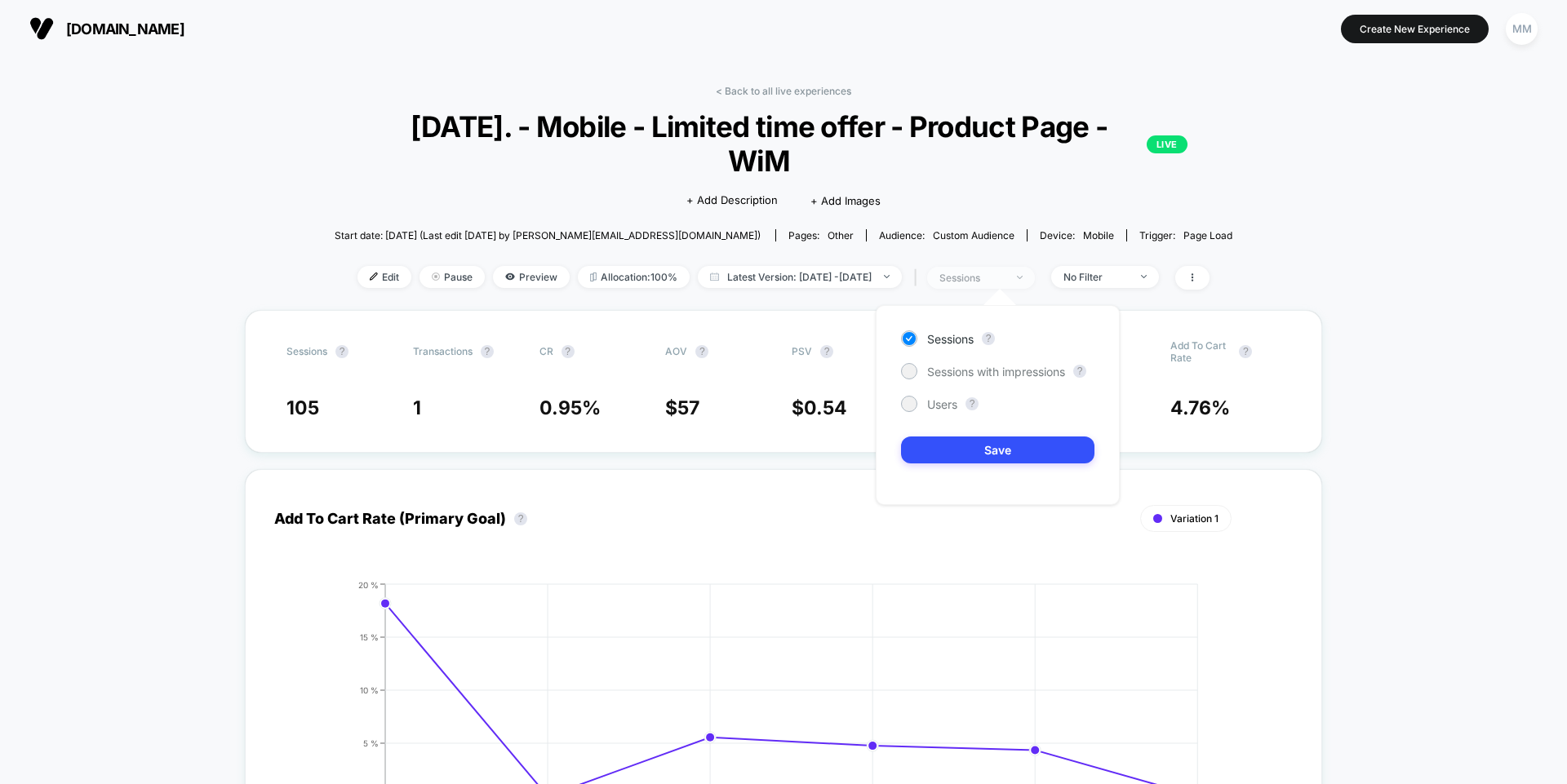 click on "sessions" at bounding box center [981, 277] 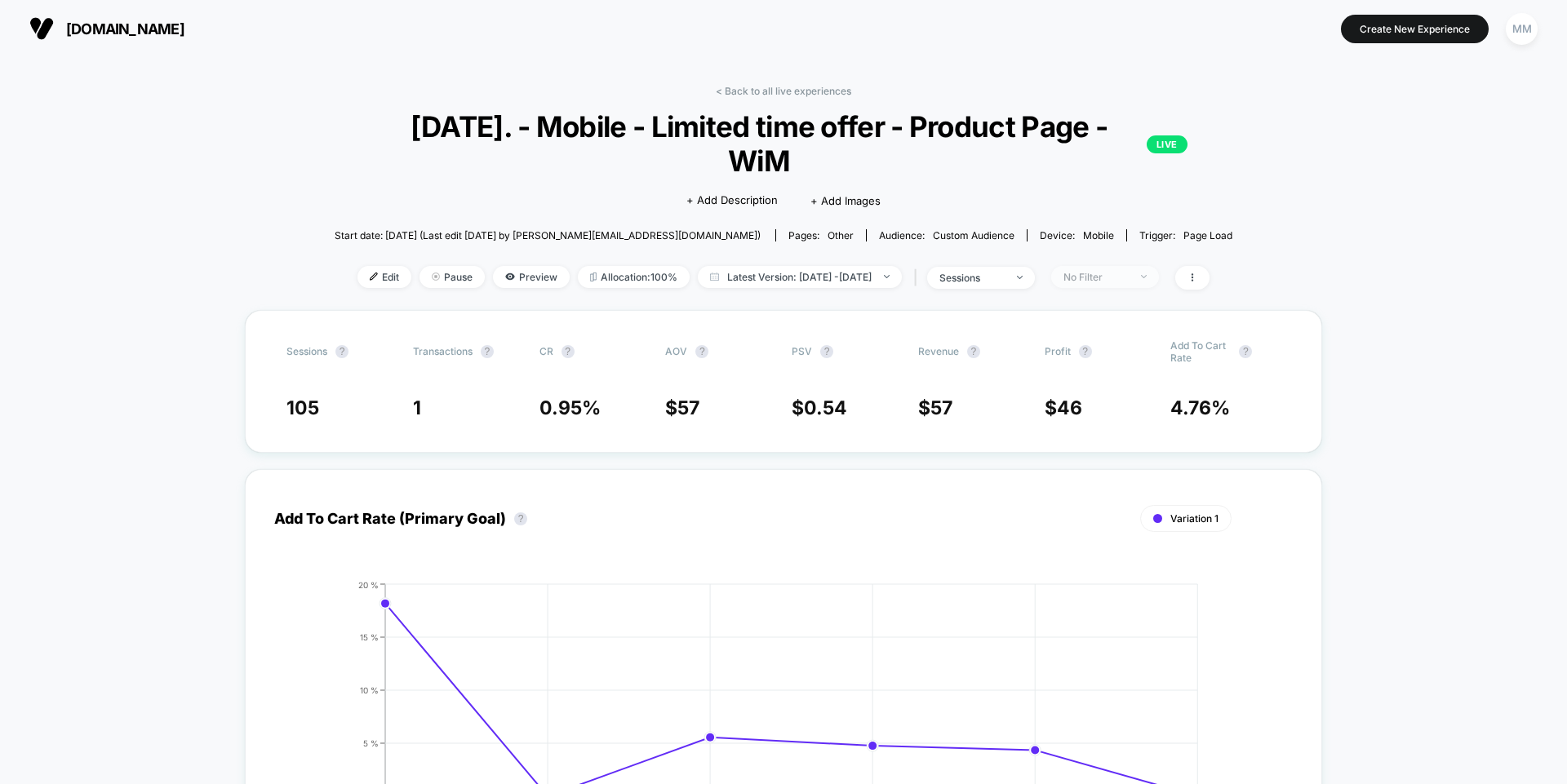 click on "No Filter" at bounding box center (1096, 277) 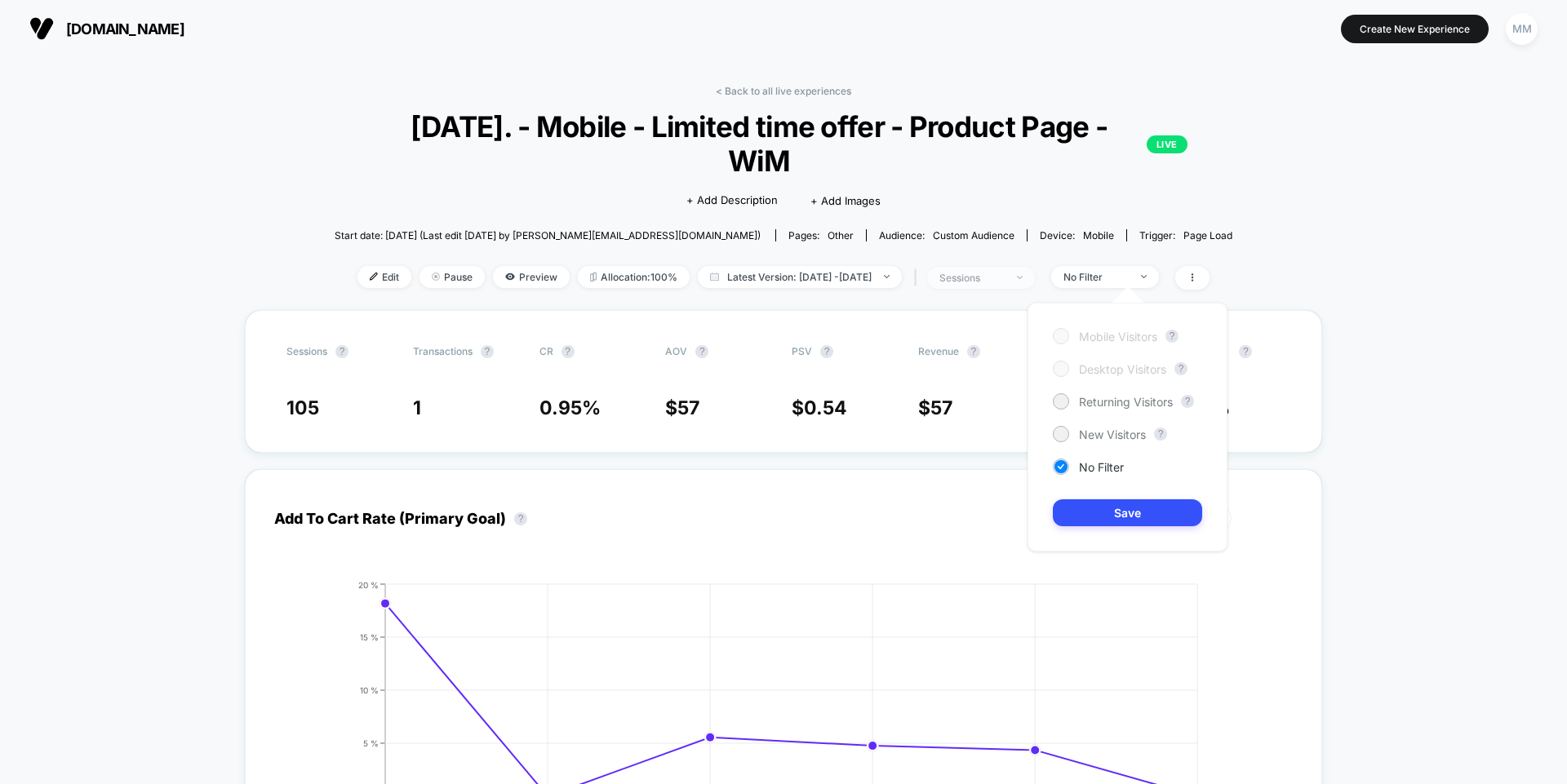 click on "sessions" at bounding box center [981, 277] 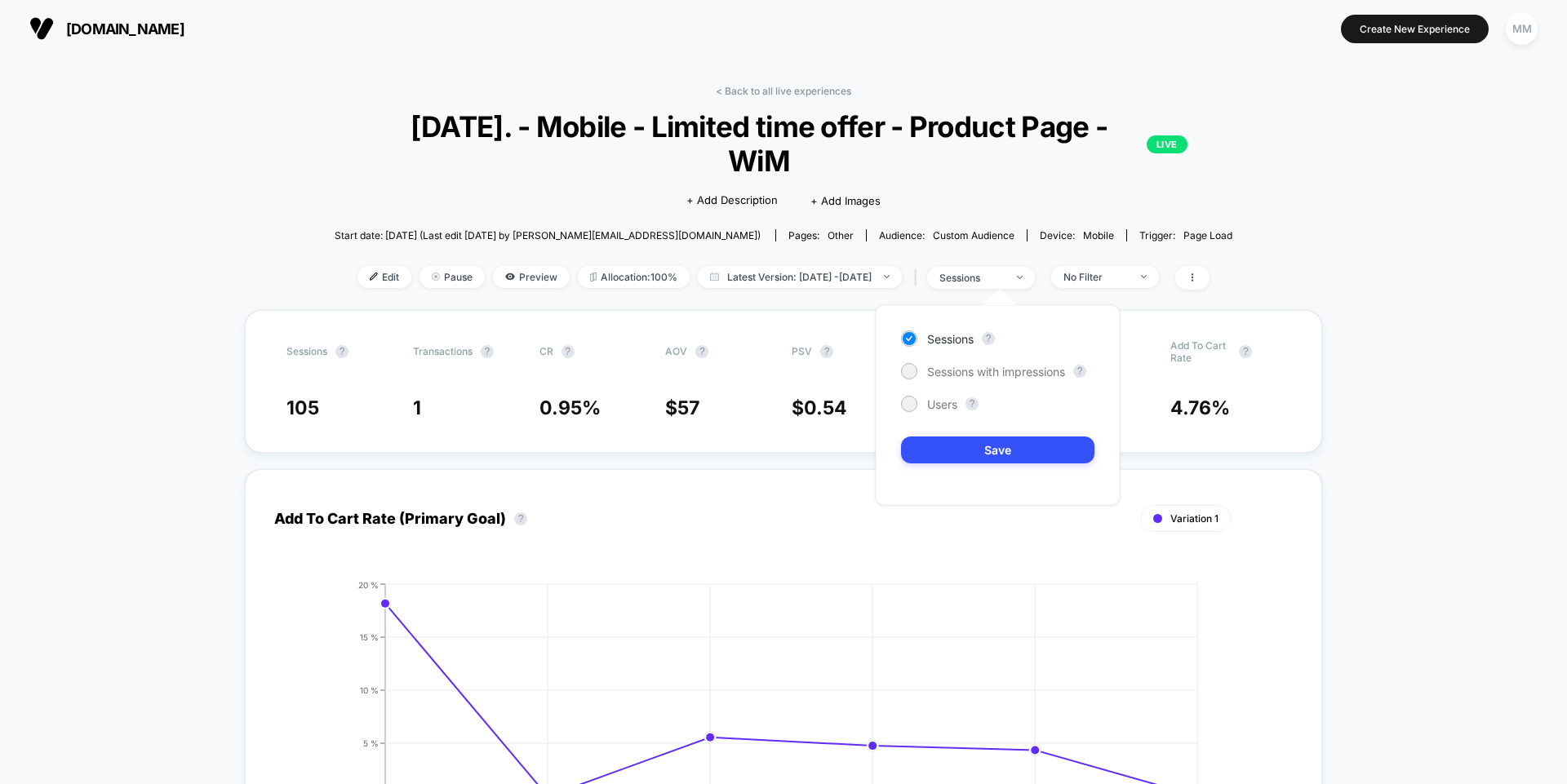 click on "Sessions ? Sessions with impressions ? Users ? Save" at bounding box center [997, 405] 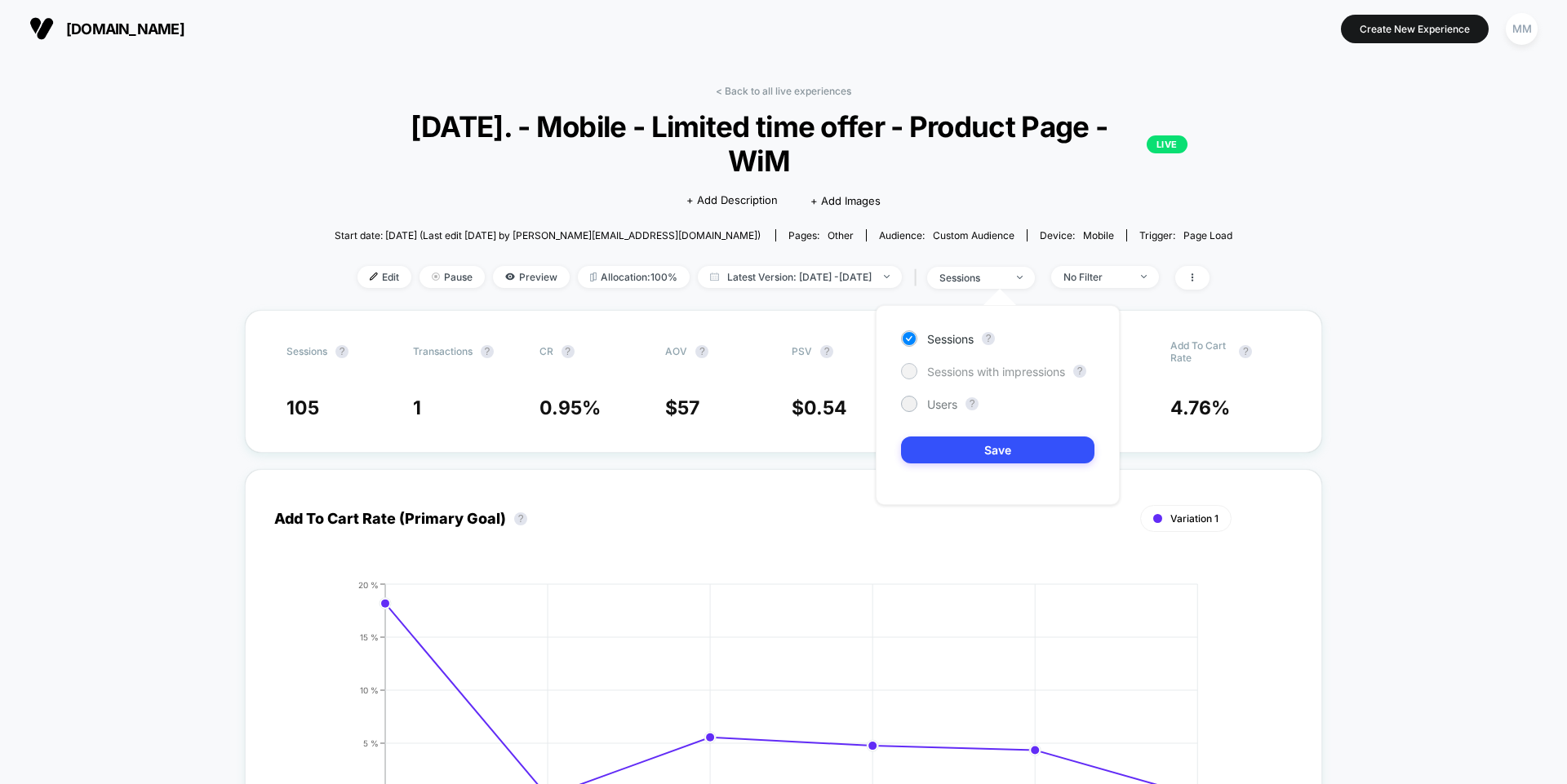 click on "Sessions with impressions" at bounding box center (996, 371) 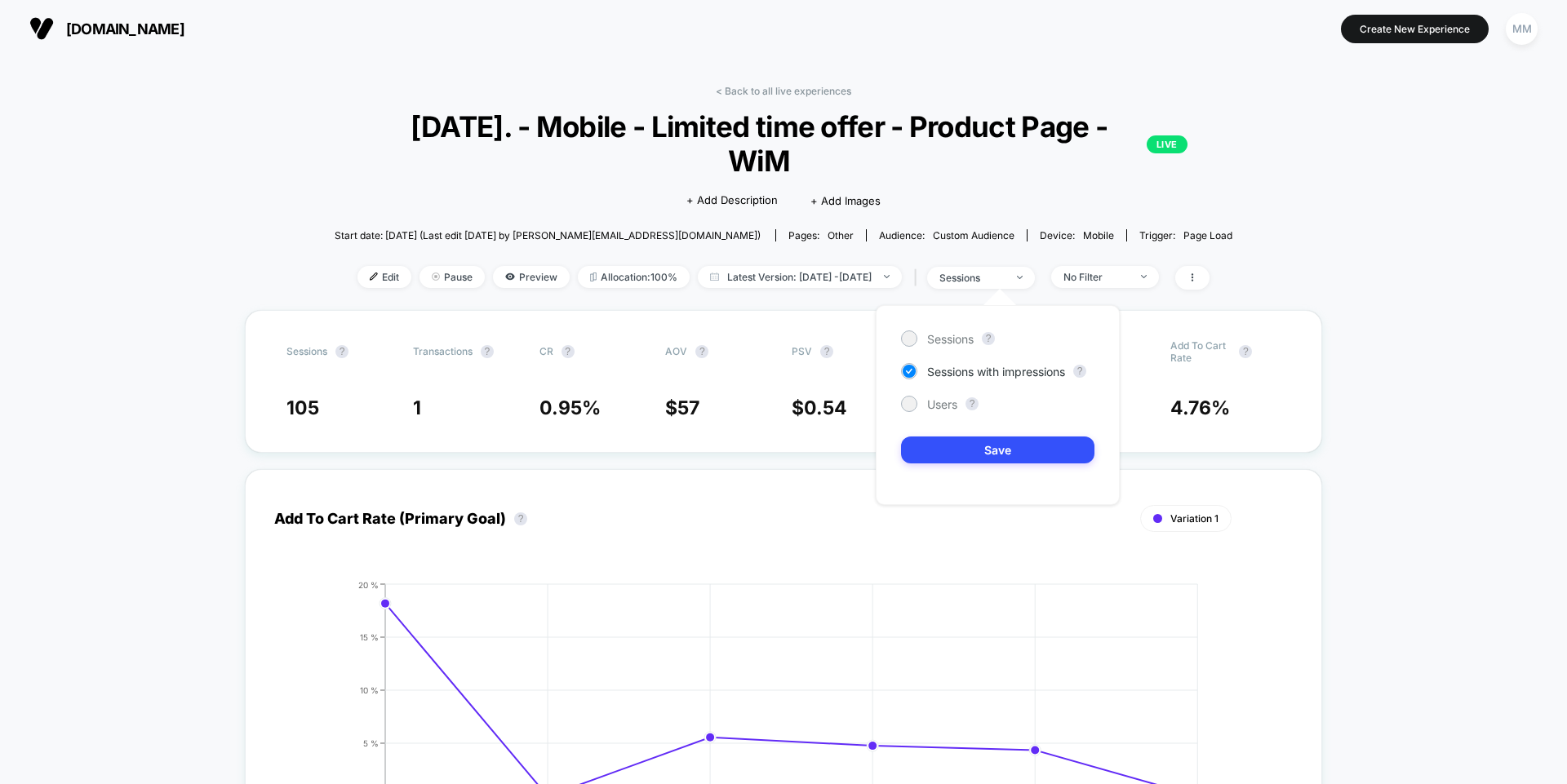 click on "< Back to all live experiences  18.07.2025. - Mobile - Limited time offer - Product Page - WiM LIVE Click to edit experience details + Add Description + Add Images Start date: 7/18/2025 (Last edit 7/18/2025 by andrej@digitalrocketads.com) Pages: other Audience: Custom Audience Device: mobile Trigger: Page Load Edit Pause  Preview Allocation:  100% Latest Version:     Jul 18, 2025    -    Jul 25, 2025 |   sessions   No Filter Sessions ? Transactions ? CR ? AOV ? PSV ? Revenue ? Profit ? Add To Cart Rate ? 105 1 0.95 % $ 57 $ 0.54 $ 57 $ 46 4.76 % Add To Cart Rate (Primary Goal) ? Variation 1 Hide 2025-07-18 2025-07-19 2025-07-20 2025-07-21 2025-07-22 2025-07-23 0 % 5 % 10 % 15 % 20 % 2025-07-19 Profit   - Variation 1 Profit   - Variation 1 ? Total:   $ 46 $ 47  | 1 items Pearl Jam Stick Man Metal Art Conversion Rate ? Variation 1 Hide 2025-07-18 2025-07-19 2025-07-20 2025-07-21 2025-07-22 2025-07-23 0 % 2 % 4 % 6 % 8 % 2025-07-19 Per Session Value ? Variation 1 Hide 2025-07-18 2025-07-19 2025-07-20 2025-07-21" at bounding box center [784, 2086] 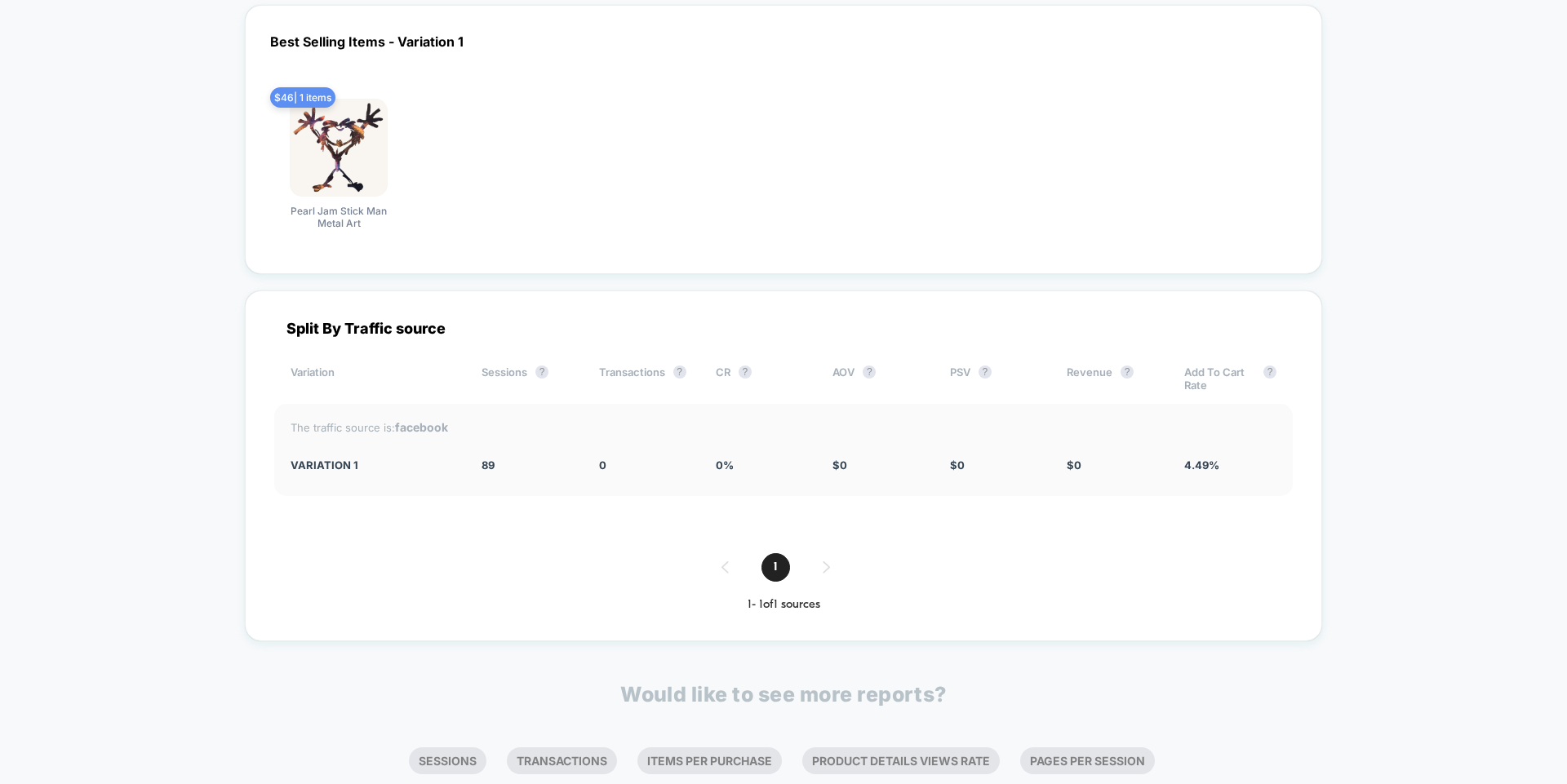 scroll, scrollTop: 3323, scrollLeft: 0, axis: vertical 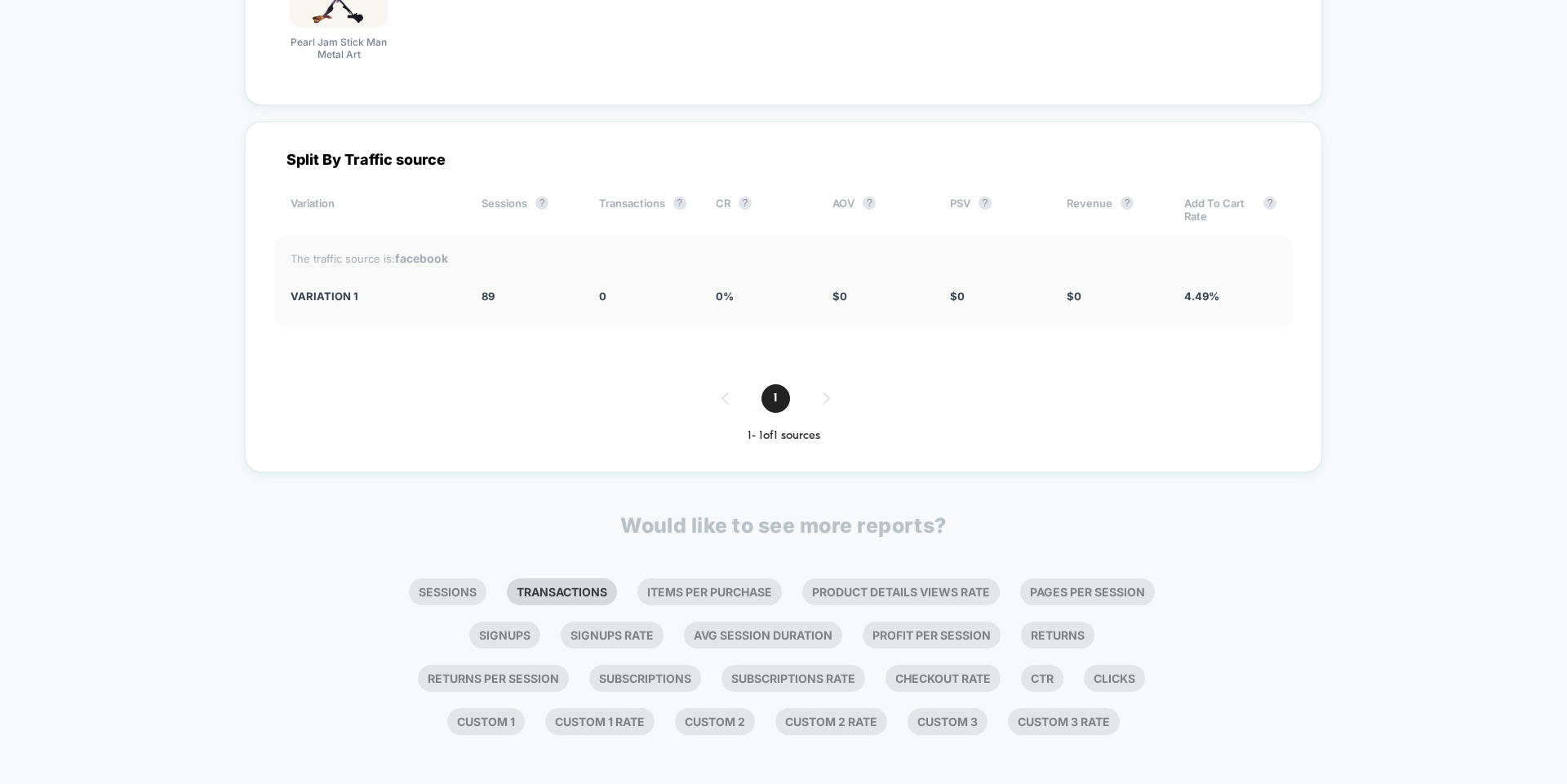 click on "Transactions" at bounding box center (562, 591) 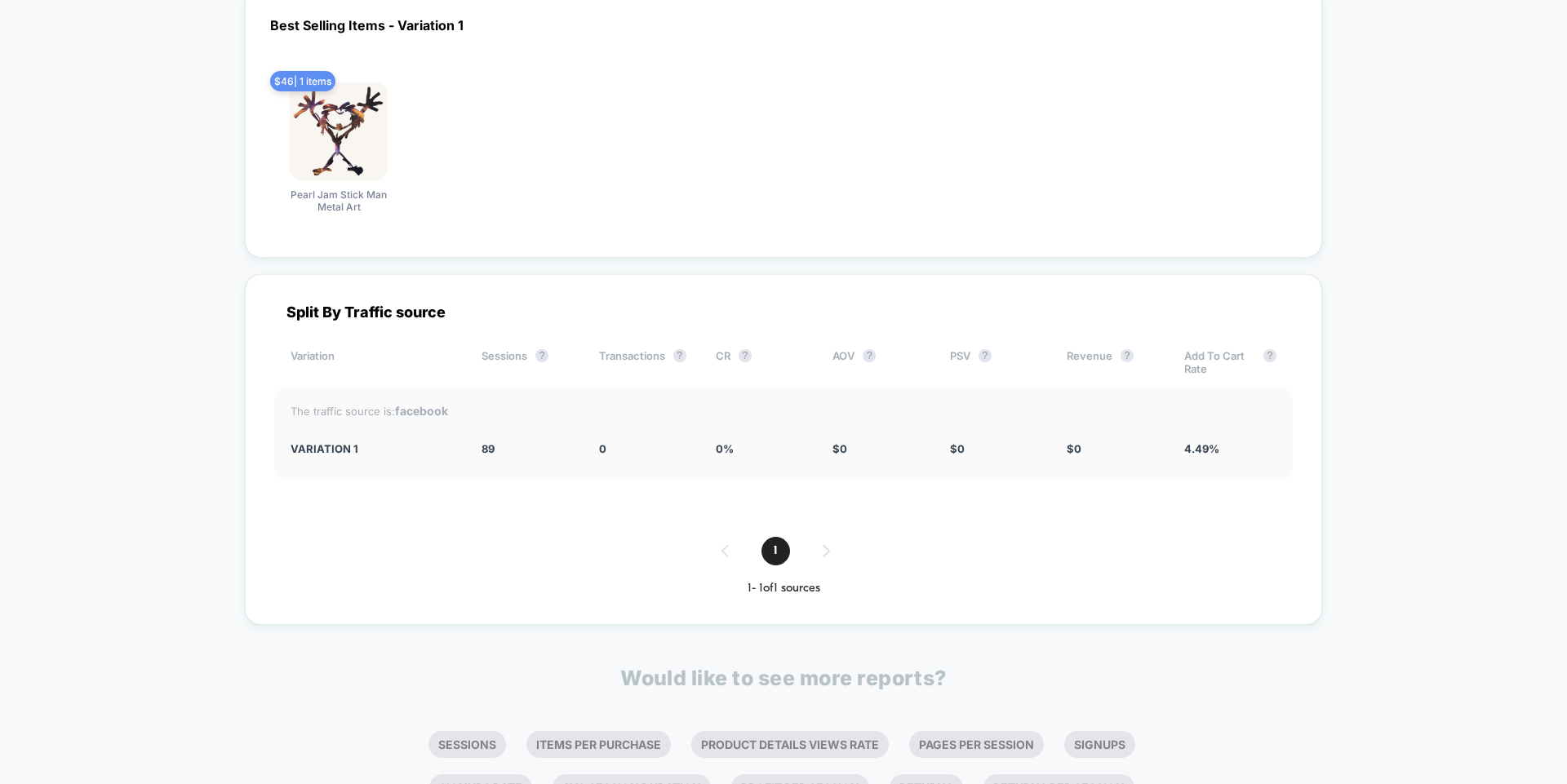 scroll, scrollTop: 3723, scrollLeft: 0, axis: vertical 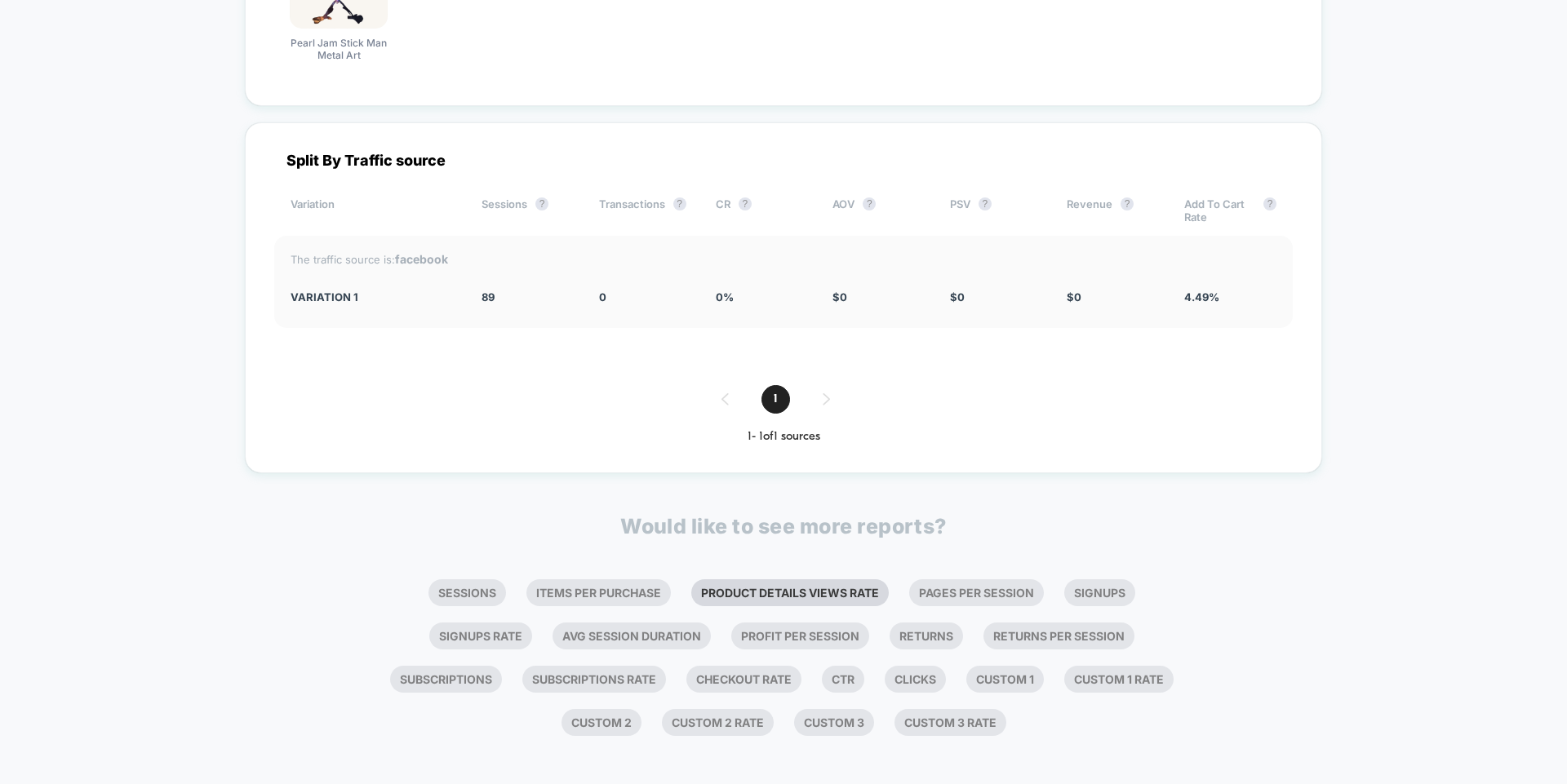 click on "Product Details Views Rate" at bounding box center [790, 592] 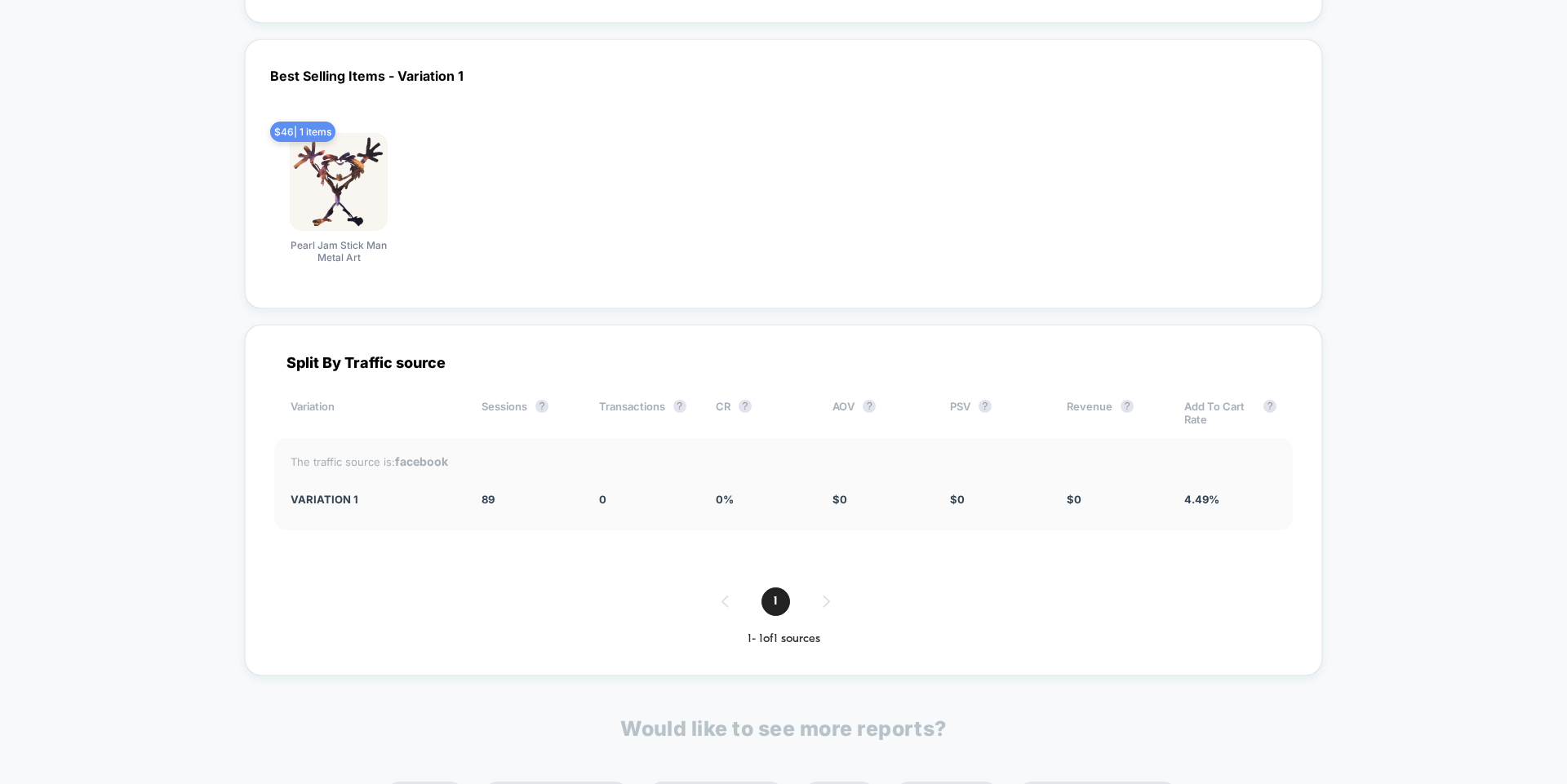 scroll, scrollTop: 4255, scrollLeft: 0, axis: vertical 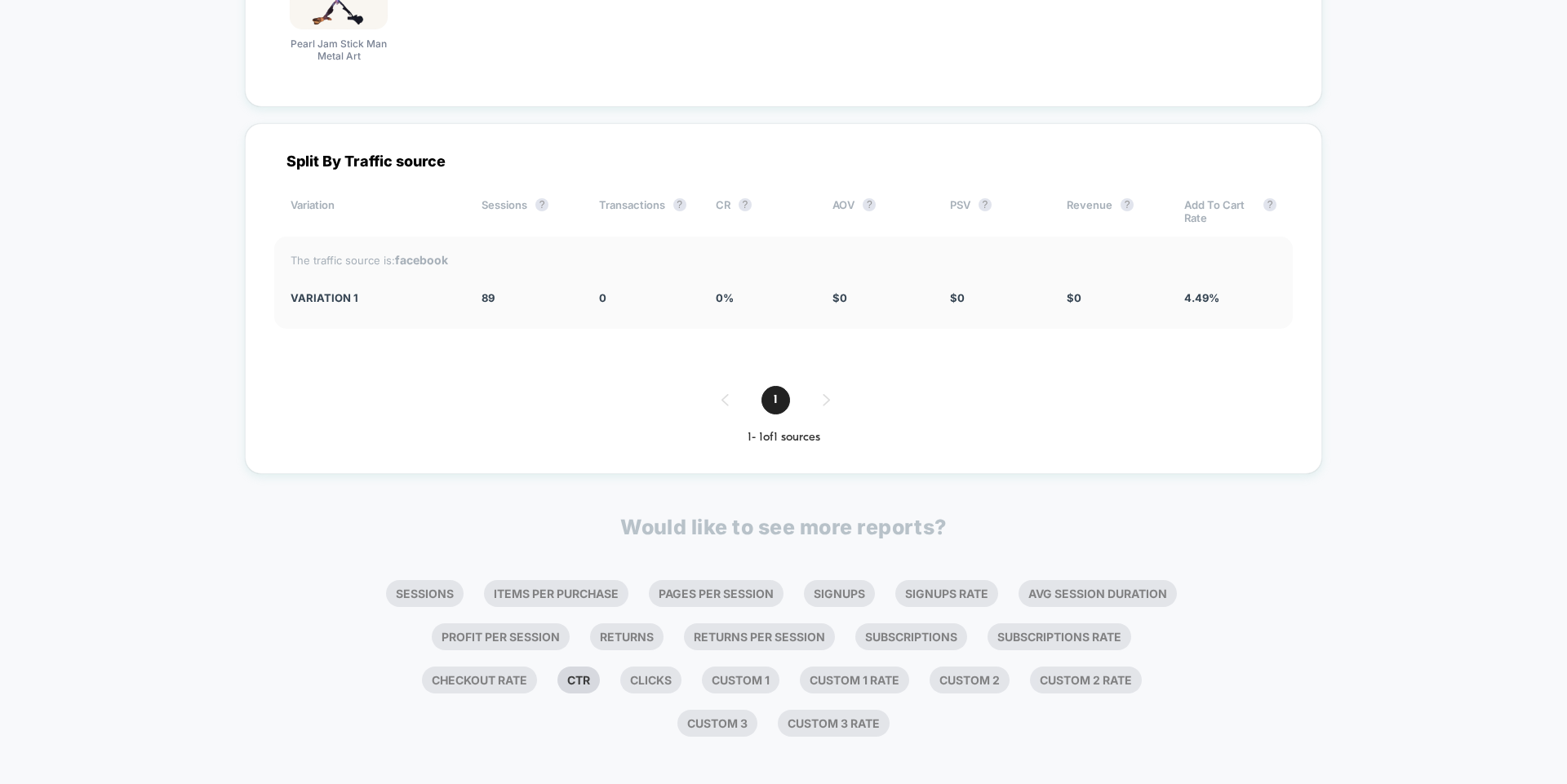 click on "Ctr" at bounding box center (579, 680) 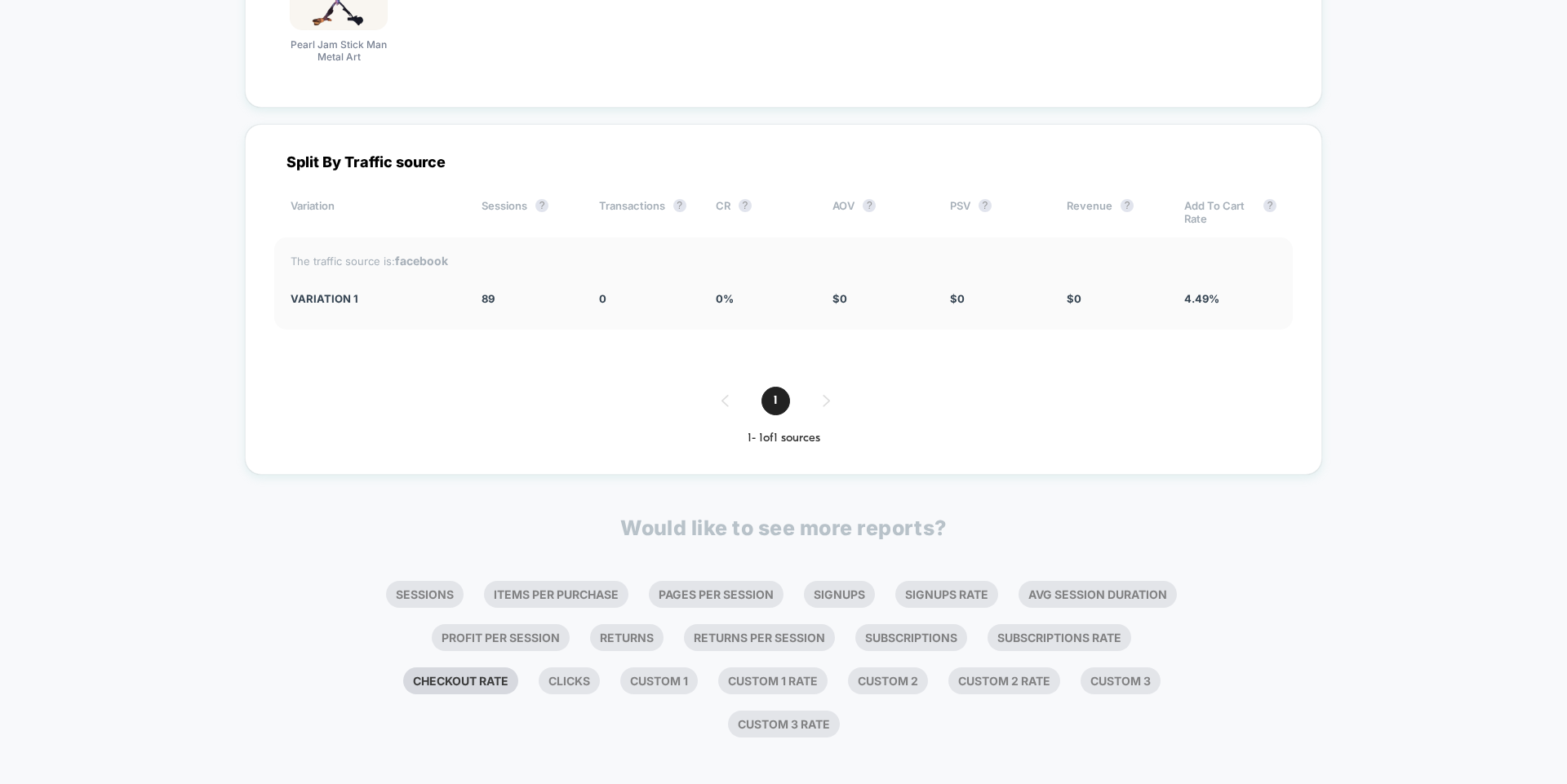 click on "Checkout Rate" at bounding box center (460, 680) 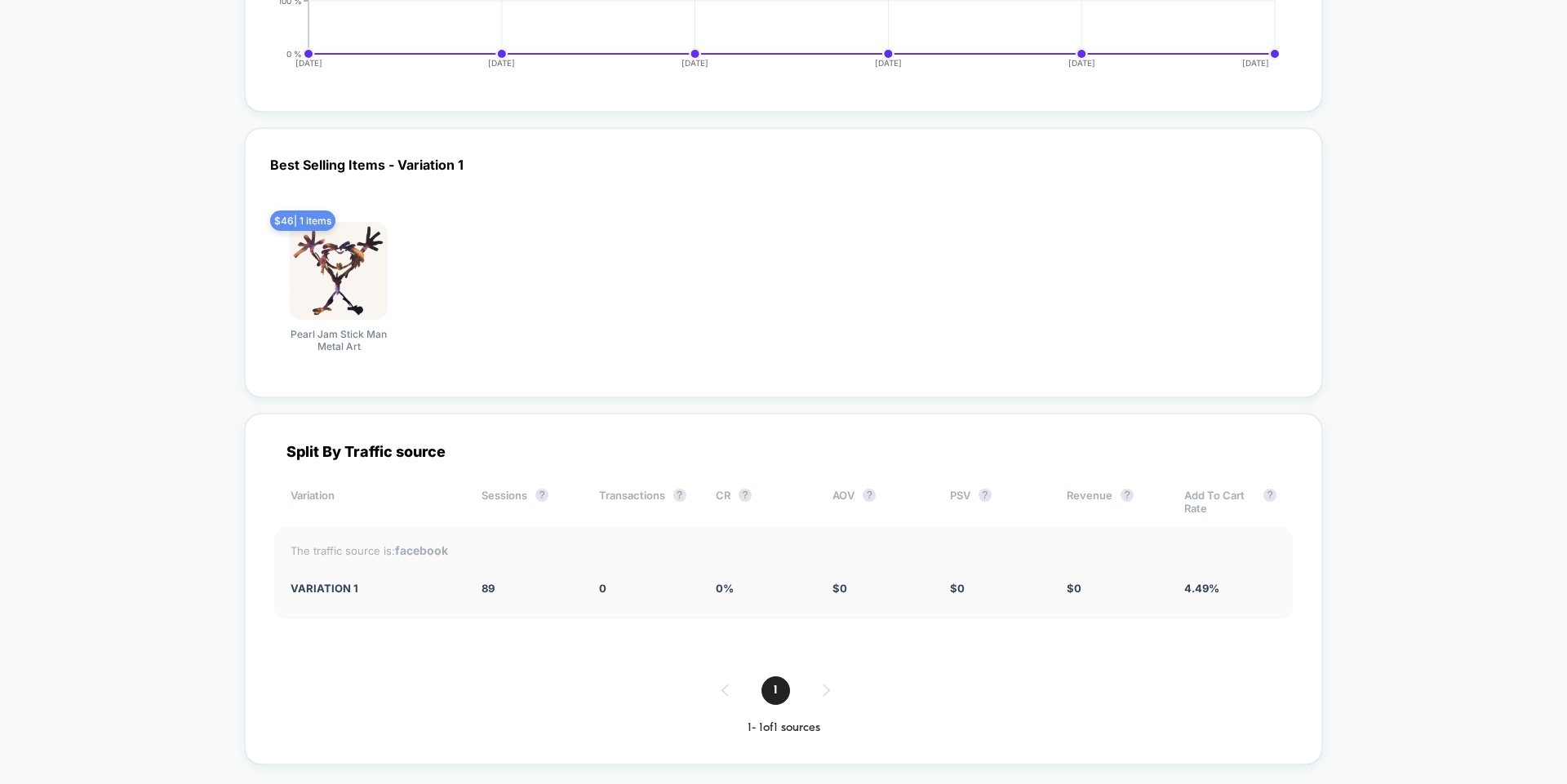 scroll, scrollTop: 5024, scrollLeft: 0, axis: vertical 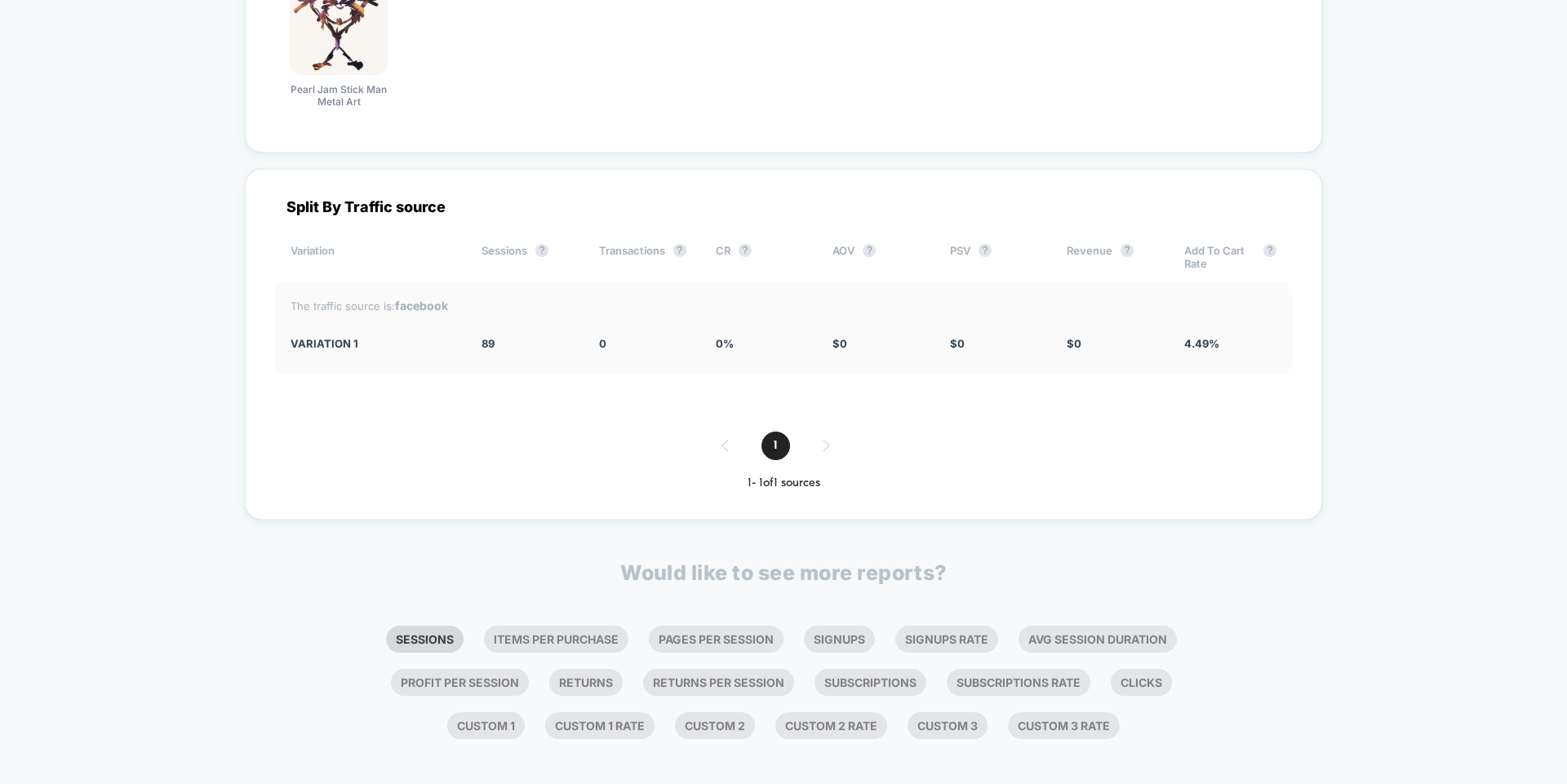 click on "Sessions" at bounding box center (424, 639) 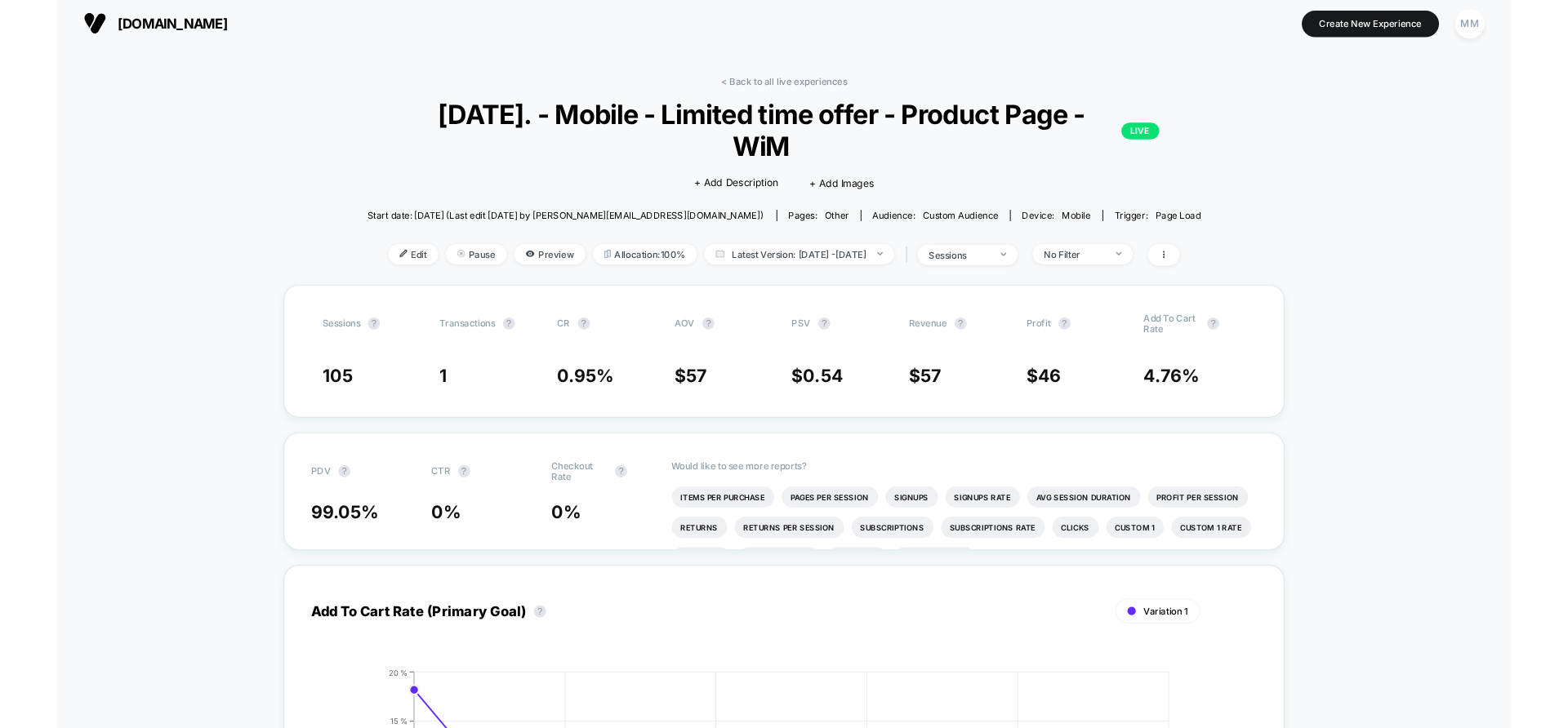 scroll, scrollTop: 0, scrollLeft: 0, axis: both 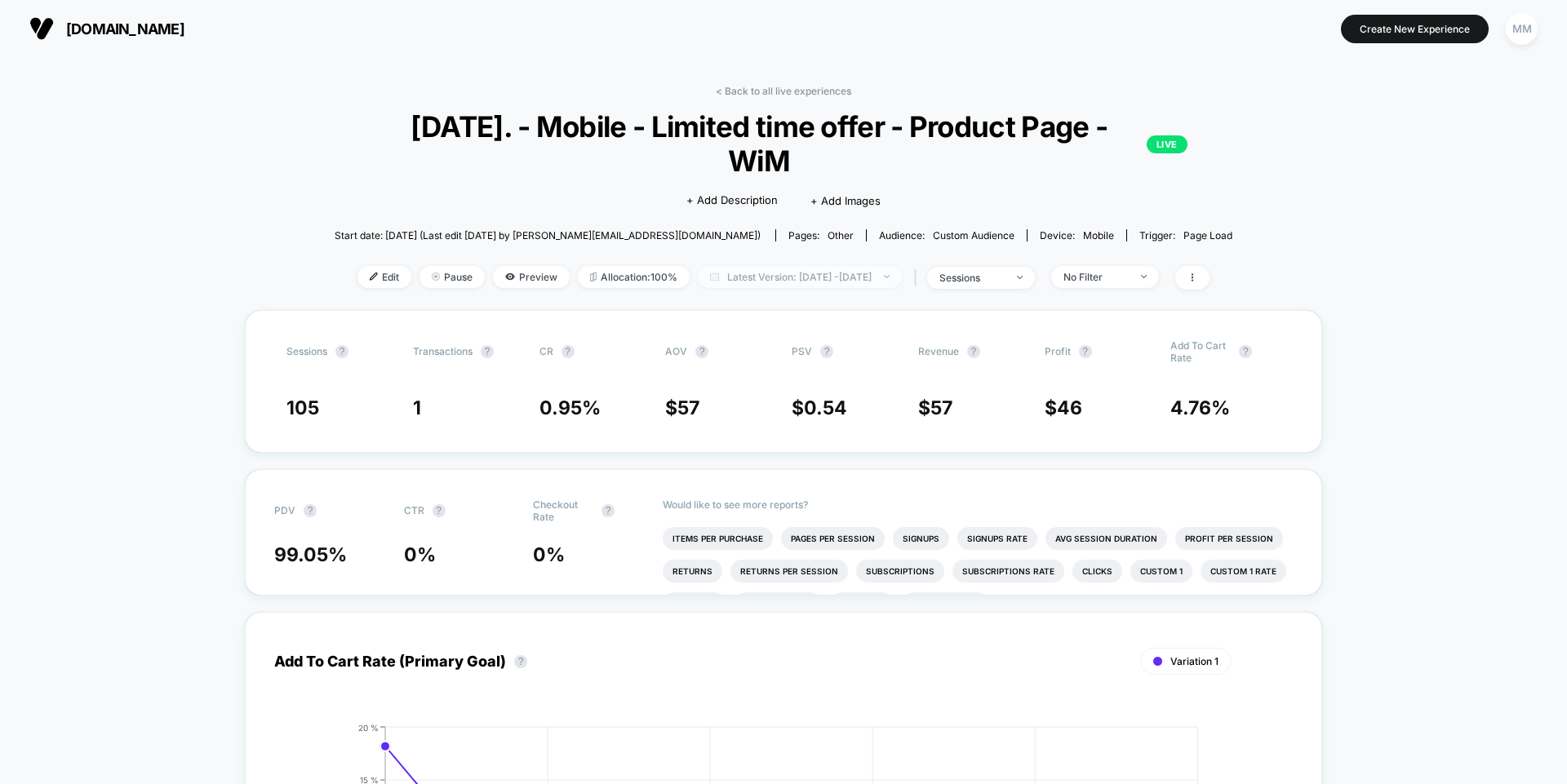 click on "Latest Version:     Jul 18, 2025    -    Jul 25, 2025" at bounding box center [800, 277] 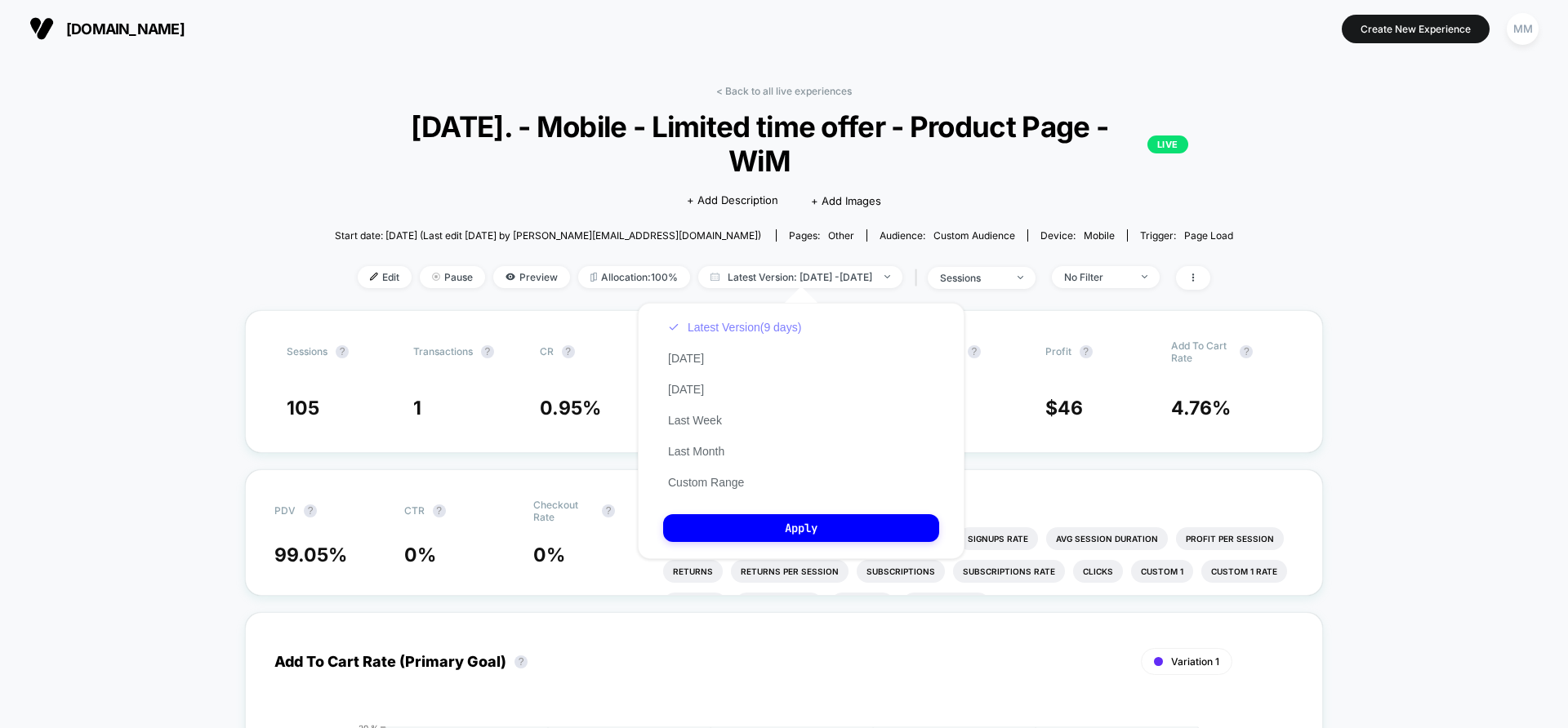 click on "Latest Version  (9 days)" at bounding box center (734, 327) 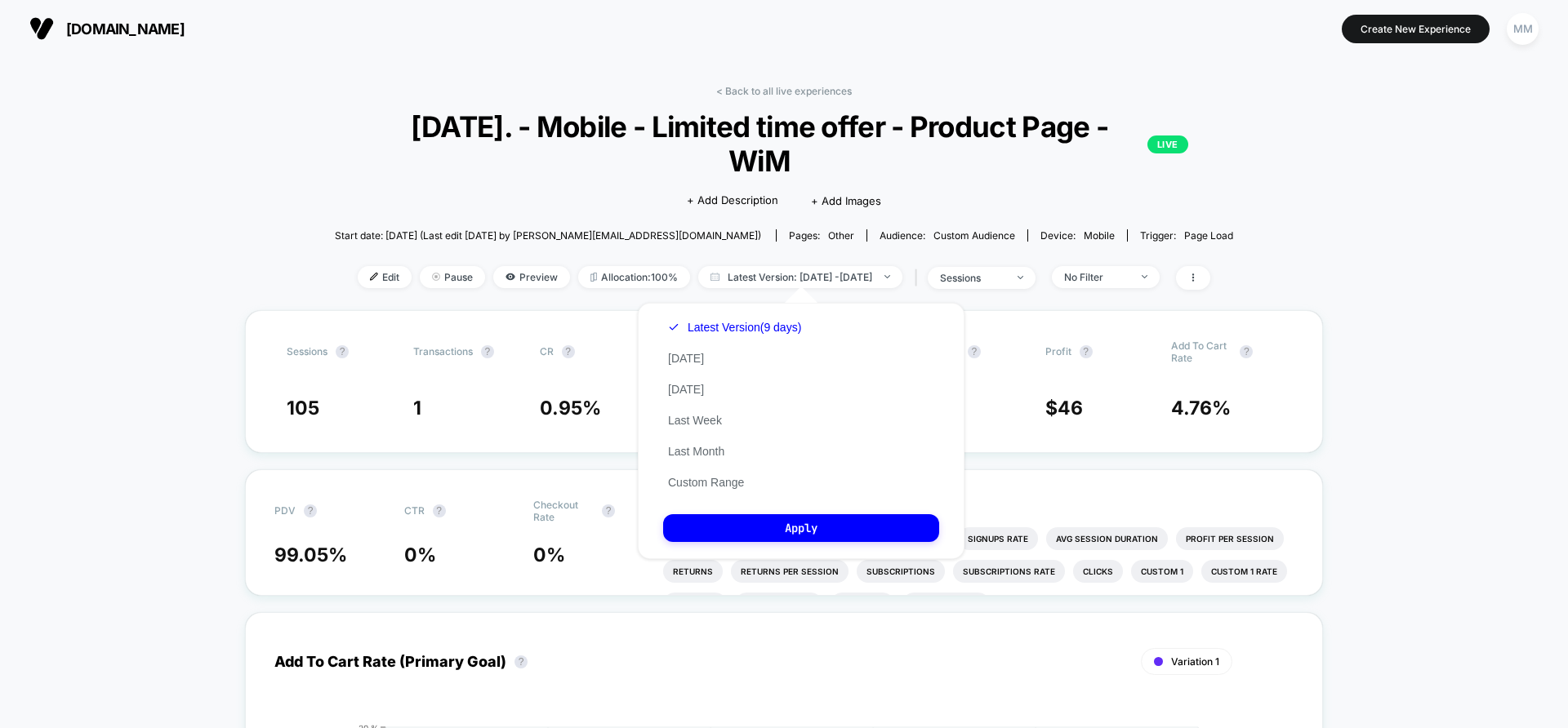 click on "Click to edit experience details + Add Description + Add Images" at bounding box center (784, 199) 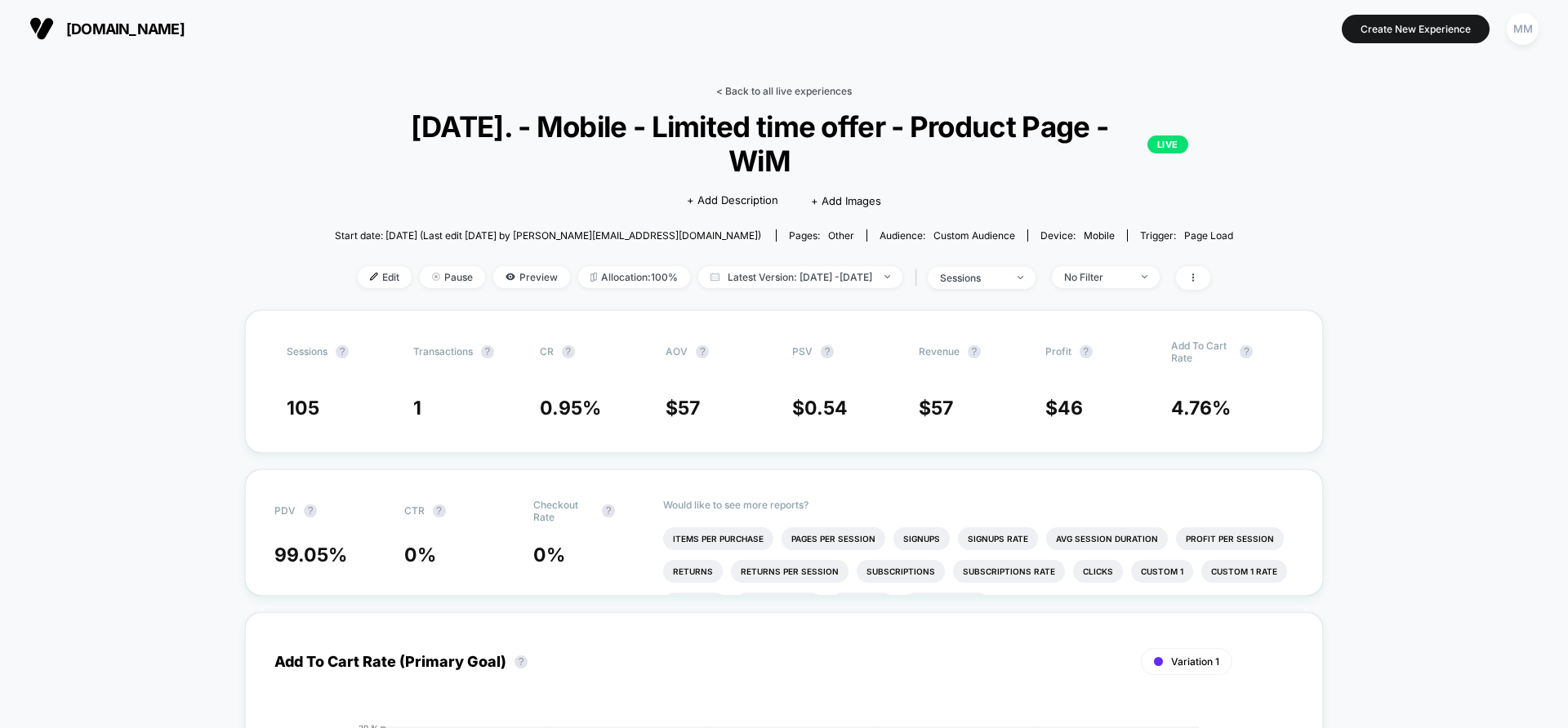 click on "< Back to all live experiences" at bounding box center (784, 91) 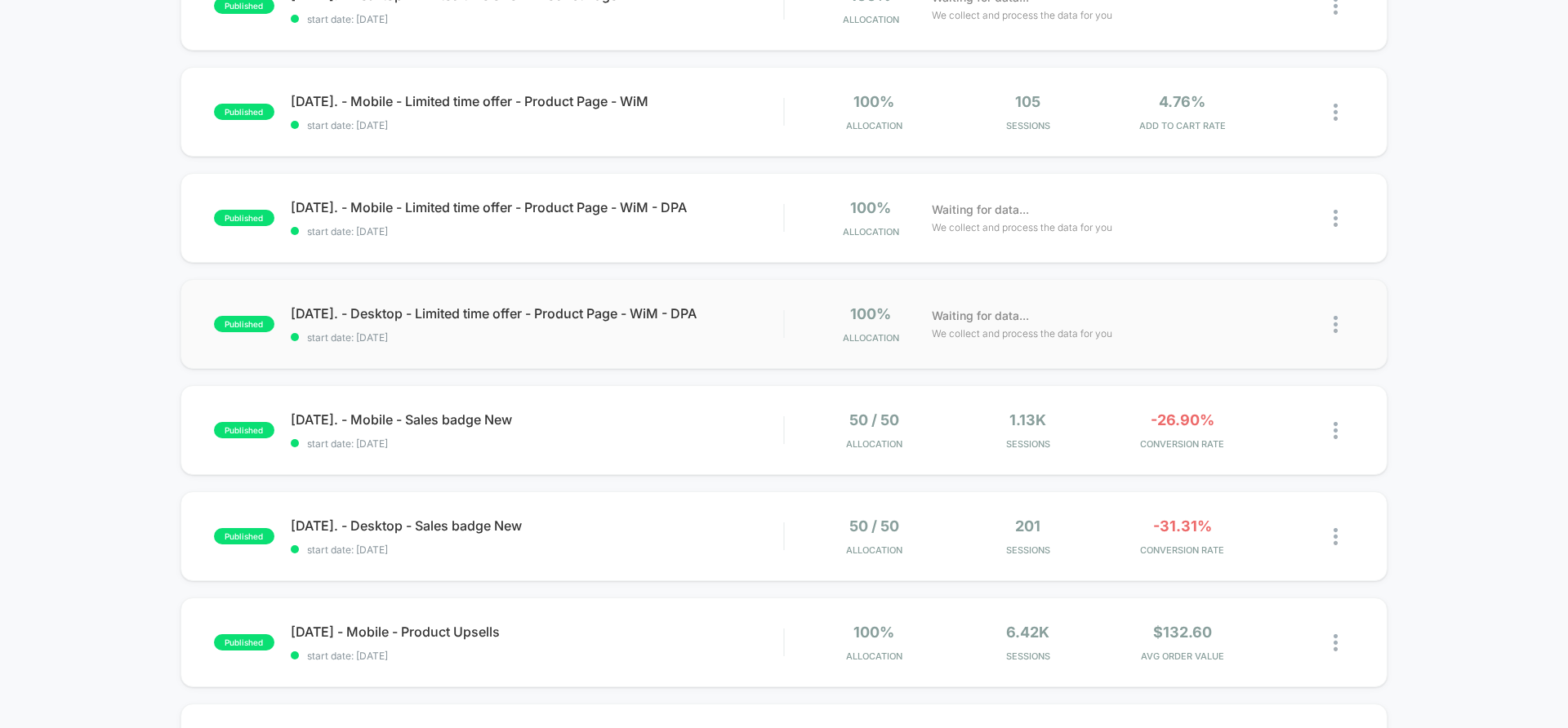 scroll, scrollTop: 0, scrollLeft: 0, axis: both 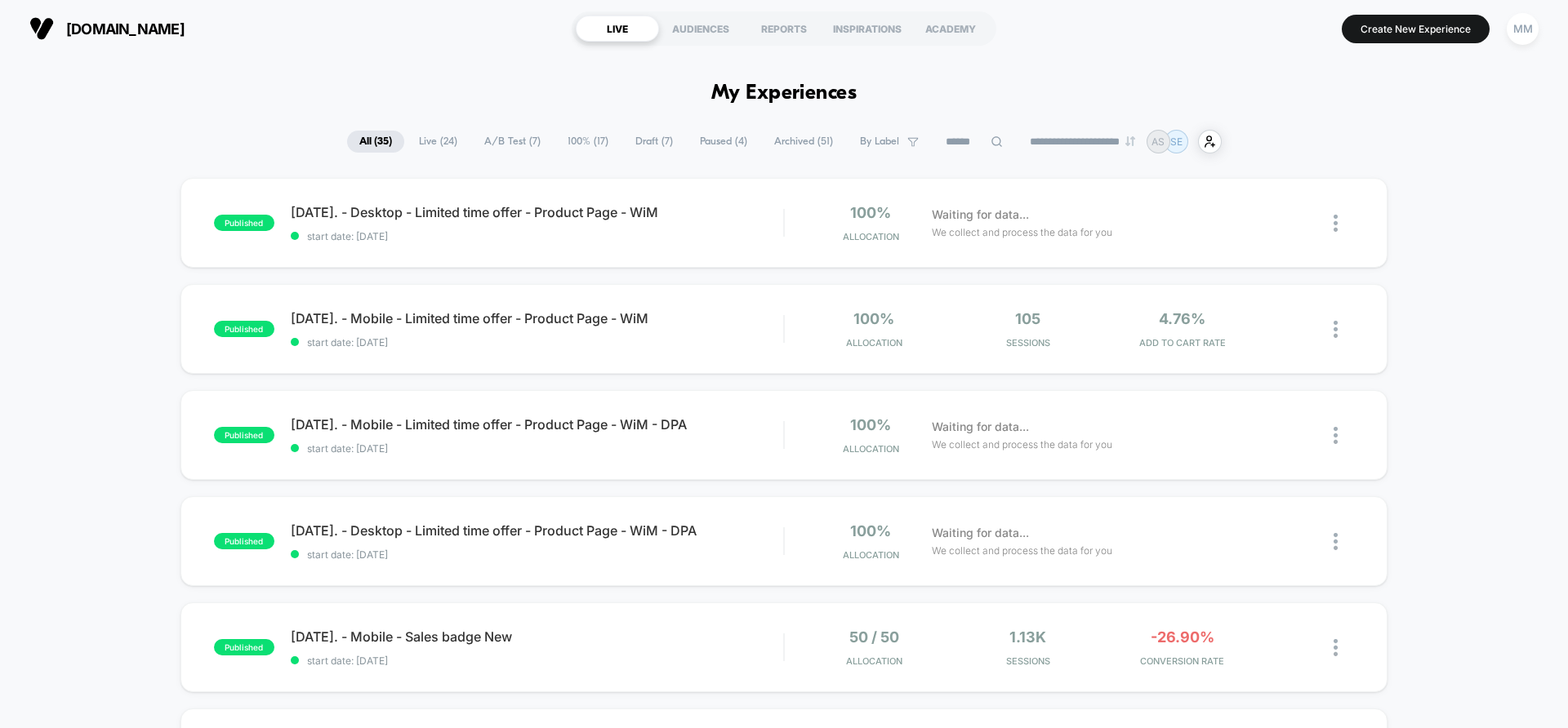 click on "A/B Test ( 7 )" at bounding box center (512, 141) 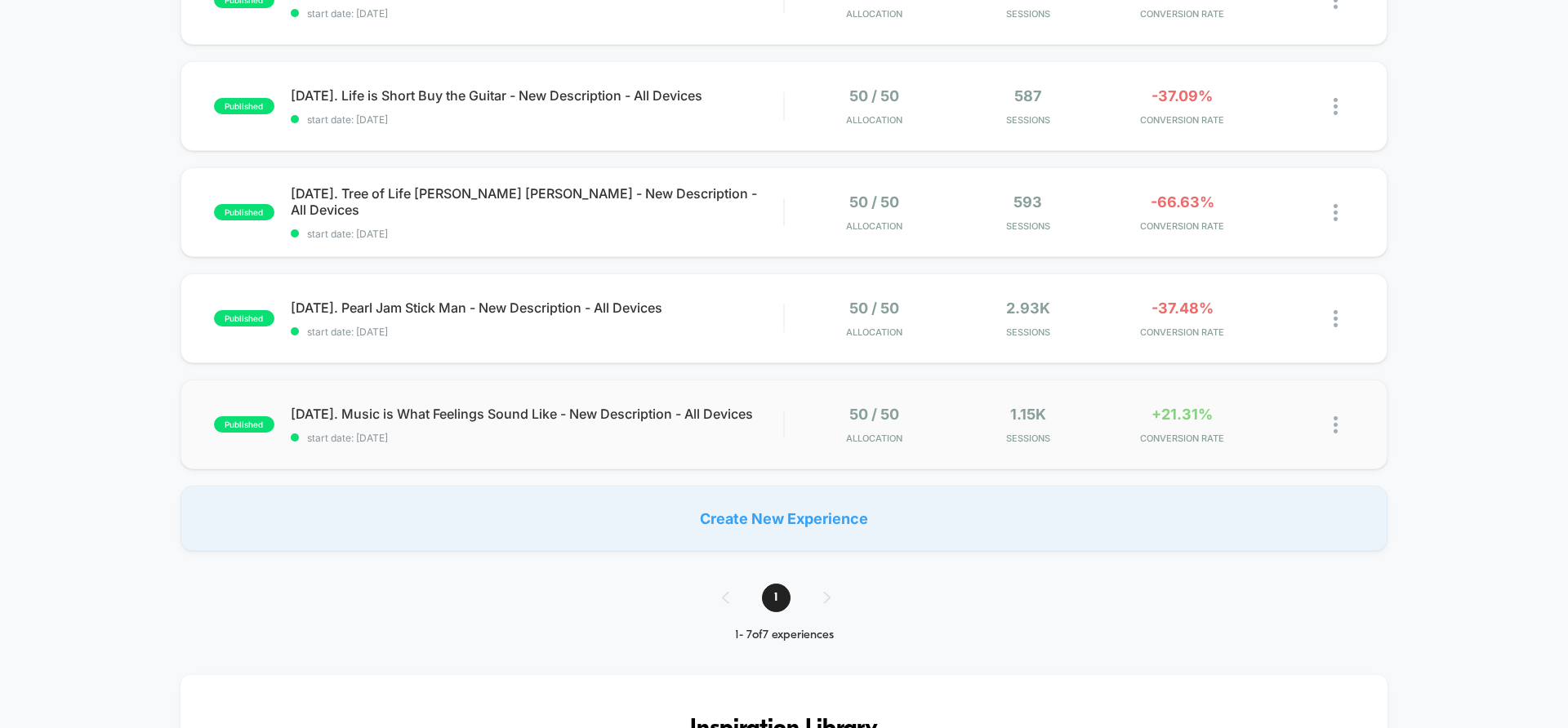 scroll, scrollTop: 0, scrollLeft: 0, axis: both 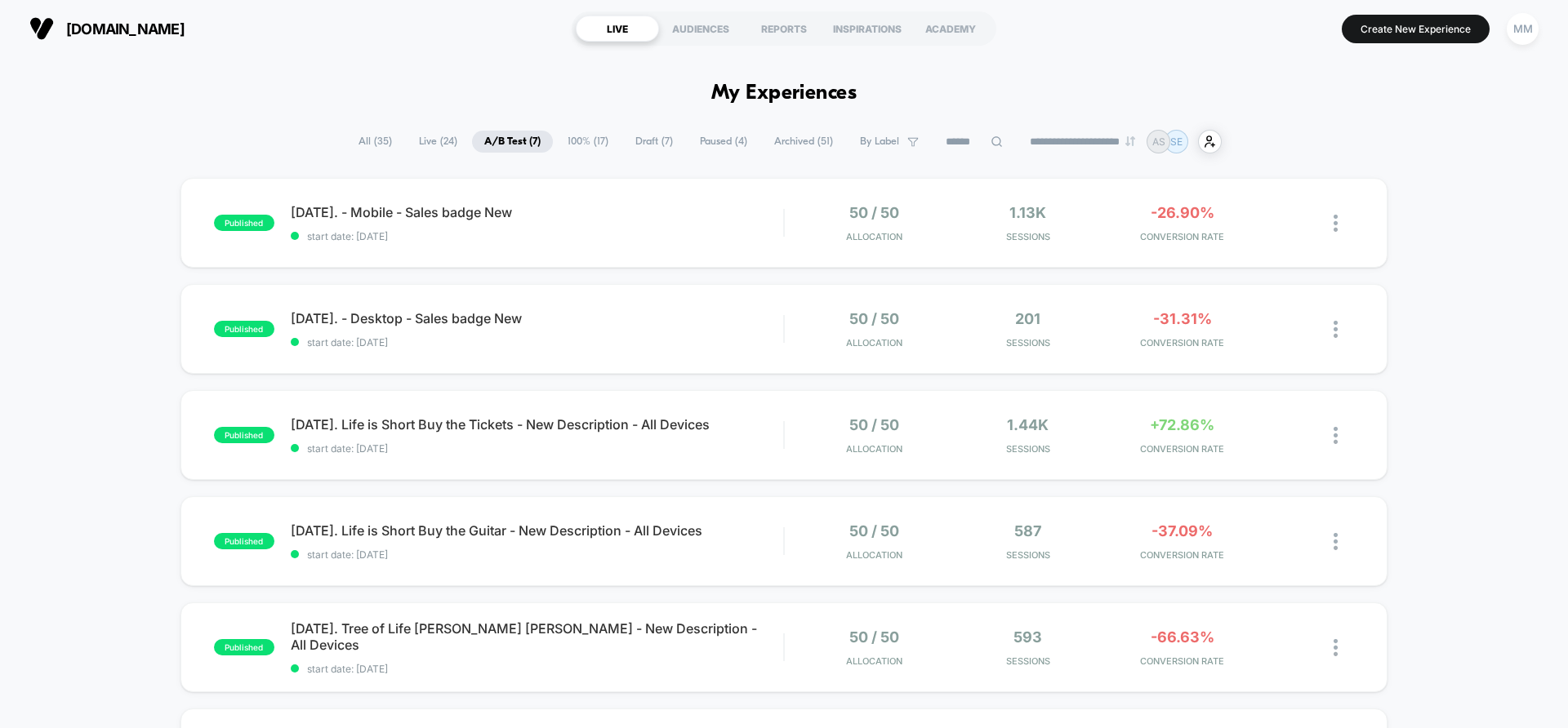 click on "Live ( 24 )" at bounding box center (438, 141) 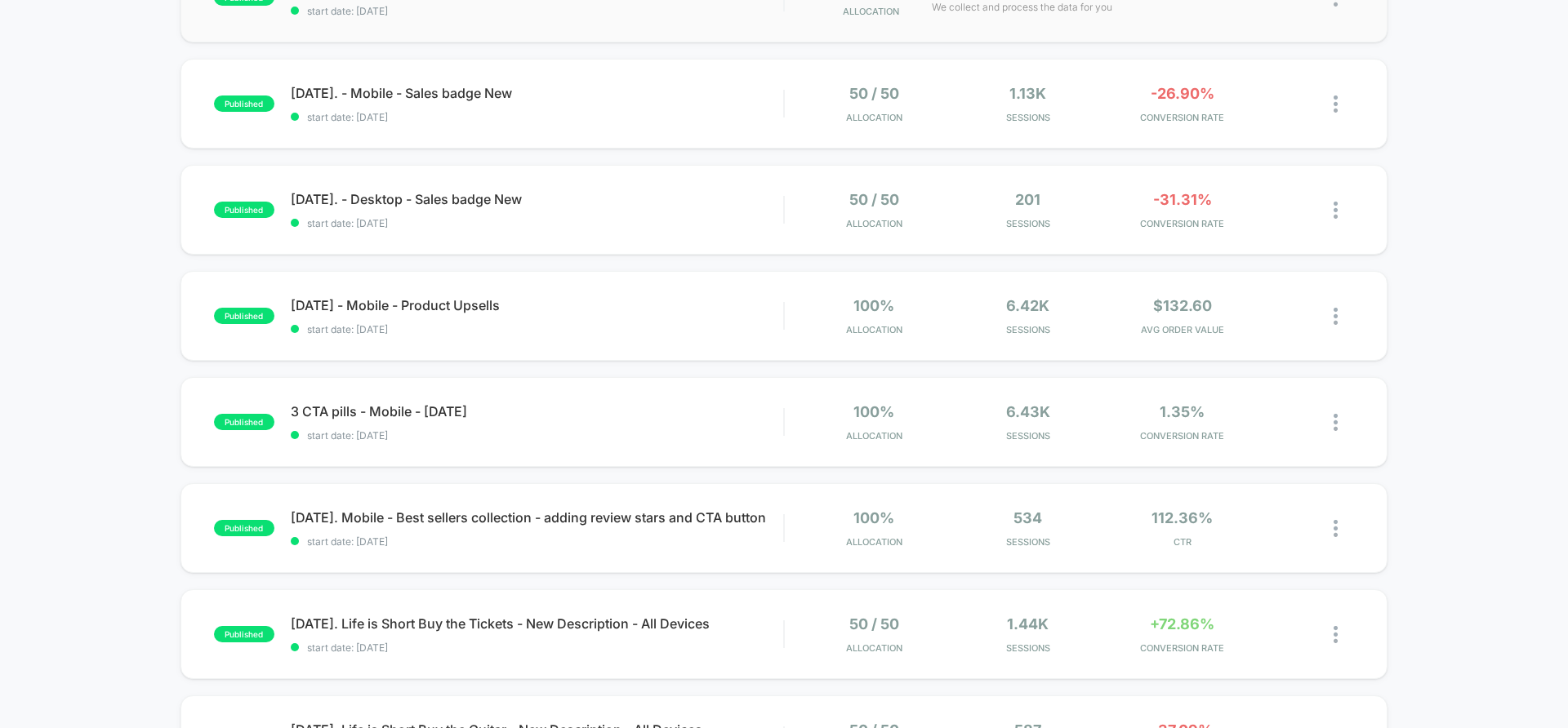 scroll, scrollTop: 653, scrollLeft: 0, axis: vertical 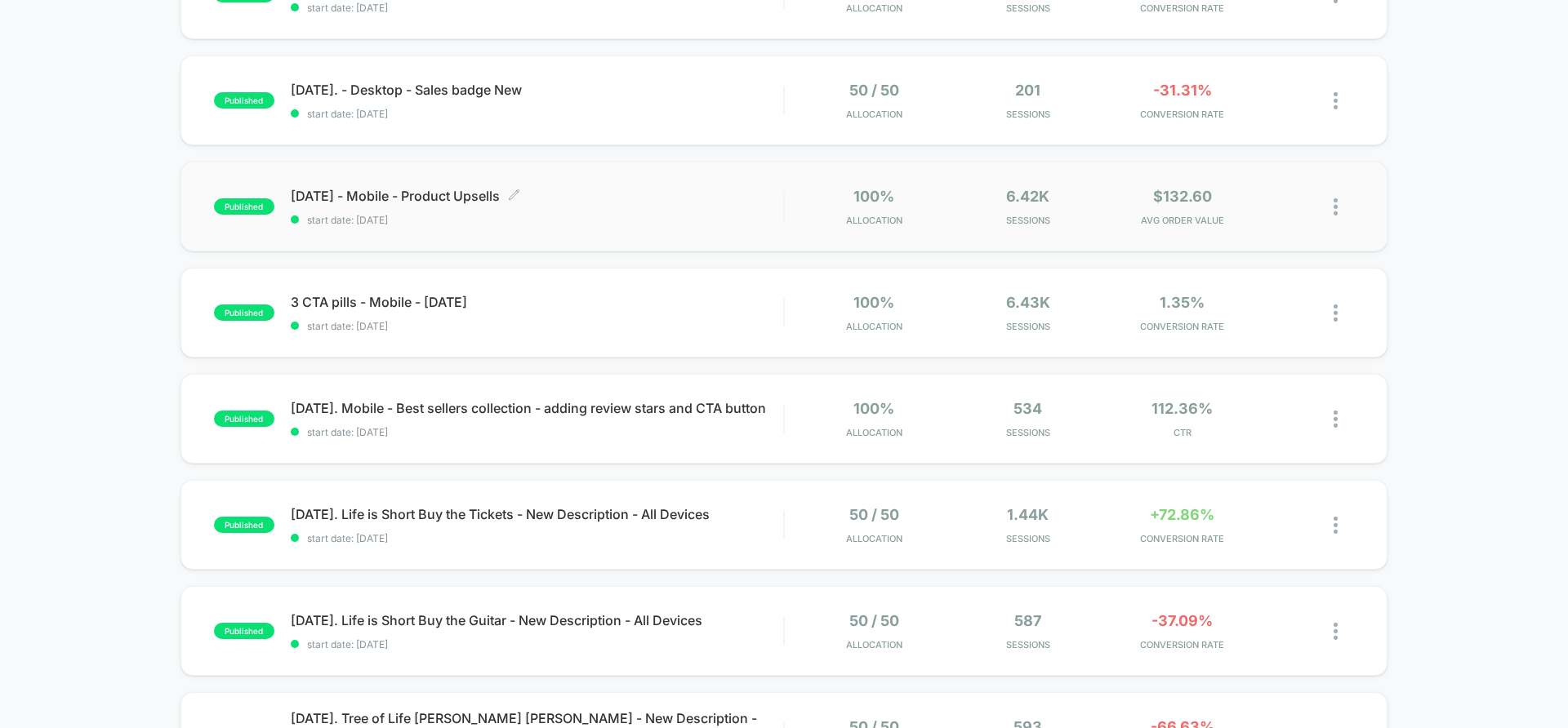 click on "1.20.2025 - Mobile - Product Upsells Click to edit experience details Click to edit experience details start date: 7/9/2025" at bounding box center [537, 206] 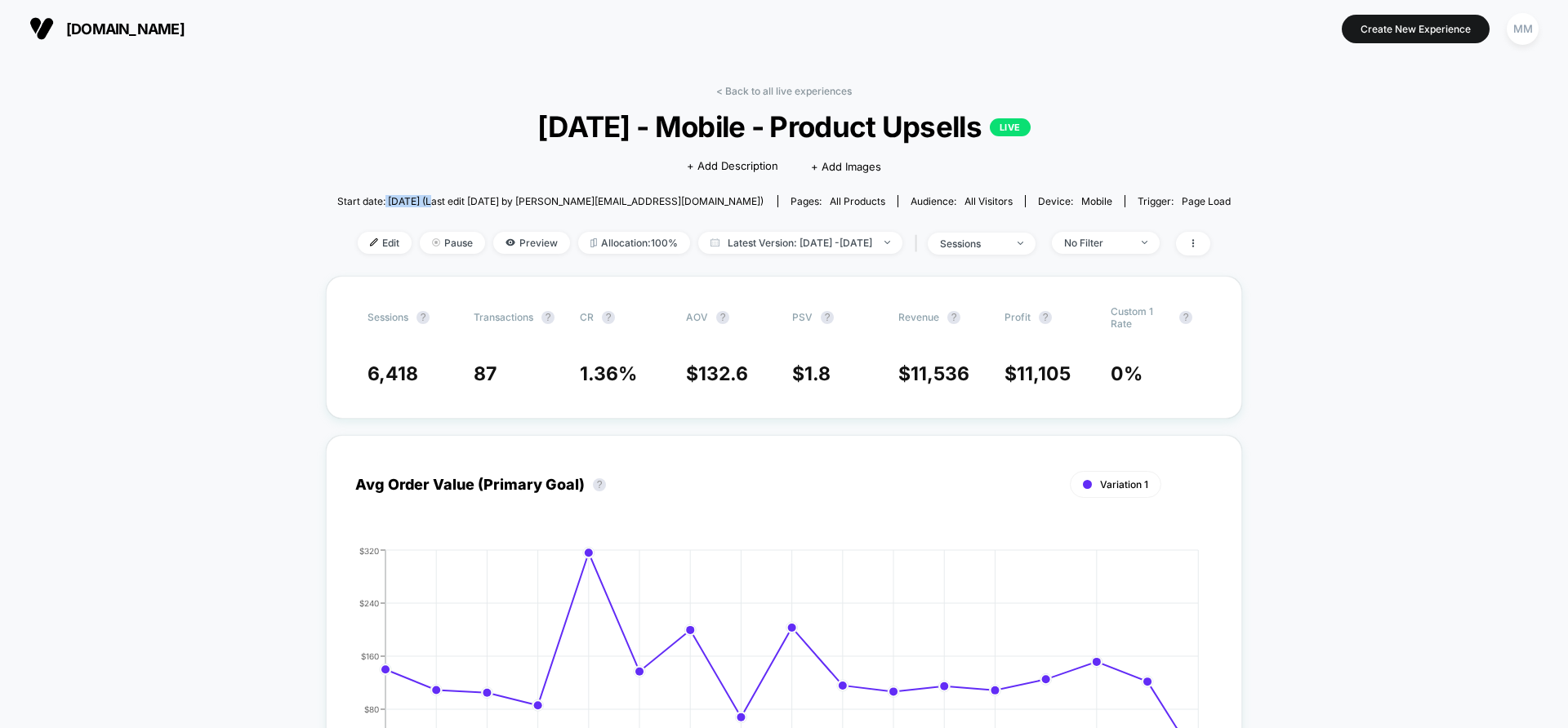 drag, startPoint x: 425, startPoint y: 200, endPoint x: 474, endPoint y: 202, distance: 49.040799 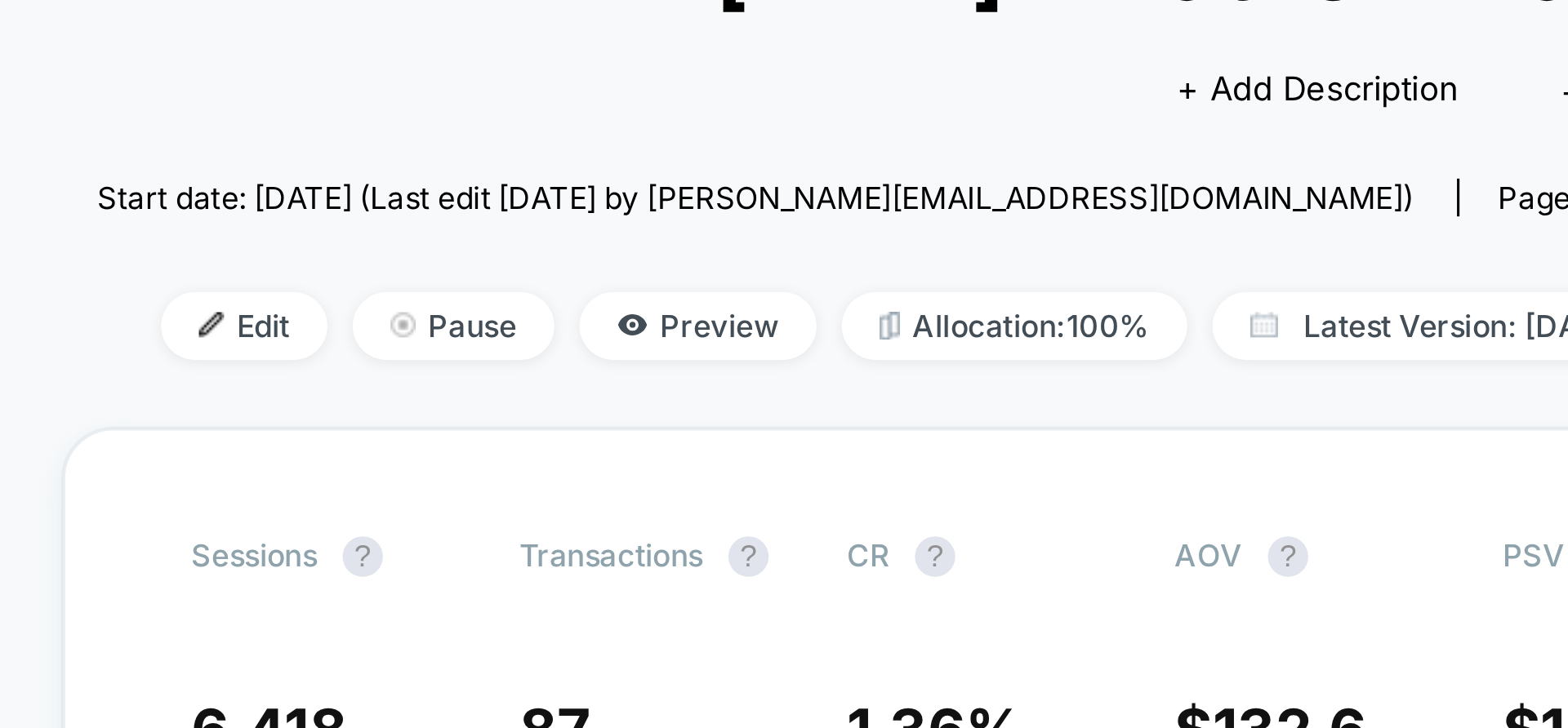 click on "Start date: [DATE] (Last edit [DATE] by [PERSON_NAME][EMAIL_ADDRESS][DOMAIN_NAME])" at bounding box center (550, 201) 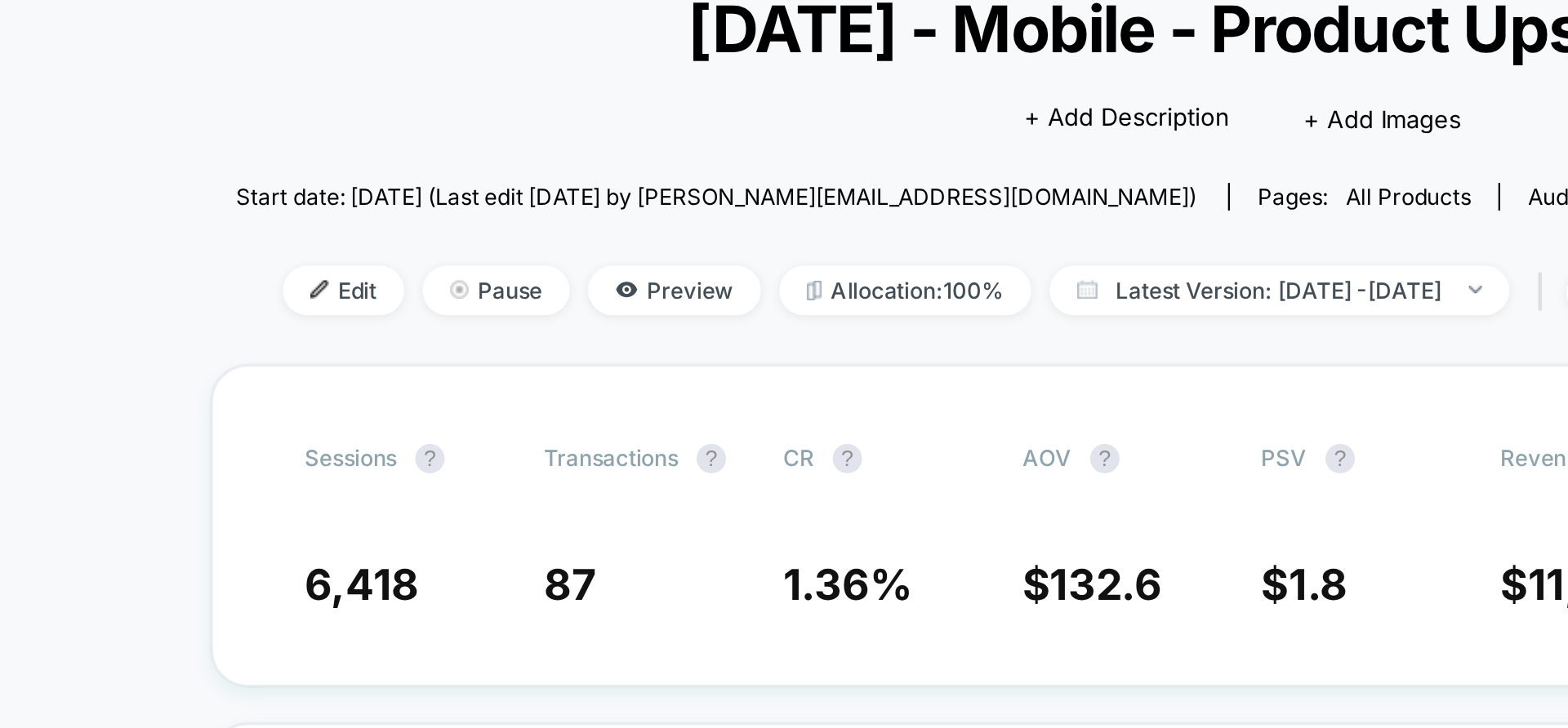click on "Start date: [DATE] (Last edit [DATE] by [PERSON_NAME][EMAIL_ADDRESS][DOMAIN_NAME])" at bounding box center (550, 201) 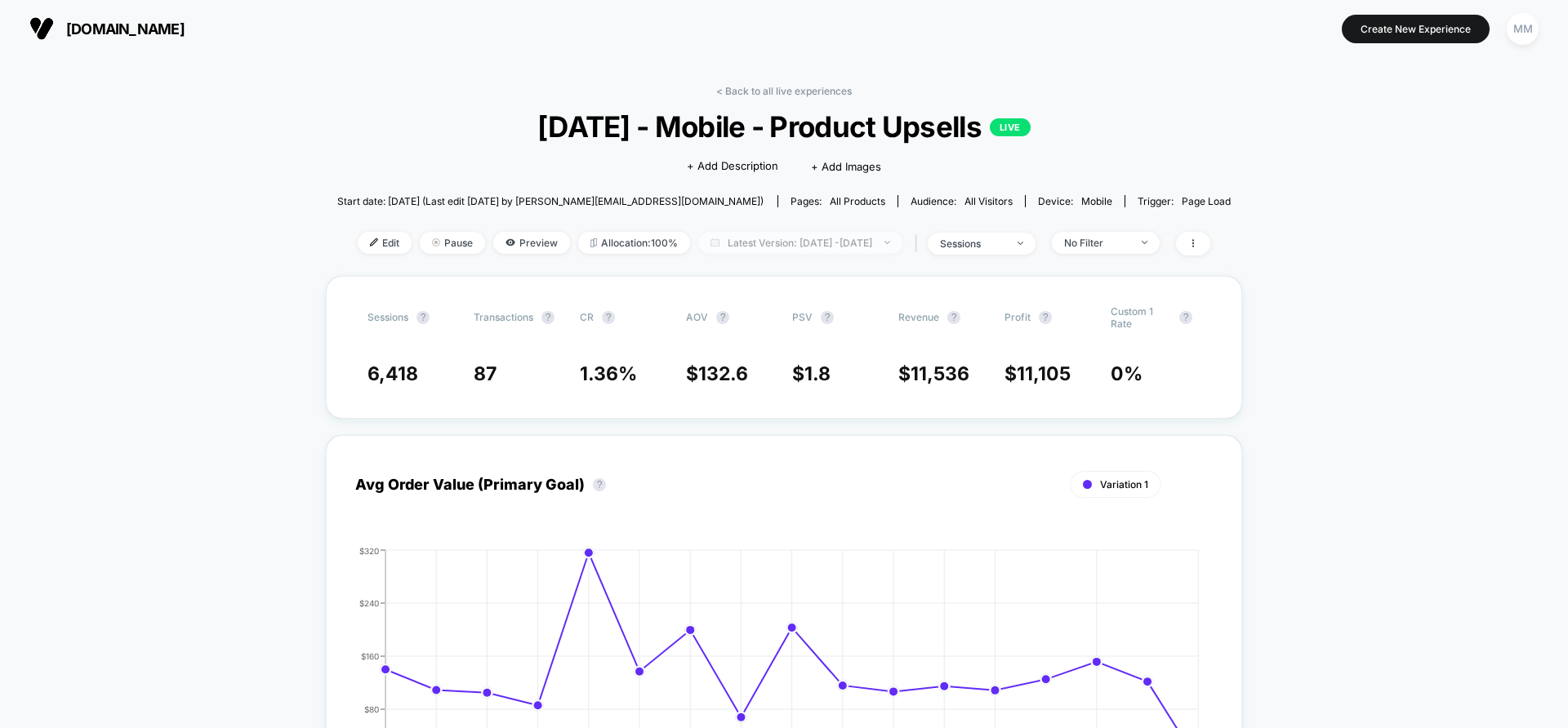 click on "Latest Version:     Jul 9, 2025    -    Jul 25, 2025" at bounding box center (800, 242) 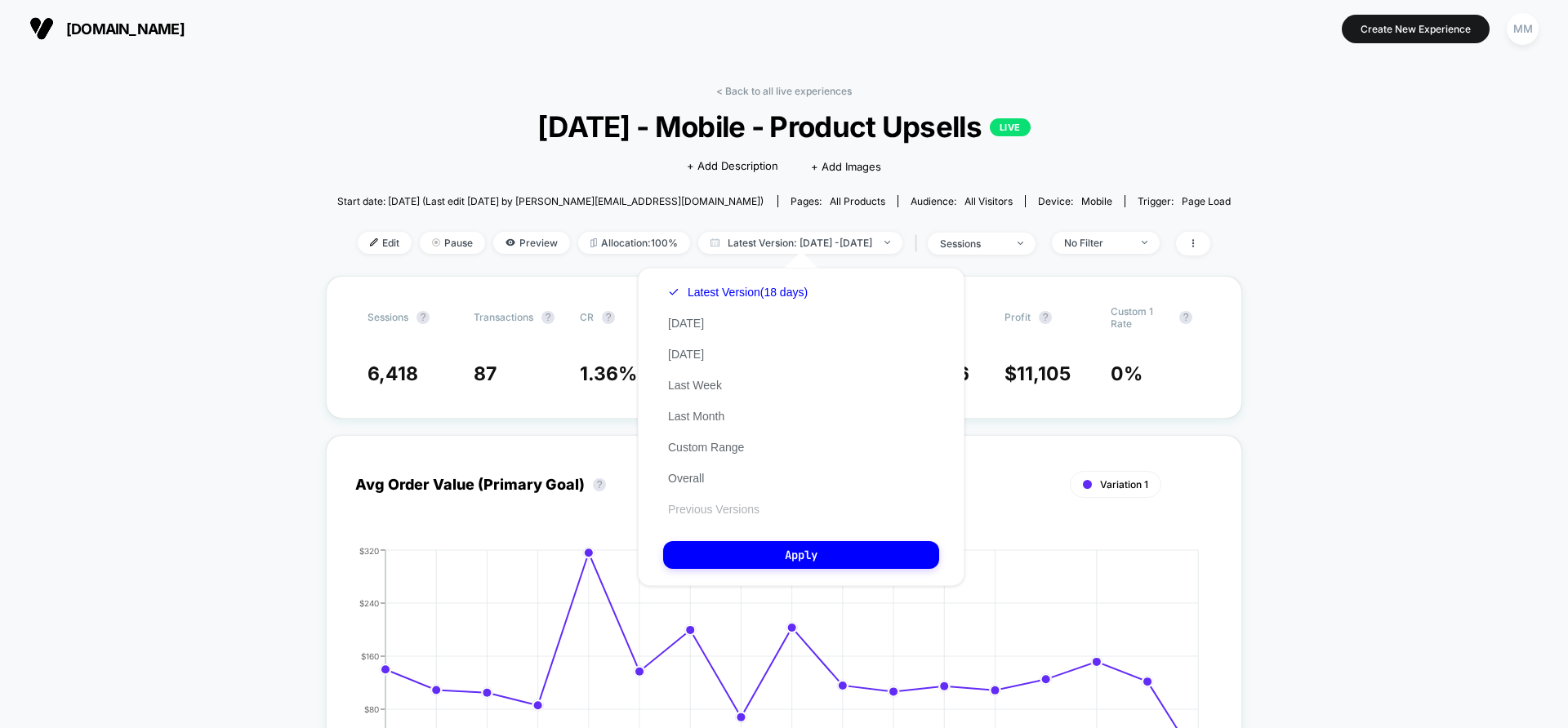 click on "Previous Versions" at bounding box center [714, 509] 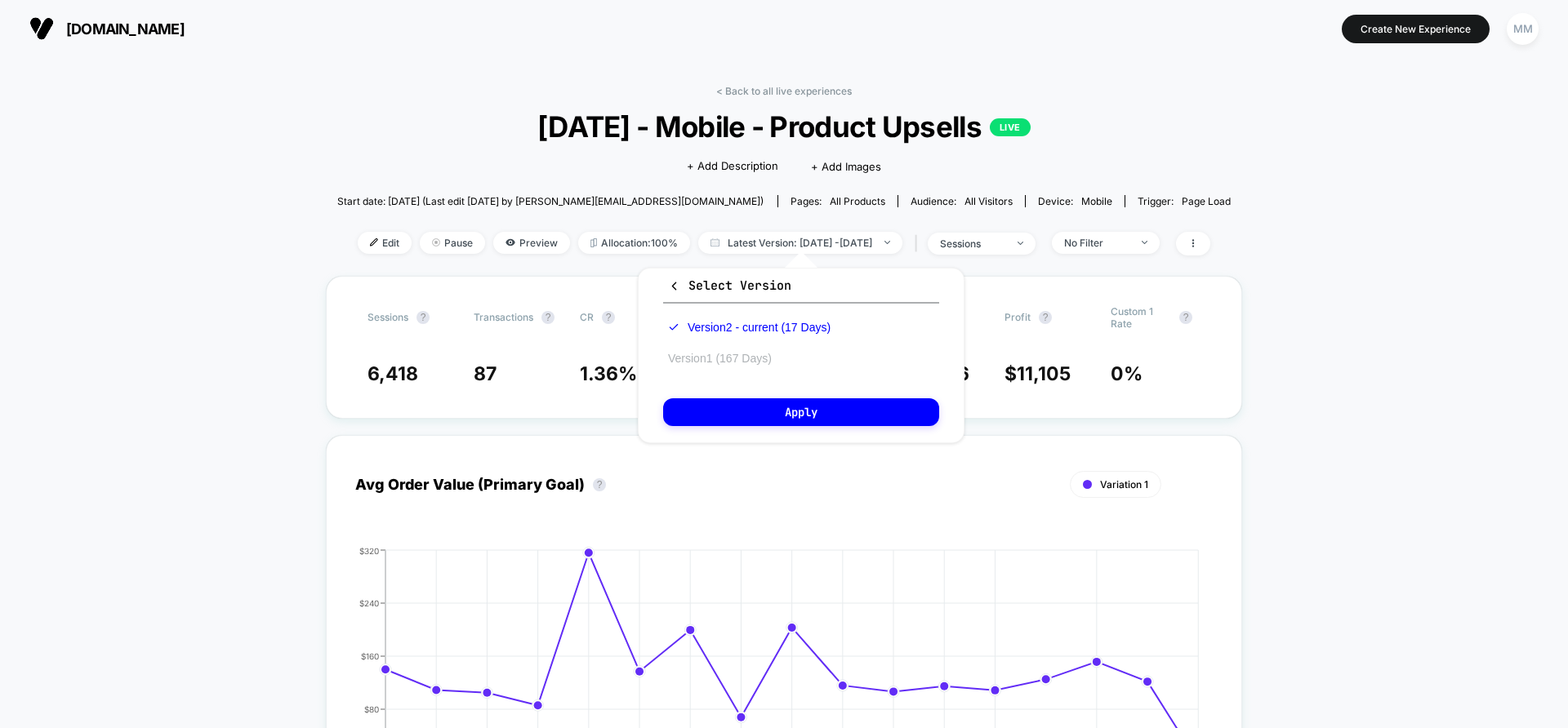 click on "Version  1   (167 Days)" at bounding box center (719, 358) 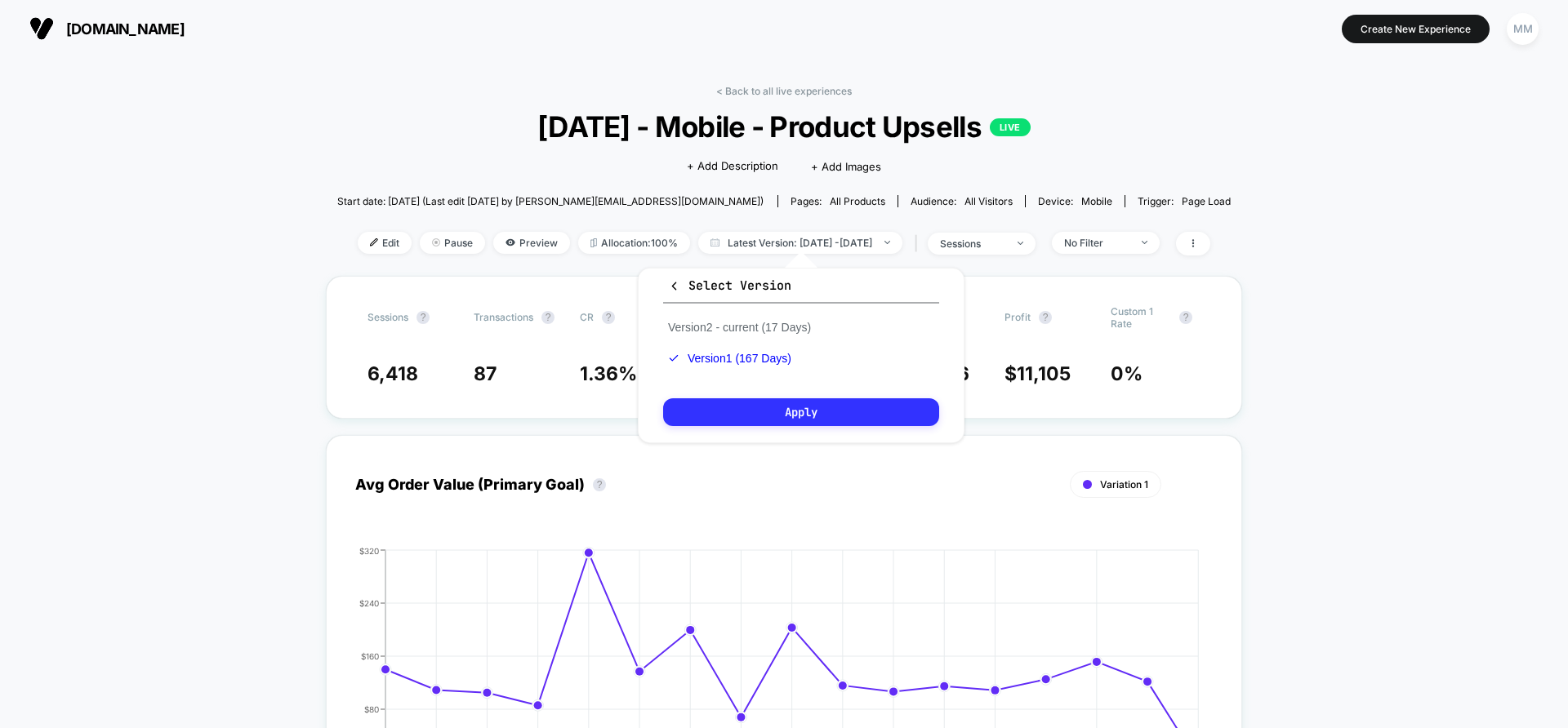 click on "Apply" at bounding box center [801, 412] 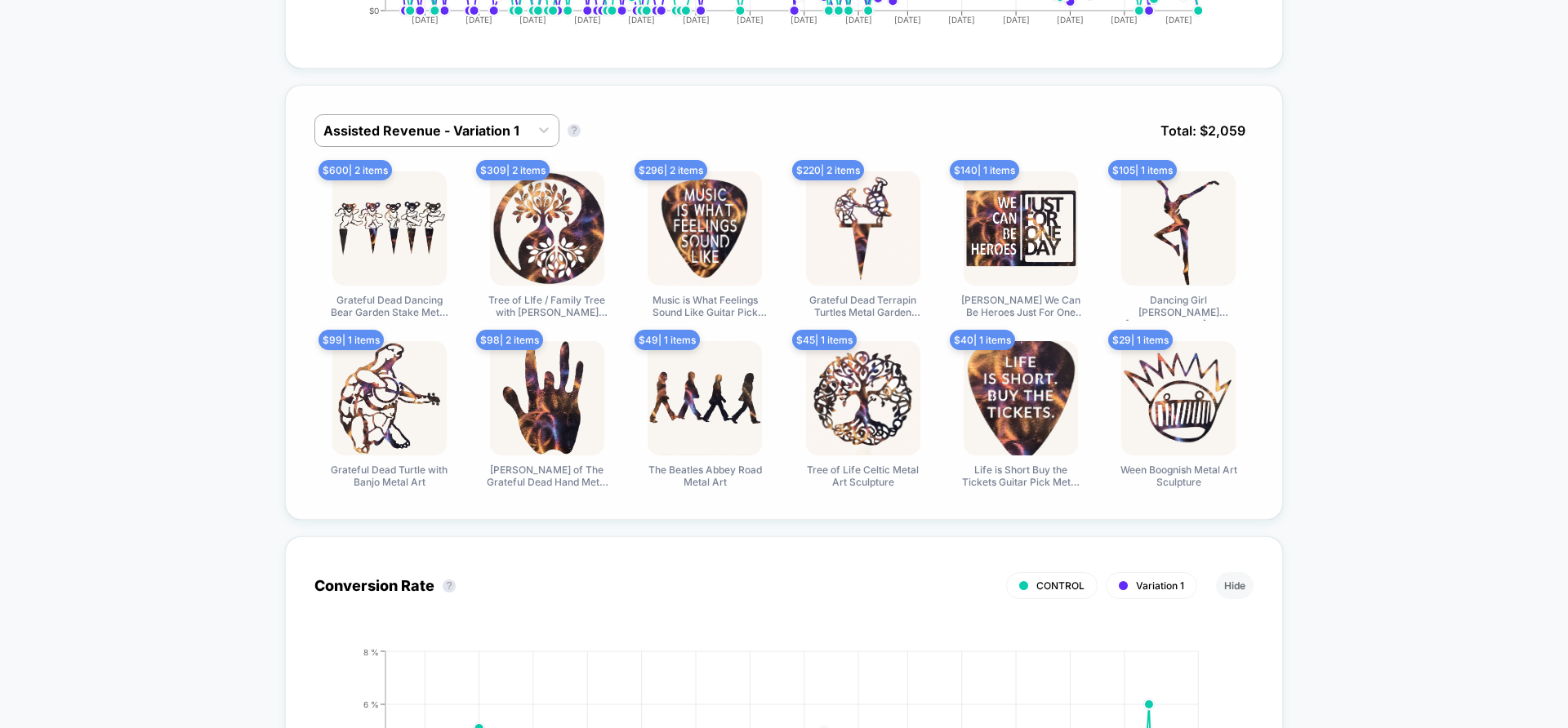 scroll, scrollTop: 979, scrollLeft: 0, axis: vertical 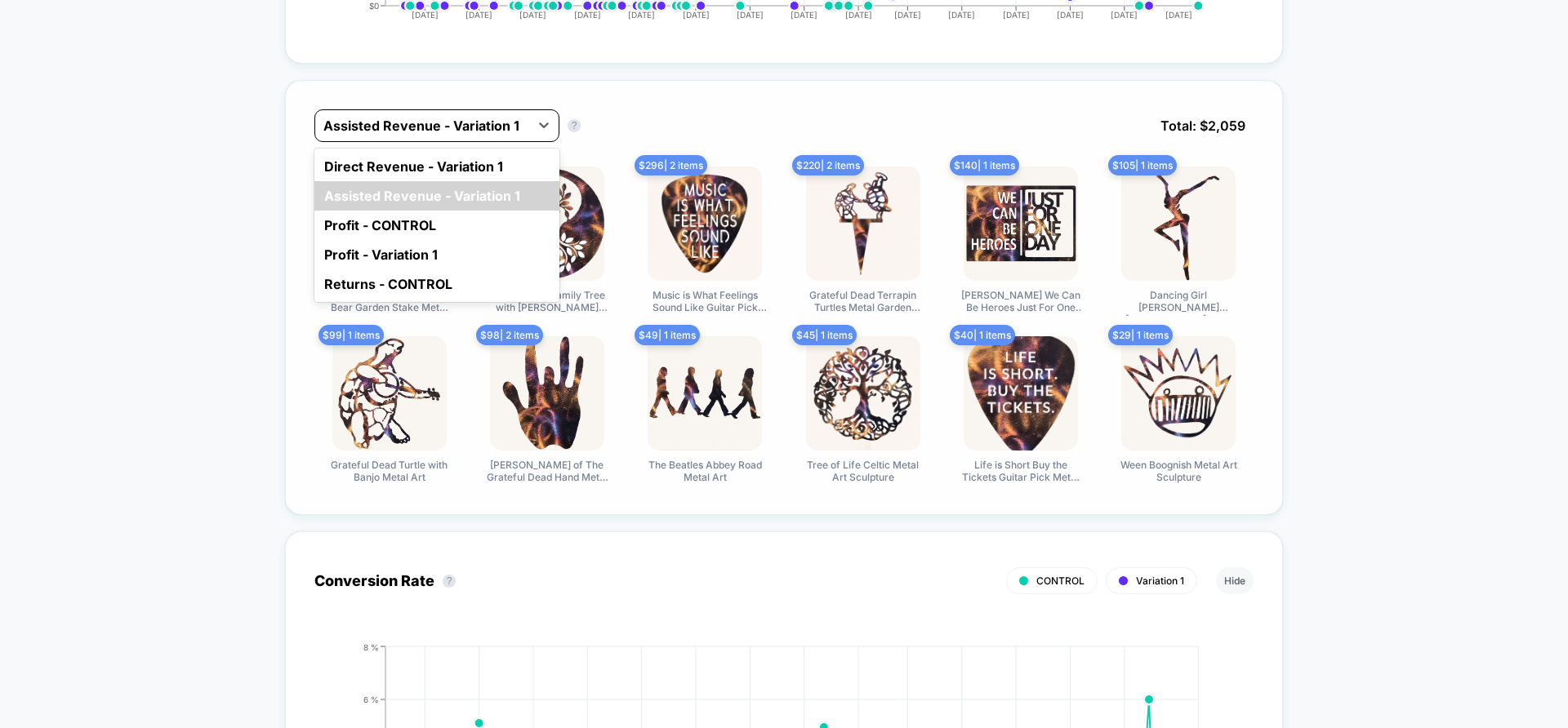 click at bounding box center [422, 126] 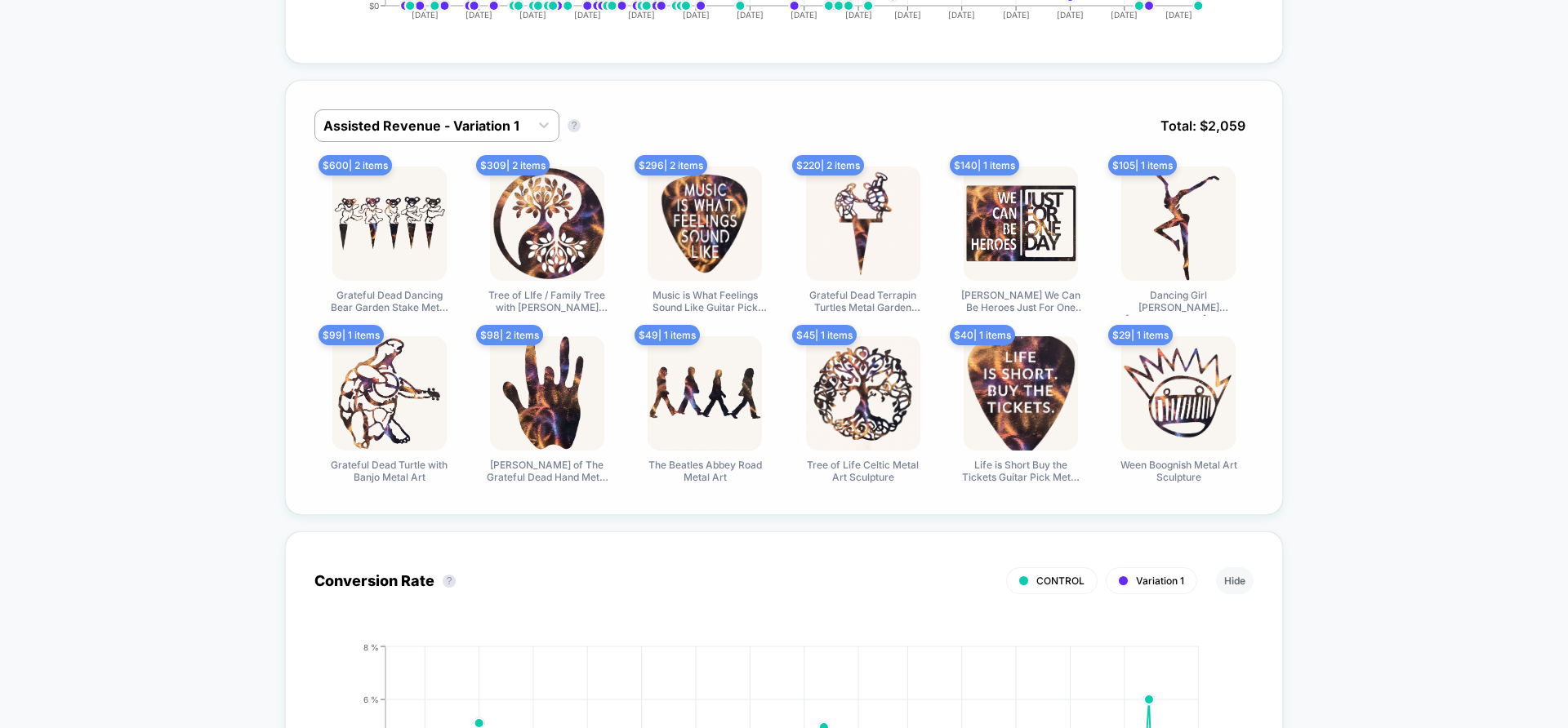 click on "Assisted Revenue  - Variation 1 Assisted Revenue  - Variation 1 ? Total:   $ 2,059" at bounding box center [784, 138] 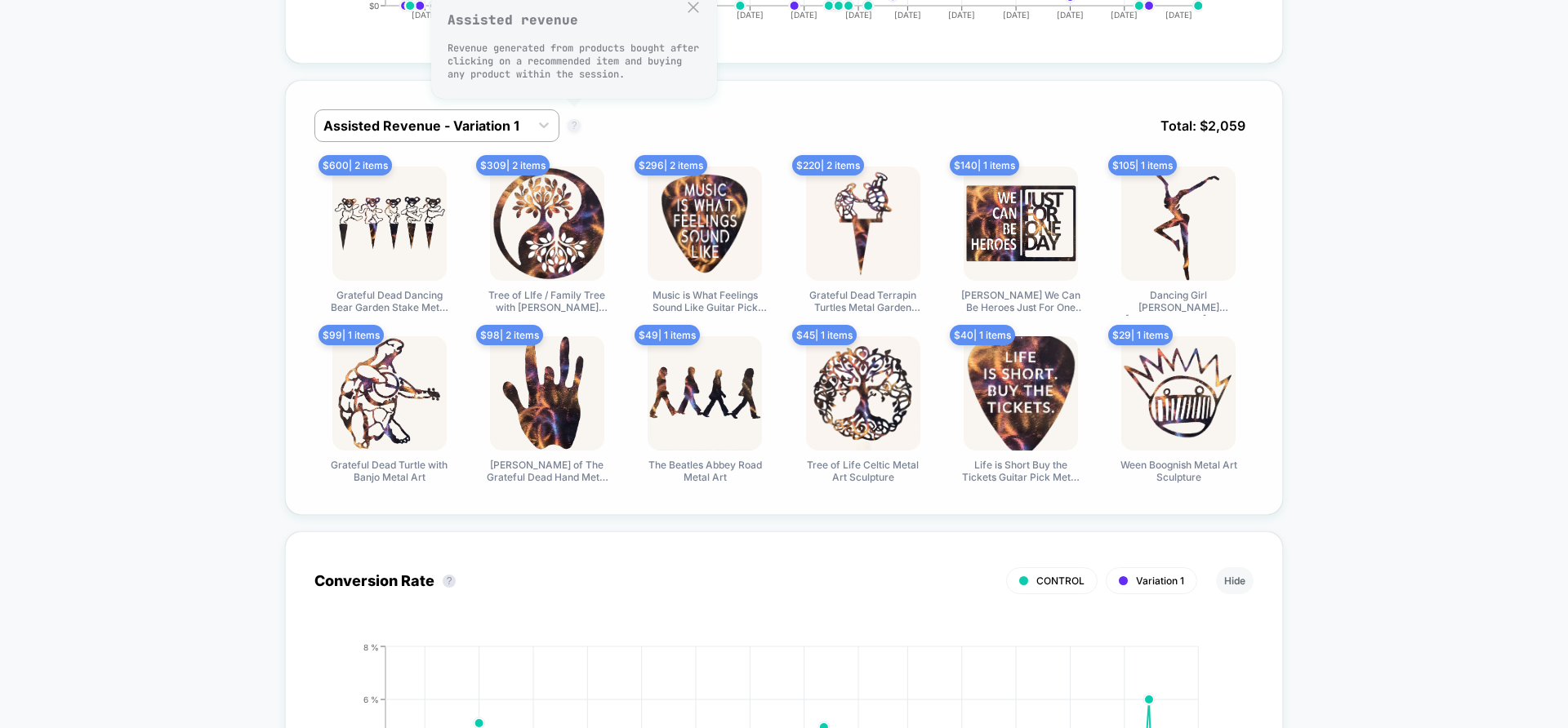 click on "?" at bounding box center (574, 126) 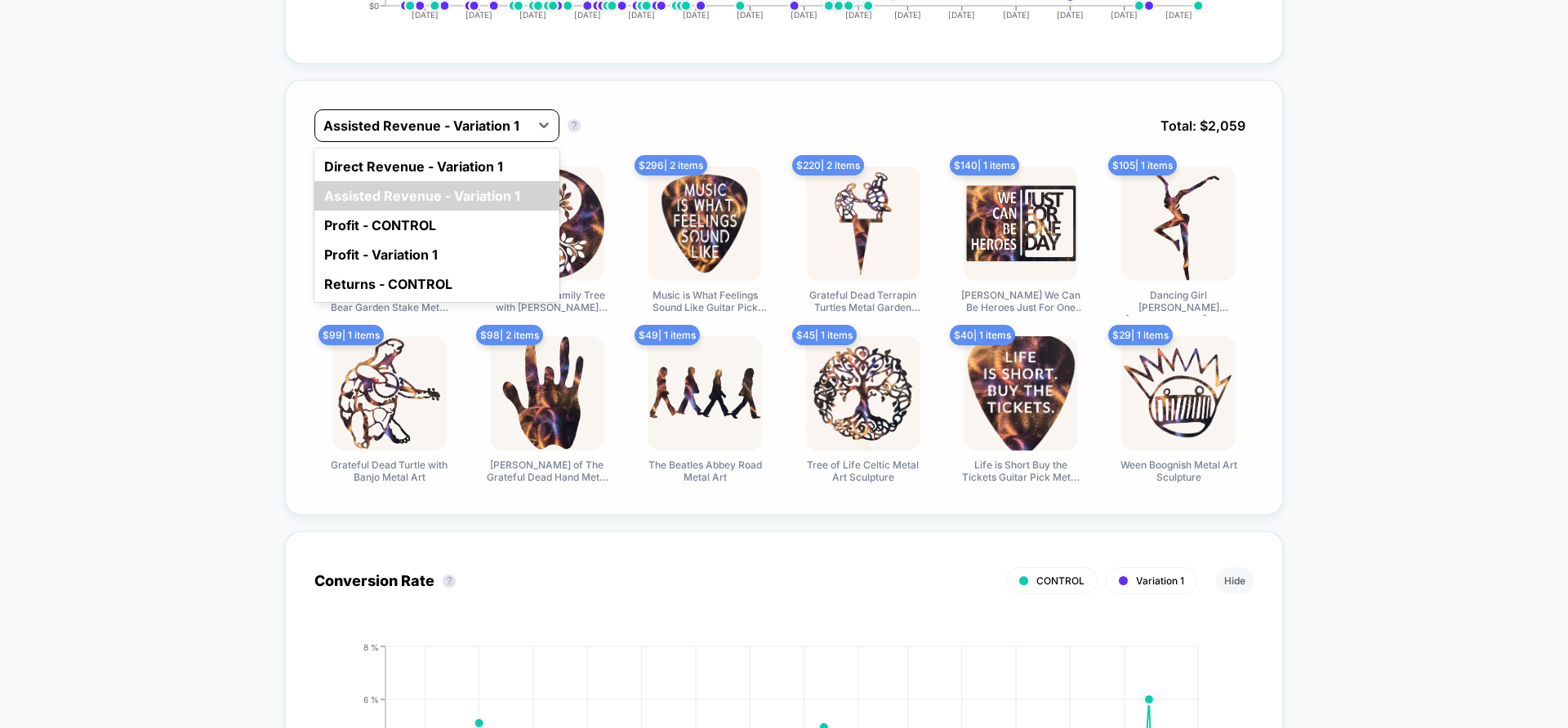 click on "Assisted Revenue  - Variation 1" at bounding box center (422, 126) 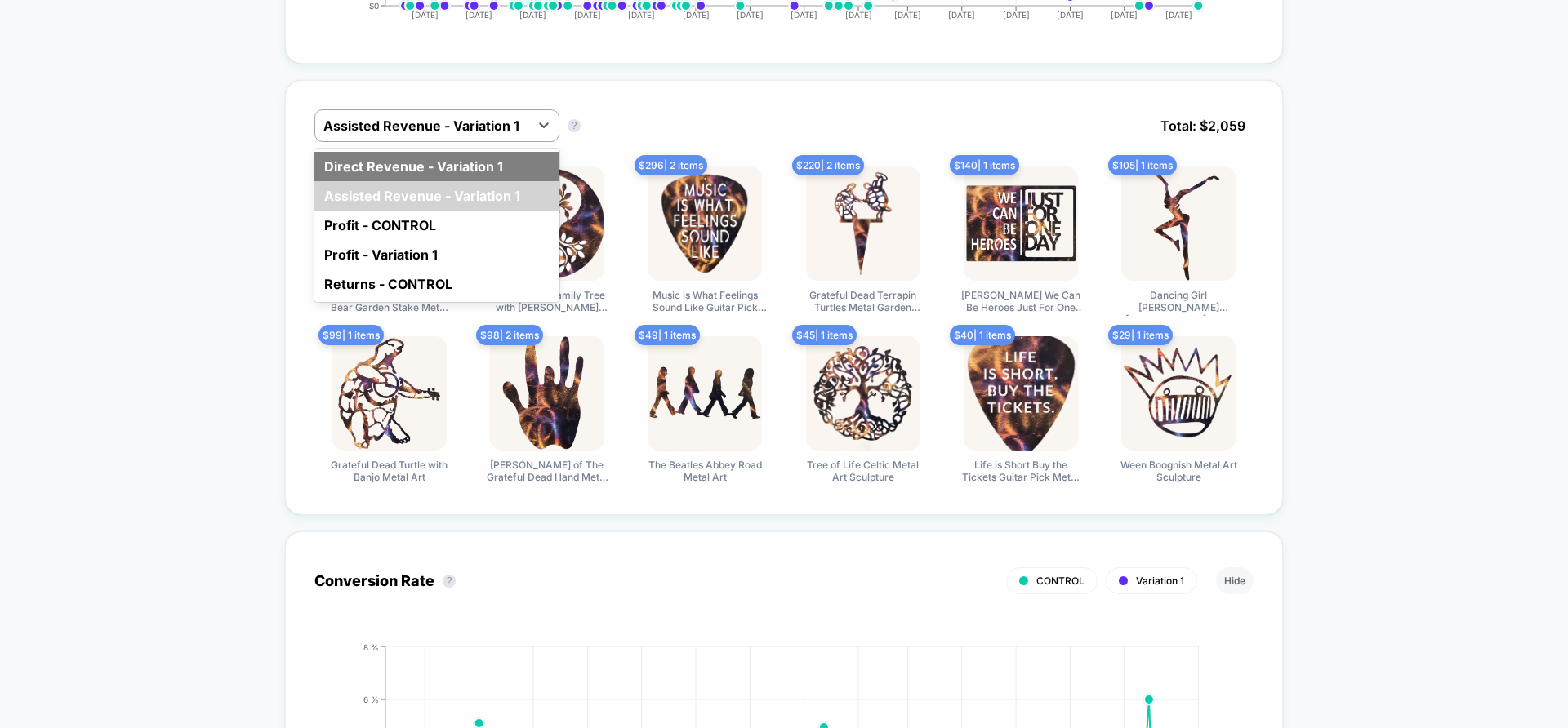 click on "Direct Revenue  - Variation 1" at bounding box center (437, 166) 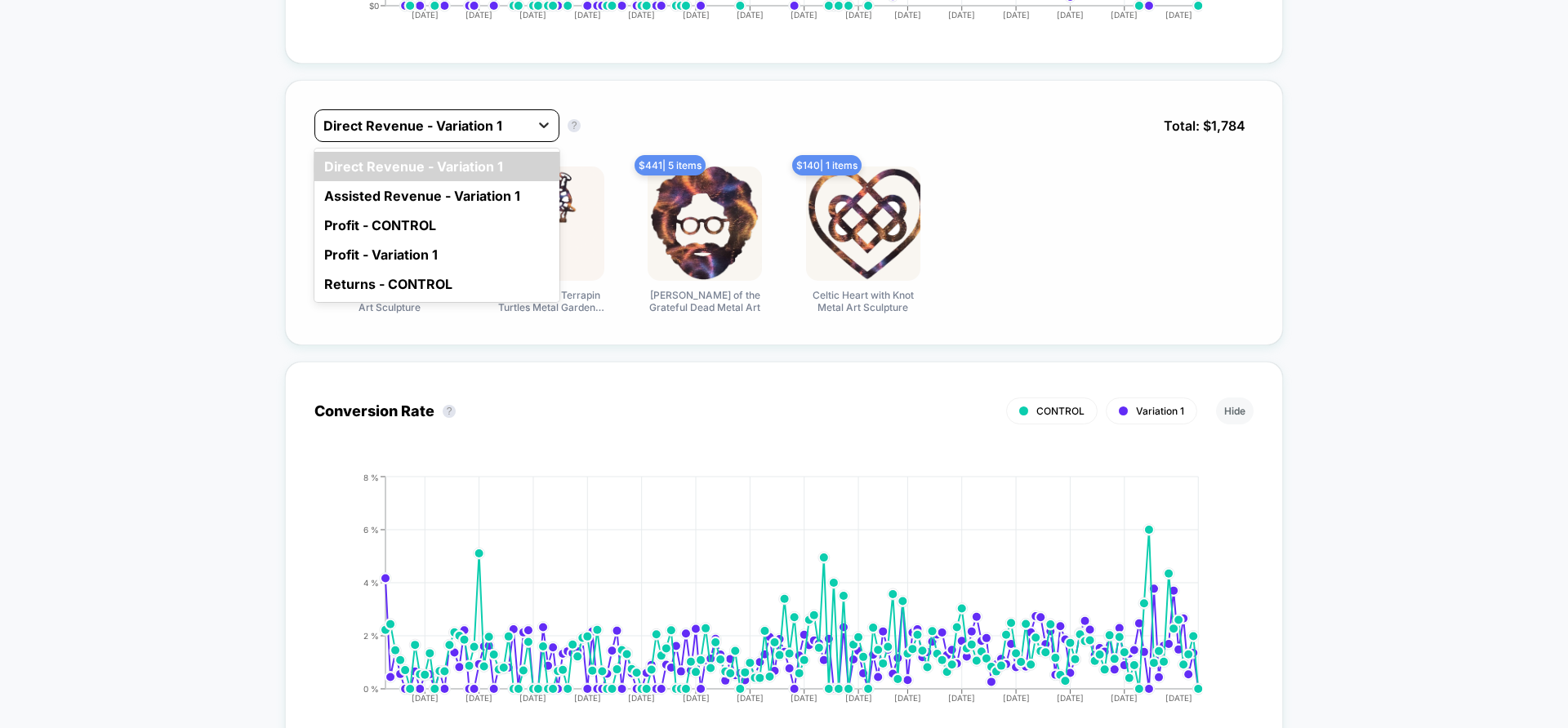 click at bounding box center (544, 125) 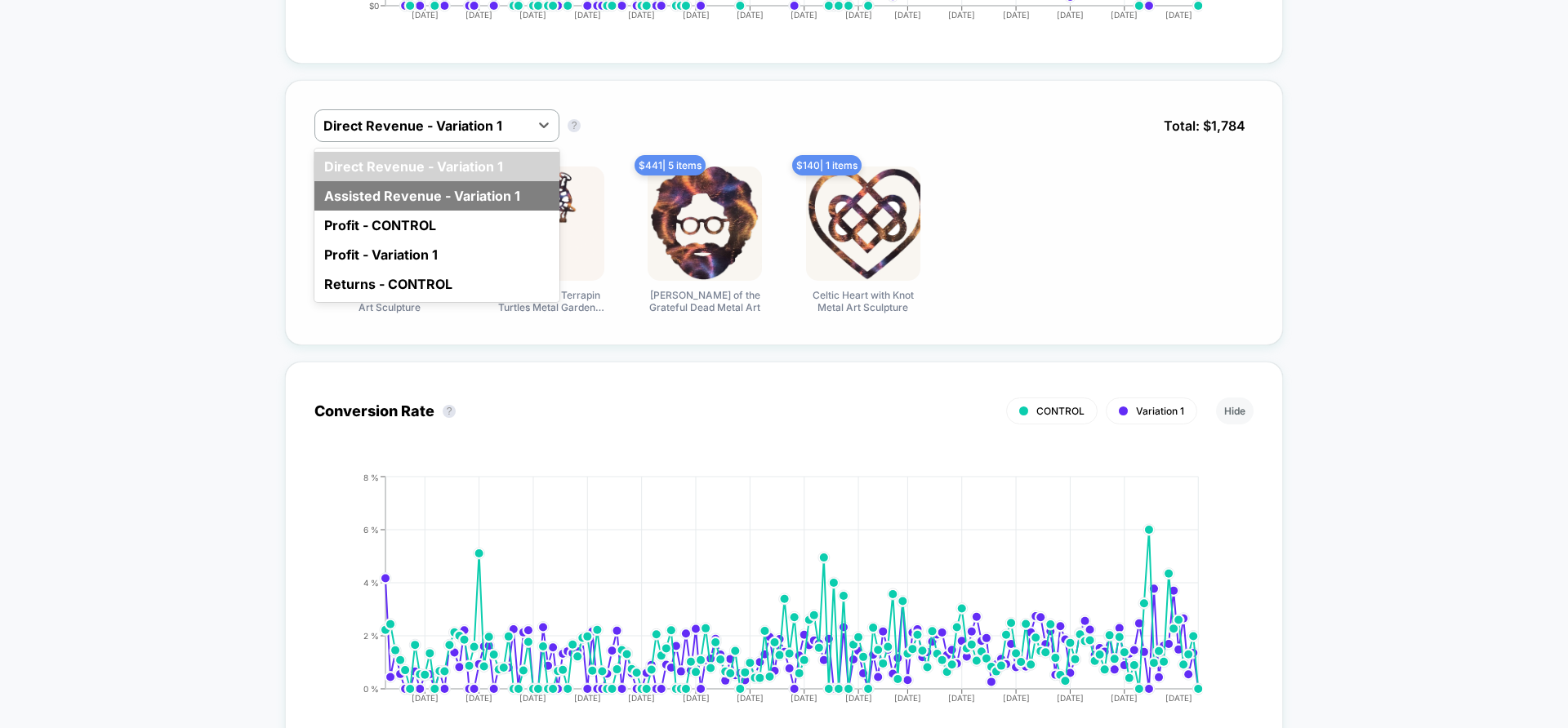 click on "Assisted Revenue  - Variation 1" at bounding box center [437, 196] 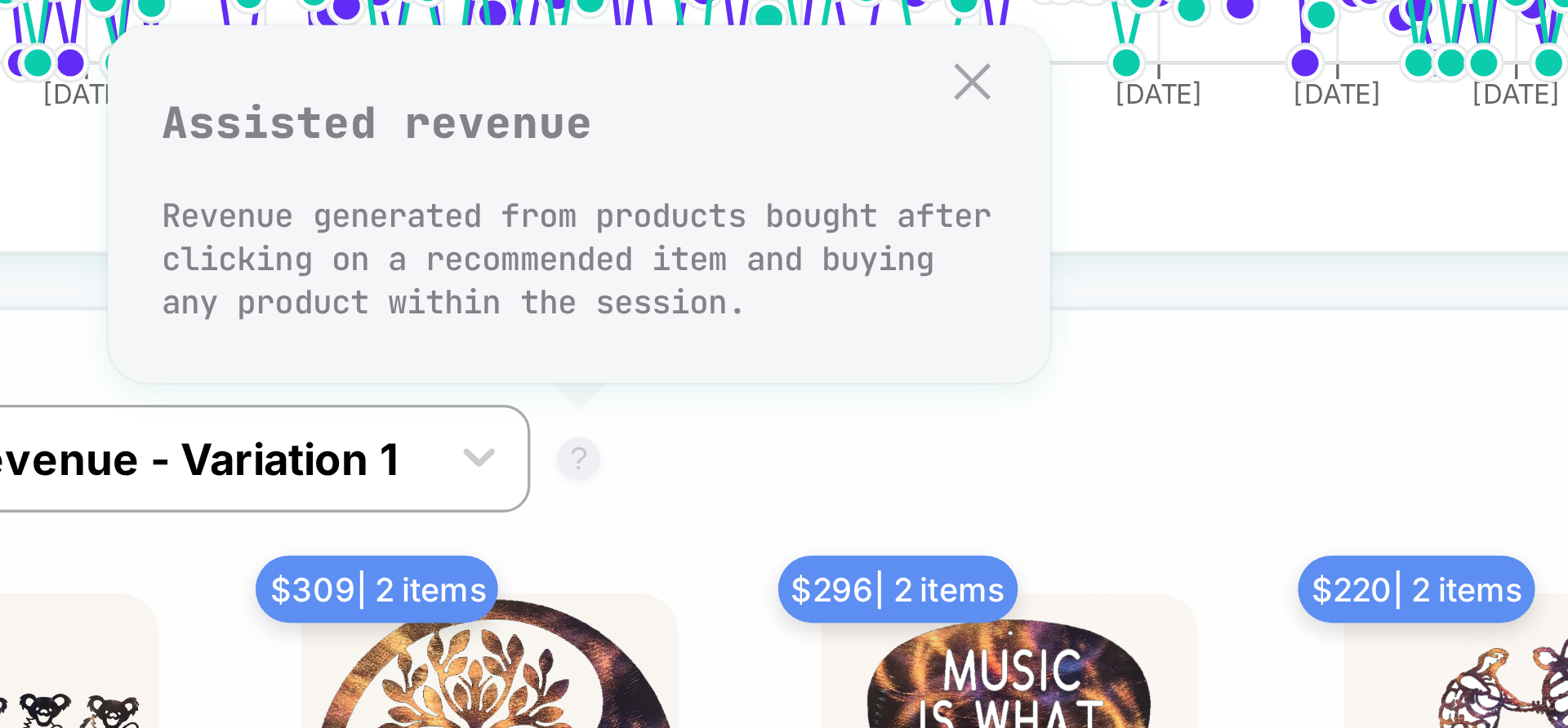 scroll, scrollTop: 875, scrollLeft: 0, axis: vertical 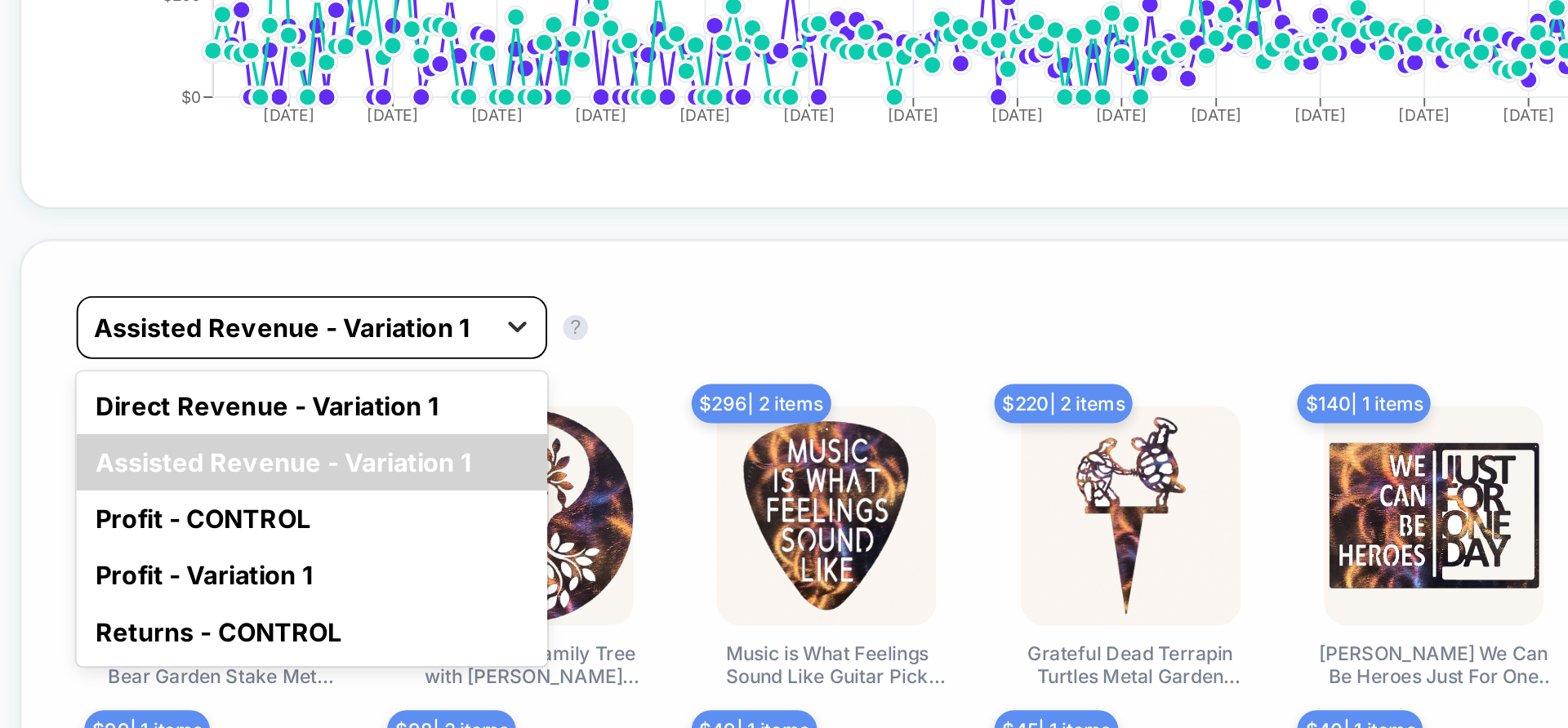 click at bounding box center (544, 229) 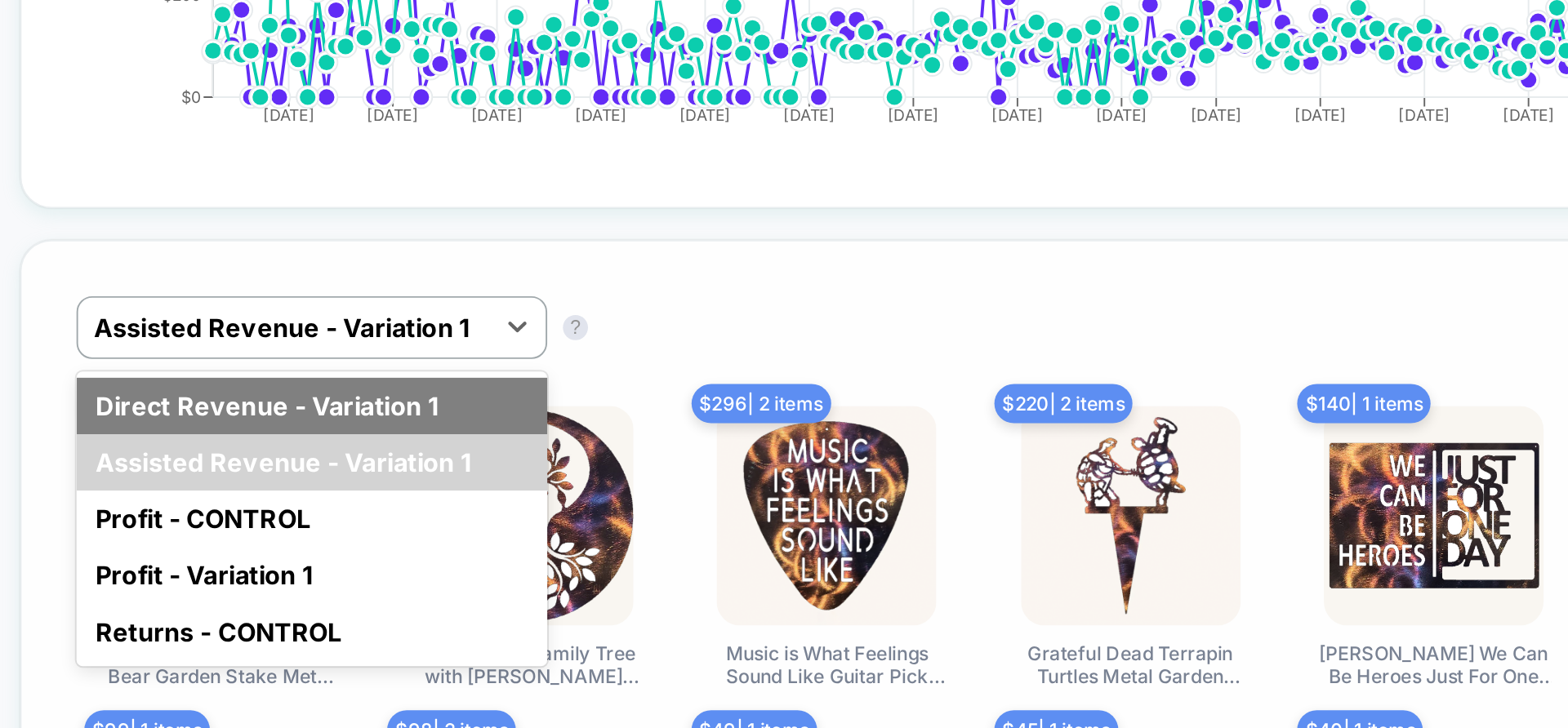 click on "Direct Revenue  - Variation 1" at bounding box center (437, 271) 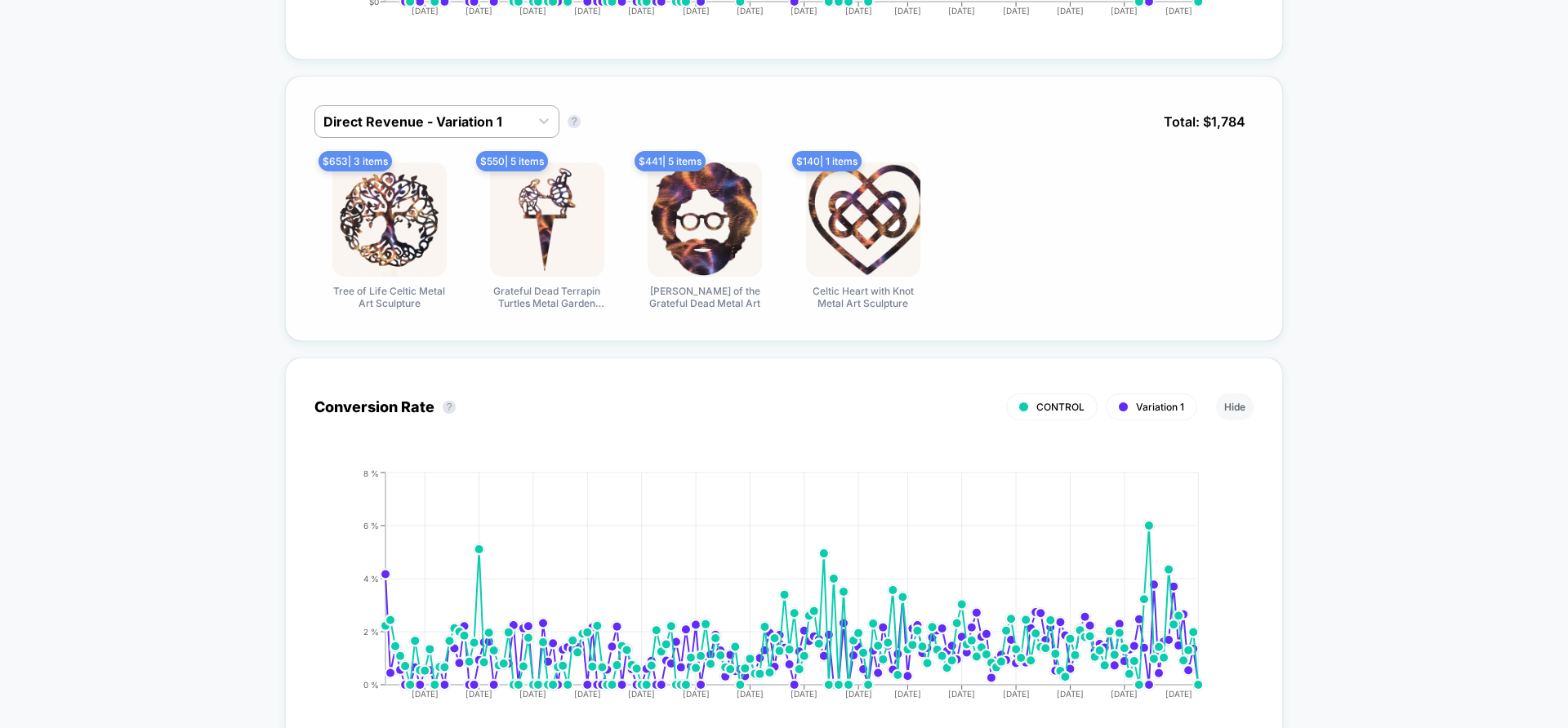 scroll, scrollTop: 983, scrollLeft: 0, axis: vertical 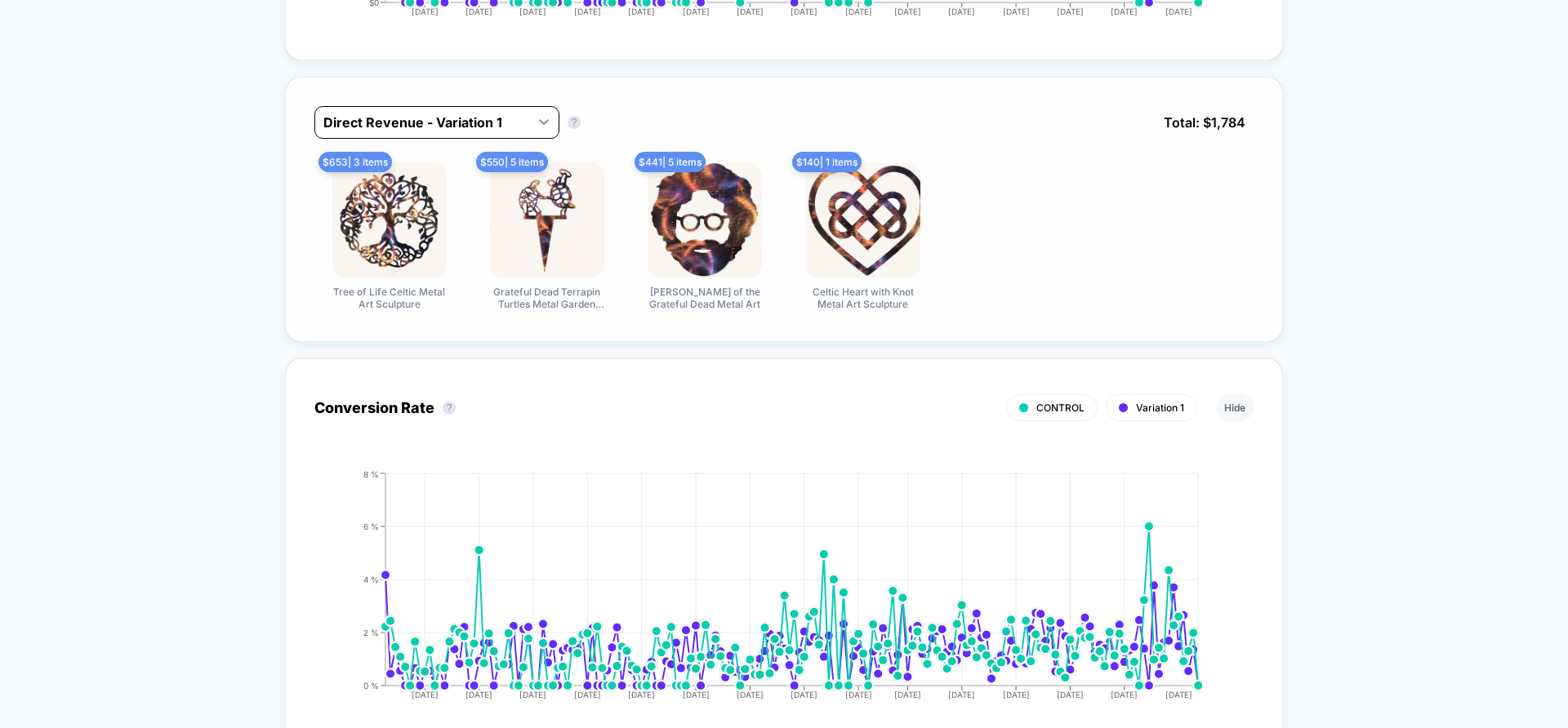 click 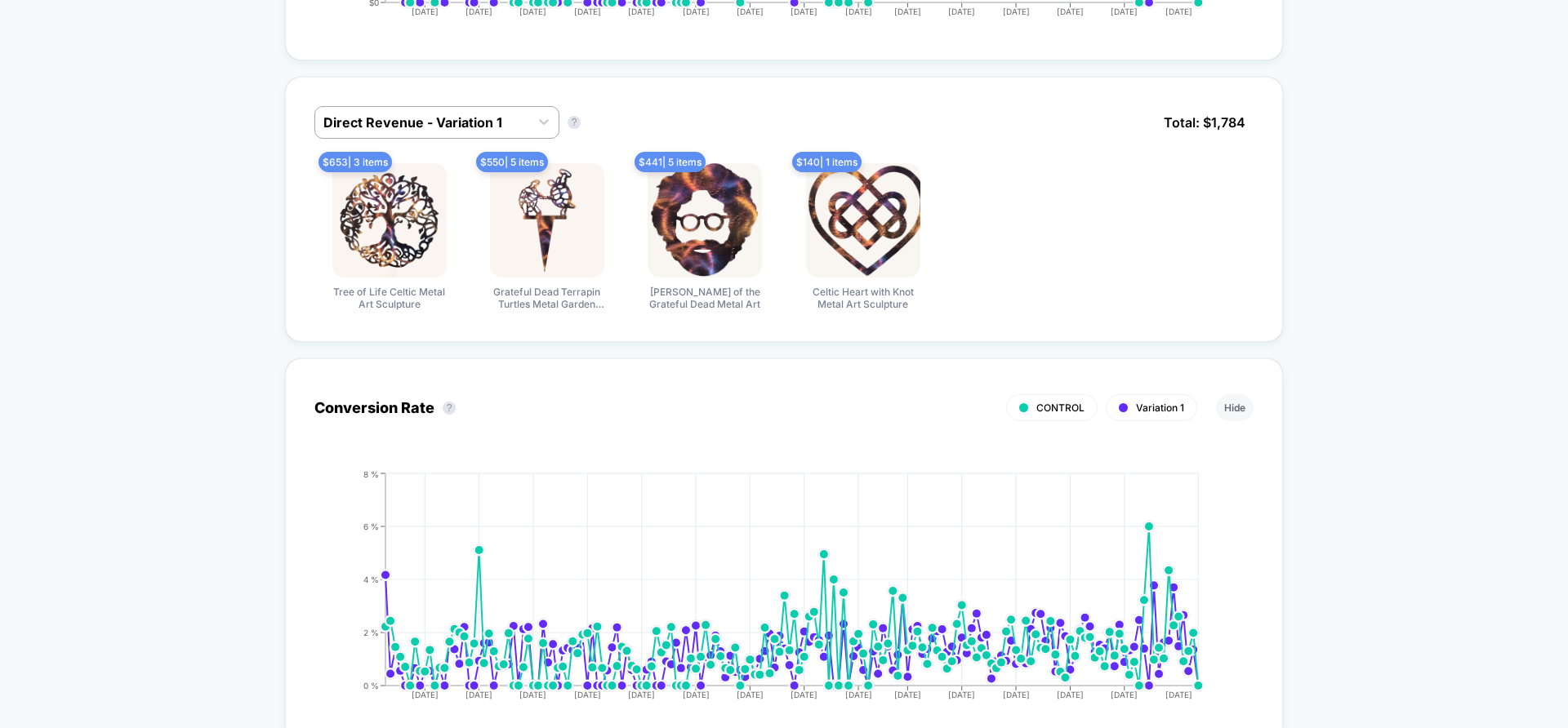 click on "< Back to all live experiences  1.20.2025 - Mobile - Product Upsells LIVE Click to edit experience details + Add Description + Add Images Start date: 7/9/2025 (Last edit 7/21/2025 by andrej@digitalrocketads.com) Pages: all products Audience: All Visitors Device: mobile Trigger: Page Load Edit Pause  Preview Allocation:  100% Version (1):     Jan 25, 2025    -    Jul 10, 2025 |   sessions   No Filter Variation Sessions ? Transactions ? CR ? AOV ? PSV ? Revenue ? OTW ? CI ? Control (without changes) 36,112 478 1.32 % $ 117.43 $ 1.55 $ 56,133 25% --- Variation 1 36,045 - 0.19 % 458 - 4 % 1.27 % - 4 % $ 121.57 + 3.5 % $ 1.54 - 0.62 % $ 55,680 - 0.62 % 75% 0% | -6.50 % + 14.59 % Variation Profit ? Custom 1 Rate ? Control (without changes) $ 52,991 0 % Variation 1 $ 52,071 - 1.6 % 0 % Would like to see more reports? Add To Cart Rate Items Per Purchase Product Details Views Rate Pages Per Session Signups Signups Rate Avg Session Duration Profit Per Session Returns Returns Per Session Subscriptions Subscriptions Rate" at bounding box center (784, 1095) 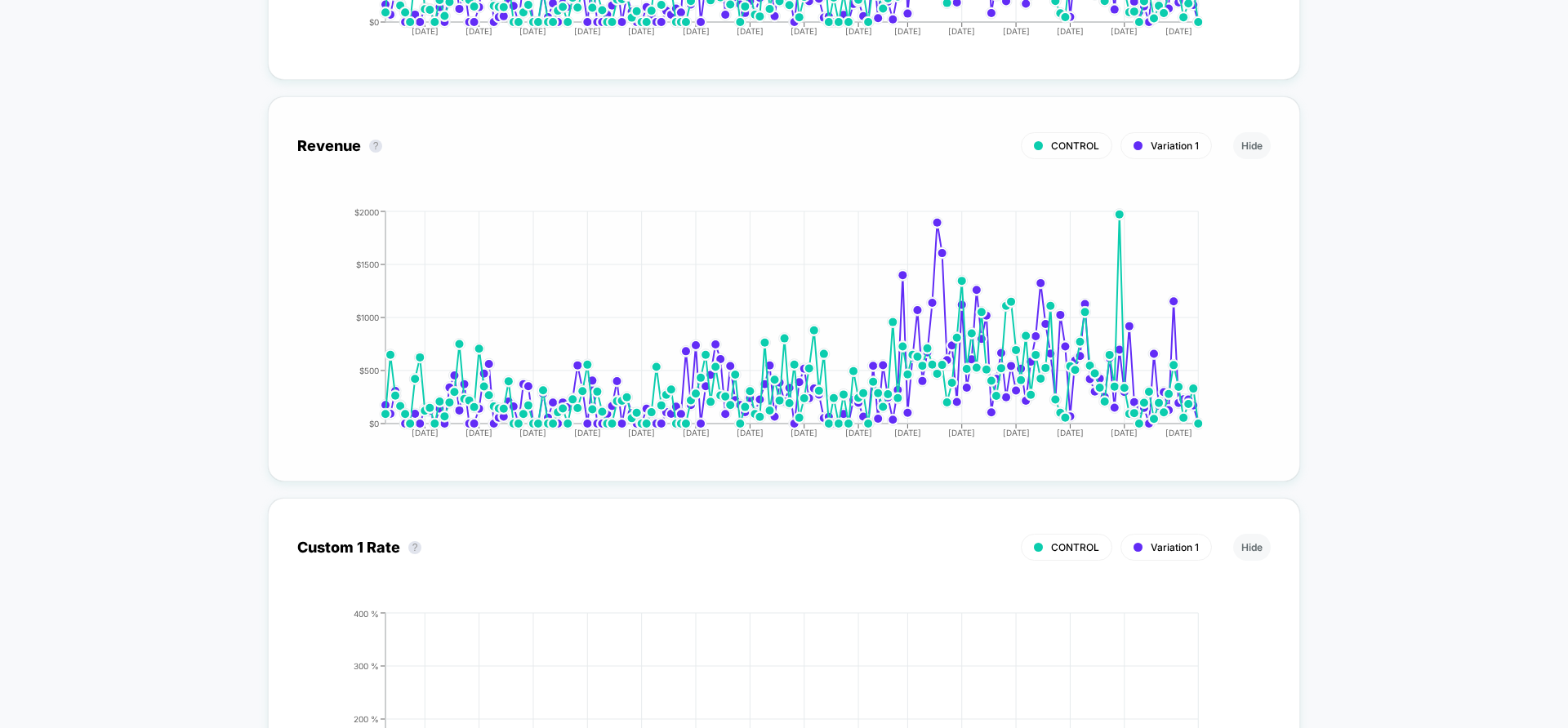 scroll, scrollTop: 2450, scrollLeft: 0, axis: vertical 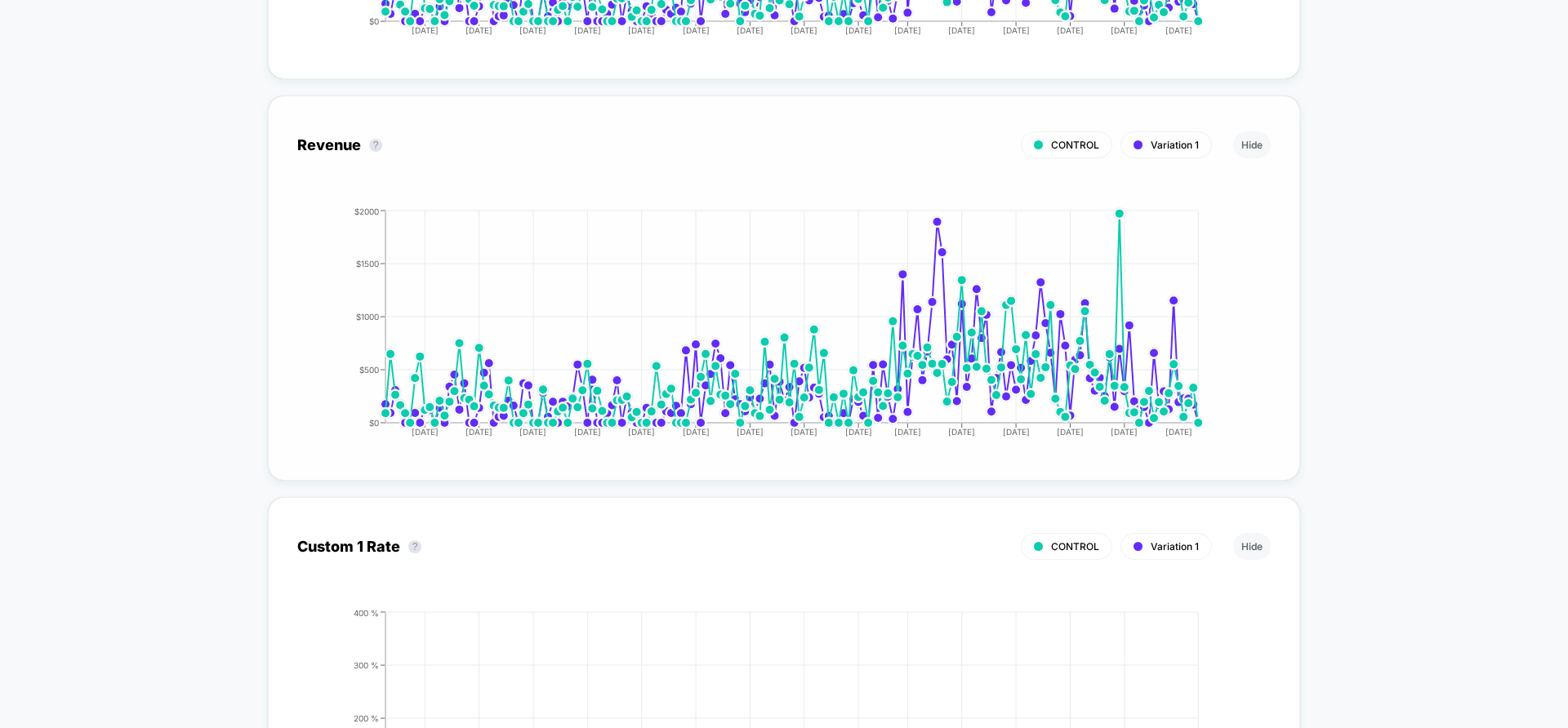 drag, startPoint x: 256, startPoint y: 84, endPoint x: 464, endPoint y: 224, distance: 250.72694 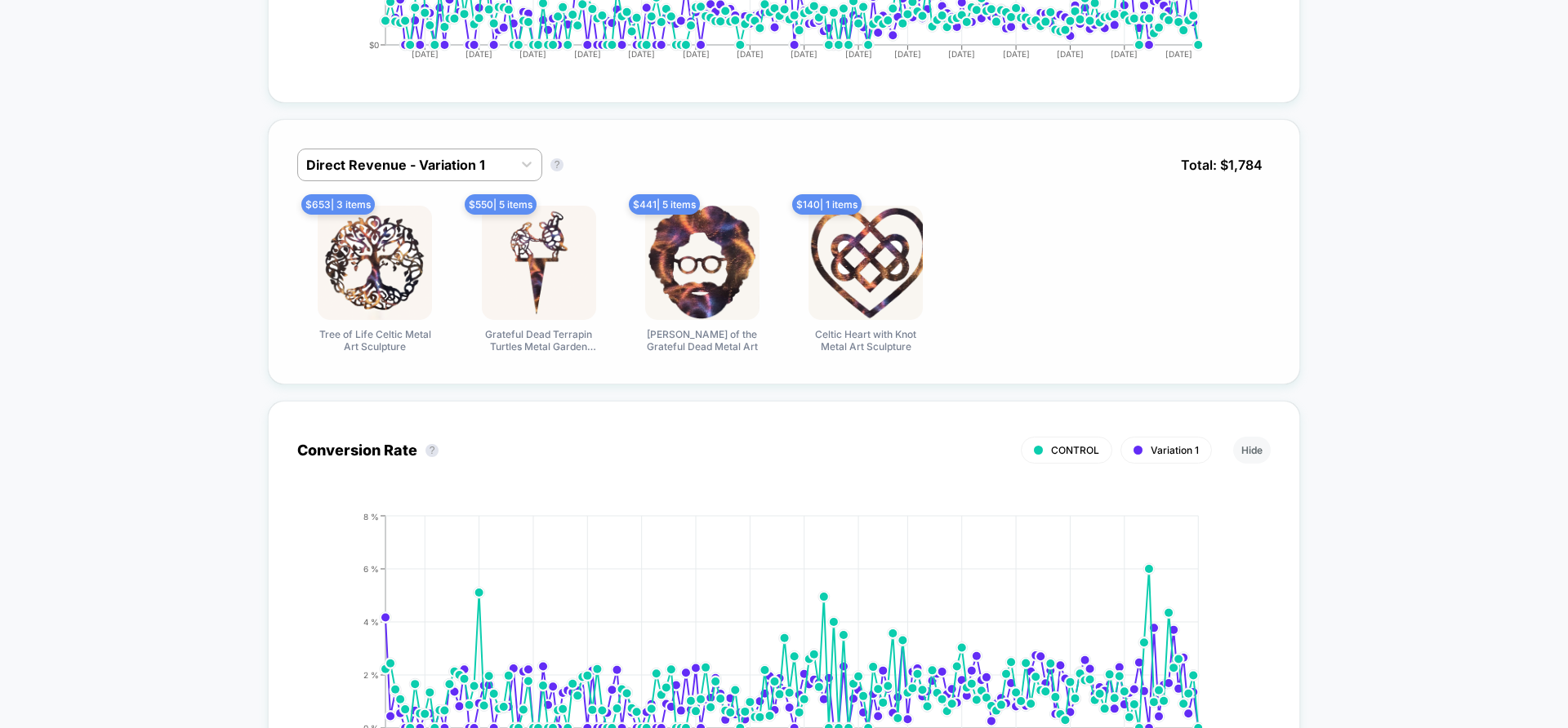 scroll, scrollTop: 948, scrollLeft: 0, axis: vertical 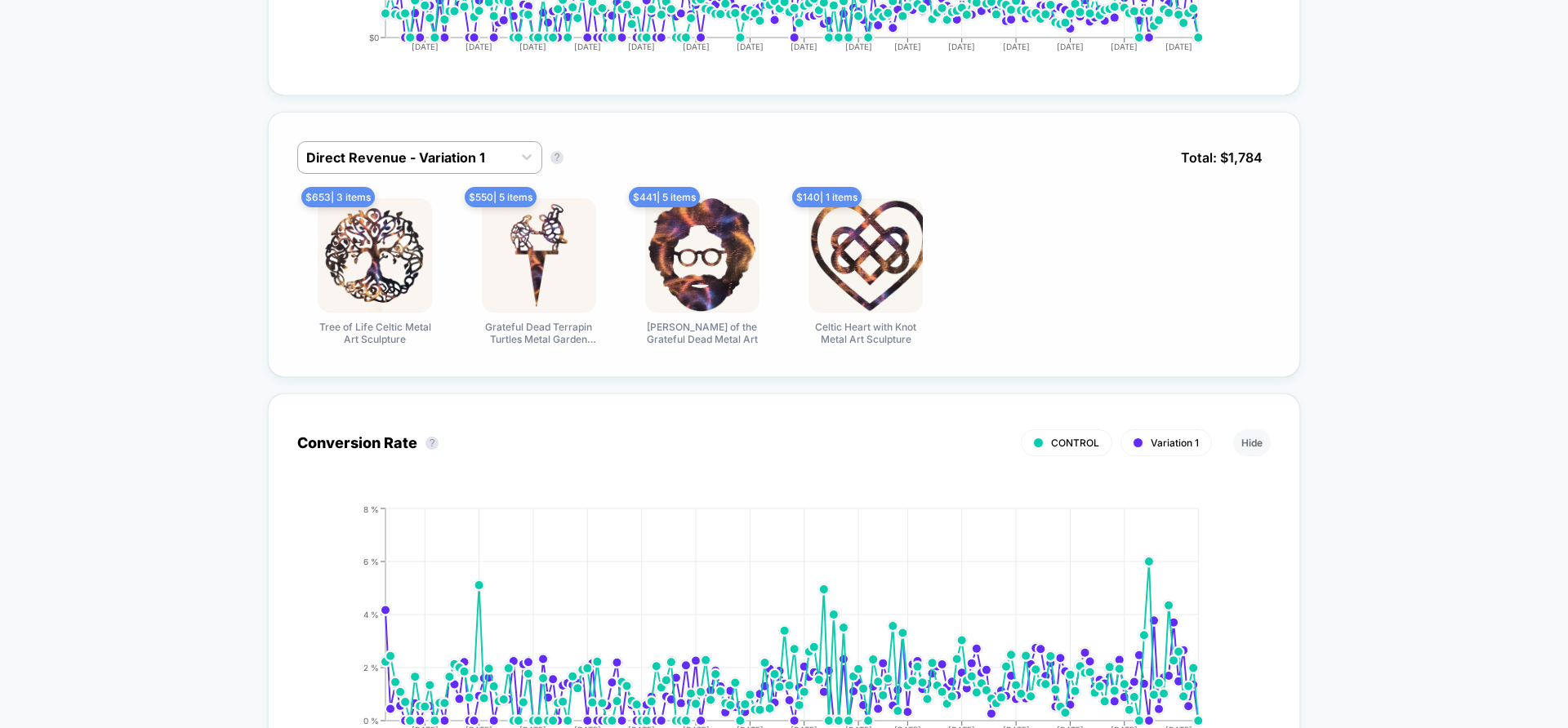 drag, startPoint x: 283, startPoint y: 124, endPoint x: 1000, endPoint y: 312, distance: 741.2375 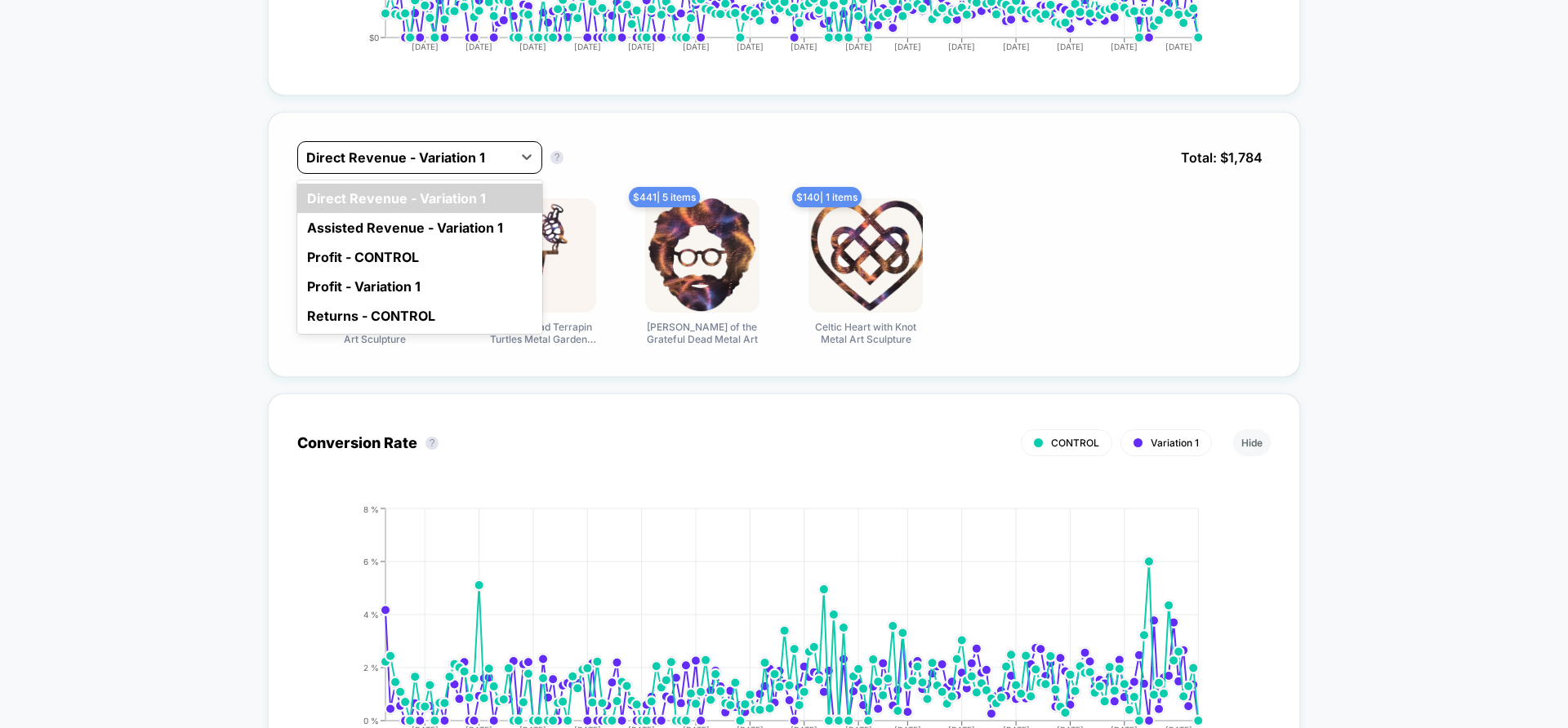 click at bounding box center [405, 158] 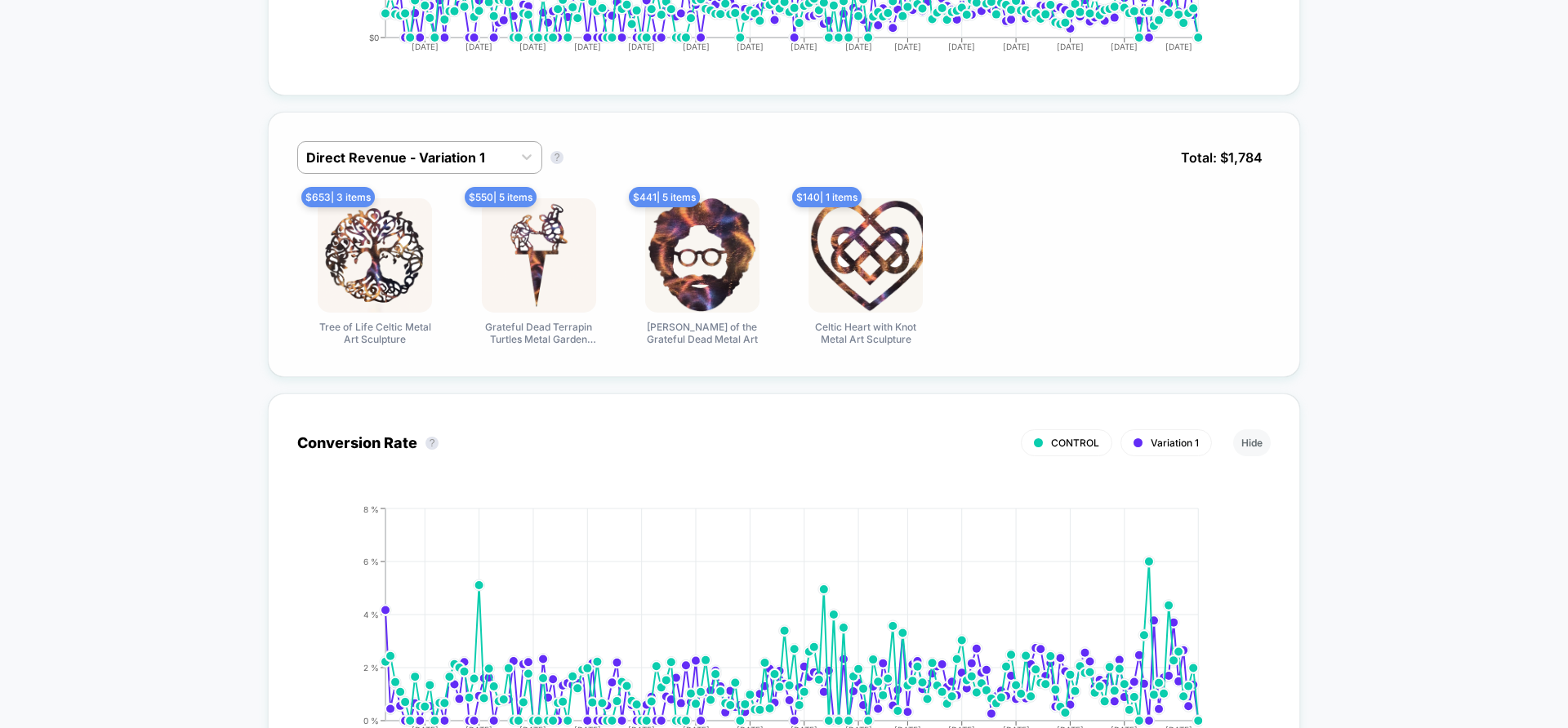click on "Direct Revenue  - Variation 1 Direct Revenue  - Variation 1 ? Total:   $ 1,784 $ 653  | 3 items Tree of Life Celtic Metal Art Sculpture $ 550  | 5 items Grateful Dead Terrapin Turtles Metal Garden Stake 8", 14" or 18" or custom size $ 441  | 5 items Jerry Garcia of the Grateful Dead Metal Art $ 140  | 1 items Celtic Heart with Knot Metal Art Sculpture" at bounding box center (784, 244) 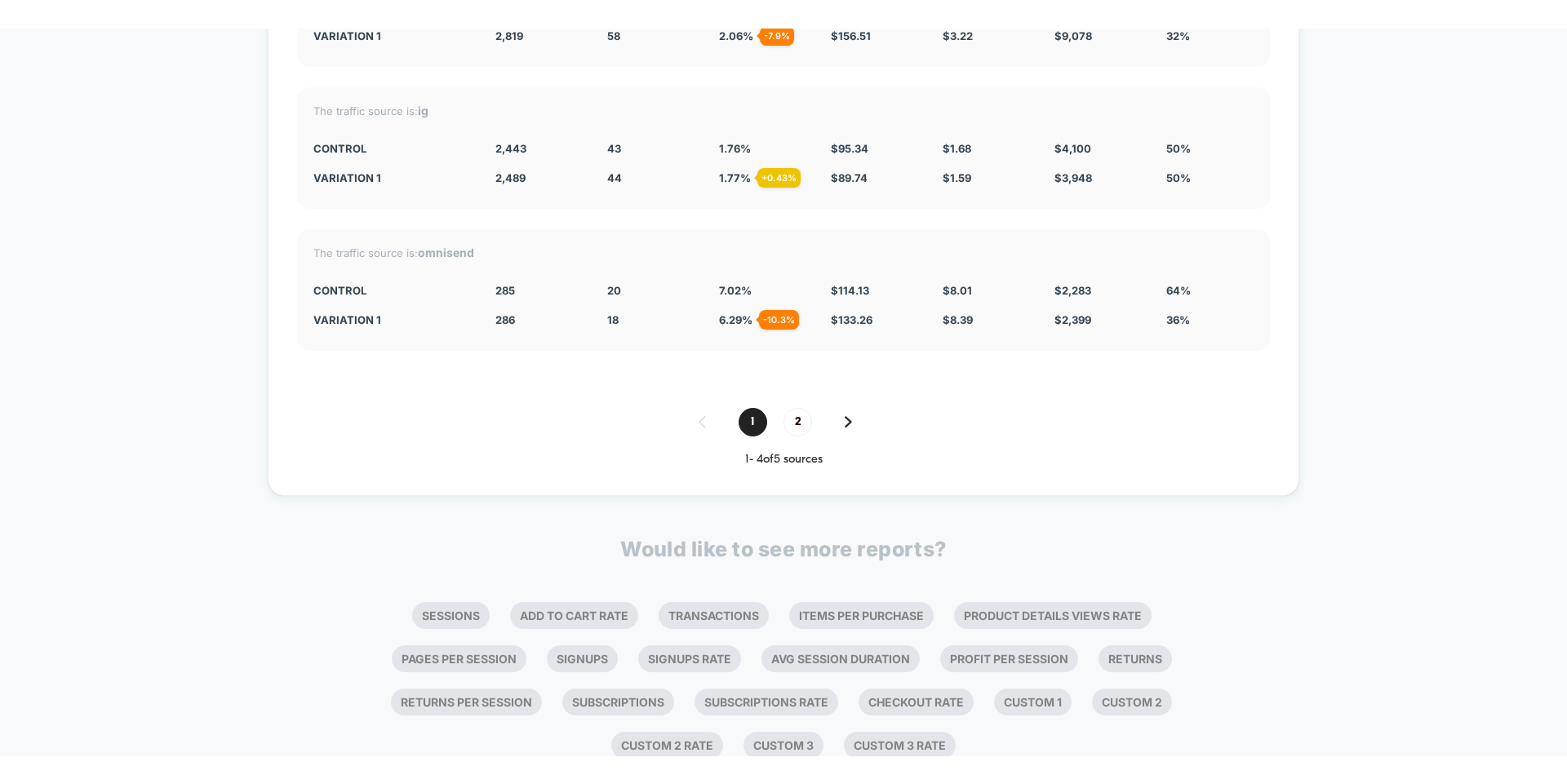 scroll, scrollTop: 4102, scrollLeft: 0, axis: vertical 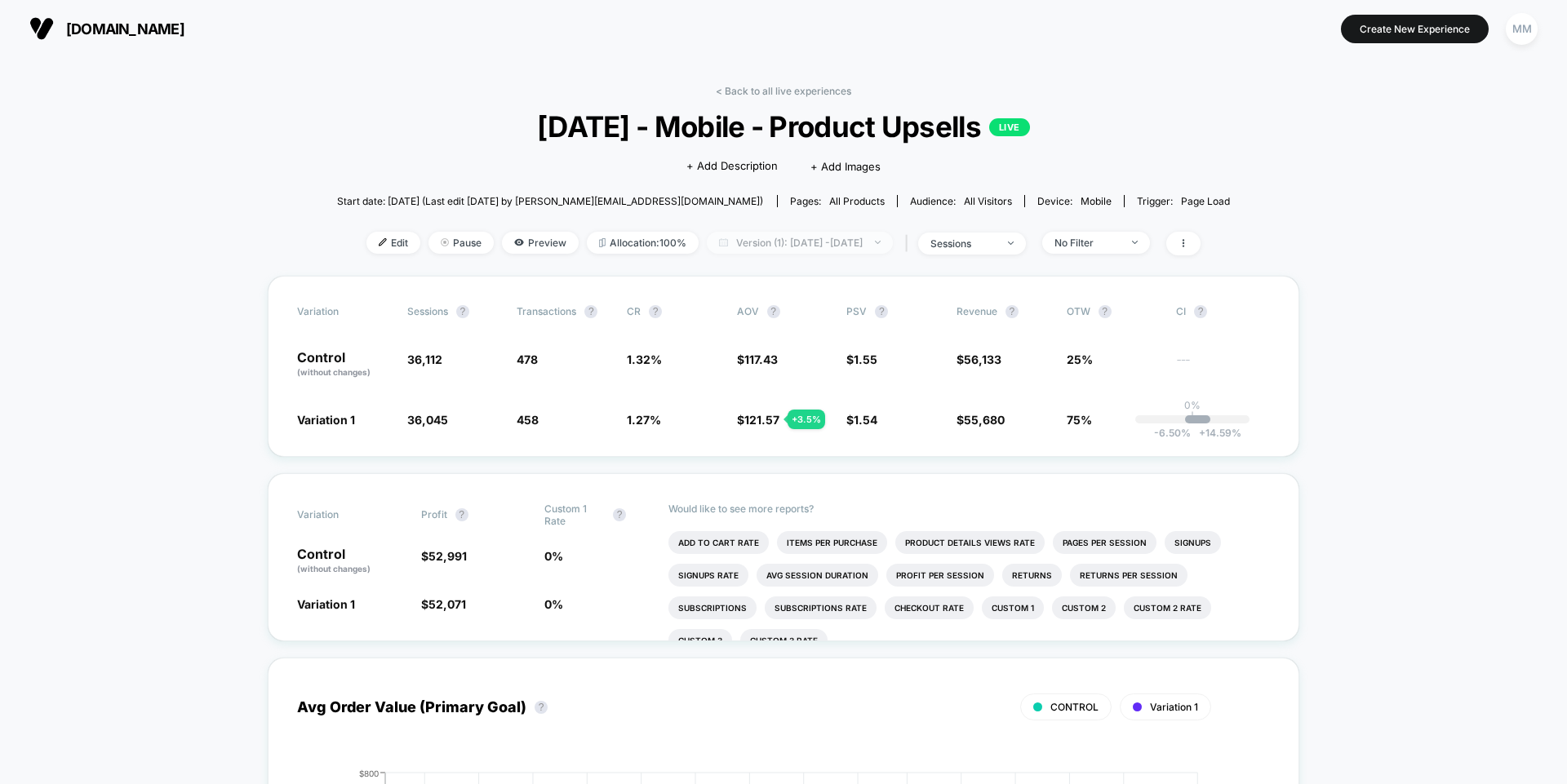 click on "Version (1):     Jan 25, 2025    -    Jul 10, 2025" at bounding box center (800, 242) 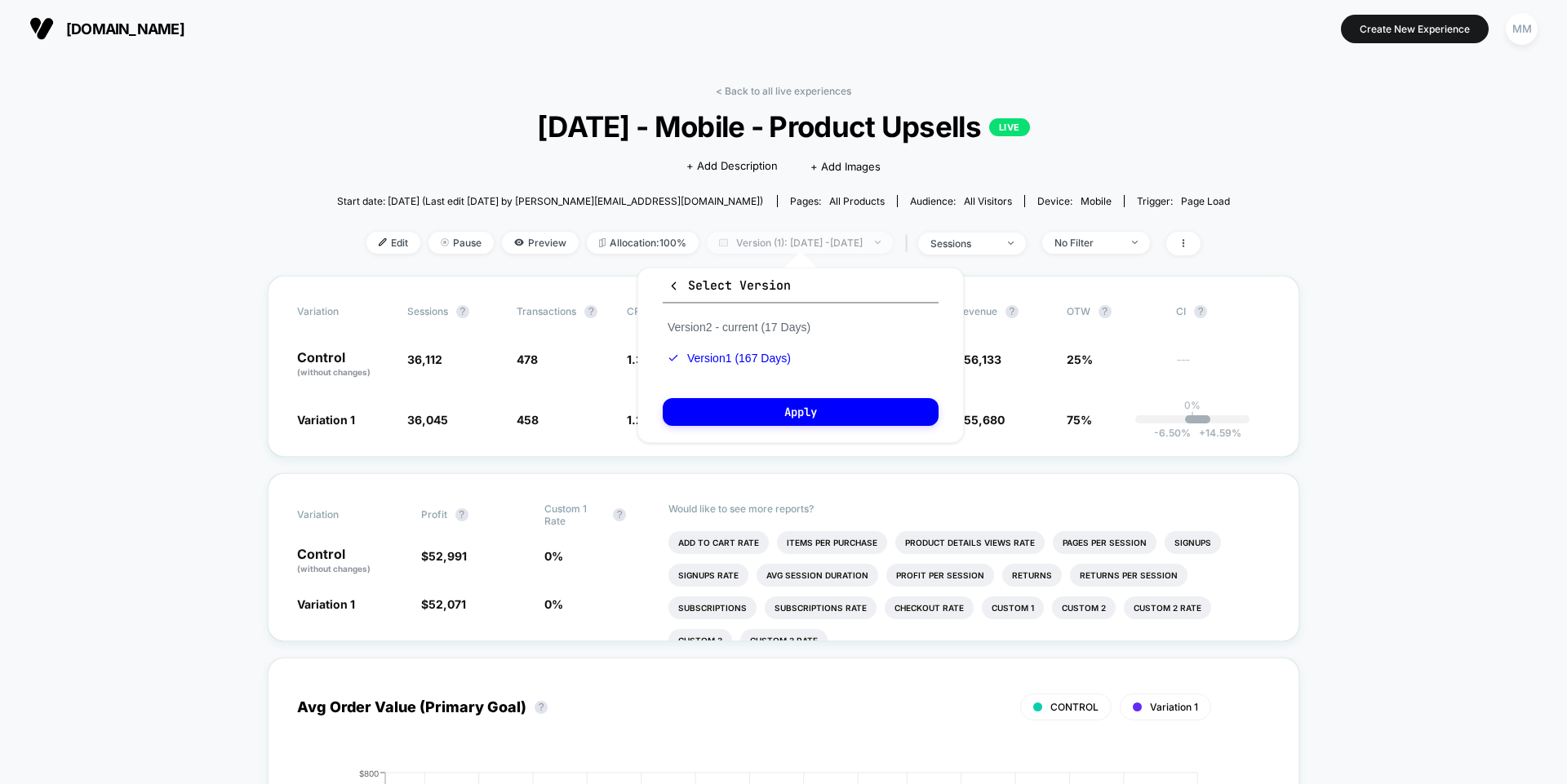 click on "Version (1):     Jan 25, 2025    -    Jul 10, 2025" at bounding box center [800, 242] 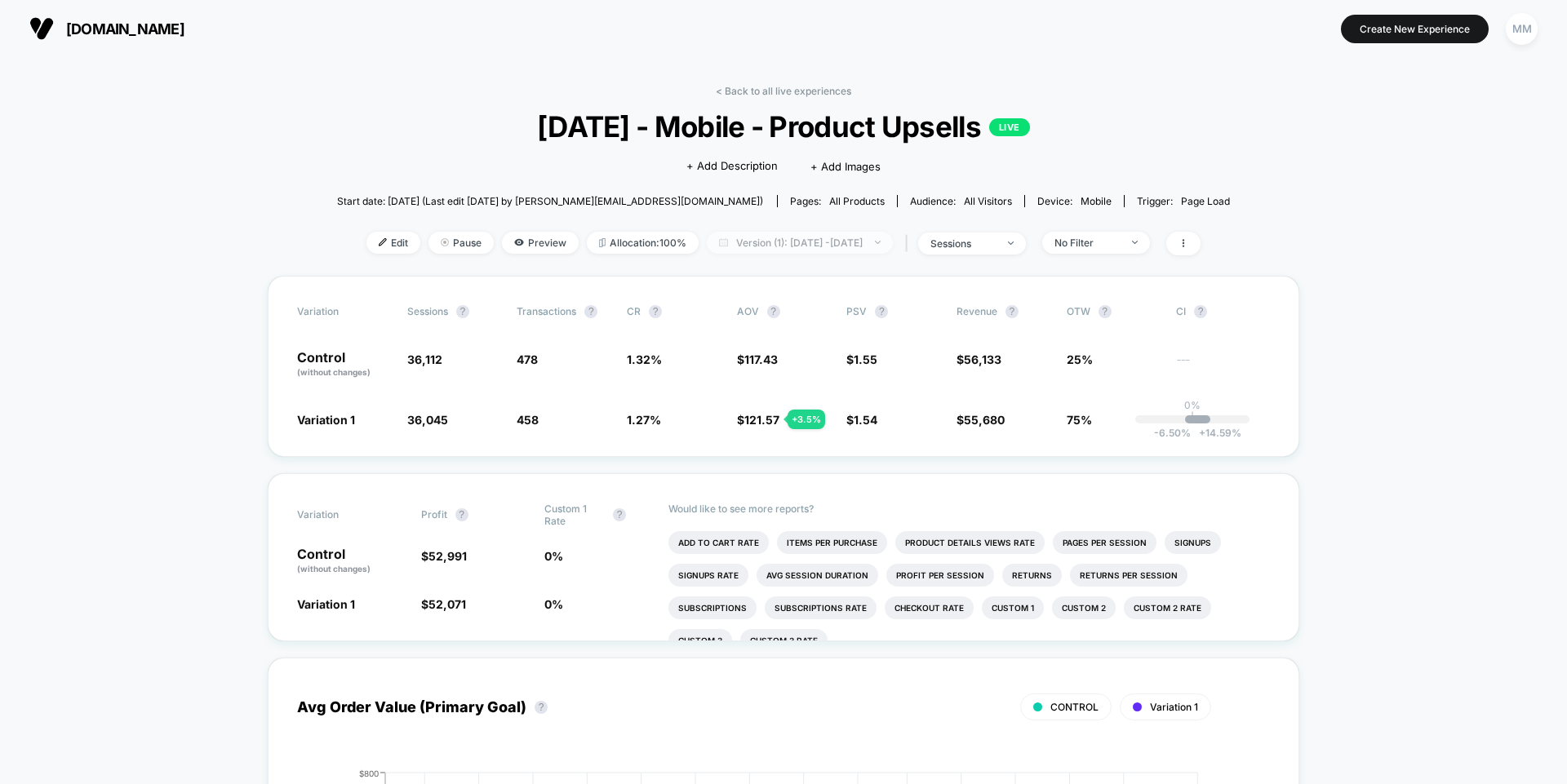 click on "Version (1):     Jan 25, 2025    -    Jul 10, 2025" at bounding box center (800, 242) 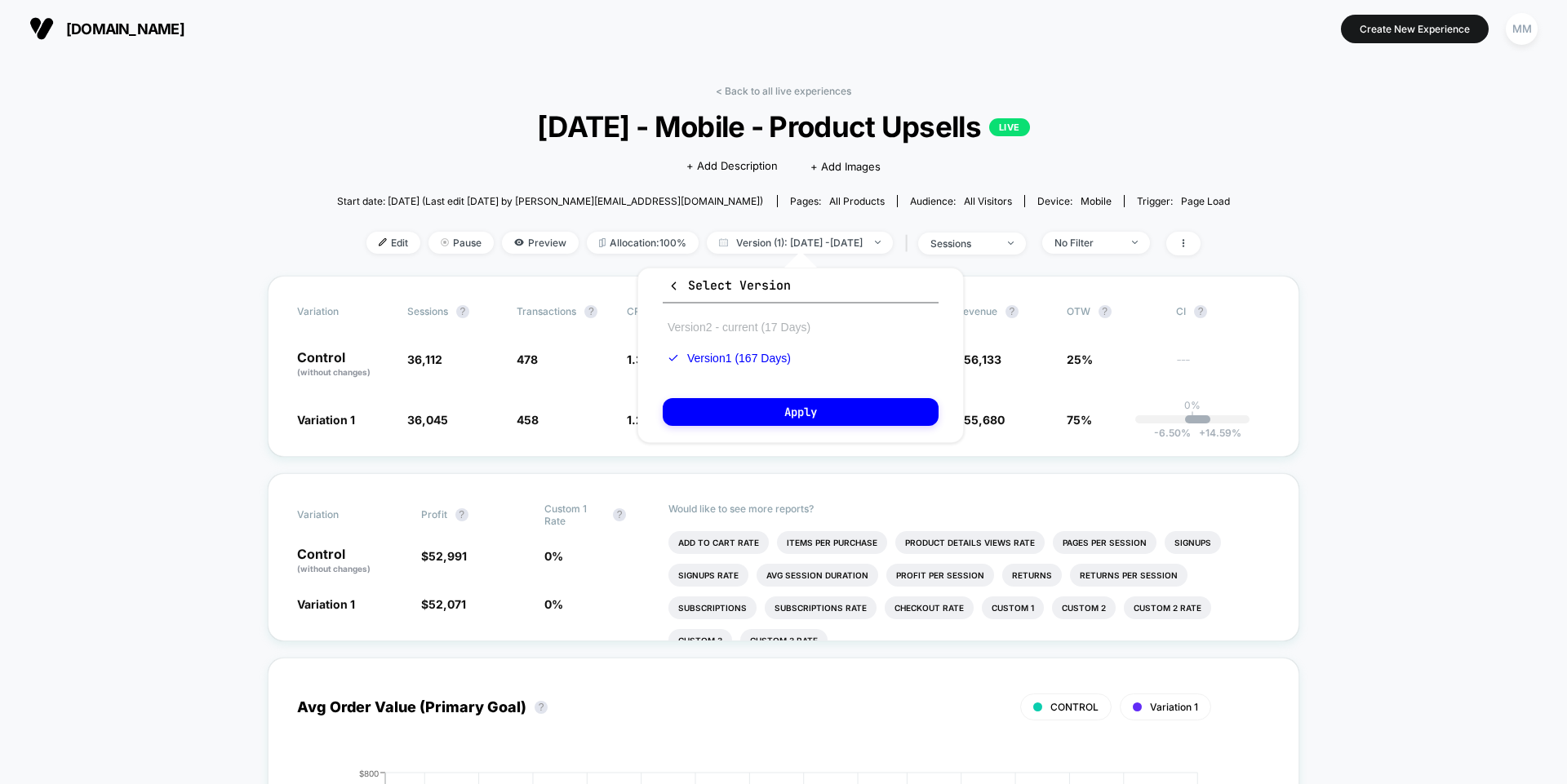 click on "Version  2   - current (17 Days)" at bounding box center (739, 327) 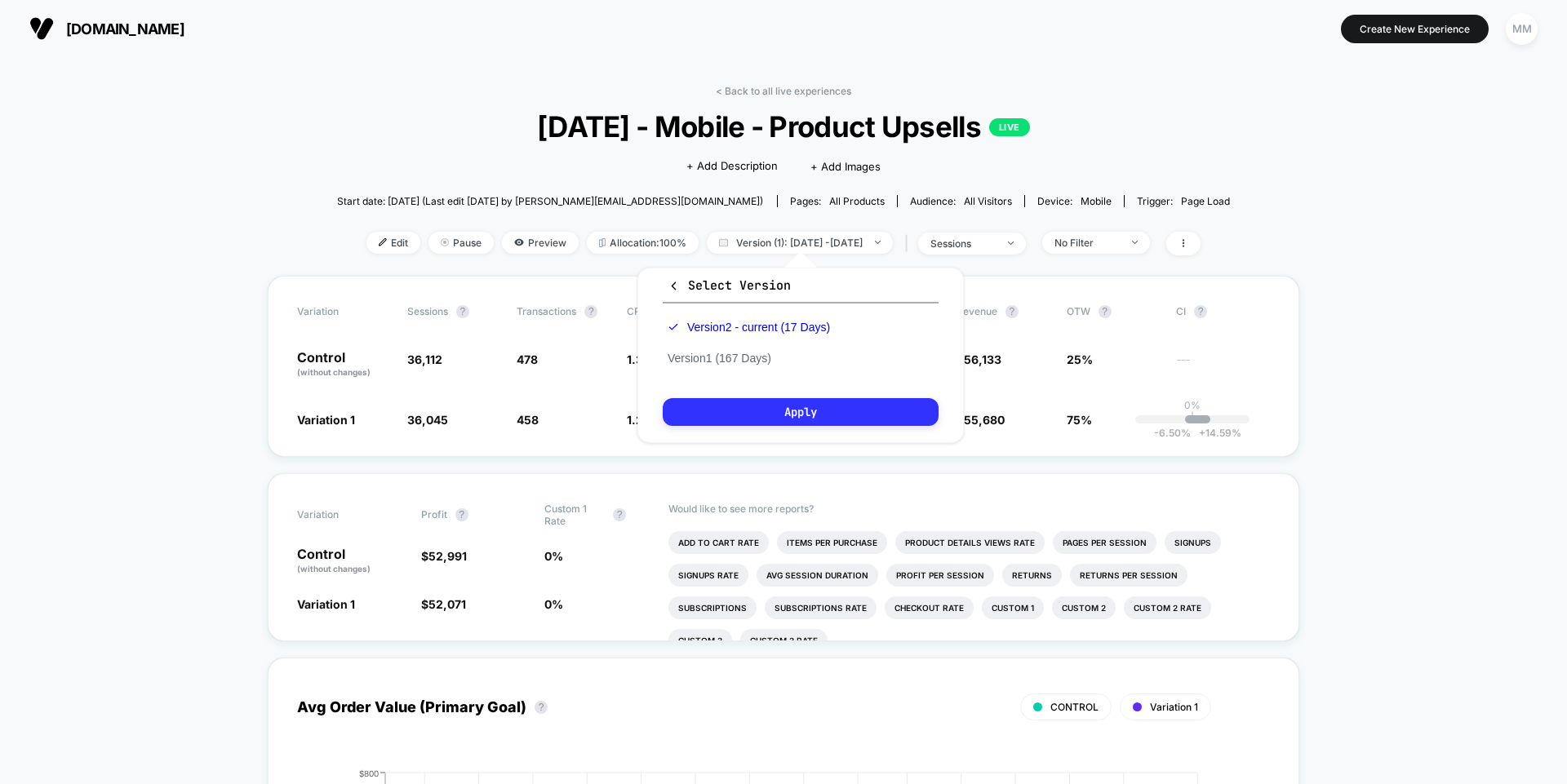 click on "Apply" at bounding box center (801, 412) 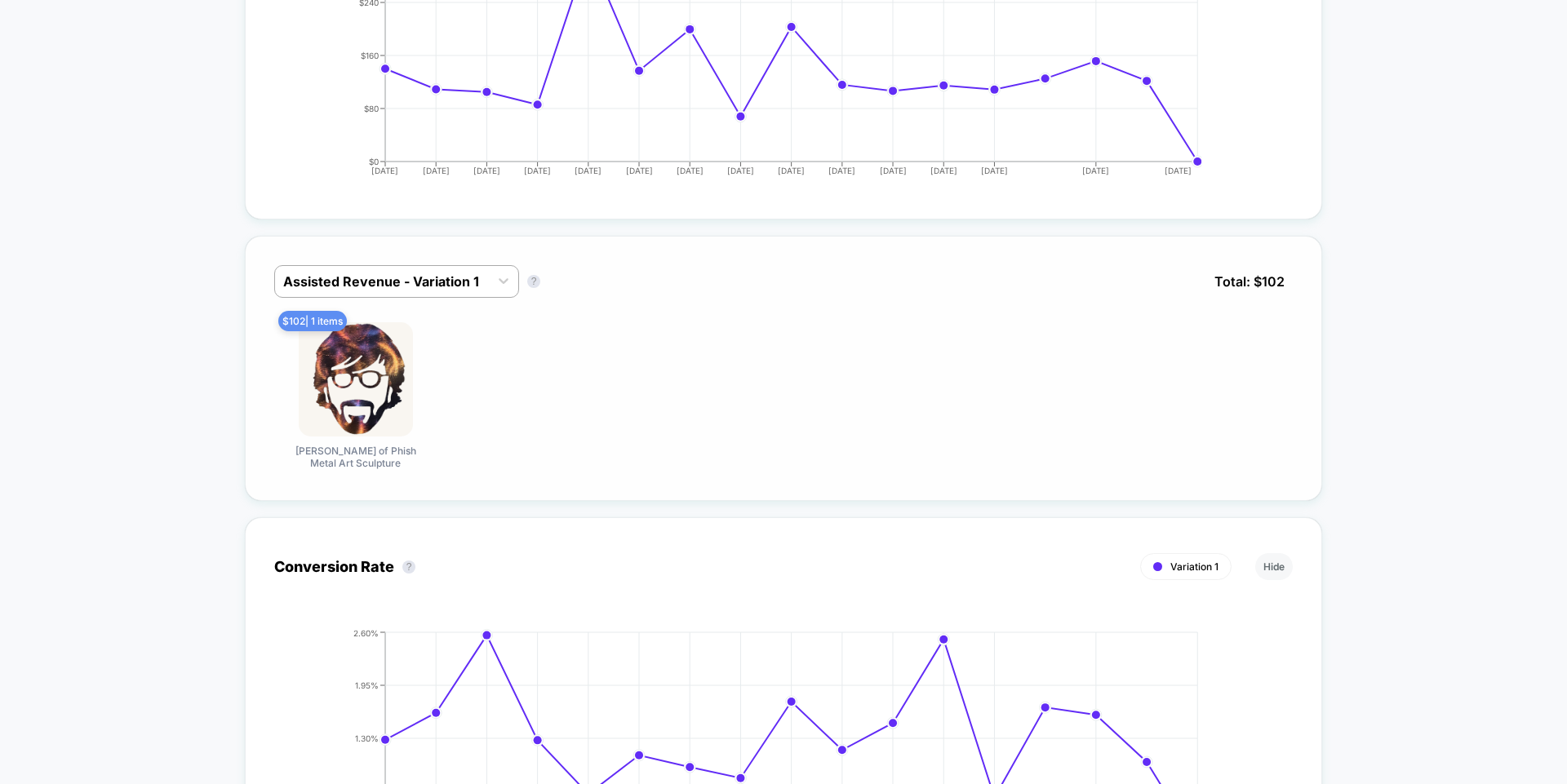 scroll, scrollTop: 653, scrollLeft: 0, axis: vertical 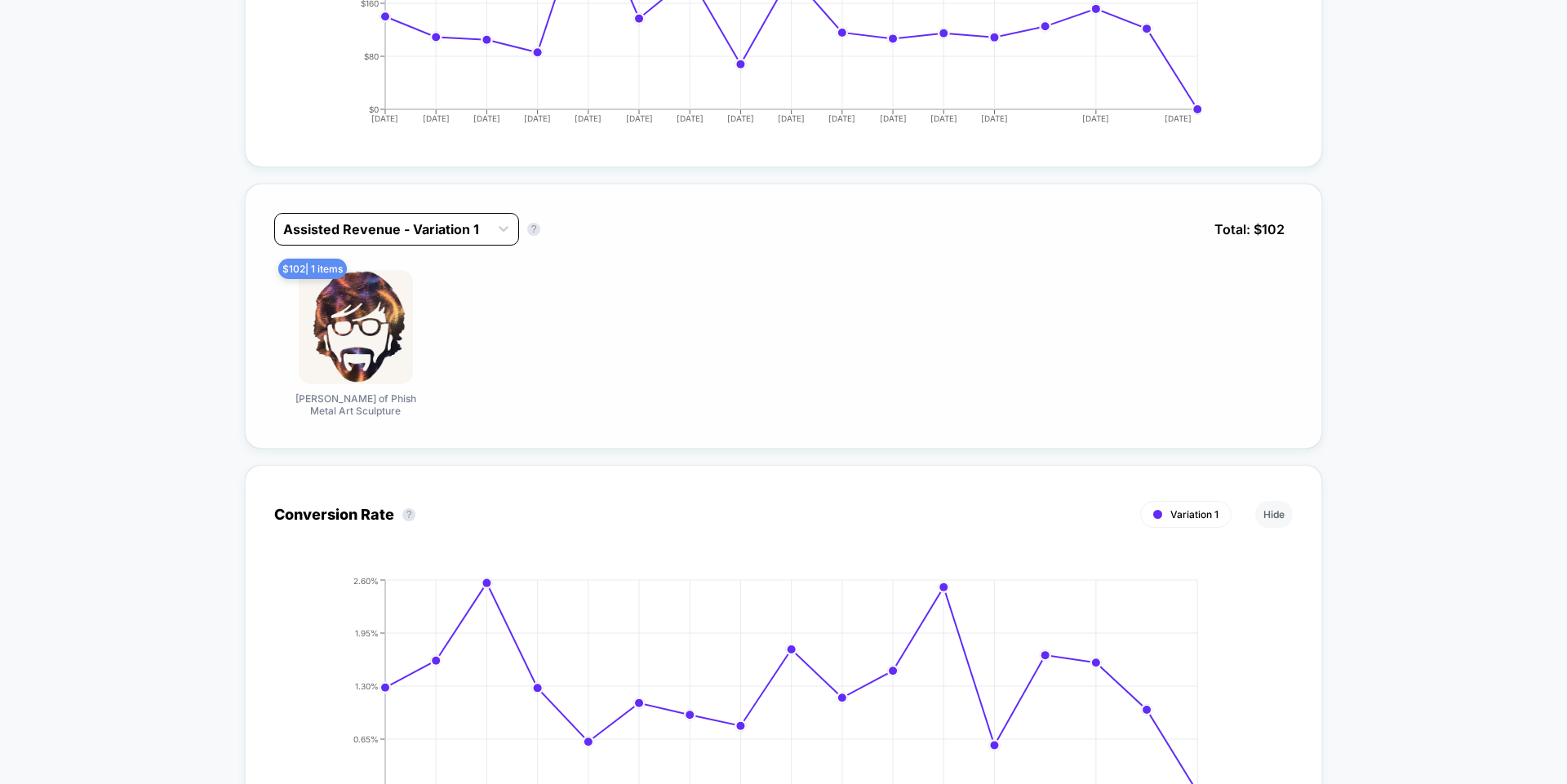 click at bounding box center [382, 229] 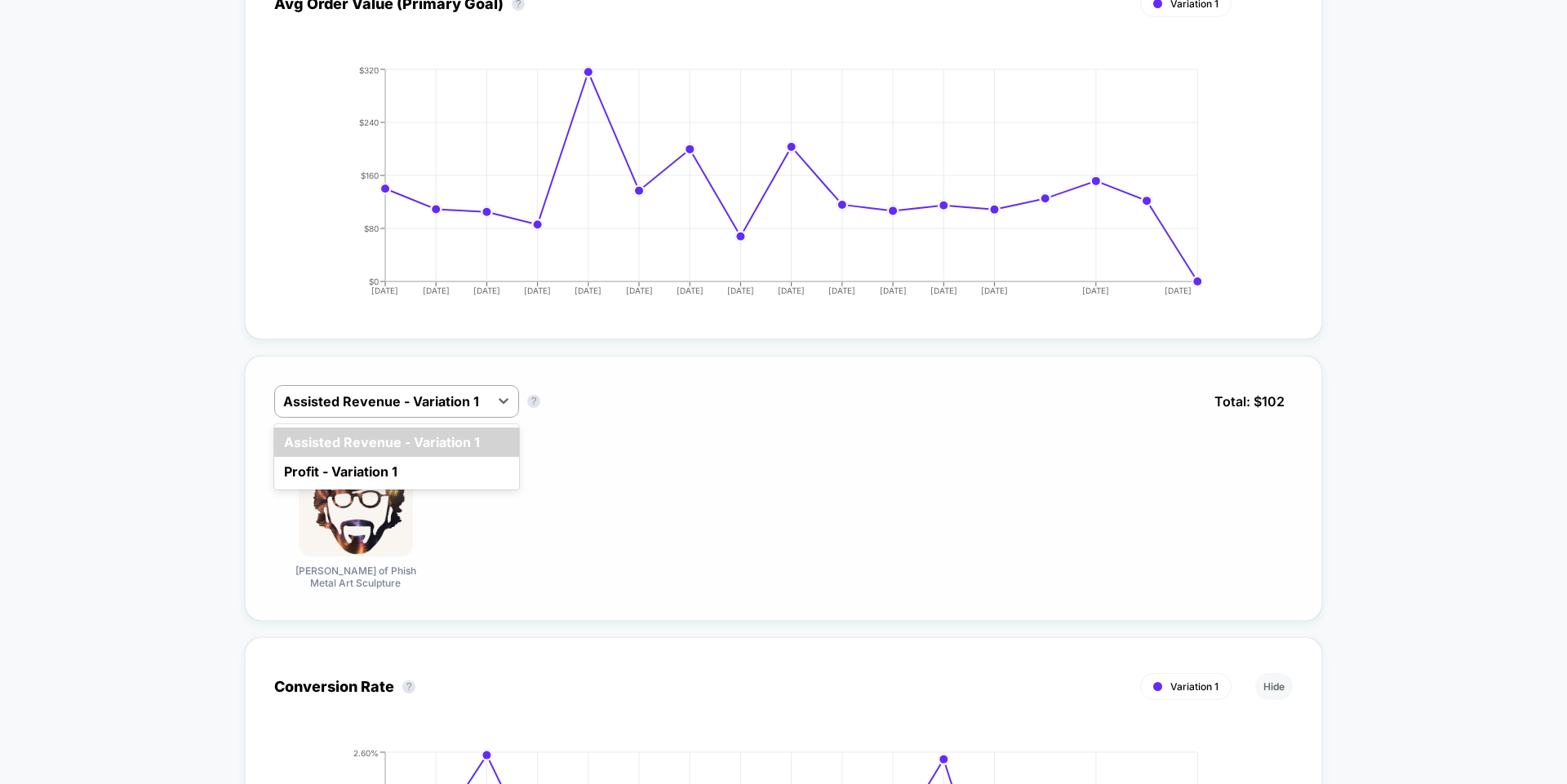 scroll, scrollTop: 435, scrollLeft: 0, axis: vertical 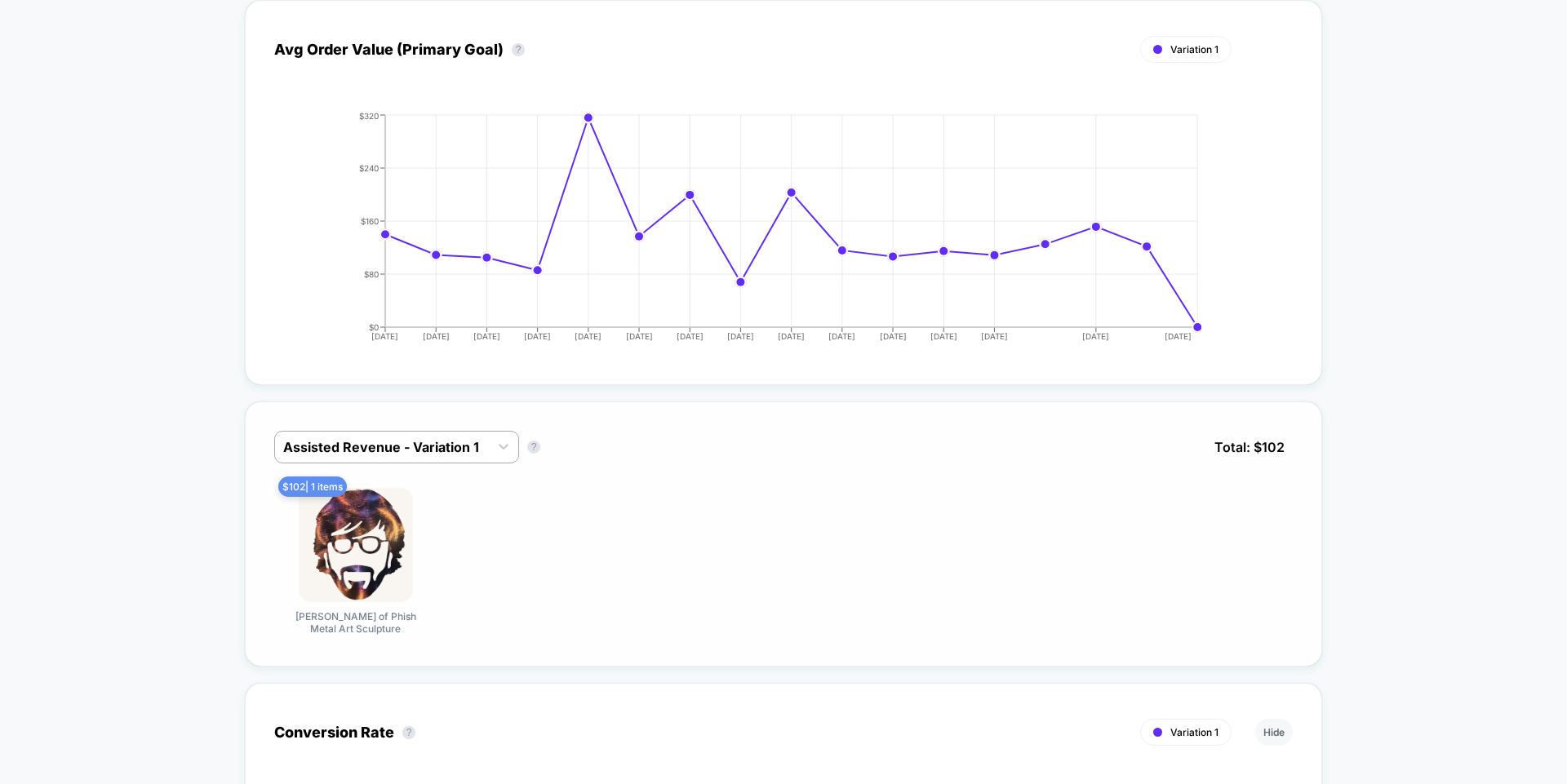 click on "$ 102  | 1 items Trey Anastasio of Phish Metal Art Sculpture" at bounding box center [784, 562] 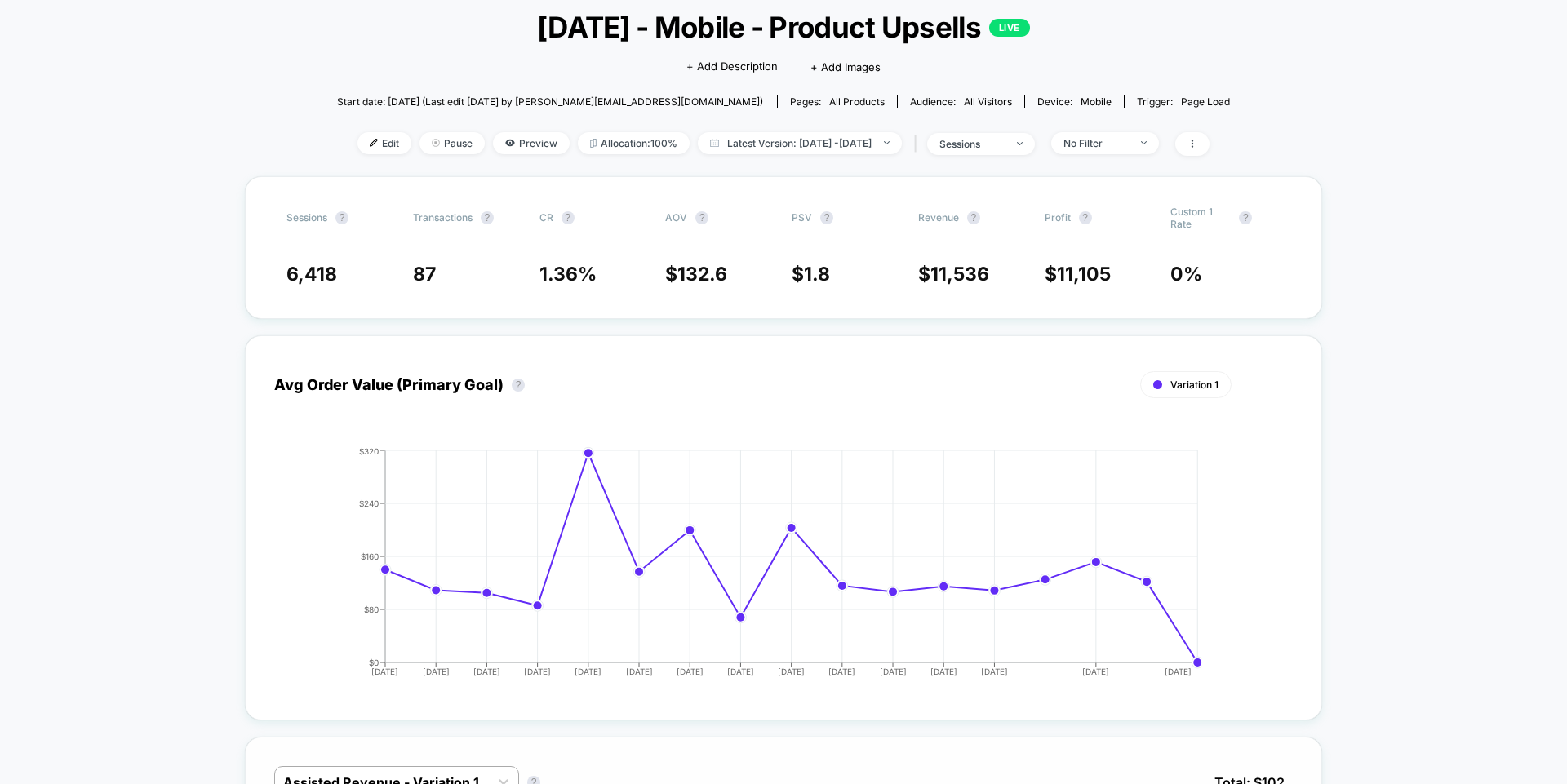 scroll, scrollTop: 0, scrollLeft: 0, axis: both 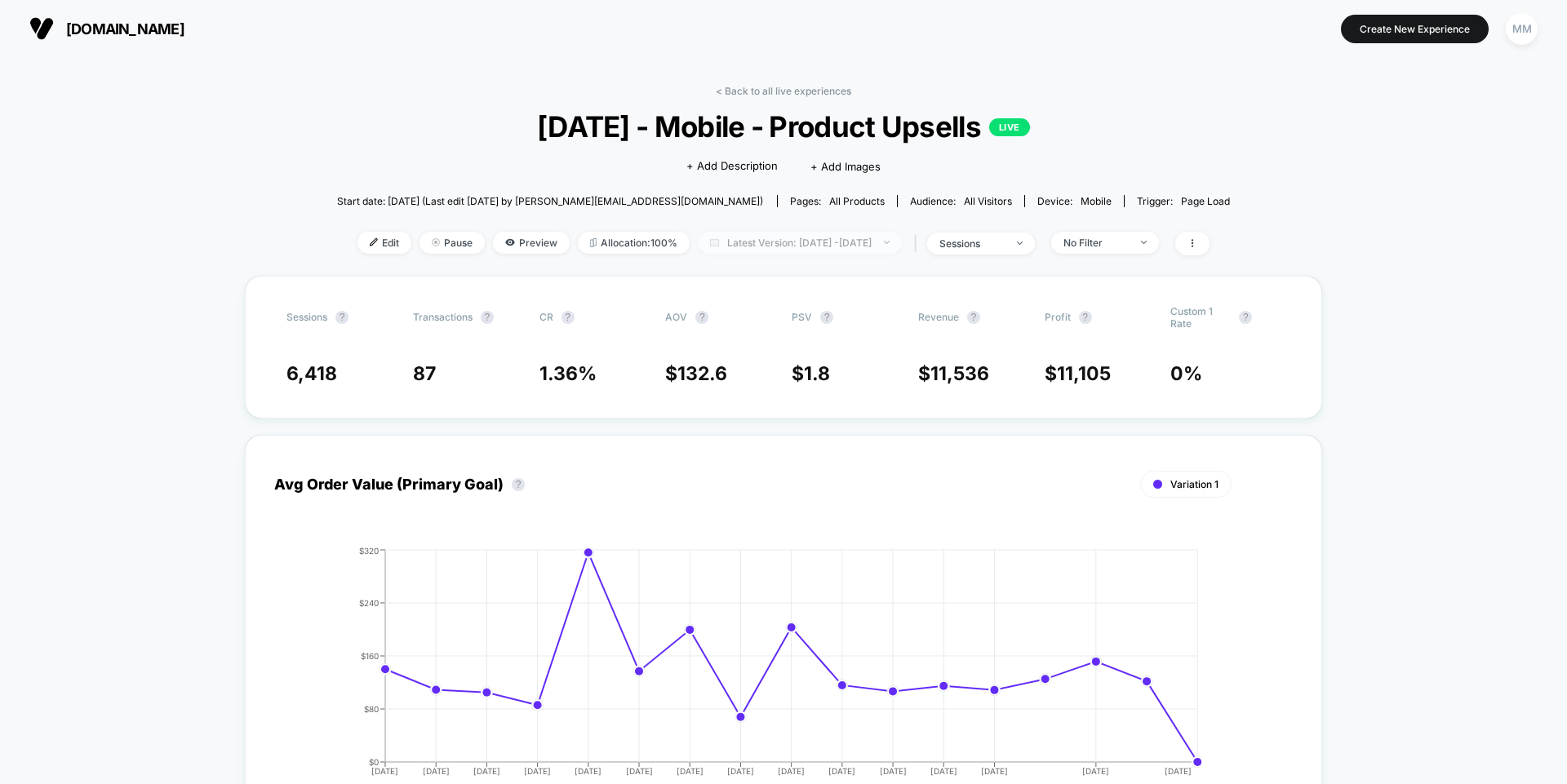 click on "Latest Version:     Jul 9, 2025    -    Jul 25, 2025" at bounding box center [800, 242] 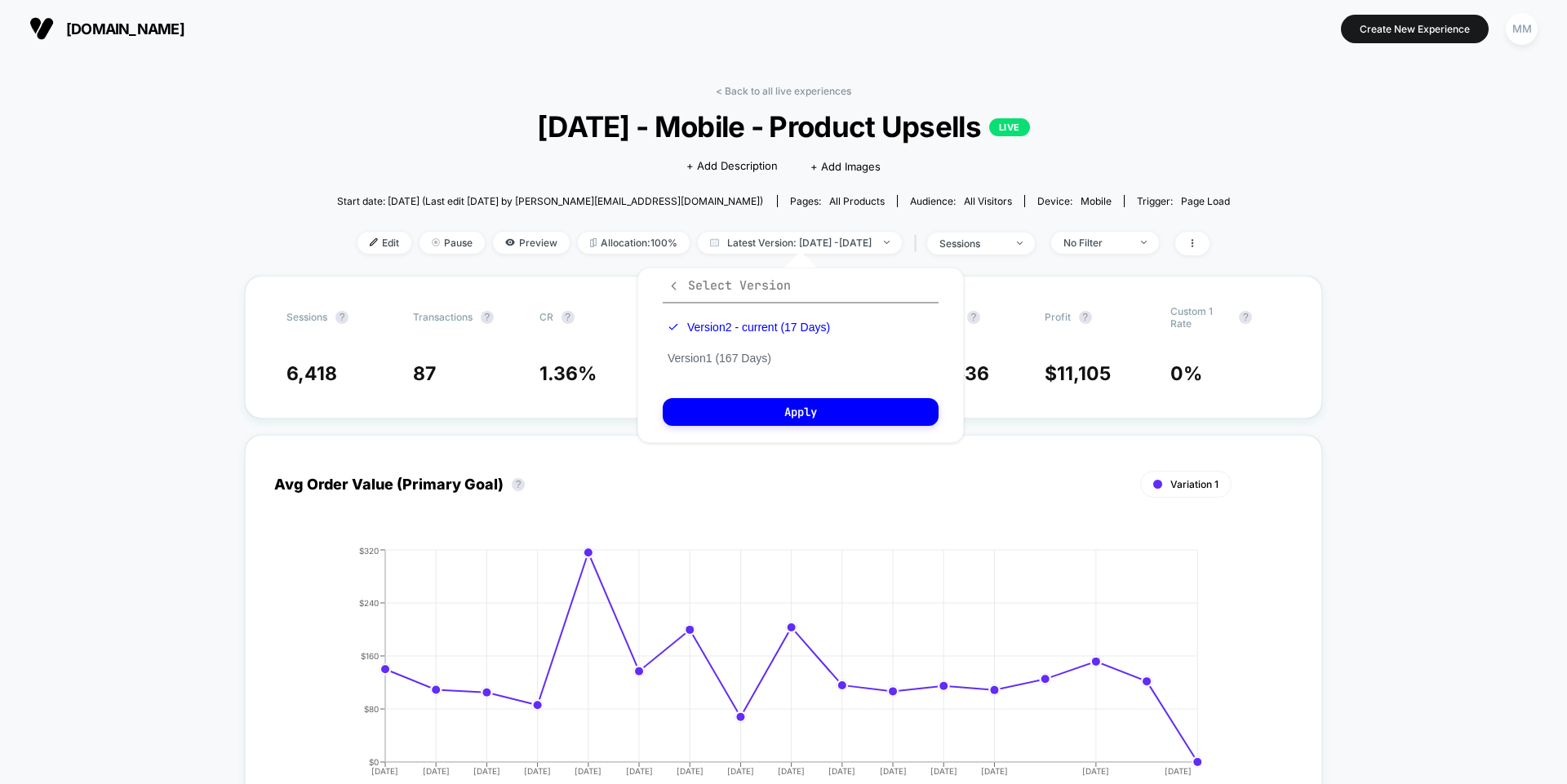 click 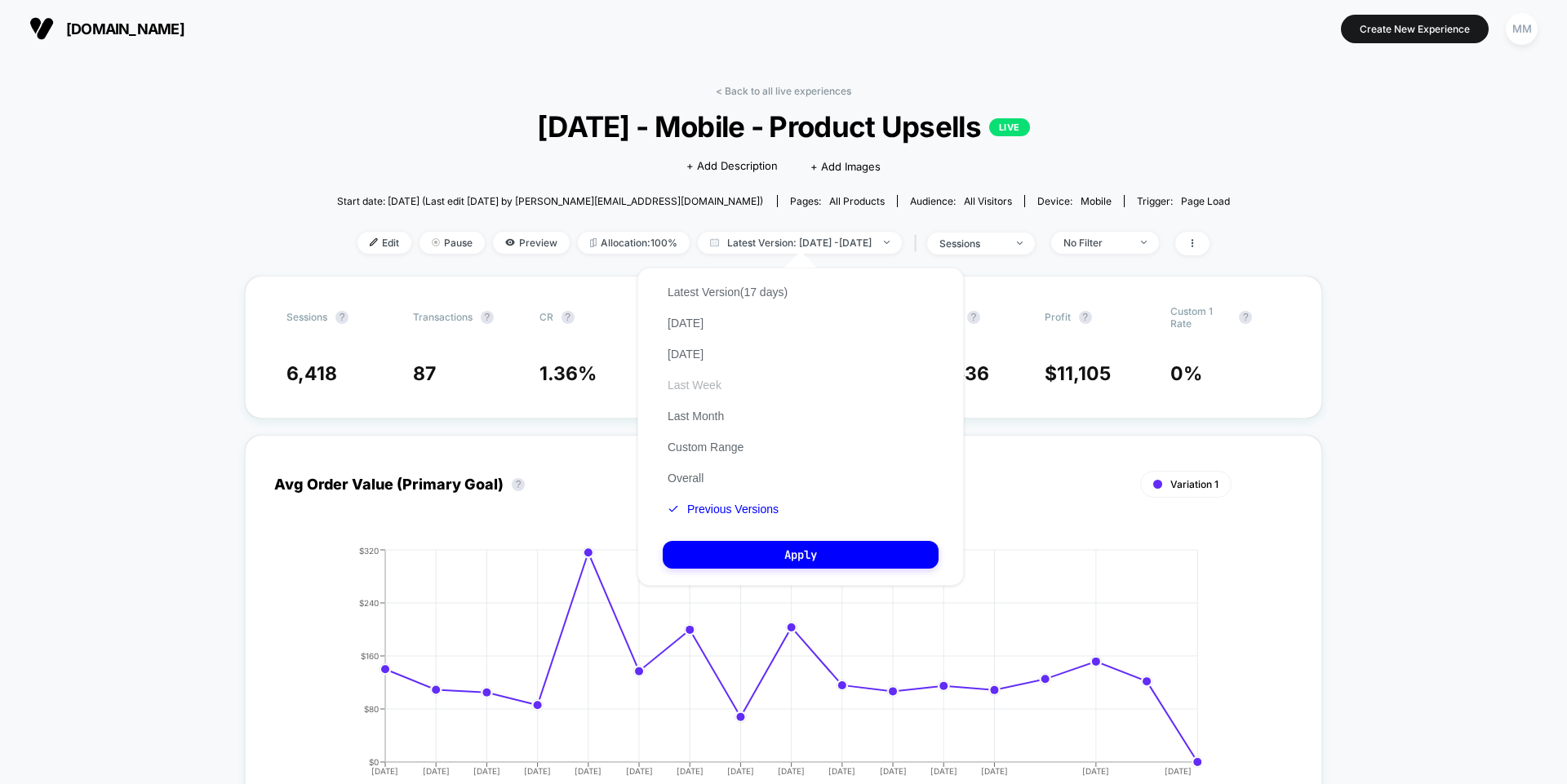 click on "Last Week" at bounding box center (695, 385) 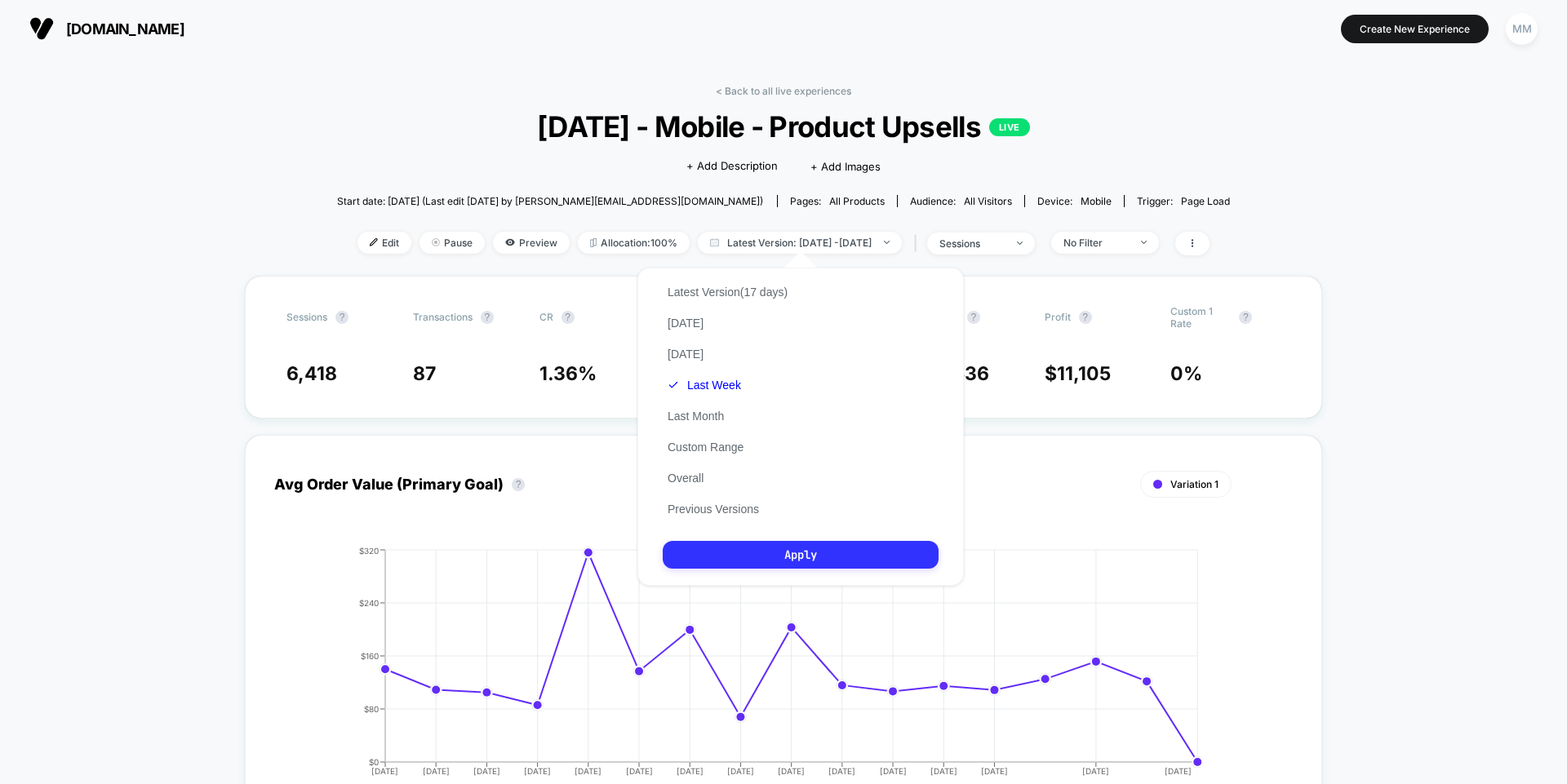 click on "Apply" at bounding box center (801, 555) 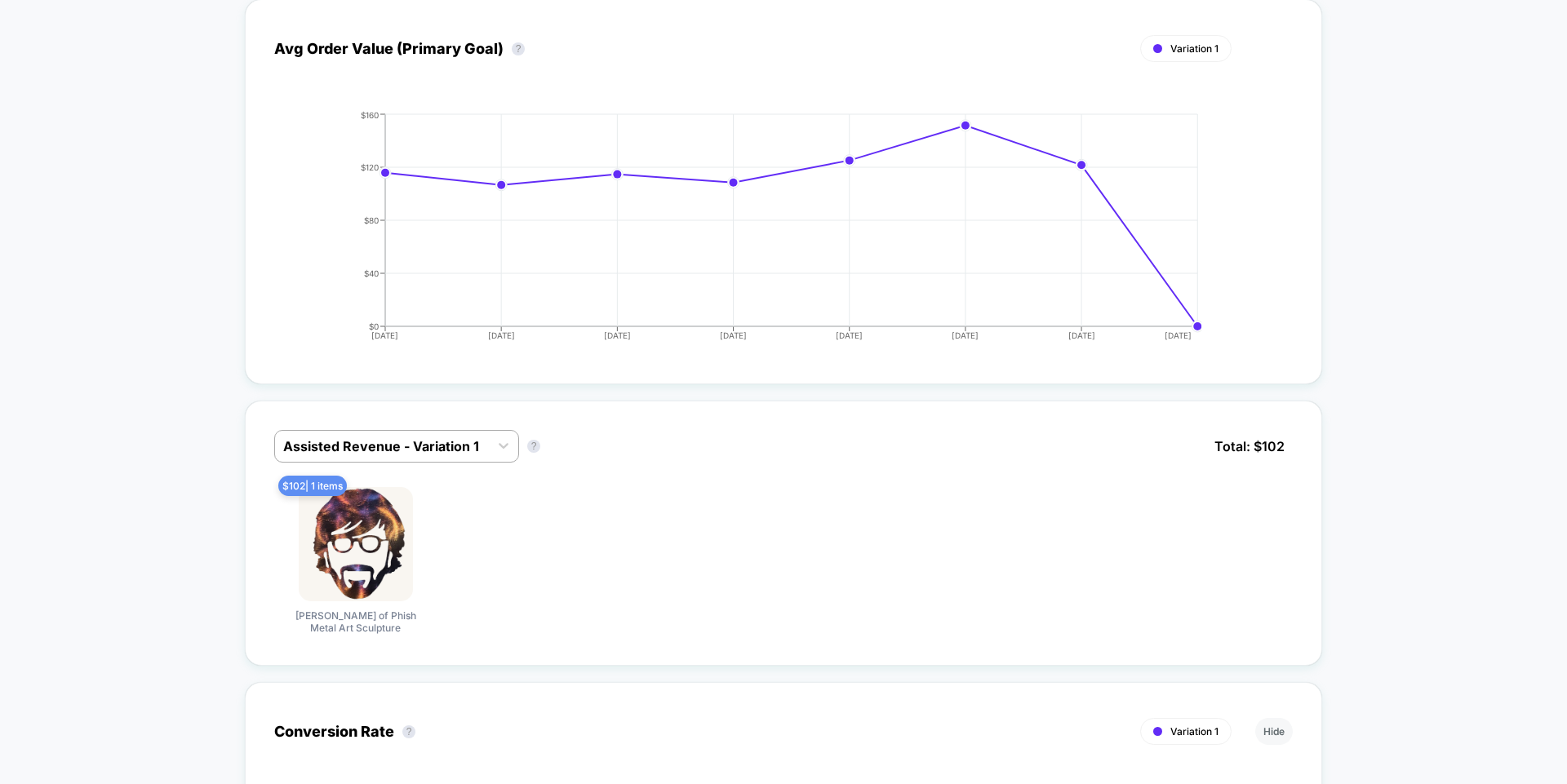 scroll, scrollTop: 435, scrollLeft: 0, axis: vertical 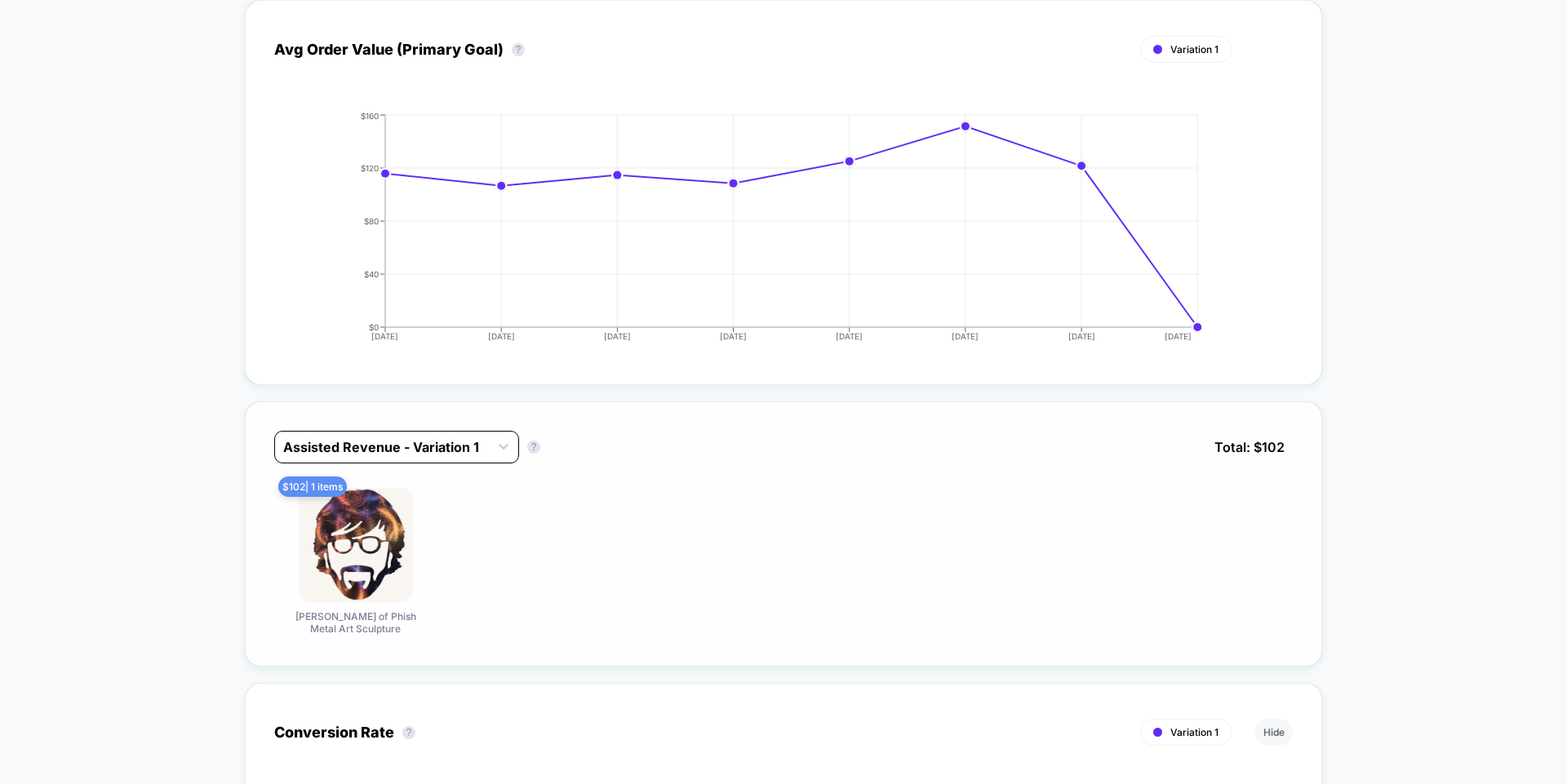 click at bounding box center (382, 447) 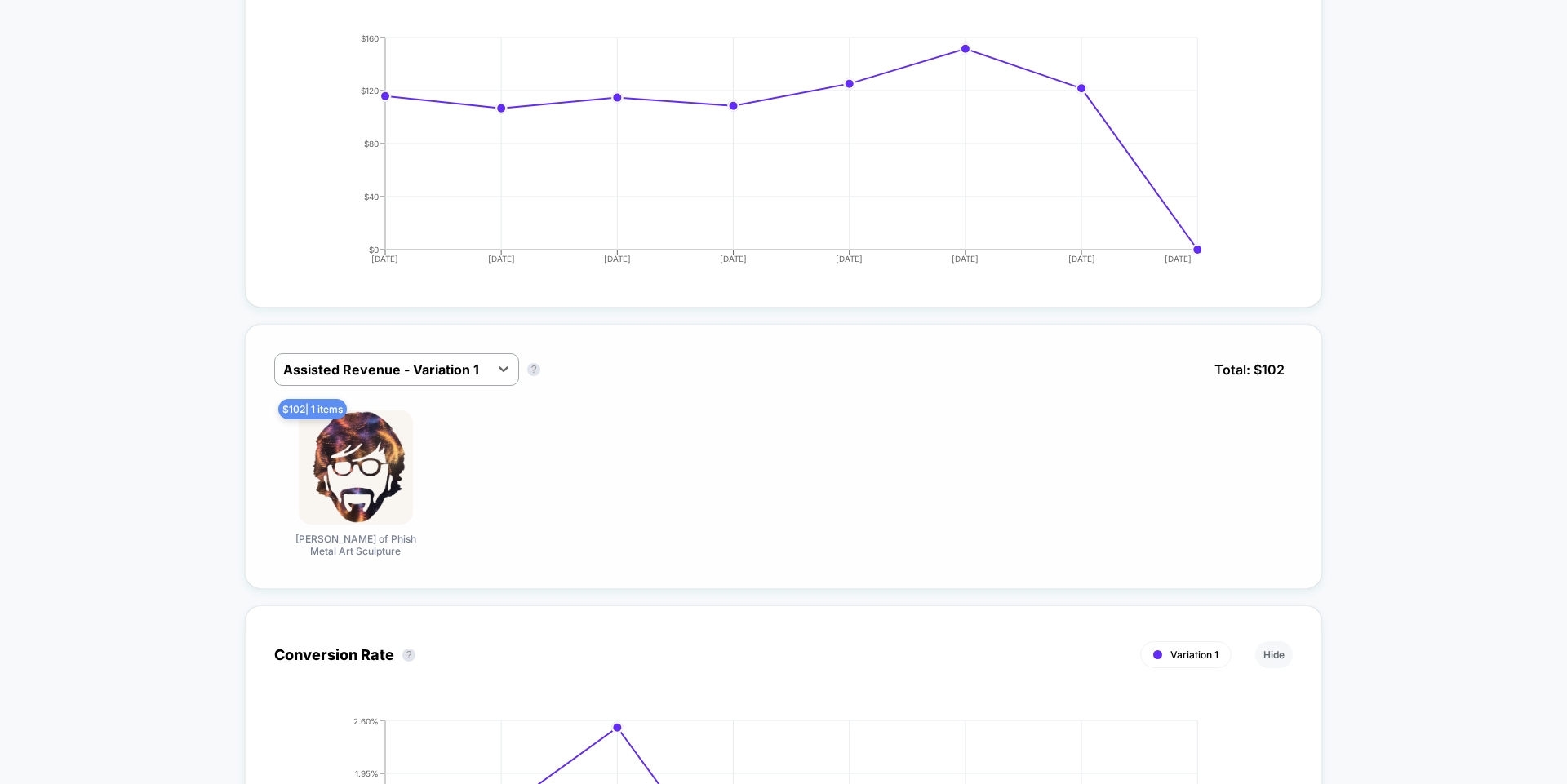 scroll, scrollTop: 513, scrollLeft: 0, axis: vertical 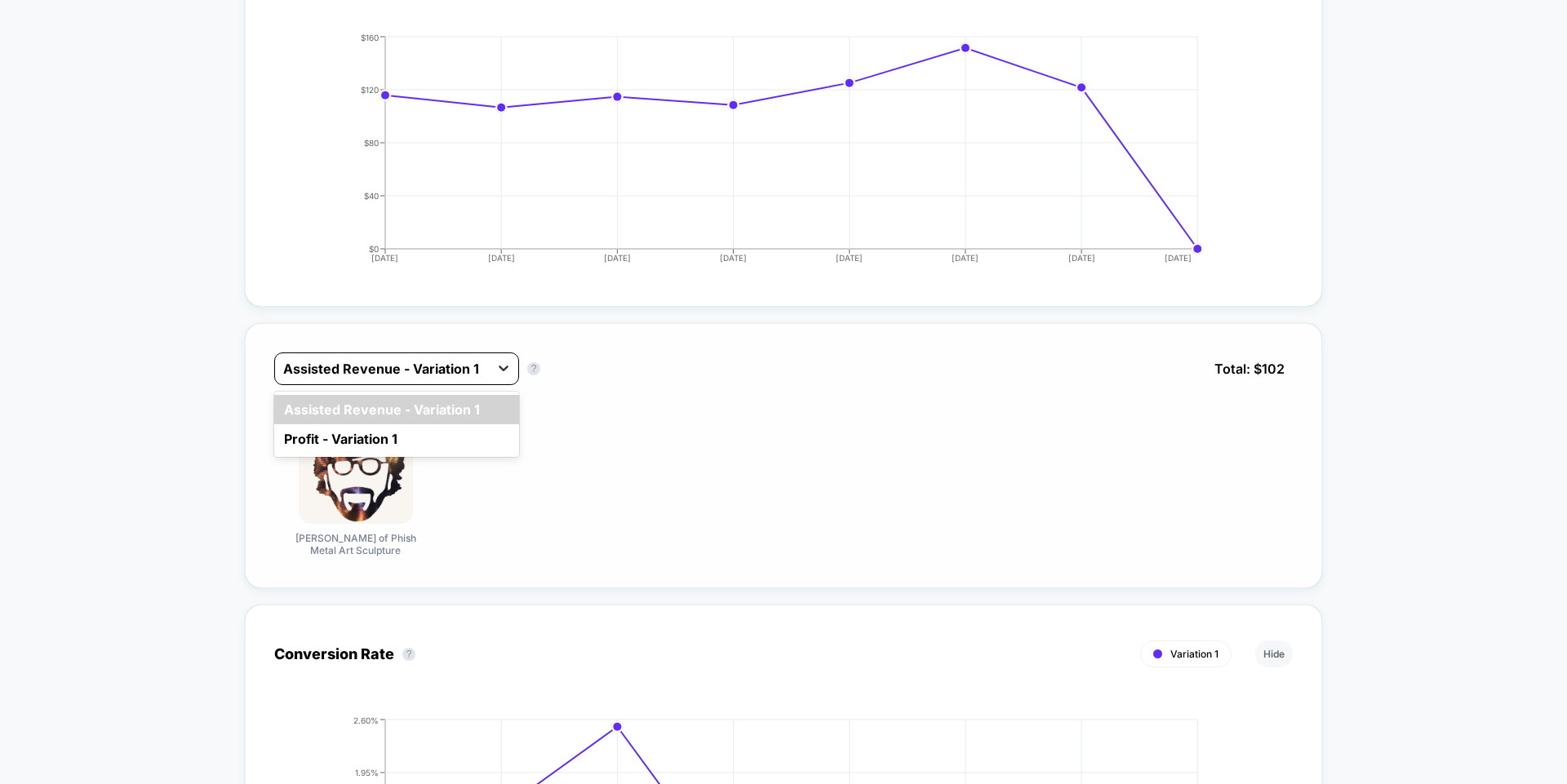 click at bounding box center (504, 368) 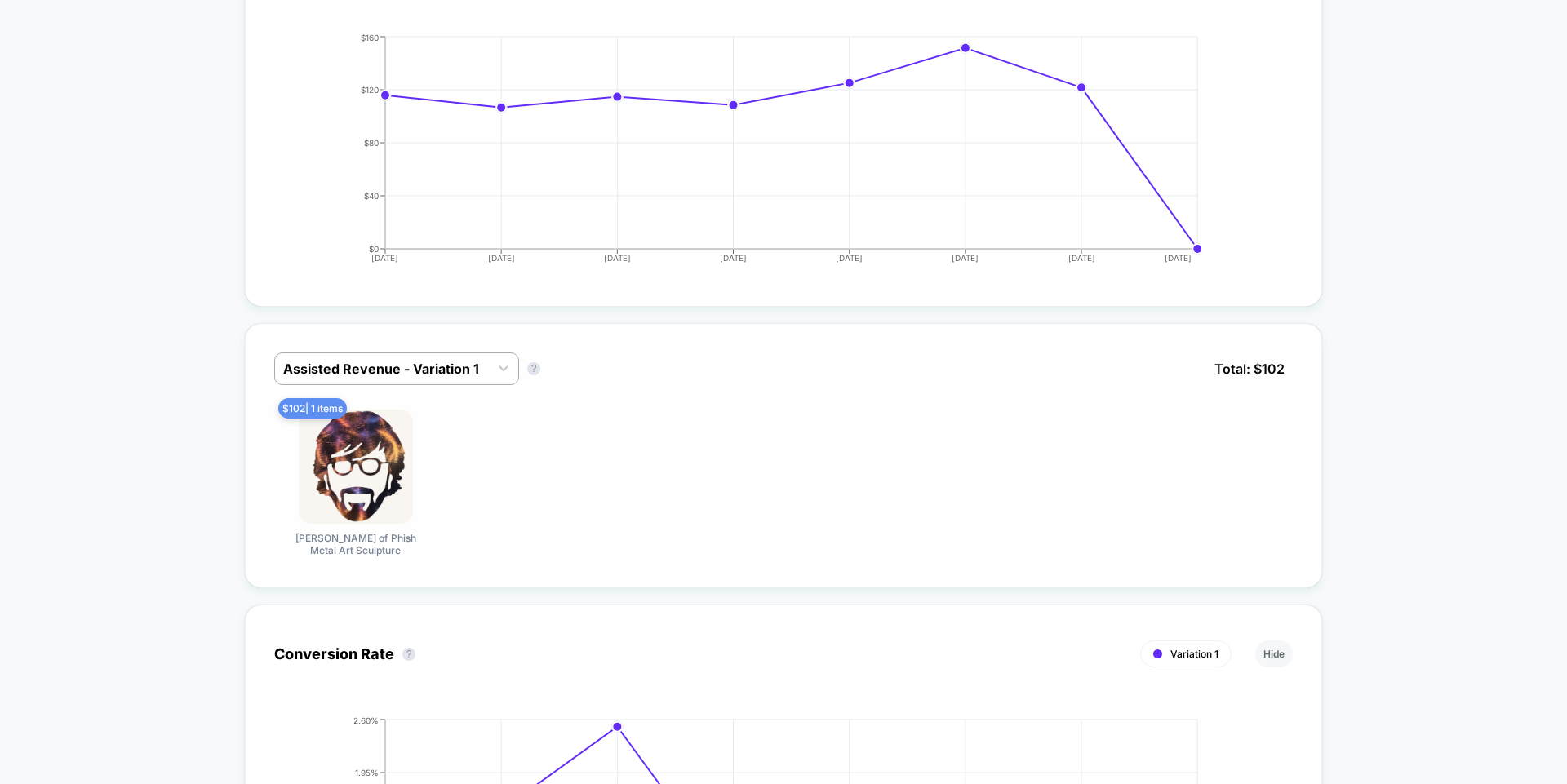 click on "Assisted Revenue  - Variation 1 Assisted Revenue  - Variation 1 ? Total:   $ 102" at bounding box center [784, 381] 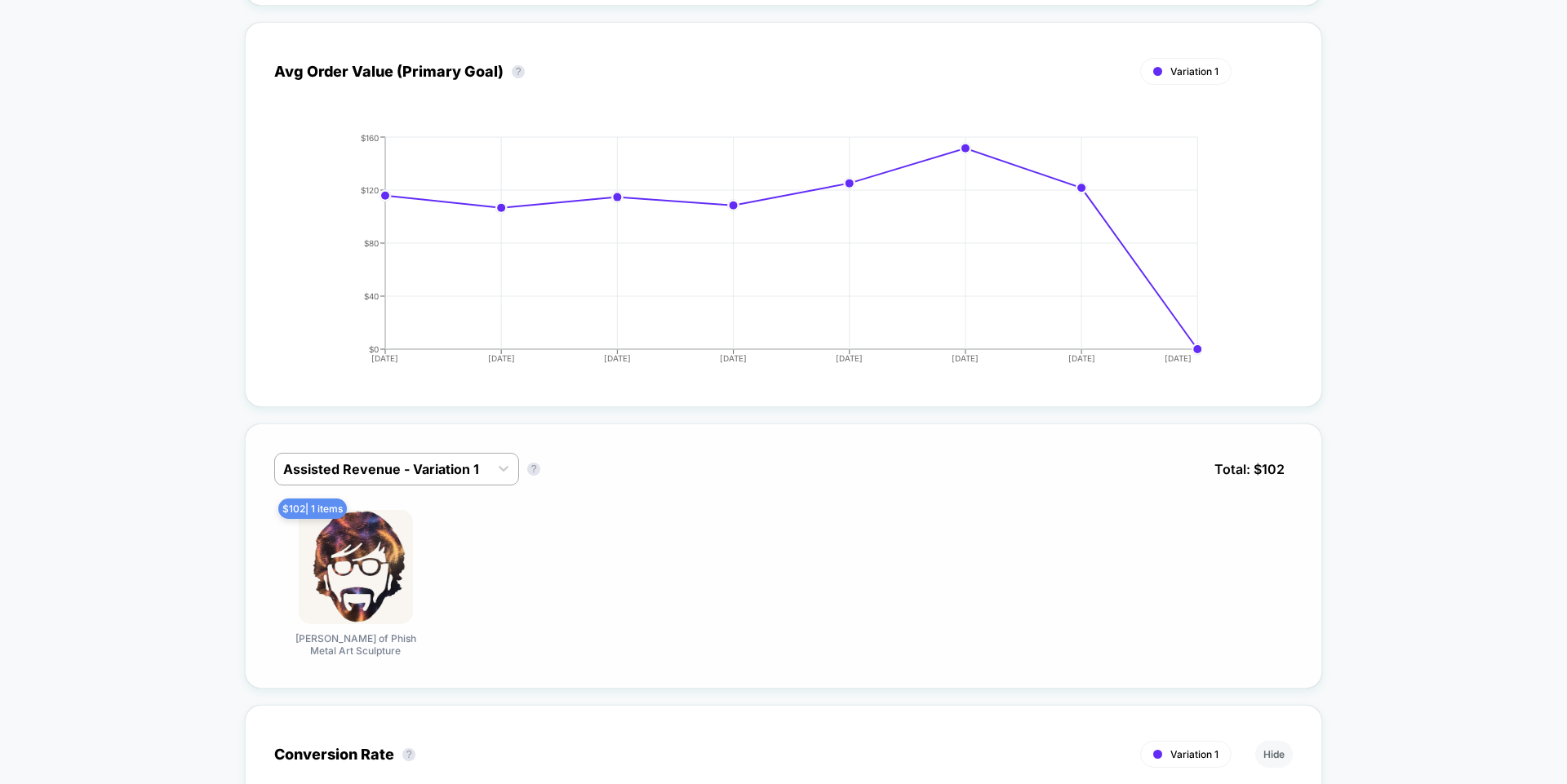 scroll, scrollTop: 412, scrollLeft: 0, axis: vertical 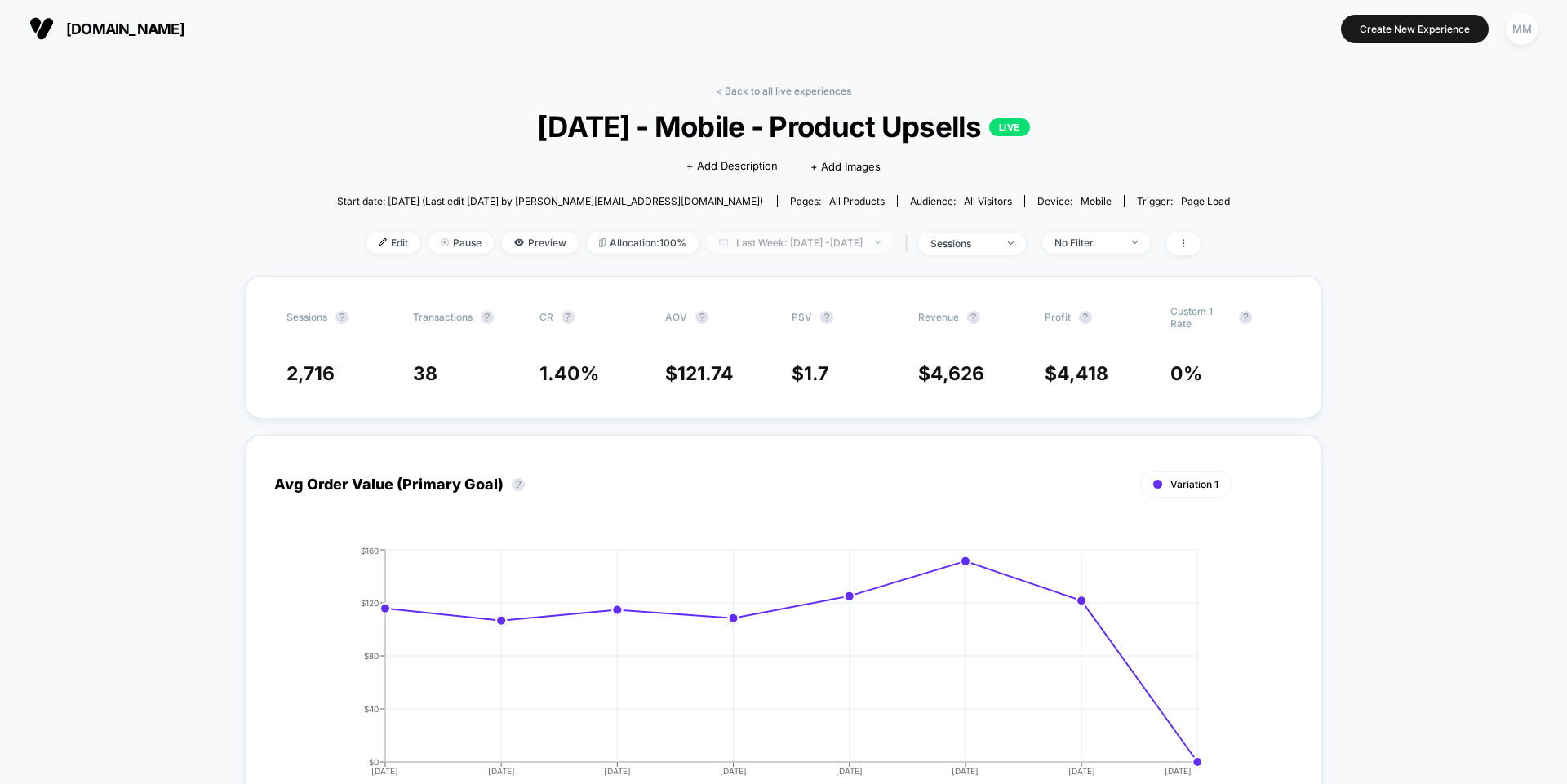 click on "Last Week:     Jul 18, 2025    -    Jul 25, 2025" at bounding box center (800, 242) 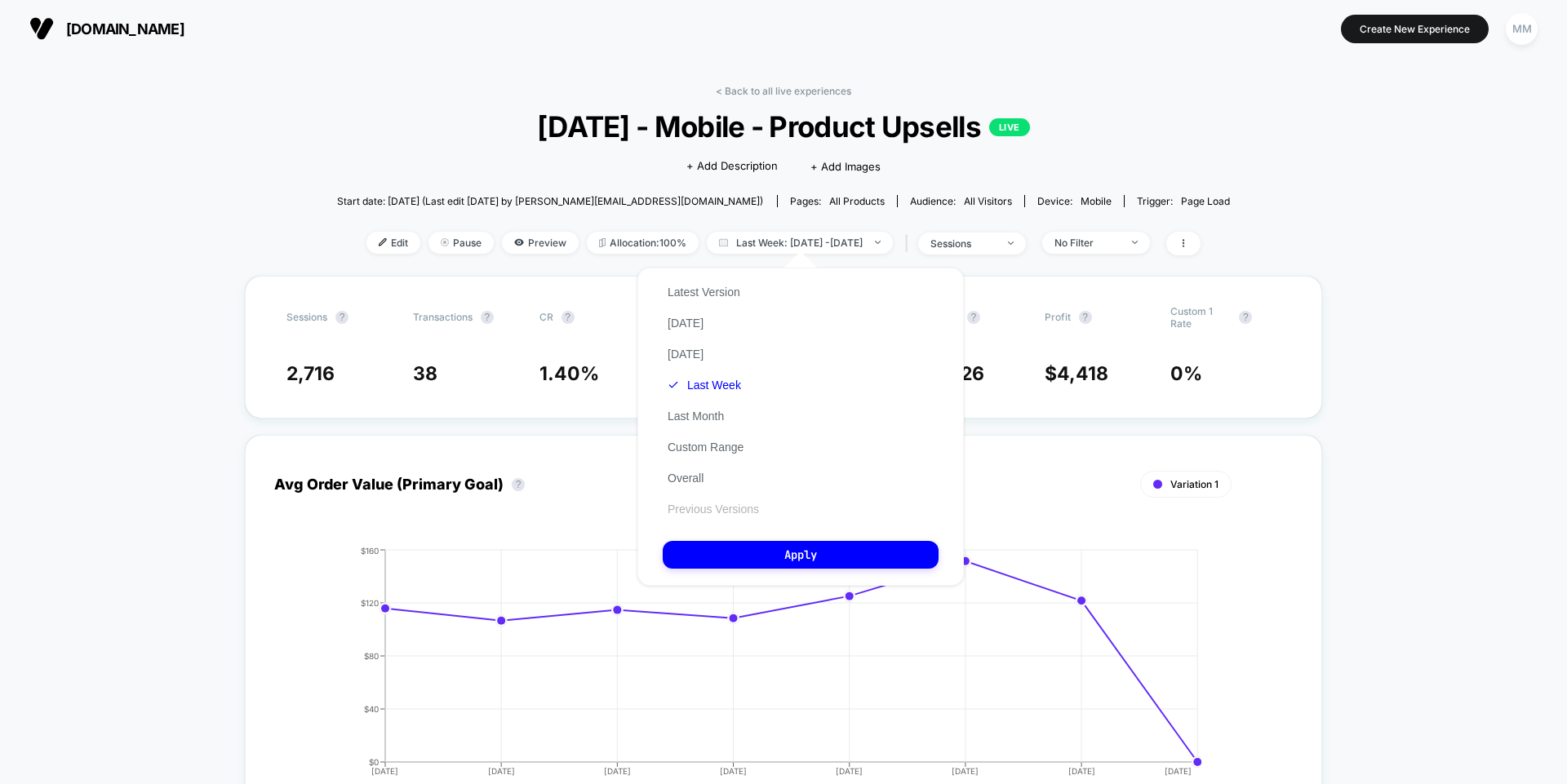 click on "Previous Versions" at bounding box center (713, 509) 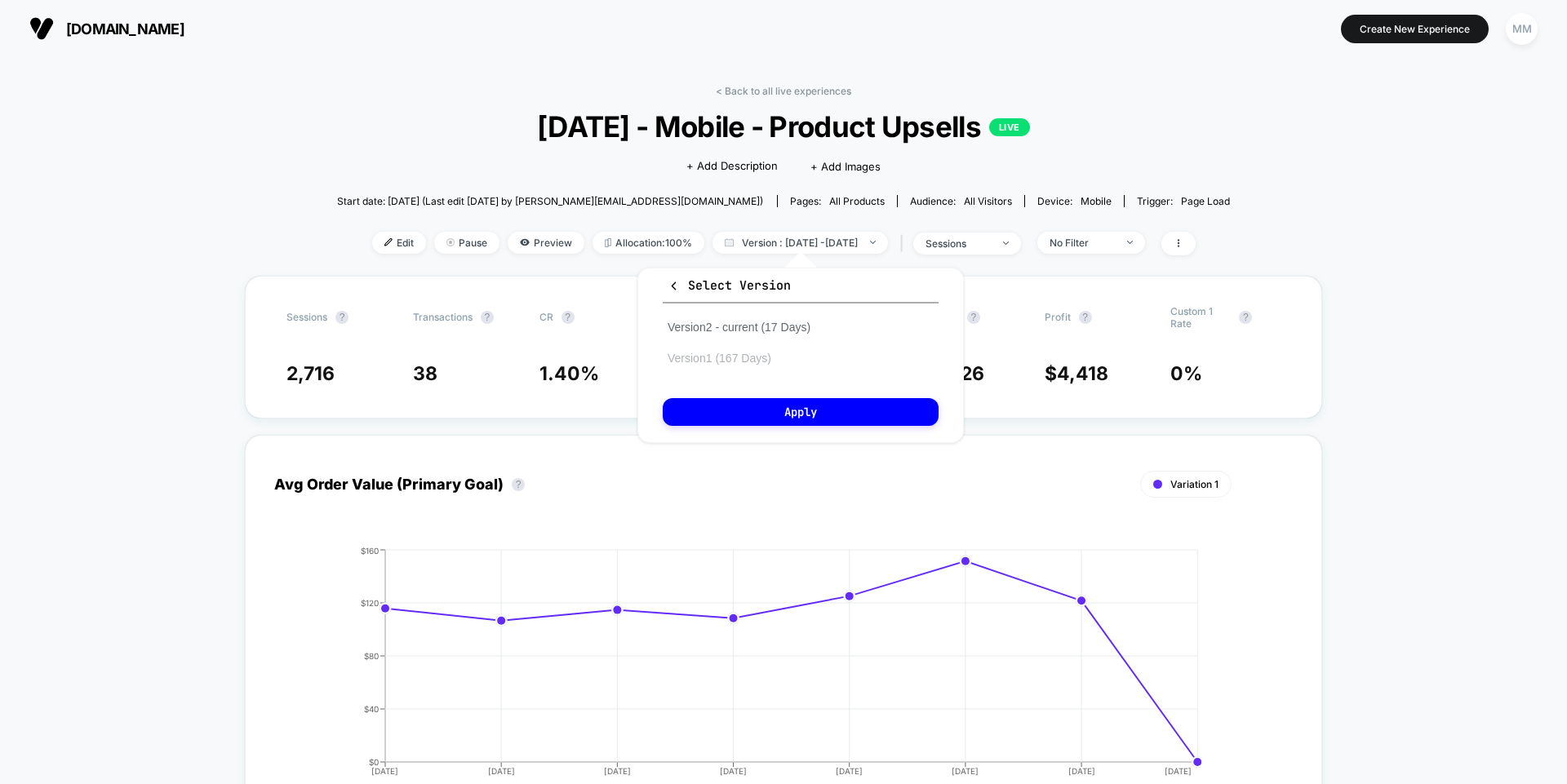 click on "Version  1   (167 Days)" at bounding box center [719, 358] 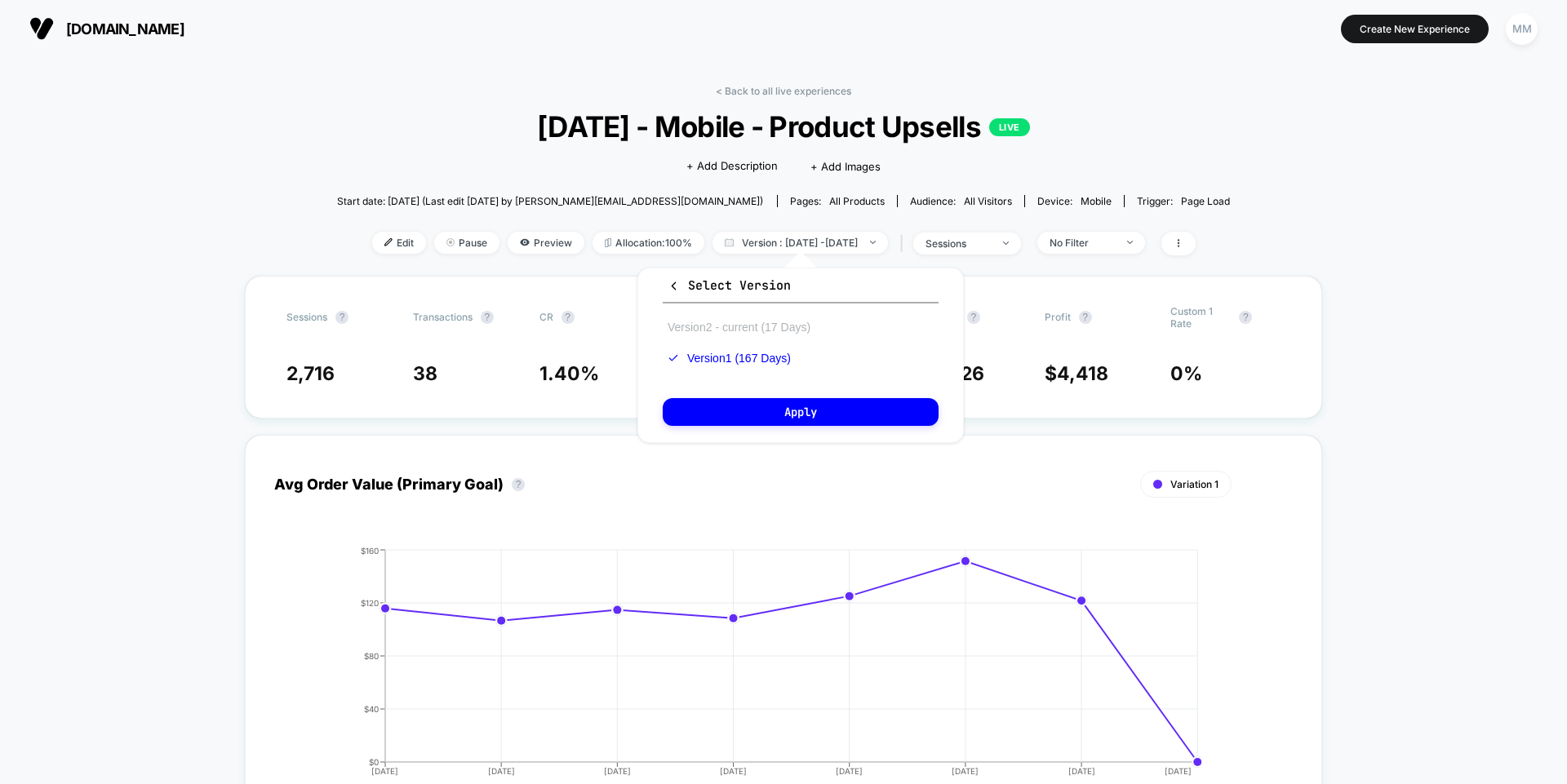 click on "Version  2   - current (17 Days)" at bounding box center (739, 327) 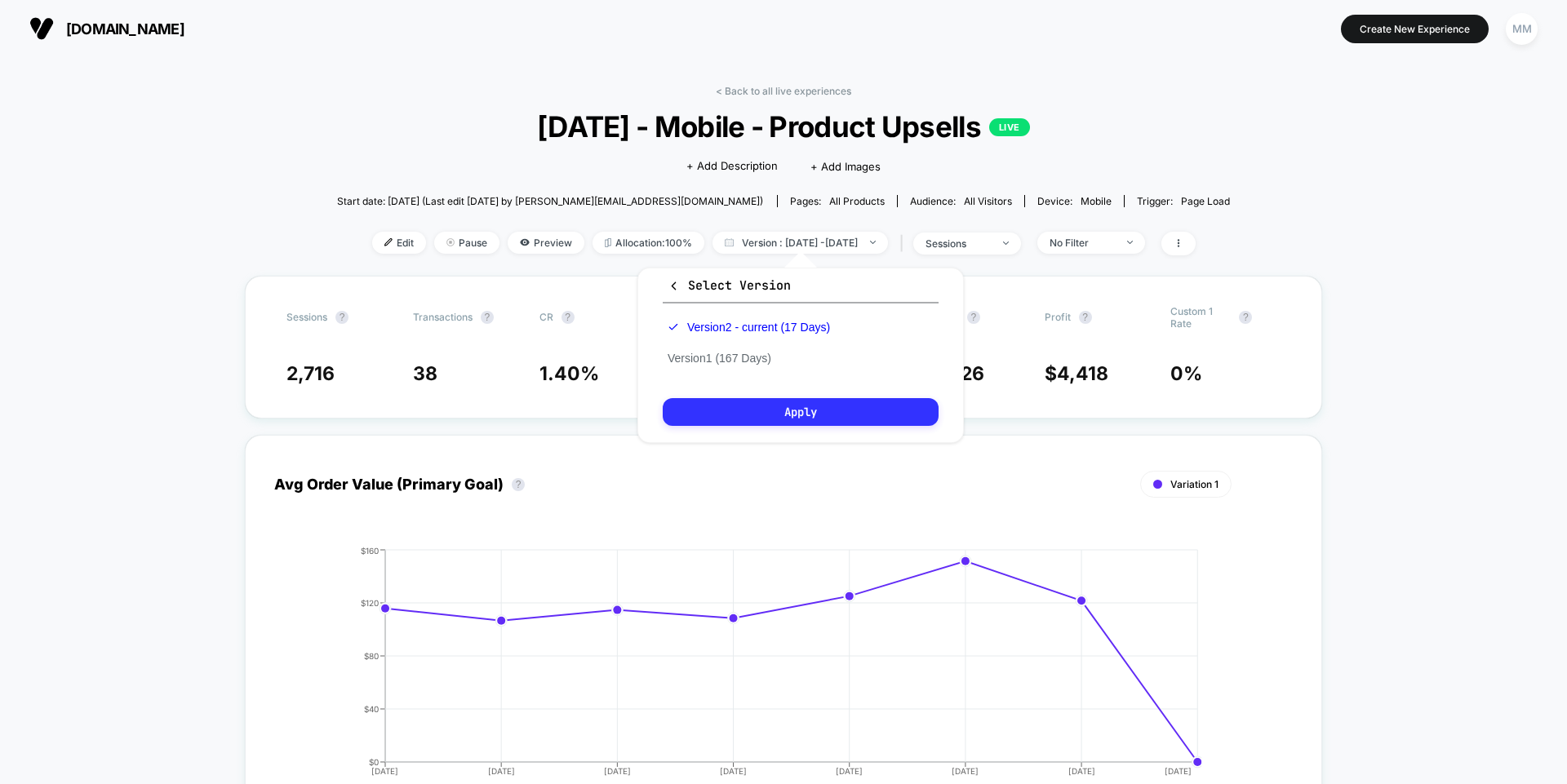 click on "Apply" at bounding box center [801, 412] 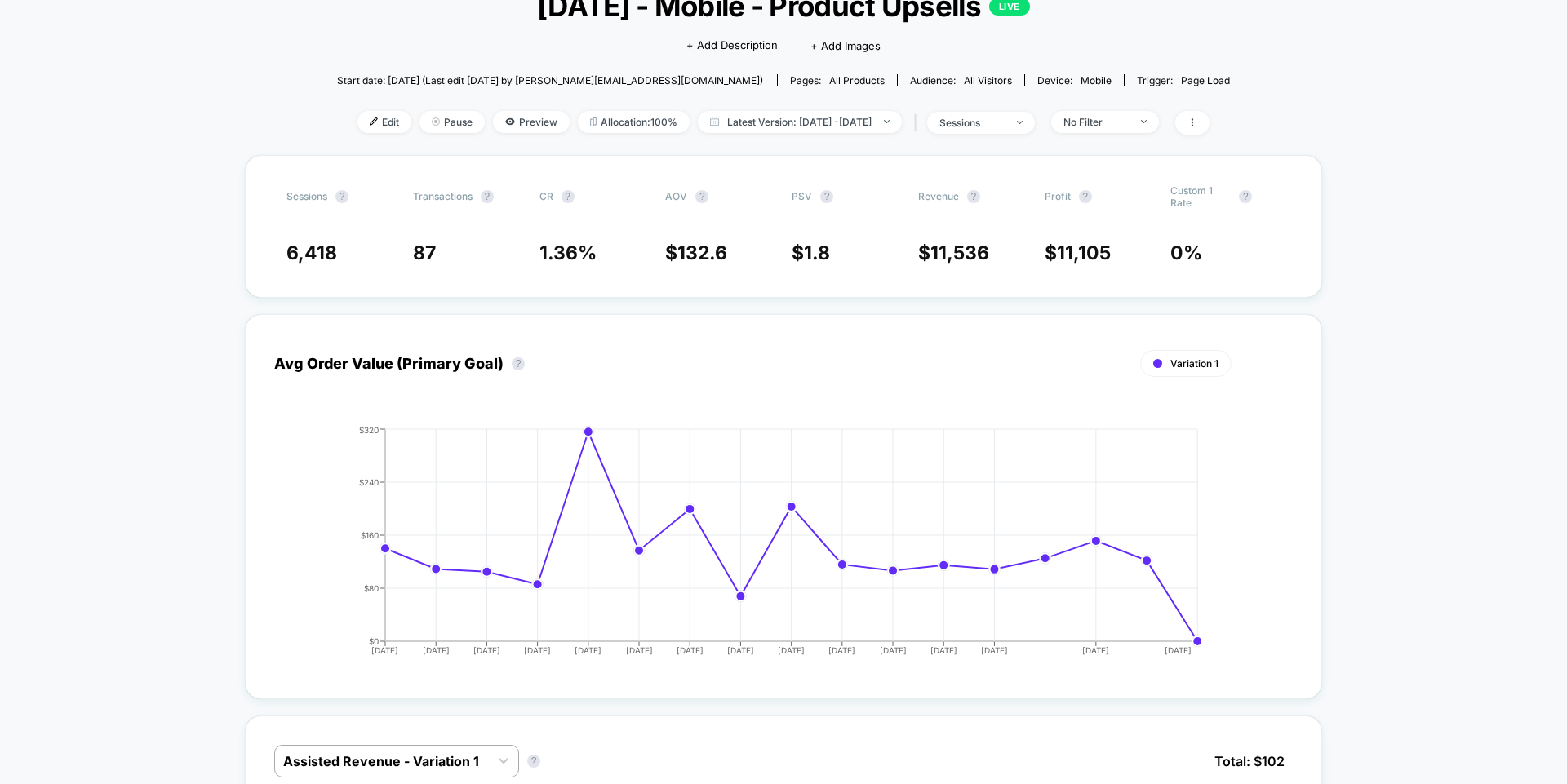 scroll, scrollTop: 0, scrollLeft: 0, axis: both 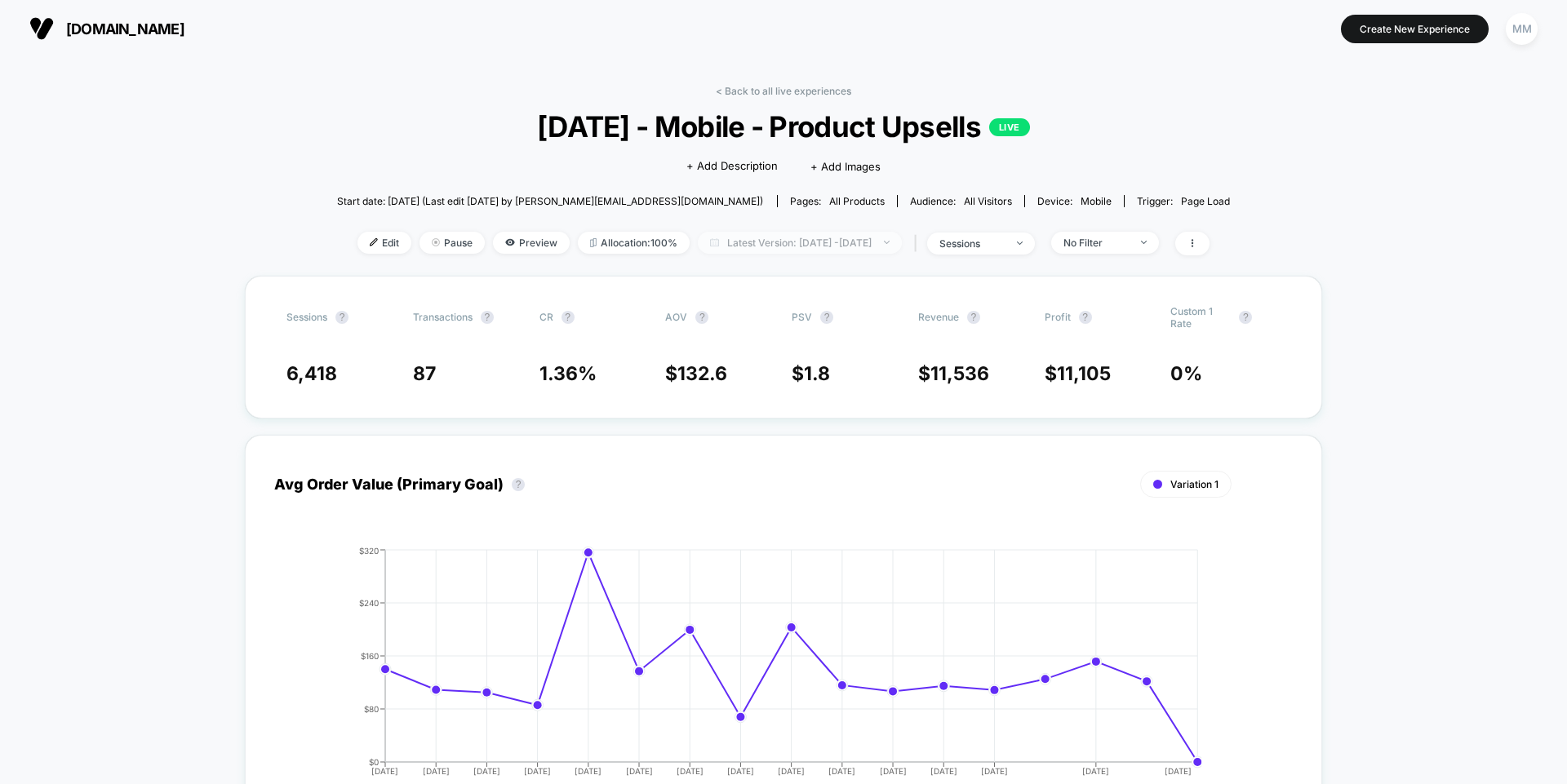 click on "Latest Version:     Jul 9, 2025    -    Jul 25, 2025" at bounding box center (800, 242) 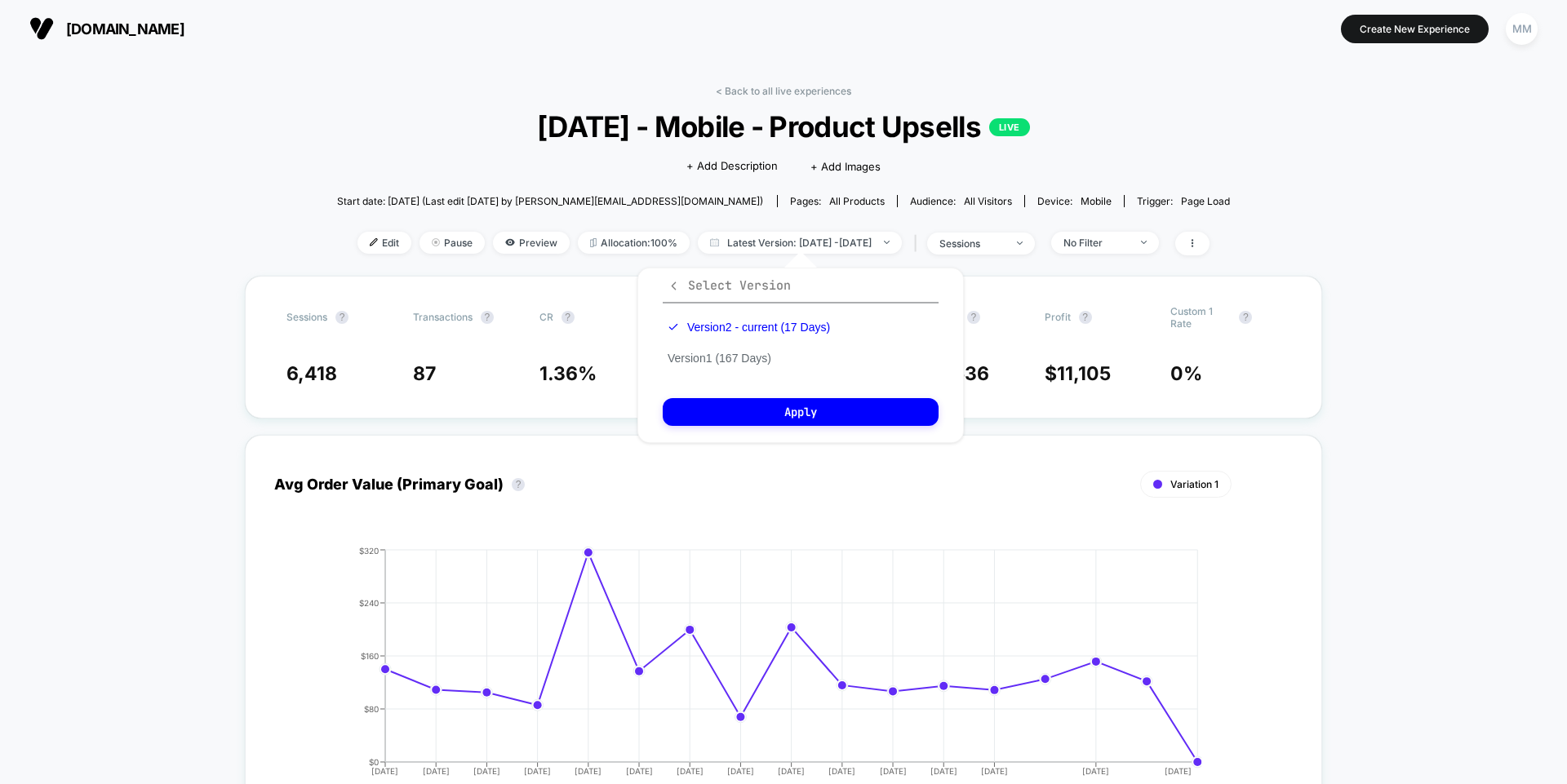 click 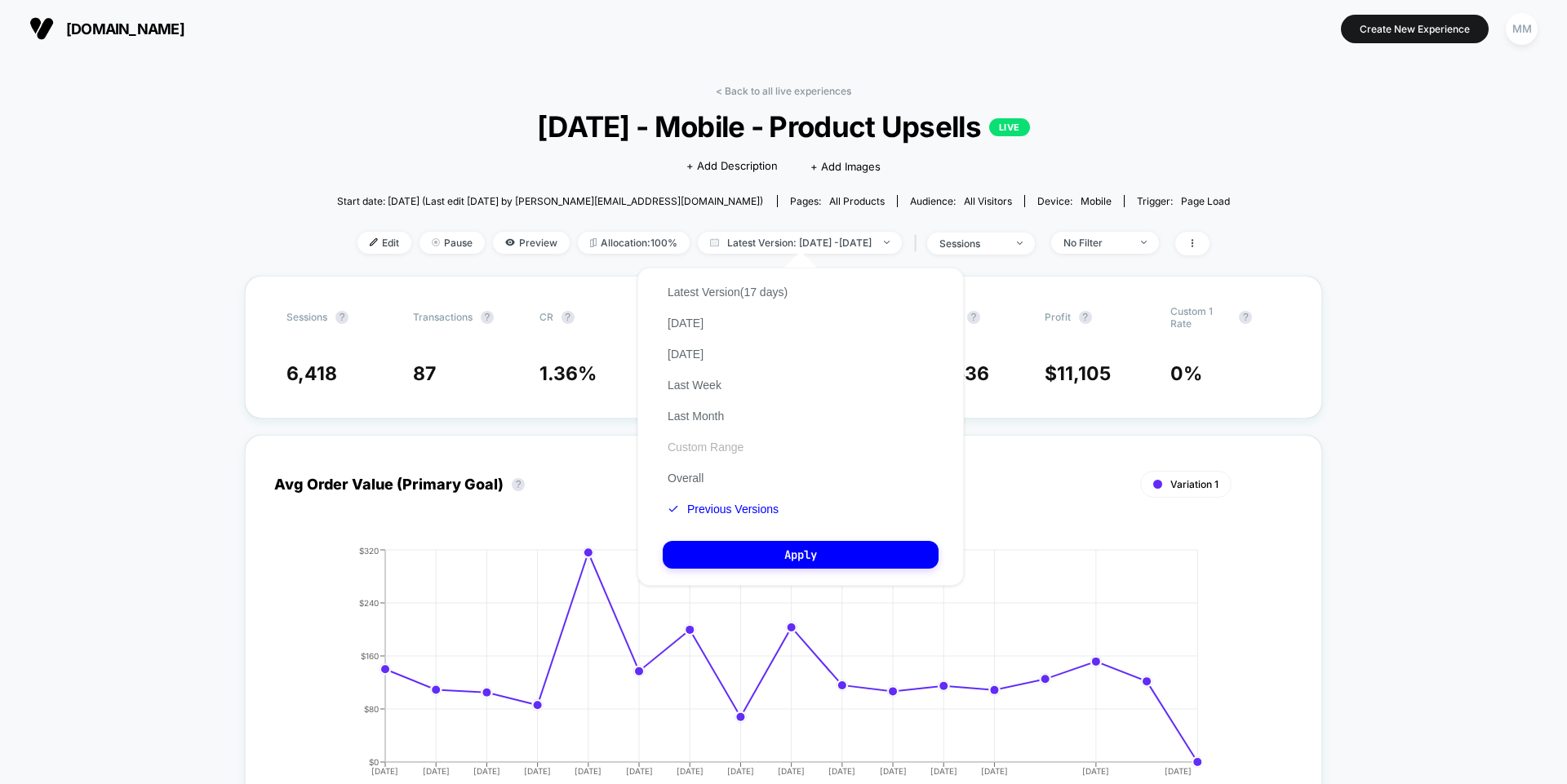 click on "Custom Range" at bounding box center [705, 447] 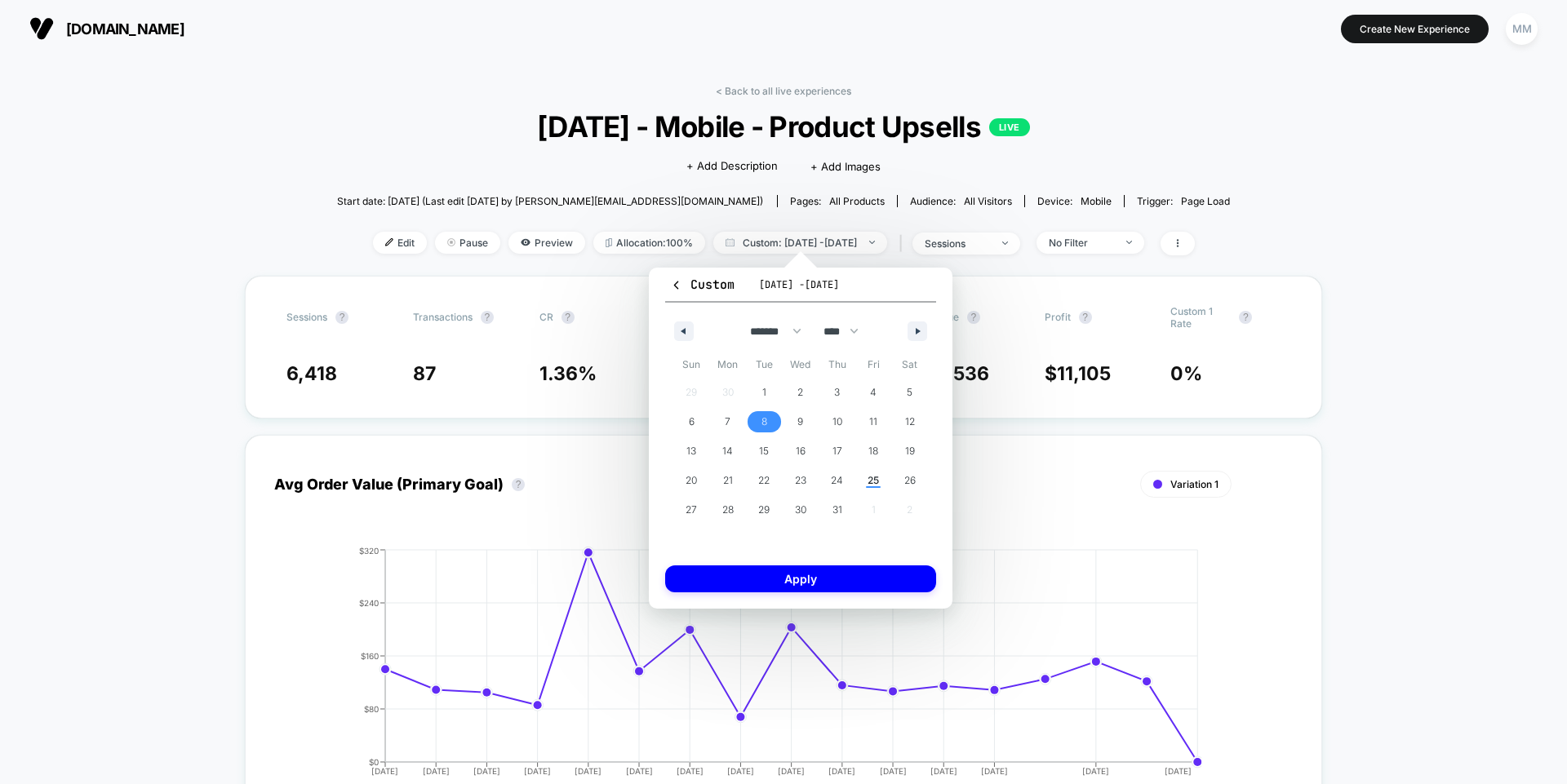 click on "8" at bounding box center (764, 422) 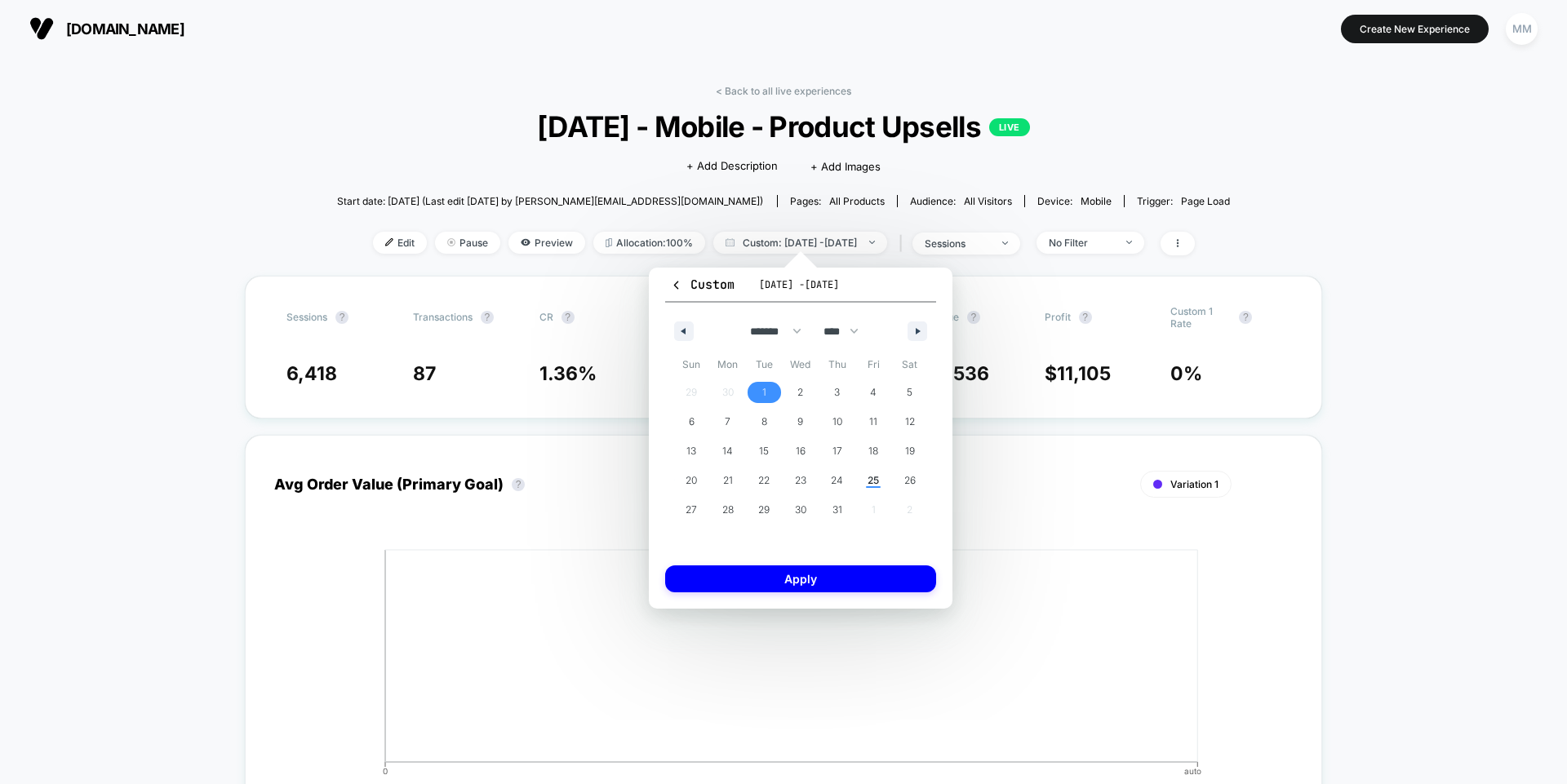 click on "1" at bounding box center (764, 392) 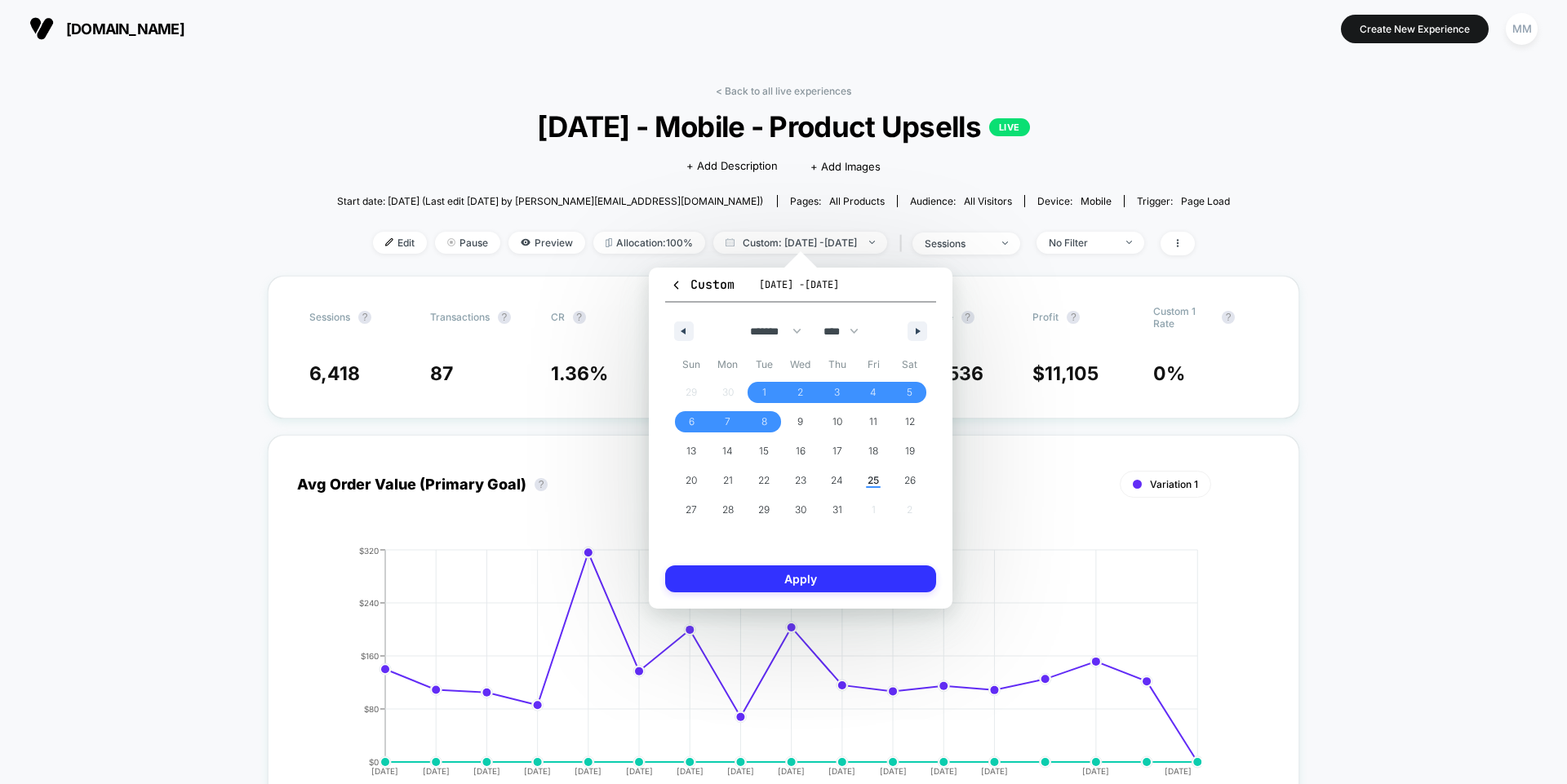 click on "Apply" at bounding box center (801, 578) 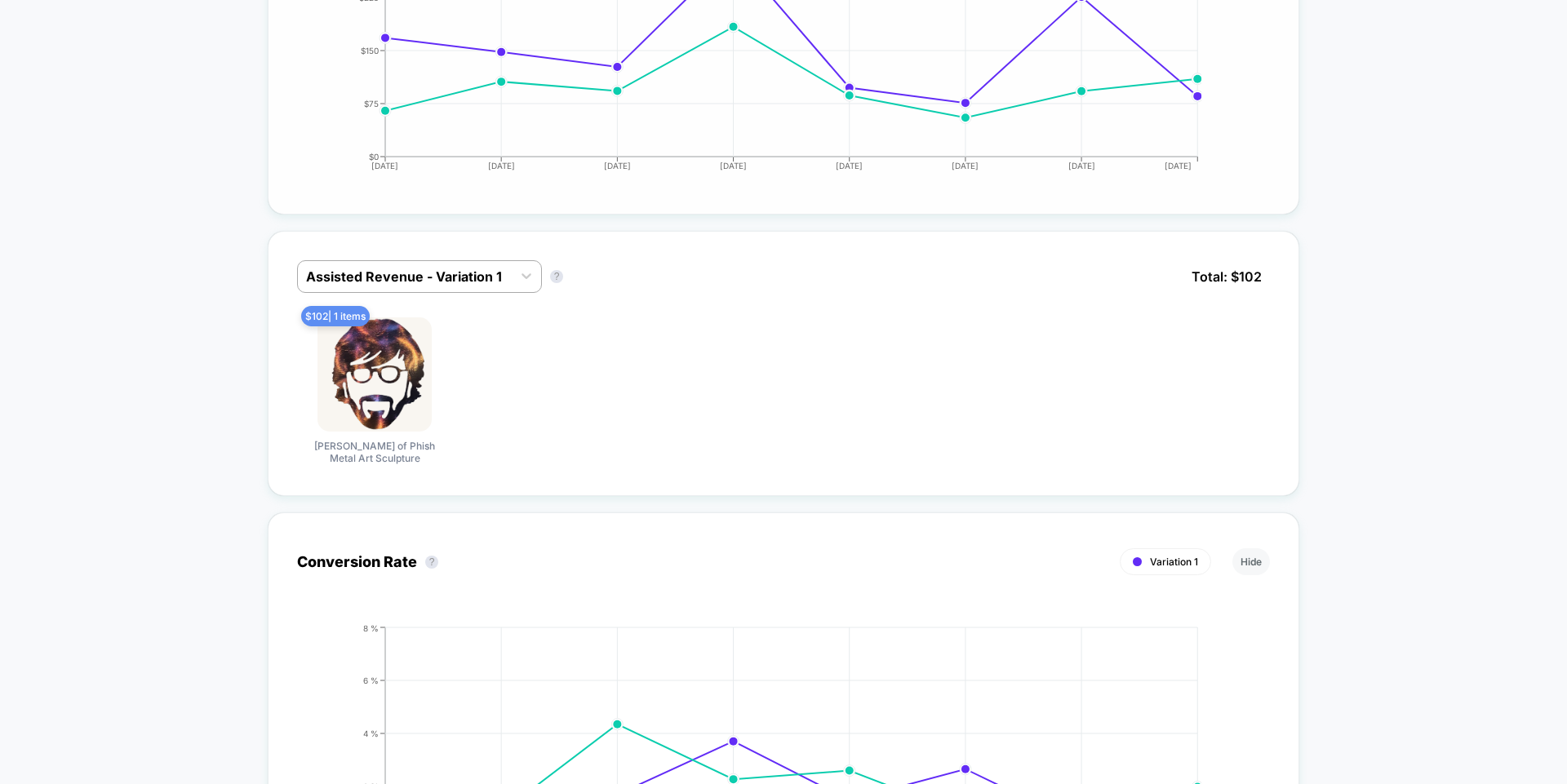 scroll, scrollTop: 600, scrollLeft: 0, axis: vertical 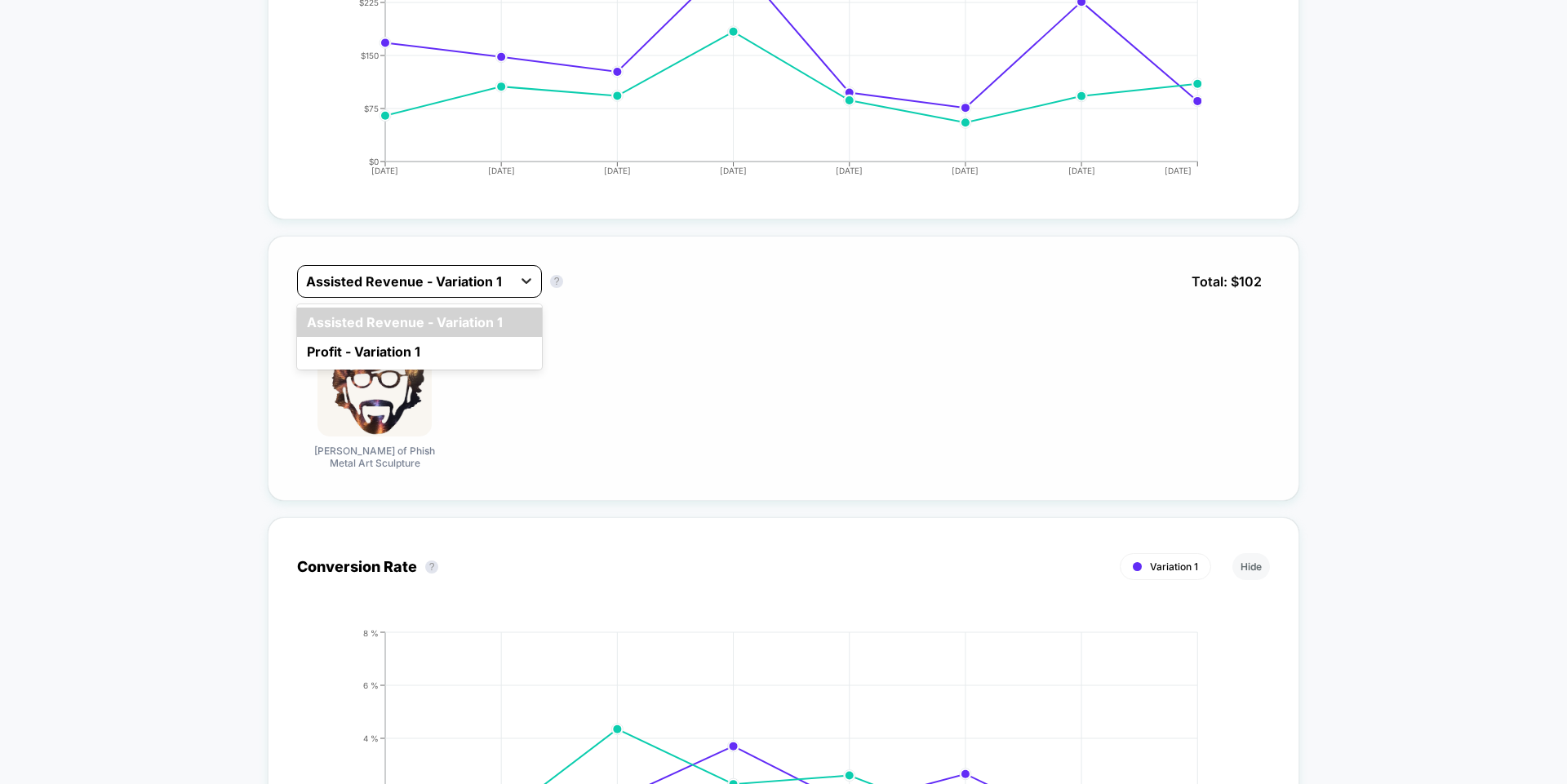 click at bounding box center (526, 281) 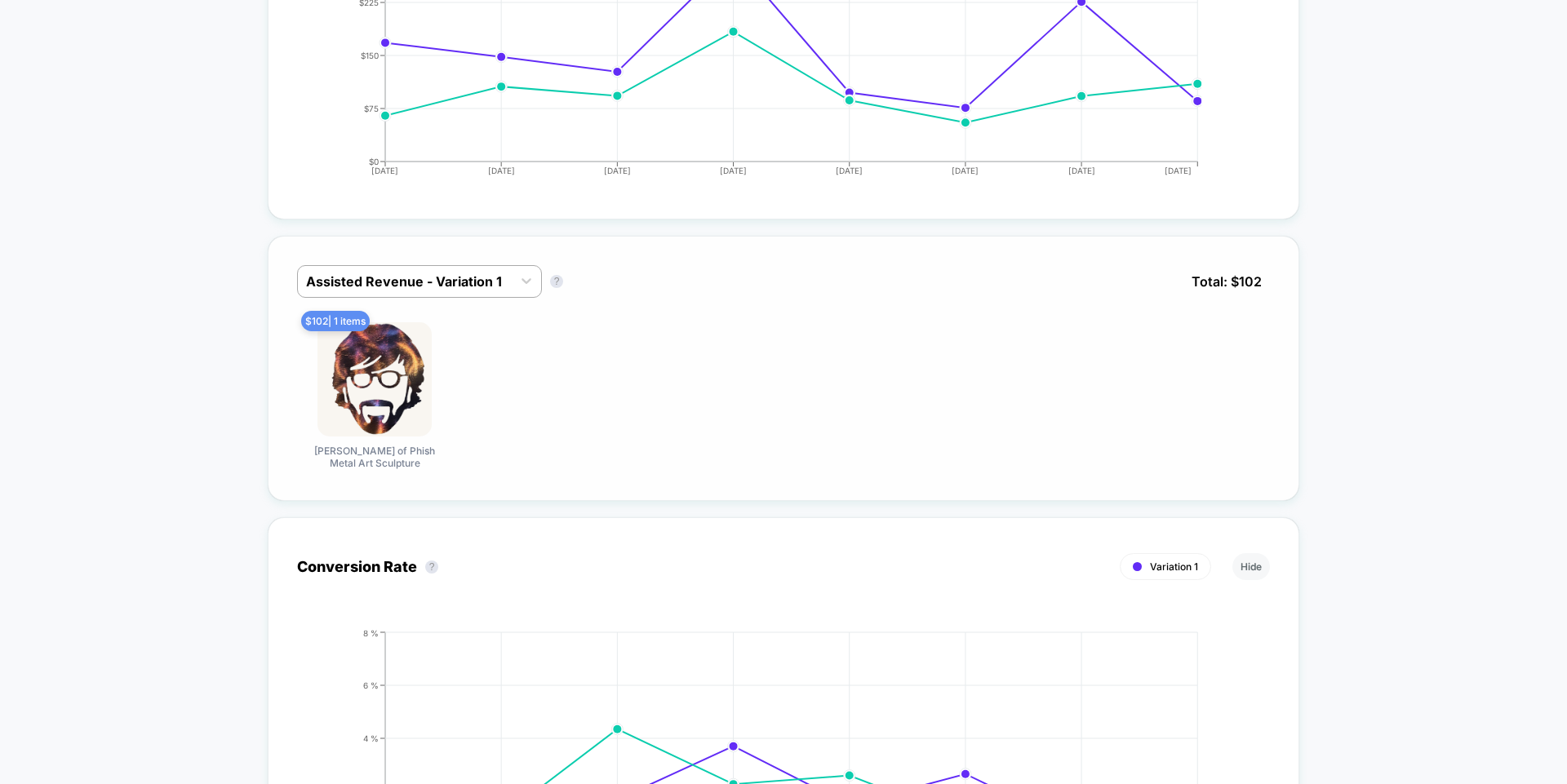 click on "Assisted Revenue  - Variation 1 Assisted Revenue  - Variation 1 ? Total:   $ 102" at bounding box center [784, 294] 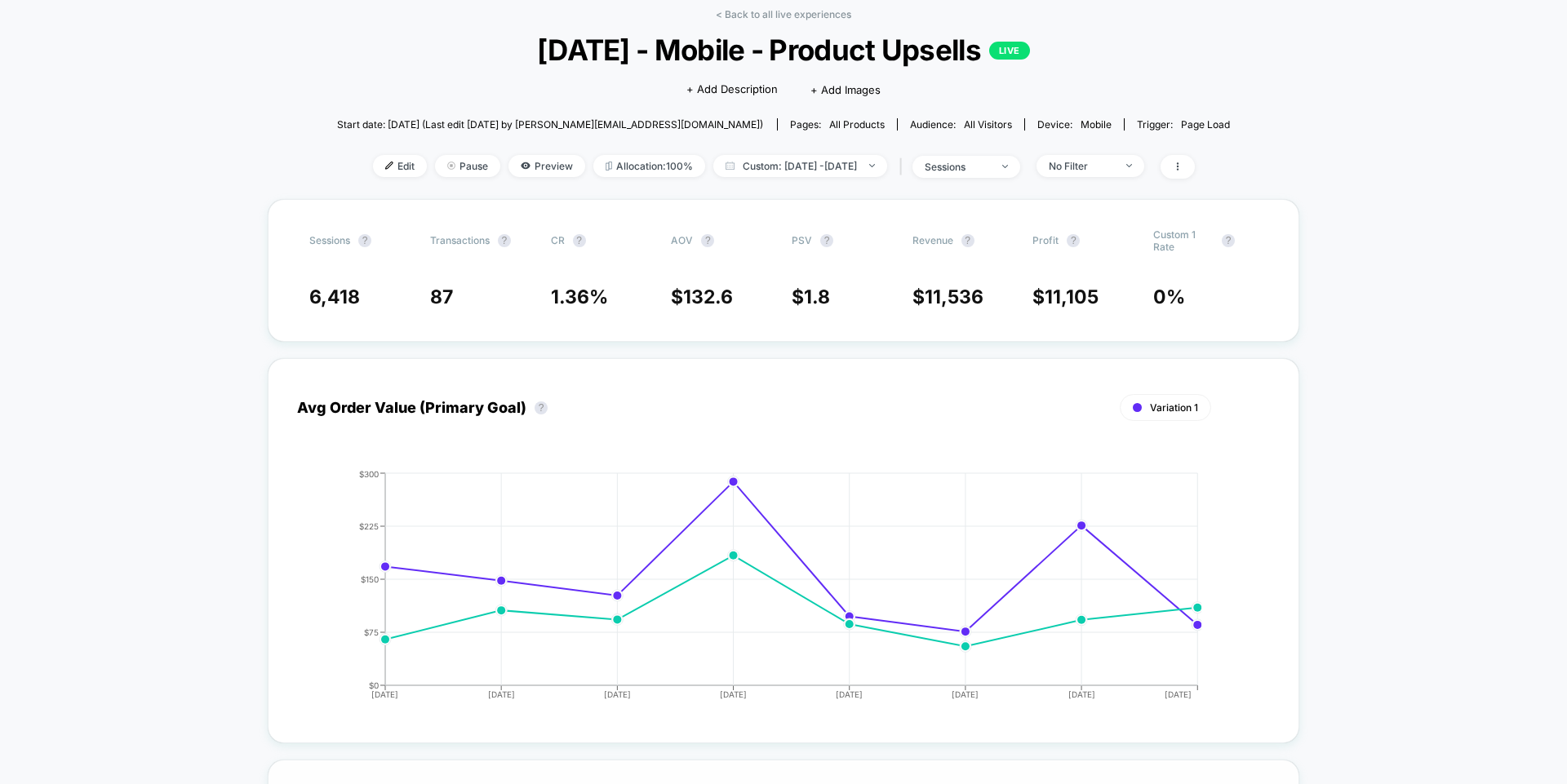 scroll, scrollTop: 0, scrollLeft: 0, axis: both 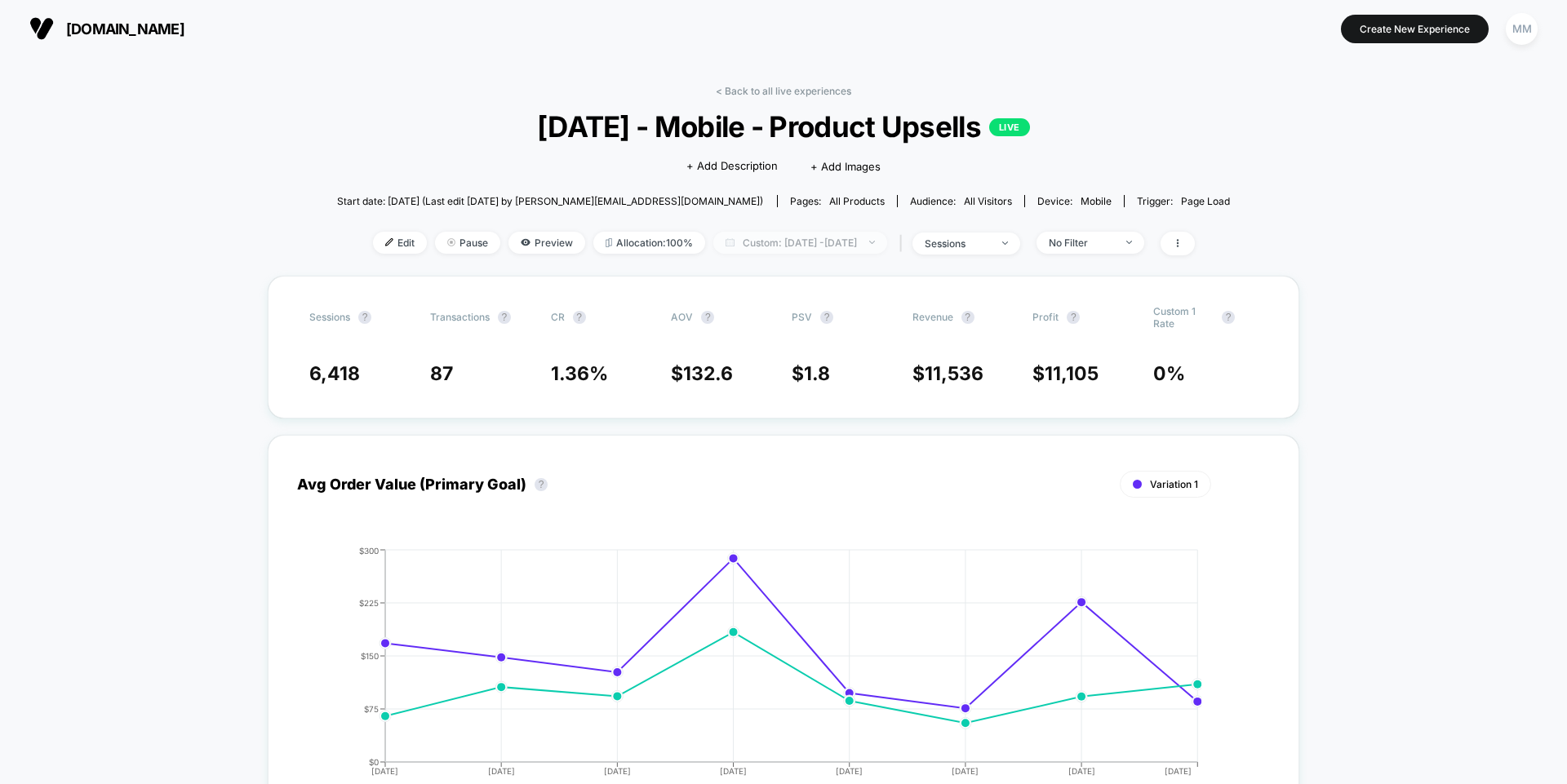 click on "Custom:     Jul 1, 2025    -    Jul 8, 2025" at bounding box center [800, 242] 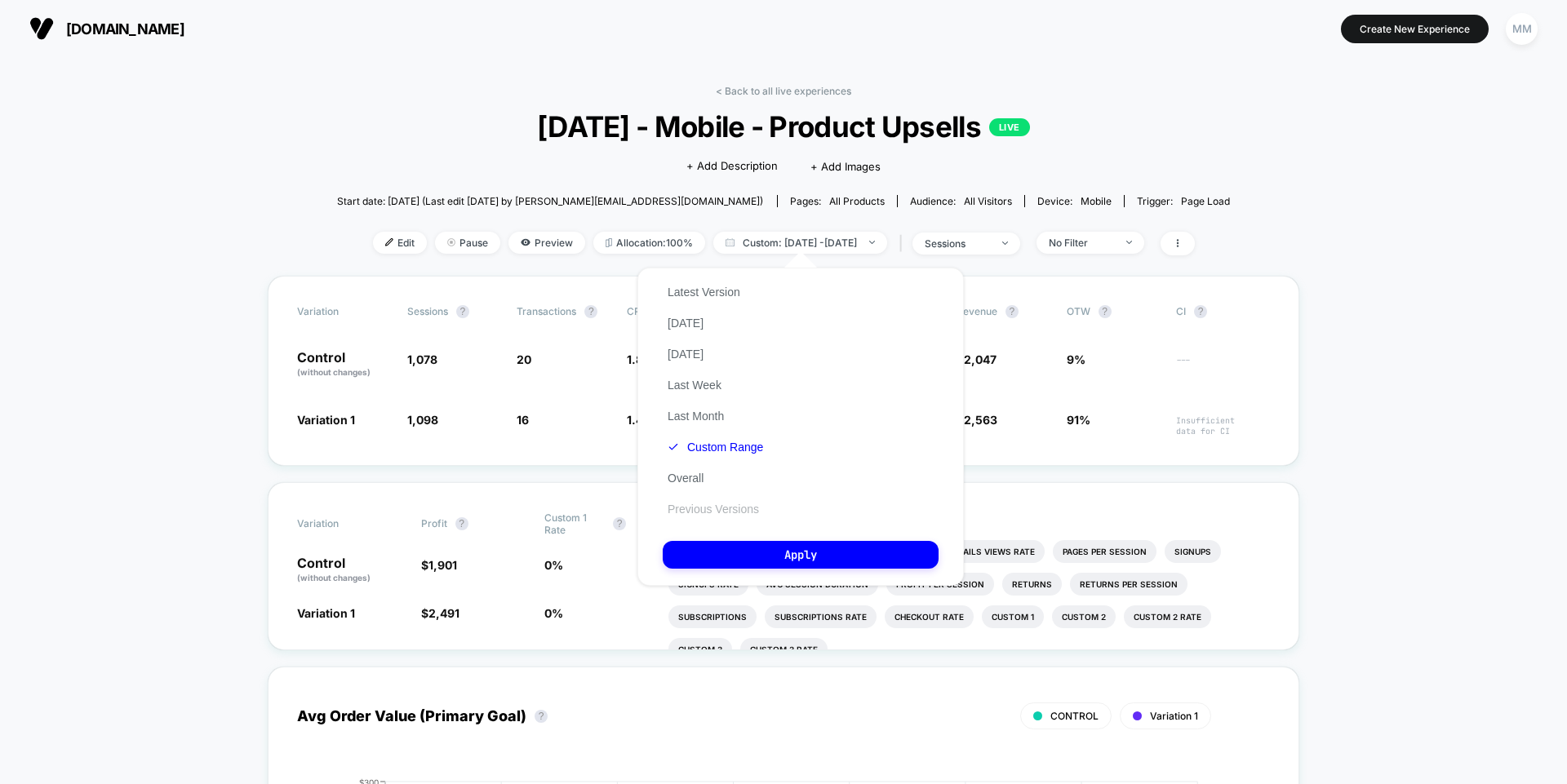 click on "Previous Versions" at bounding box center [713, 509] 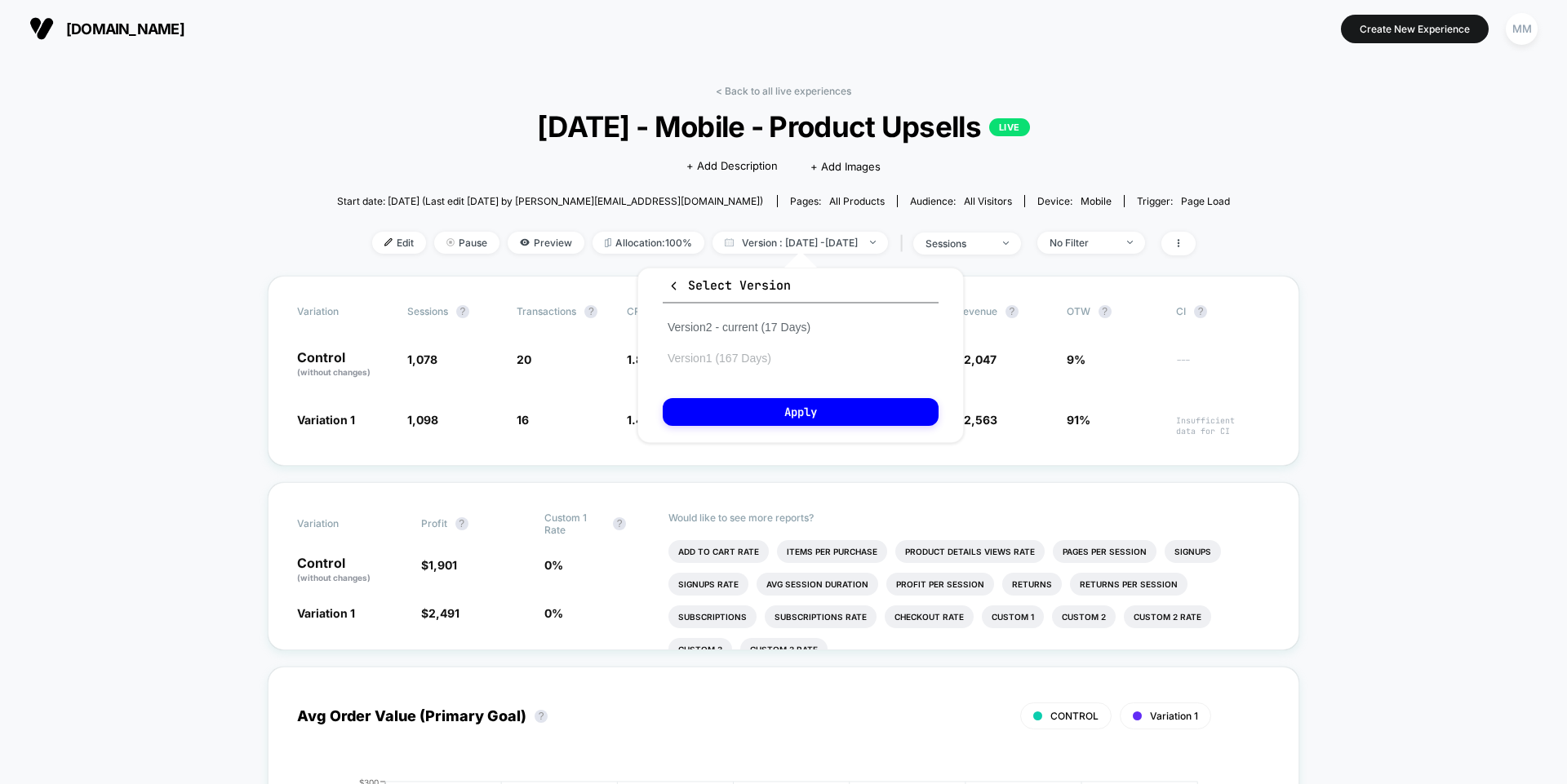 click on "Version  1   (167 Days)" at bounding box center [719, 358] 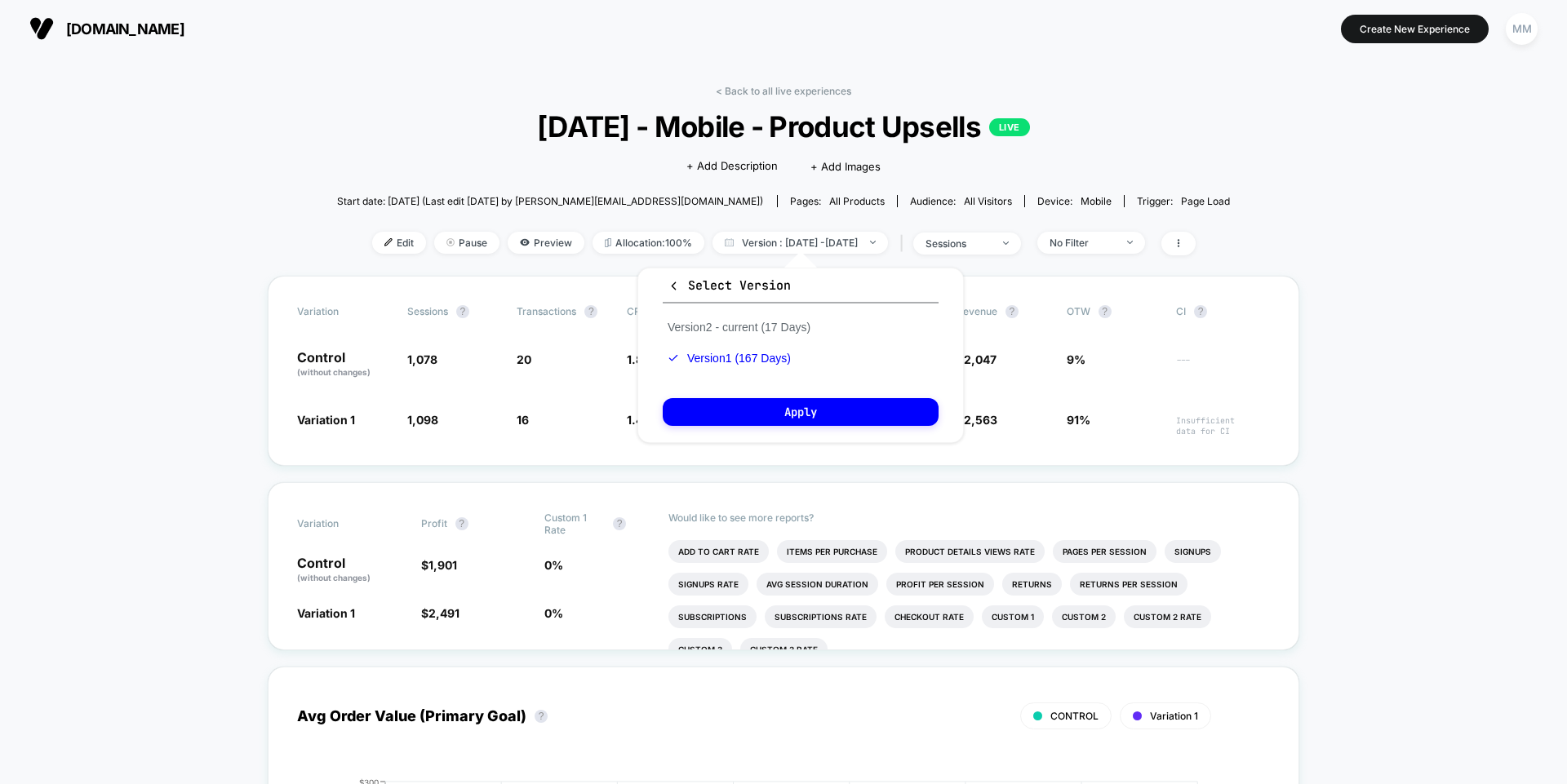 click on "Select Version Version  2   - current (17 Days) Version  1   (167 Days) Apply" at bounding box center (801, 355) 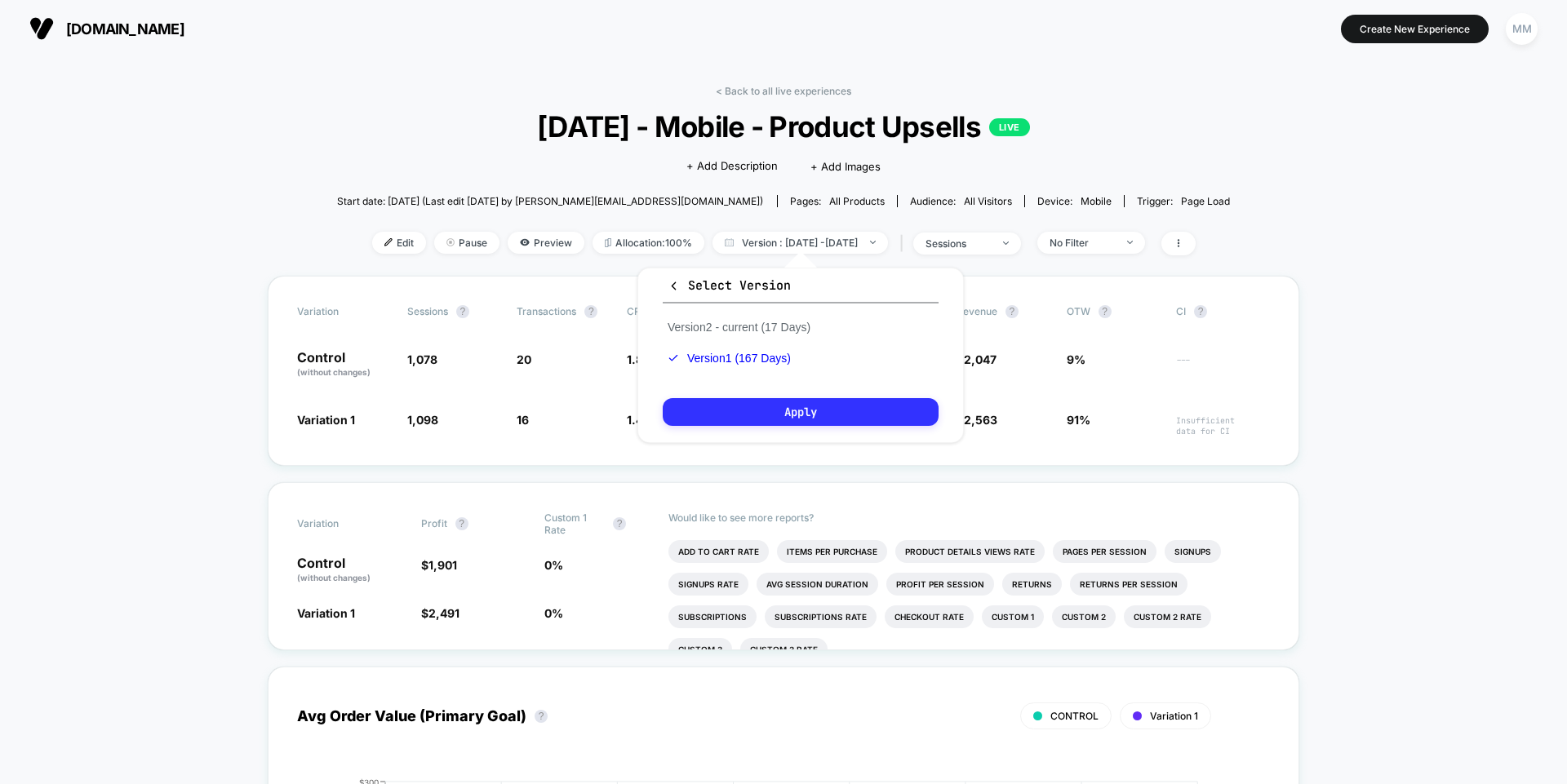 click on "Apply" at bounding box center (801, 412) 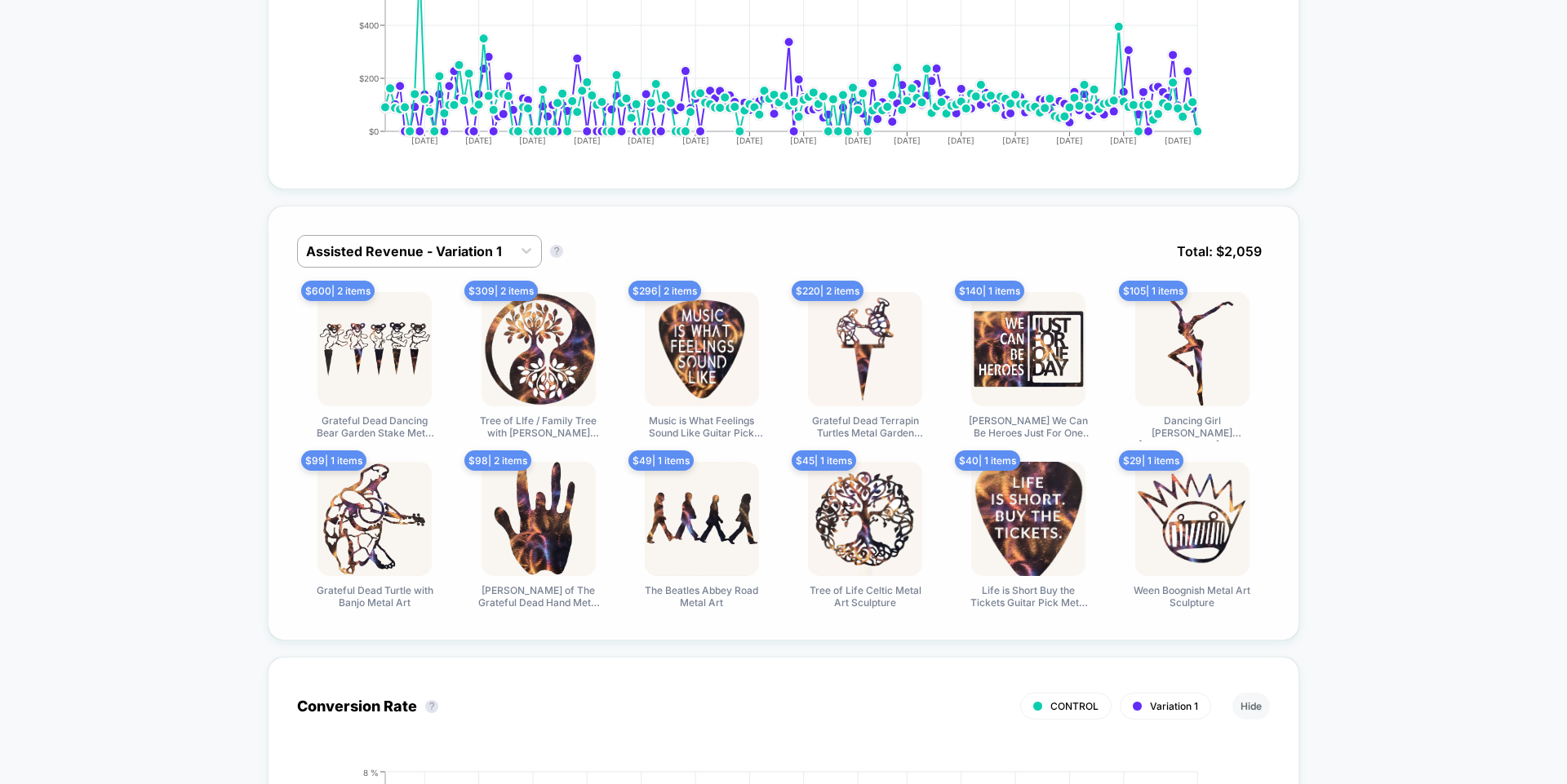 scroll, scrollTop: 854, scrollLeft: 0, axis: vertical 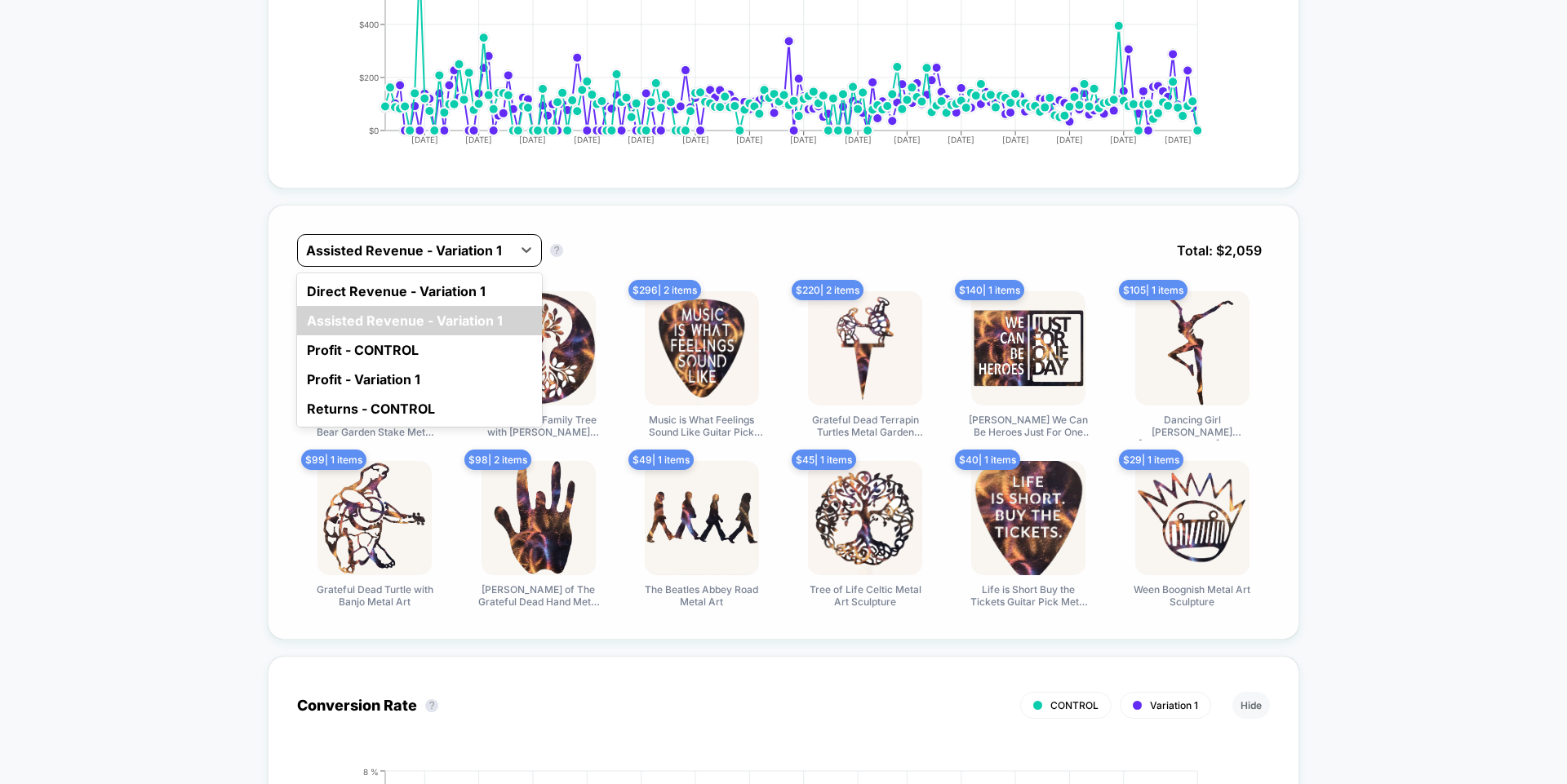 click at bounding box center (405, 250) 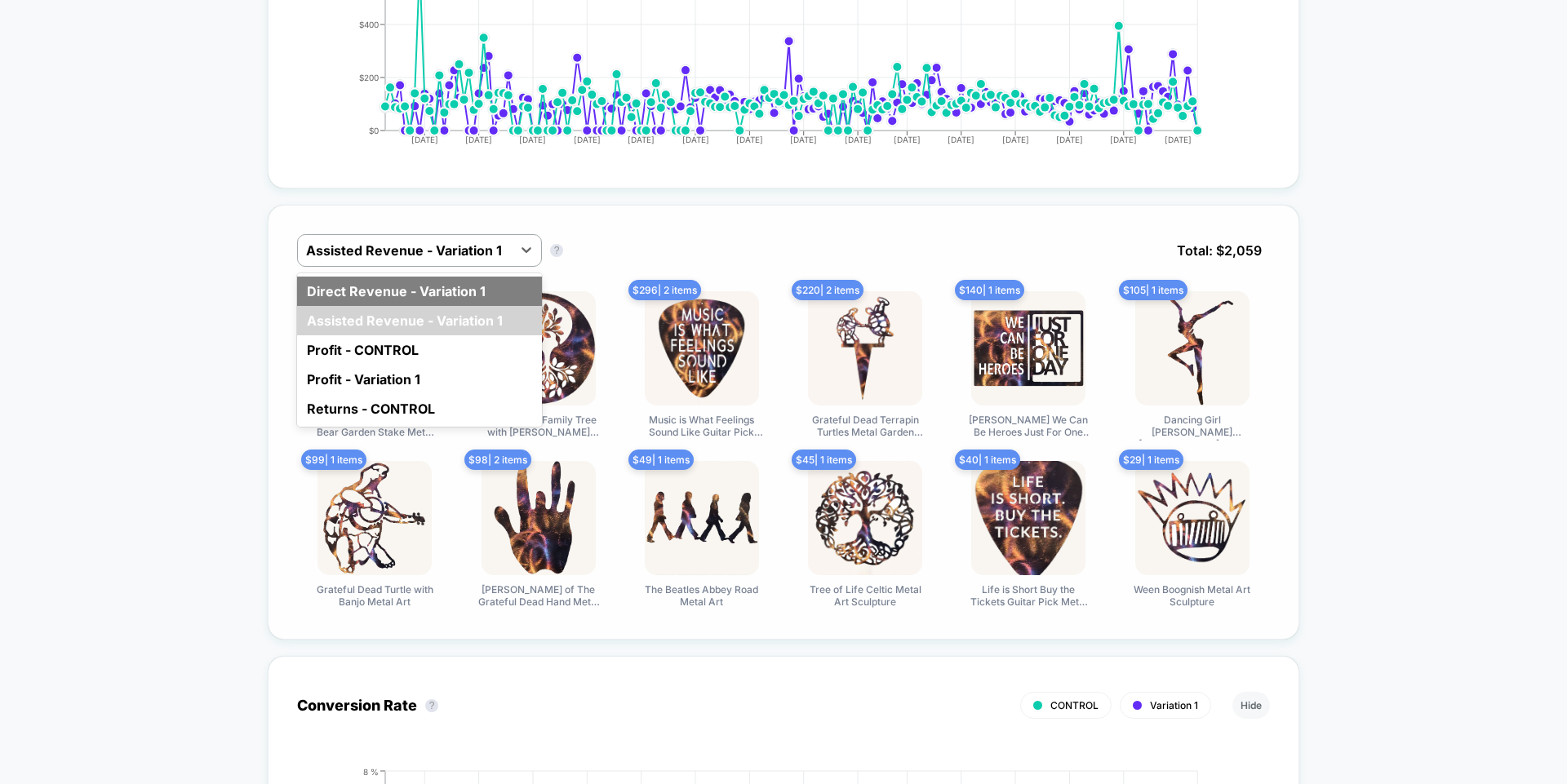click on "Direct Revenue  - Variation 1" at bounding box center [419, 291] 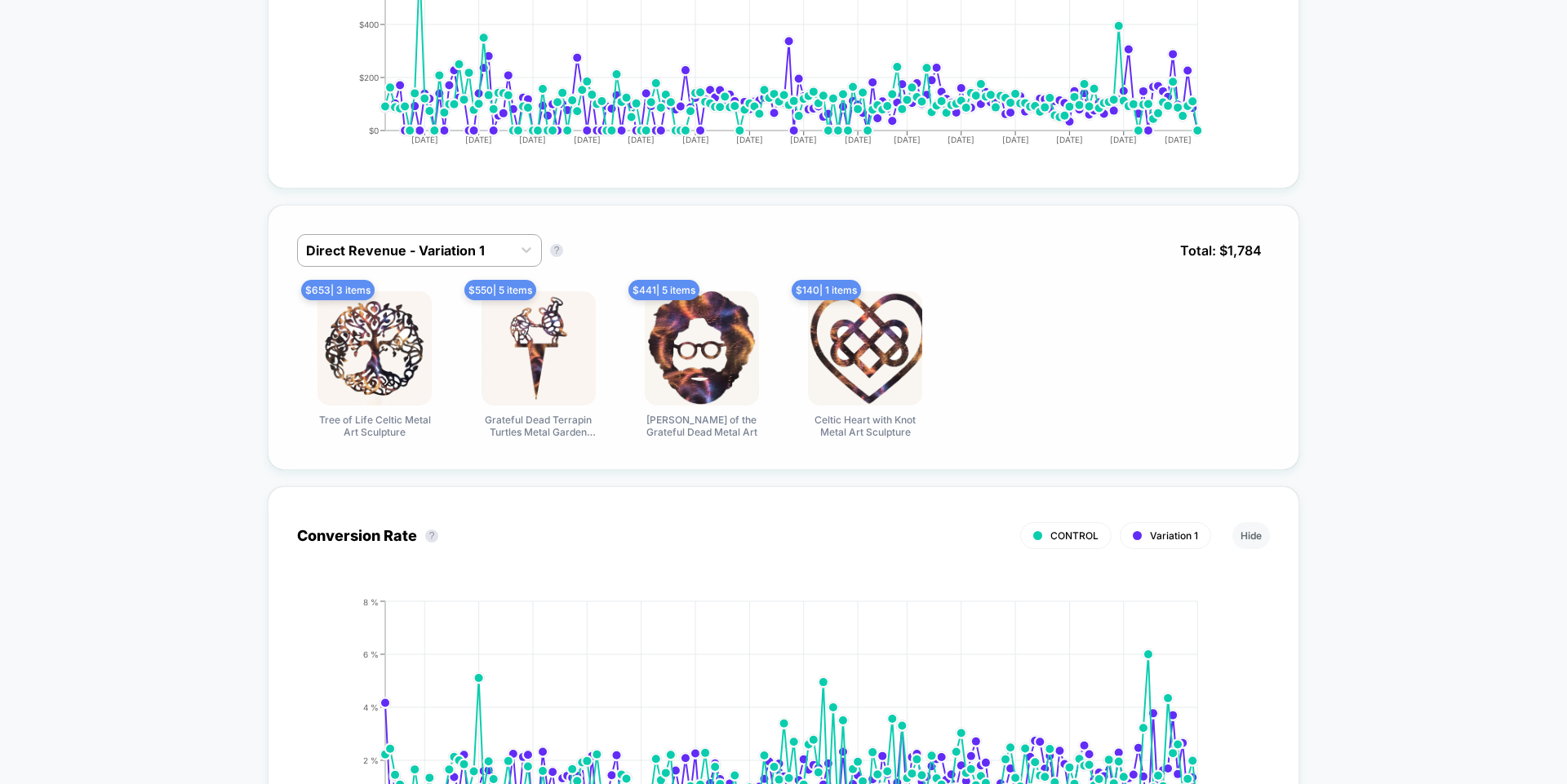 click on "Direct Revenue  - Variation 1 Direct Revenue  - Variation 1 ? Total:   $ 1,784 $ 653  | 3 items Tree of Life Celtic Metal Art Sculpture $ 550  | 5 items Grateful Dead Terrapin Turtles Metal Garden Stake 8", 14" or 18" or custom size $ 441  | 5 items Jerry Garcia of the Grateful Dead Metal Art $ 140  | 1 items Celtic Heart with Knot Metal Art Sculpture" at bounding box center (784, 337) 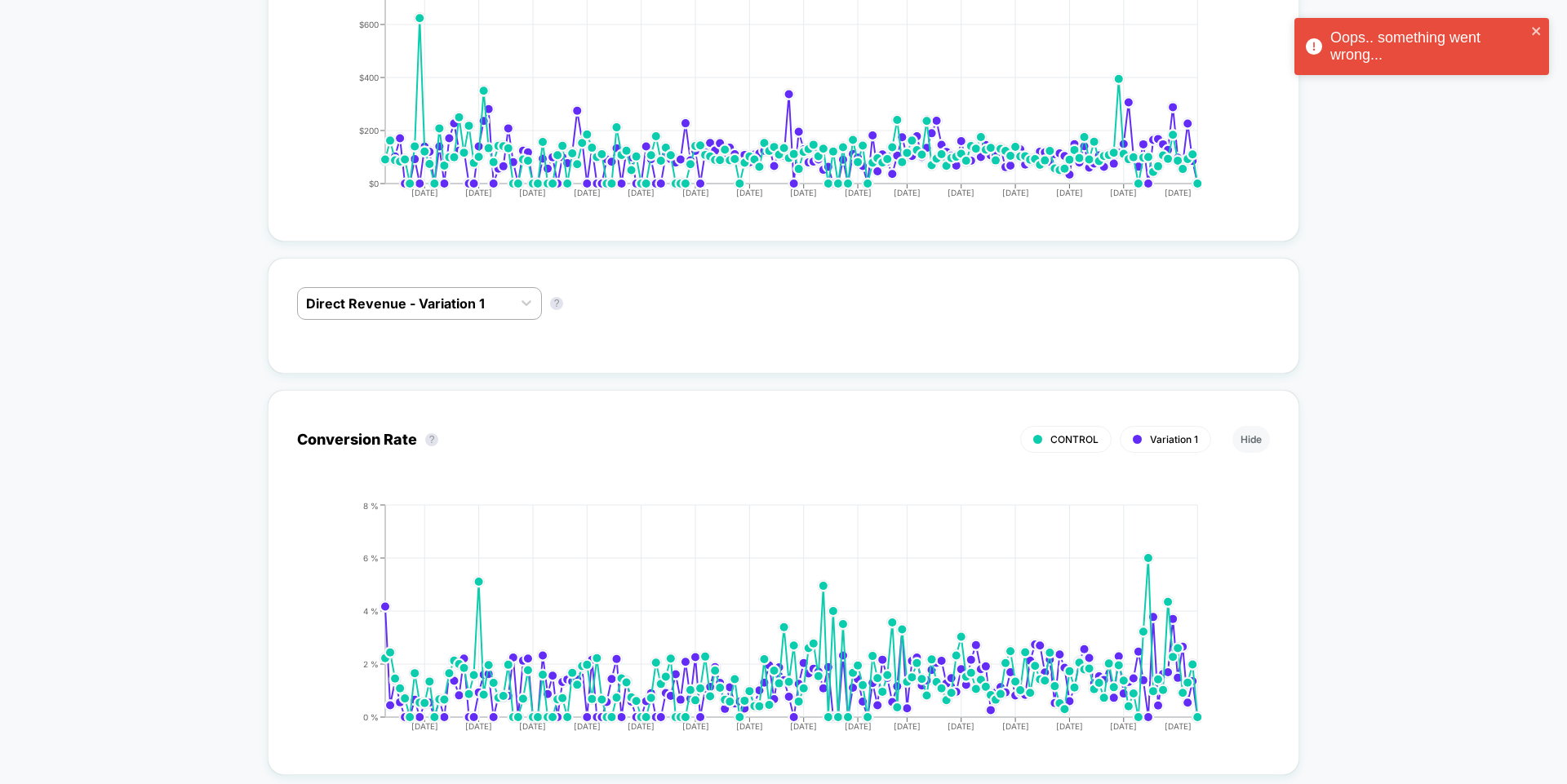 scroll, scrollTop: 796, scrollLeft: 0, axis: vertical 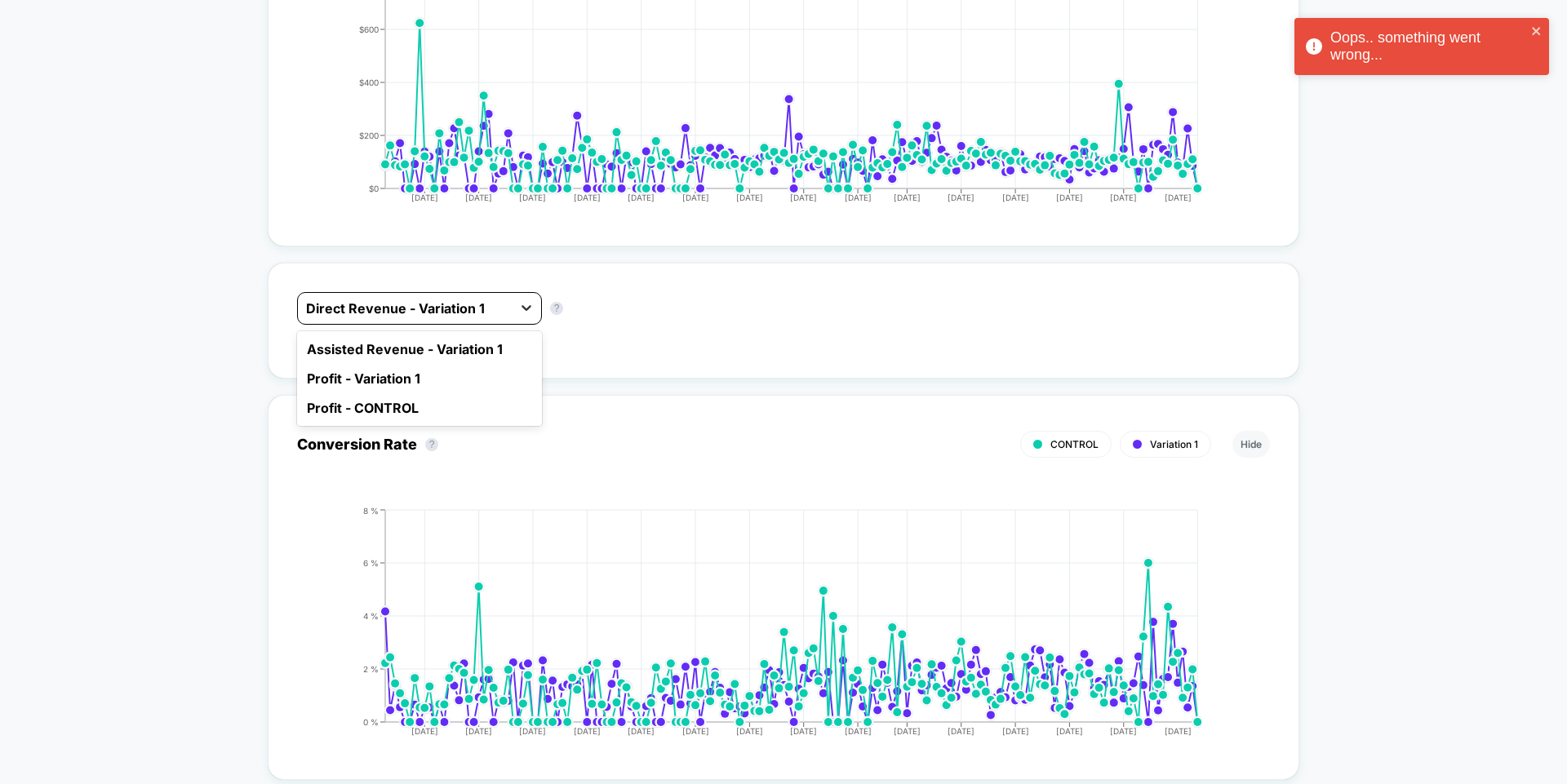 click 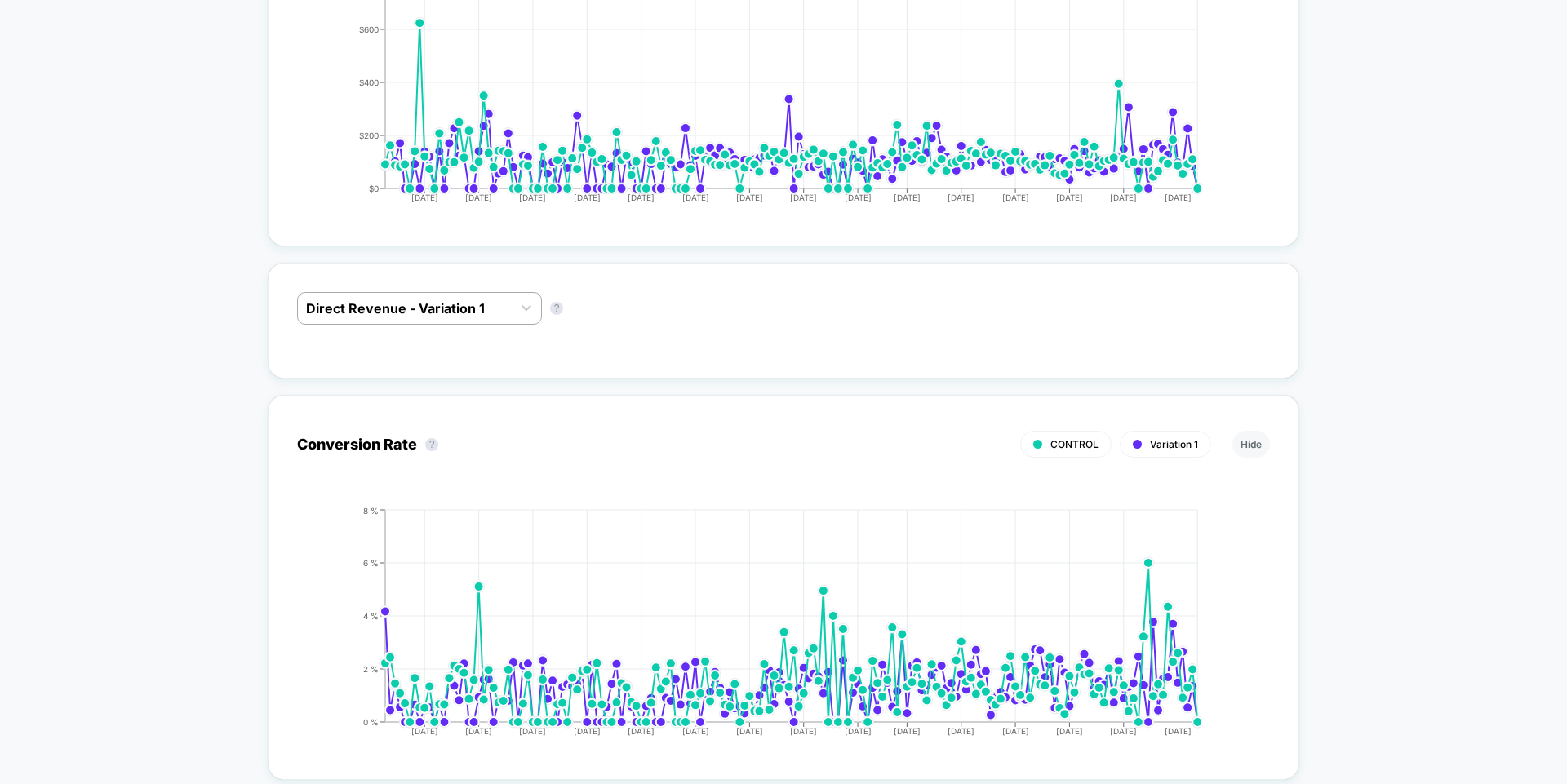 click on "Direct Revenue  - Variation 1 Direct Revenue  - Variation 1 ? Total:   $ 0" at bounding box center (784, 321) 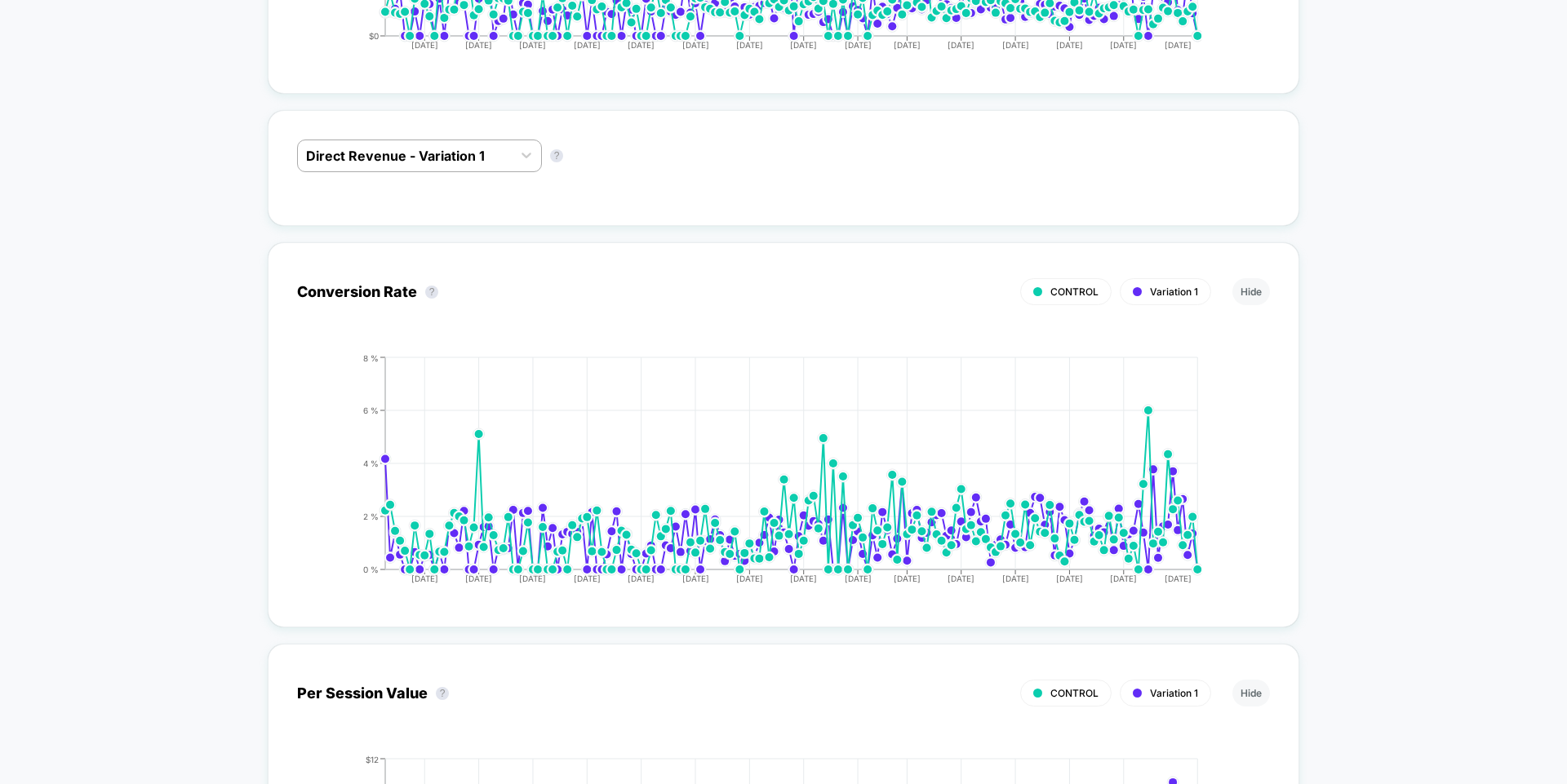 scroll, scrollTop: 927, scrollLeft: 0, axis: vertical 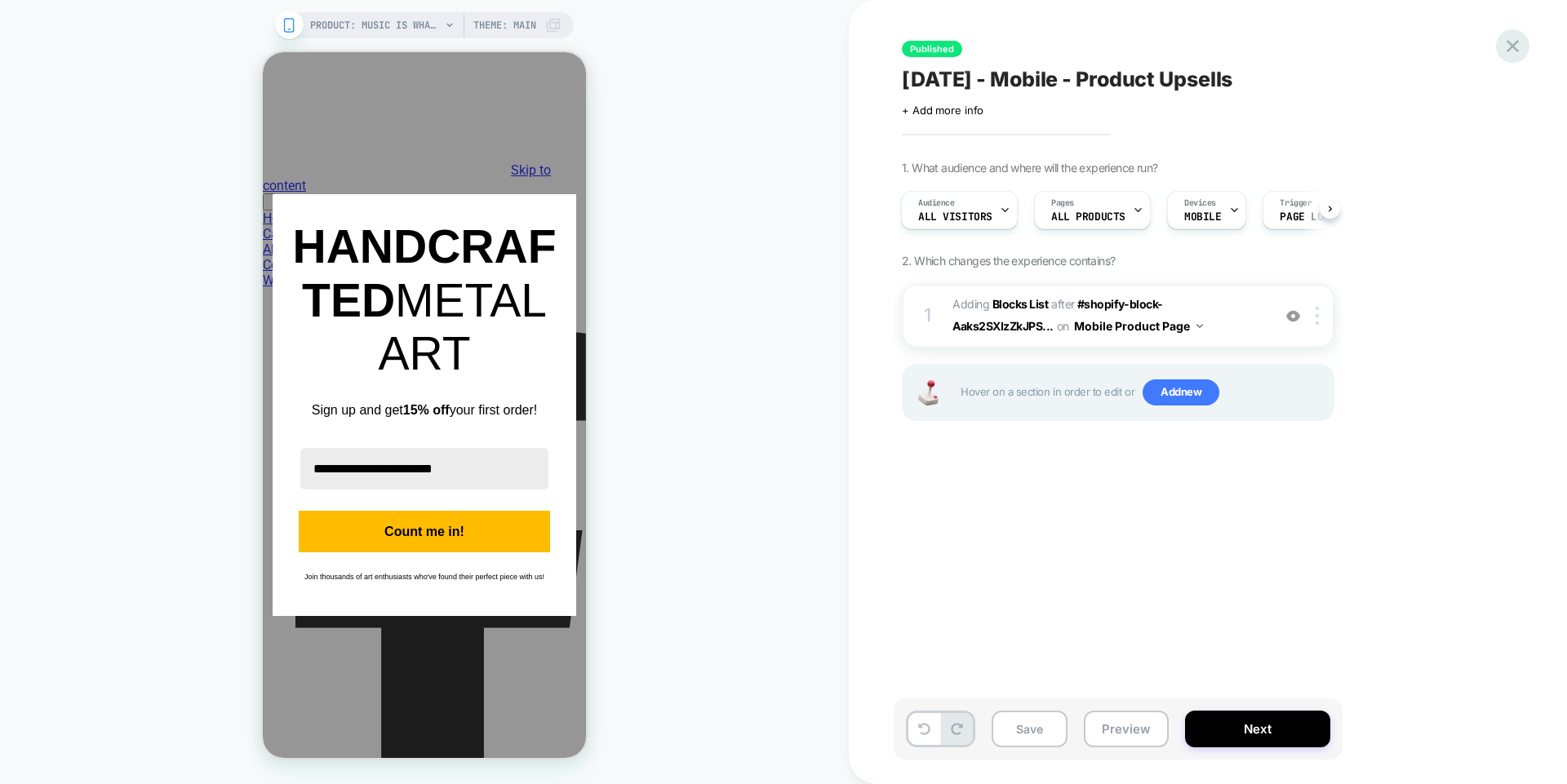 click 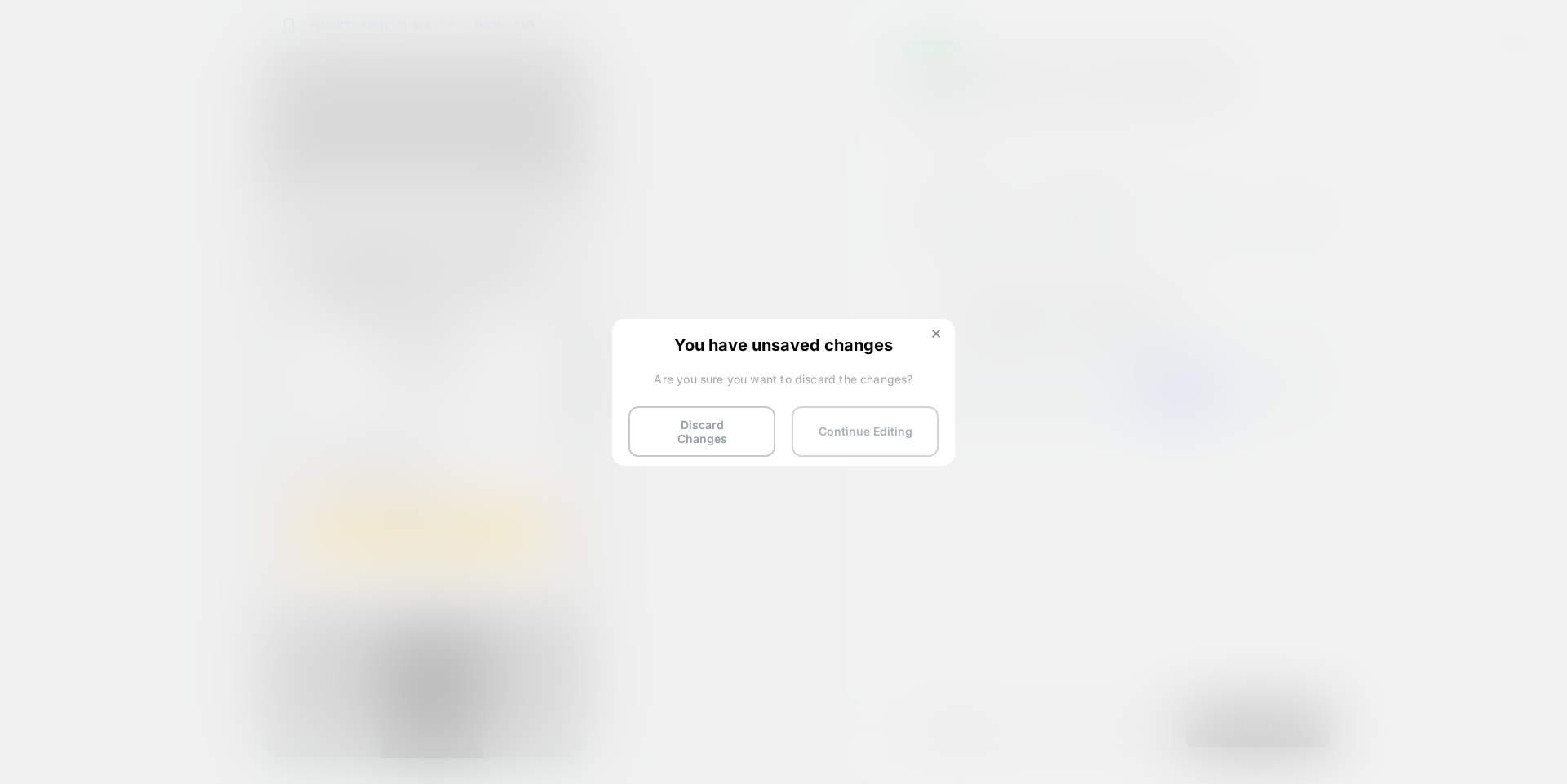 click on "Continue Editing" at bounding box center [865, 432] 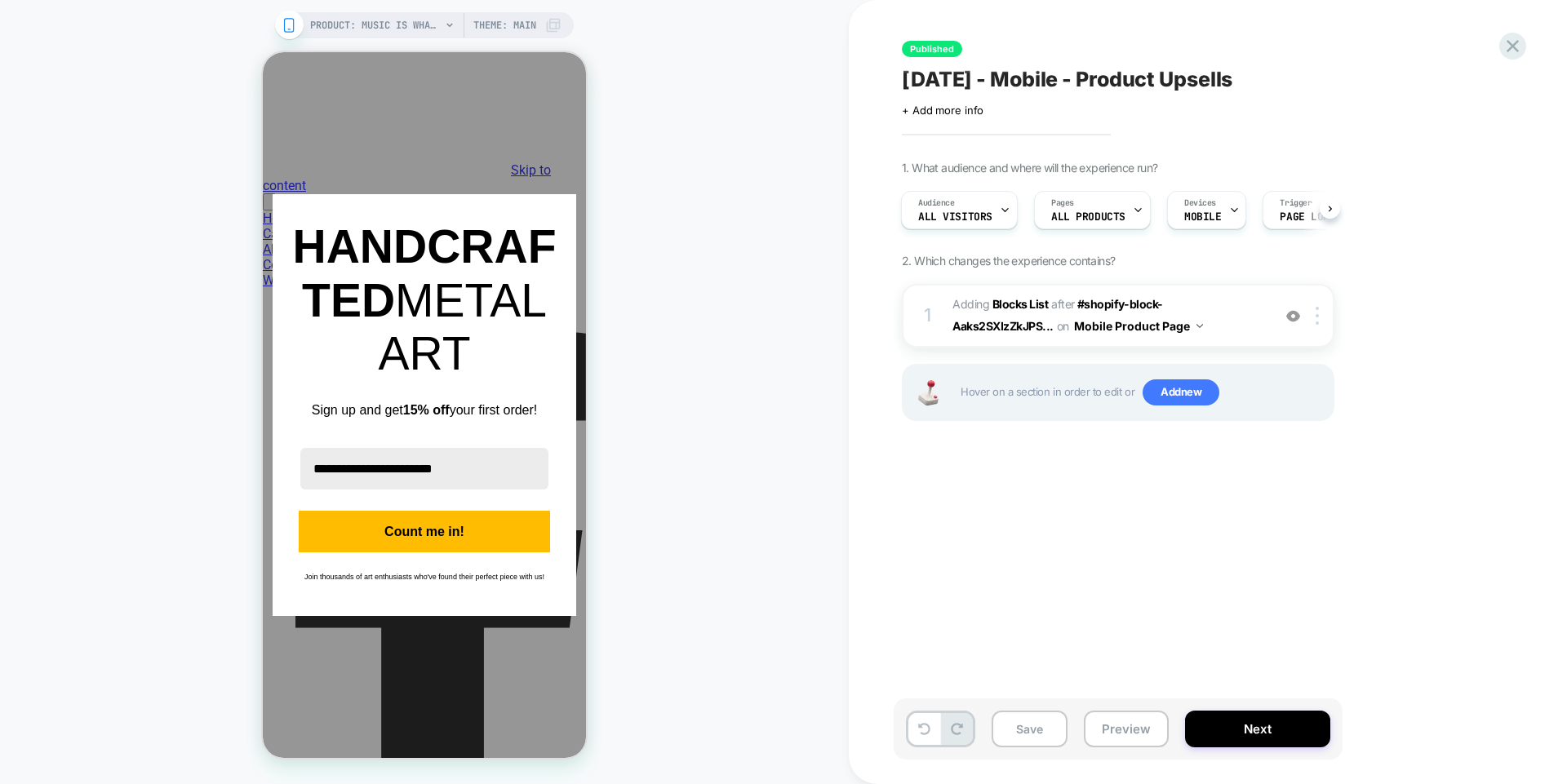 click at bounding box center (424, 405) 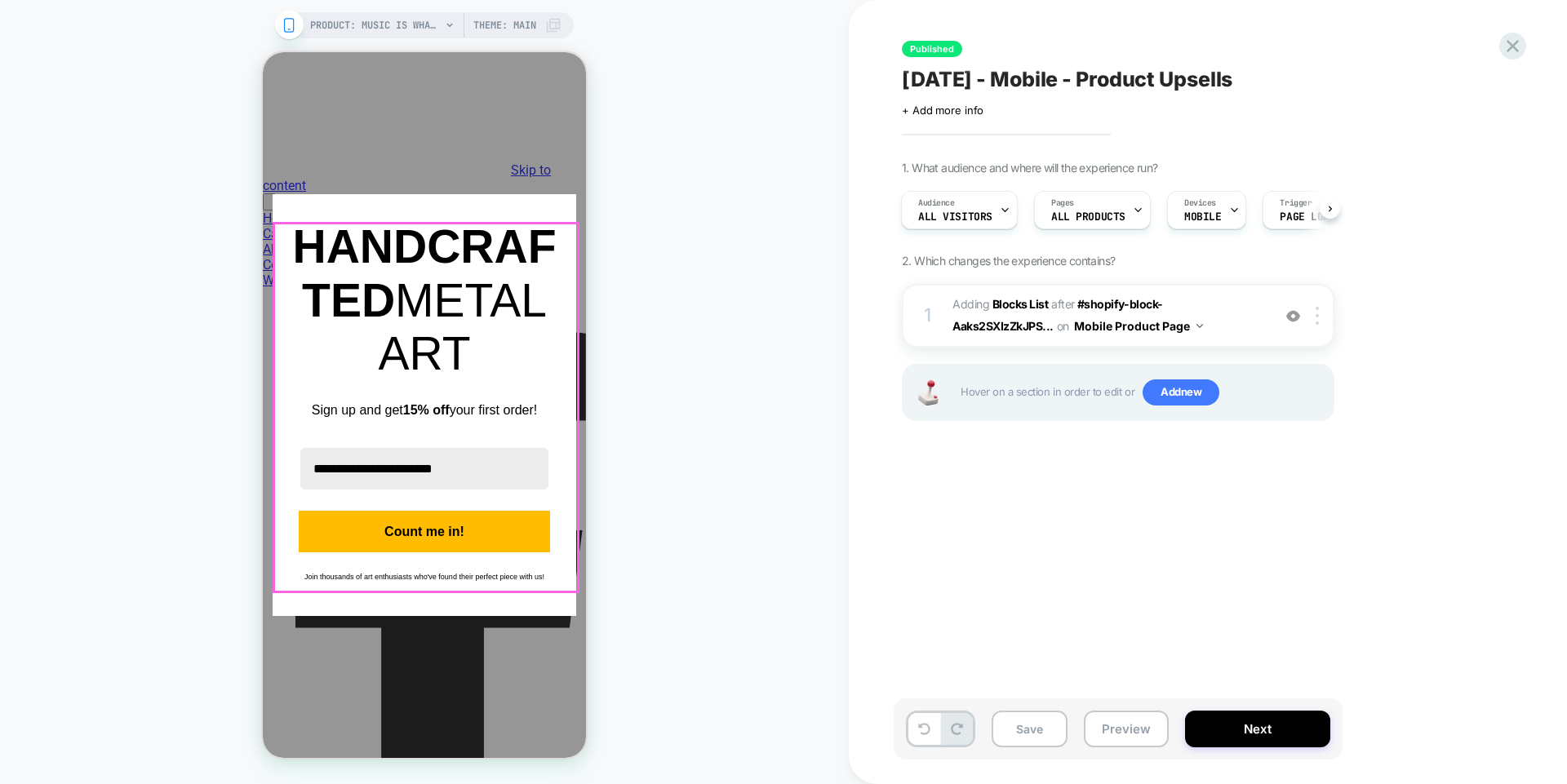 click at bounding box center [424, 405] 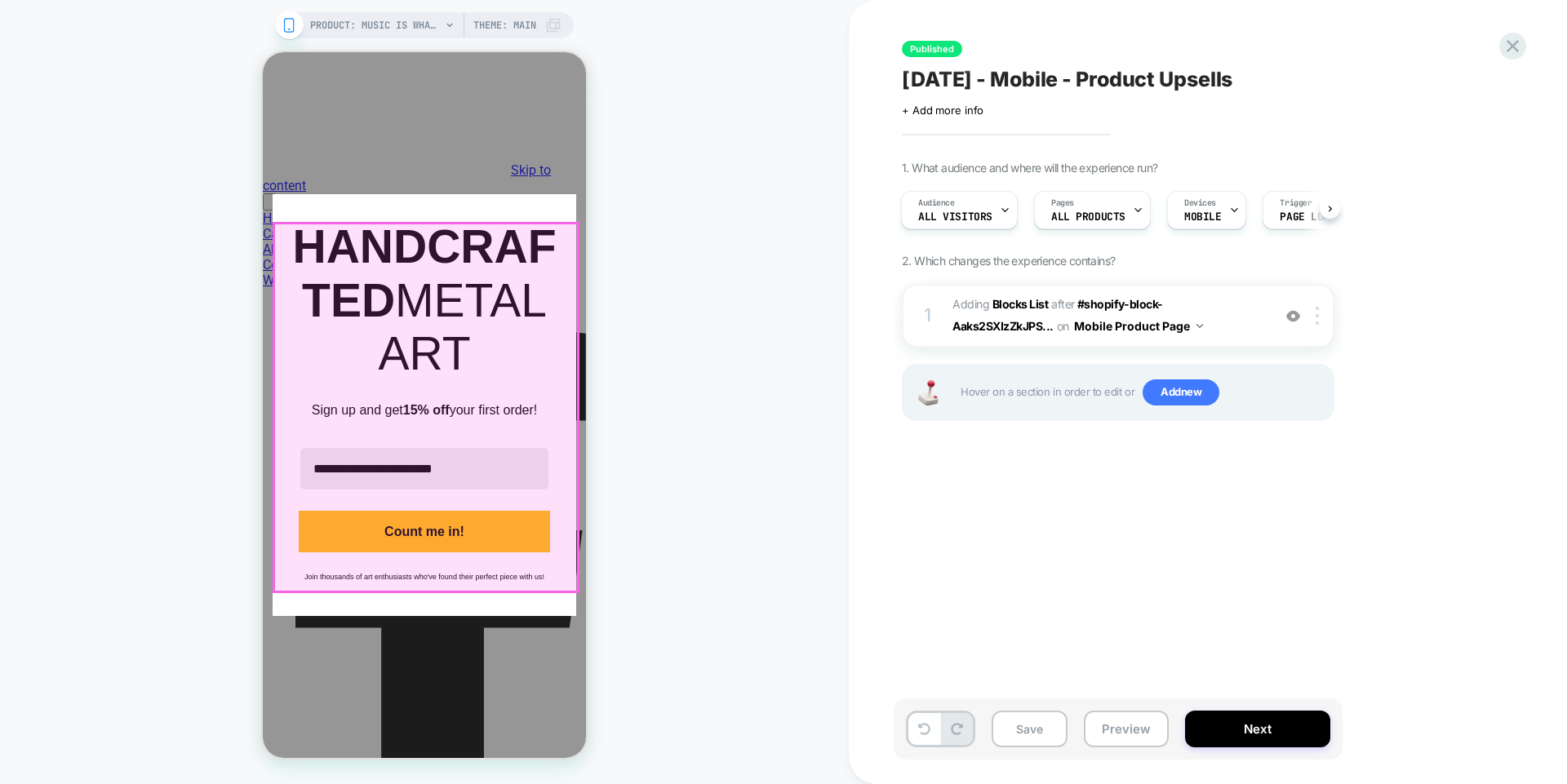 click on "**********" at bounding box center [424, 8161] 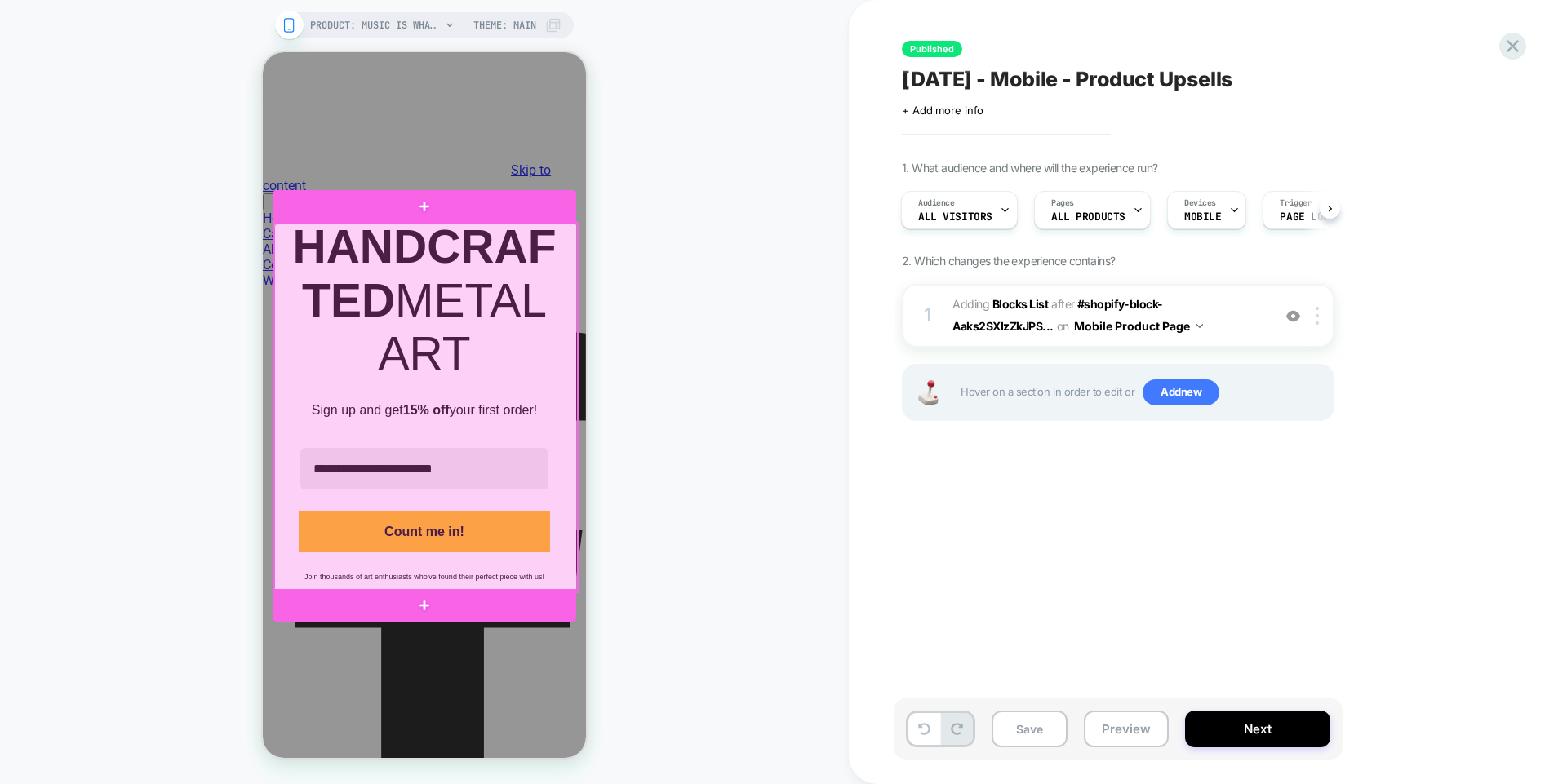 click at bounding box center [426, 407] 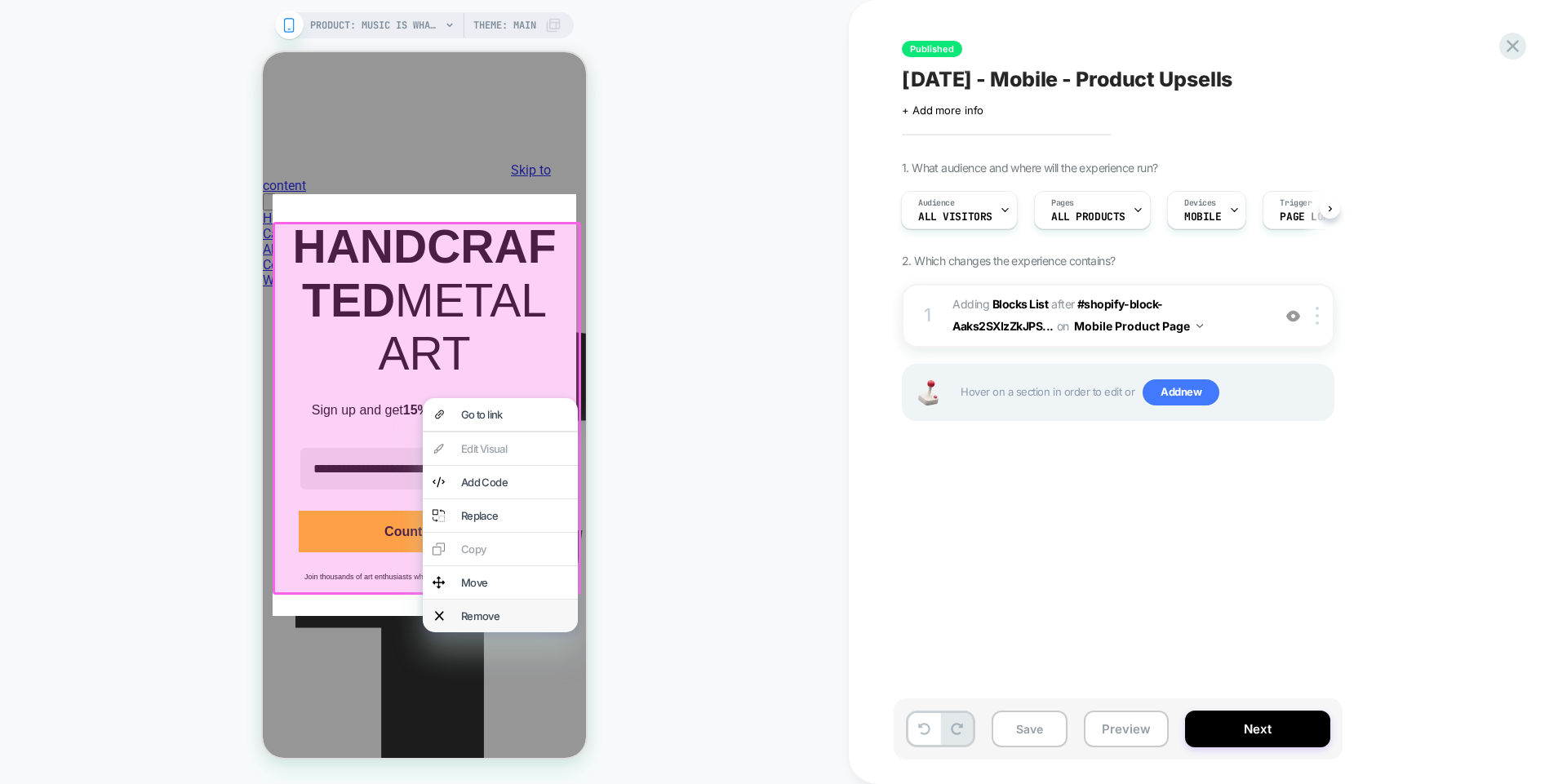 click on "Remove" at bounding box center (500, 616) 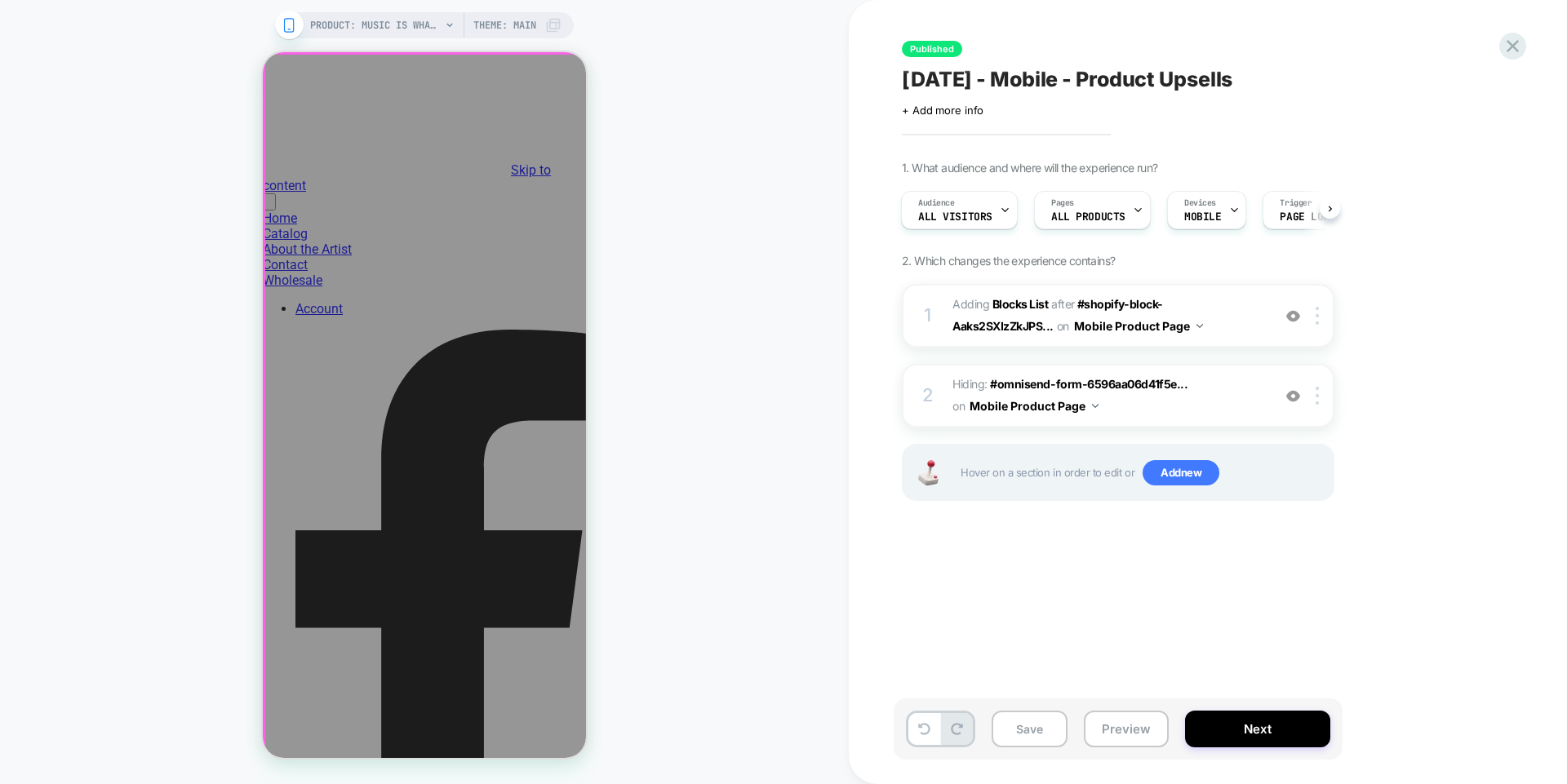 click at bounding box center (424, 405) 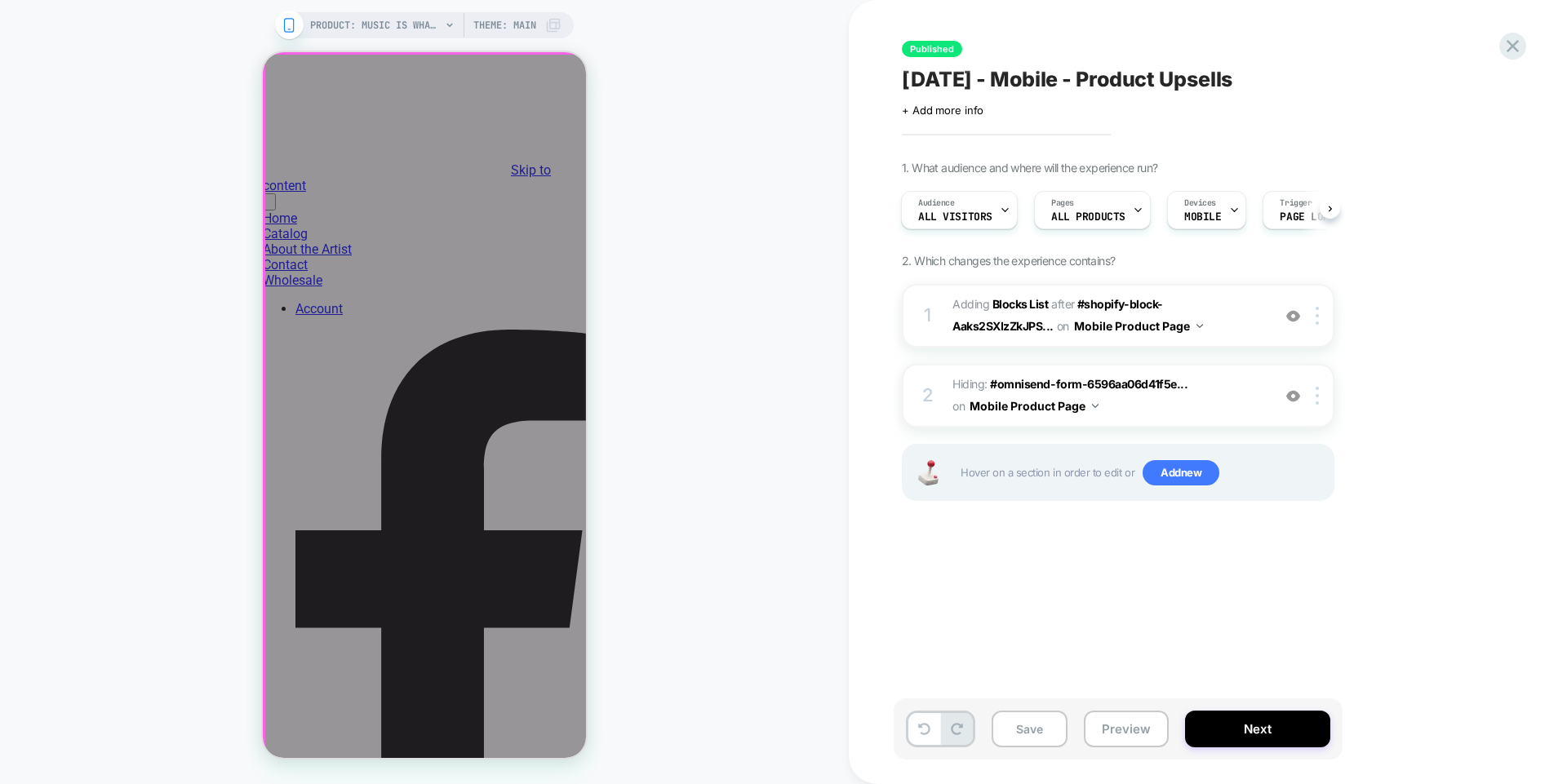 click at bounding box center [424, 405] 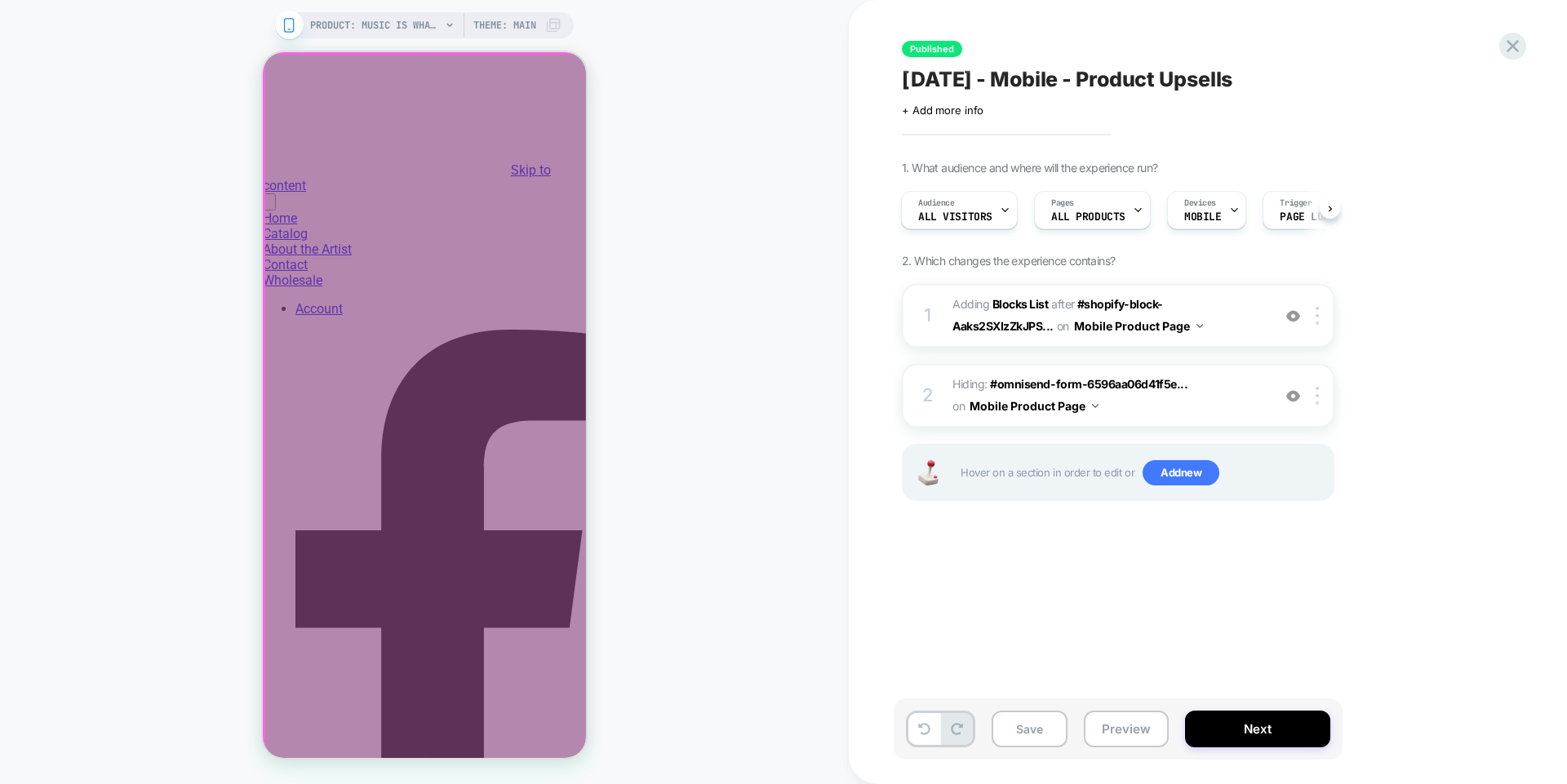 click at bounding box center [426, 407] 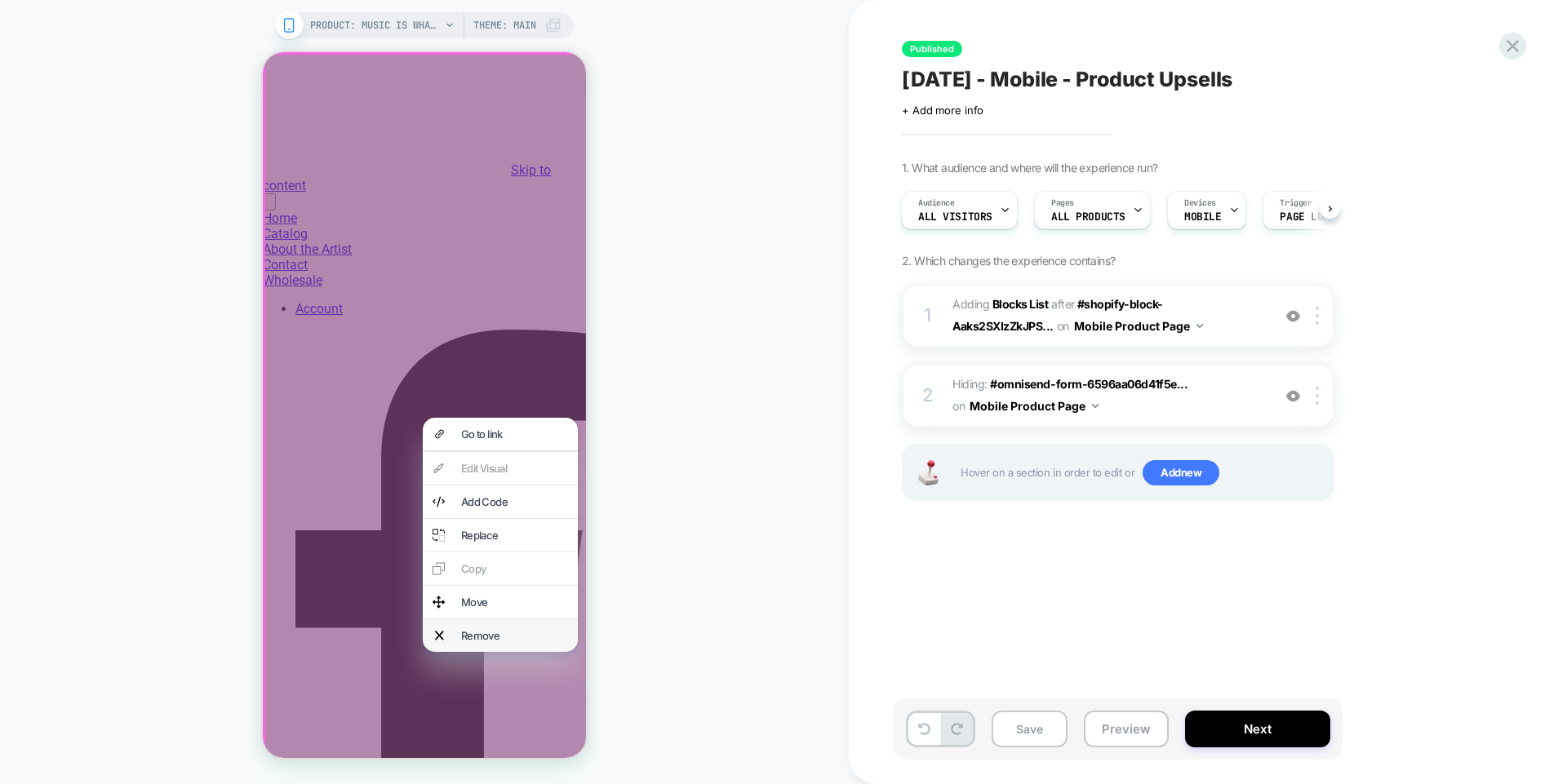 click on "Remove" at bounding box center (514, 636) 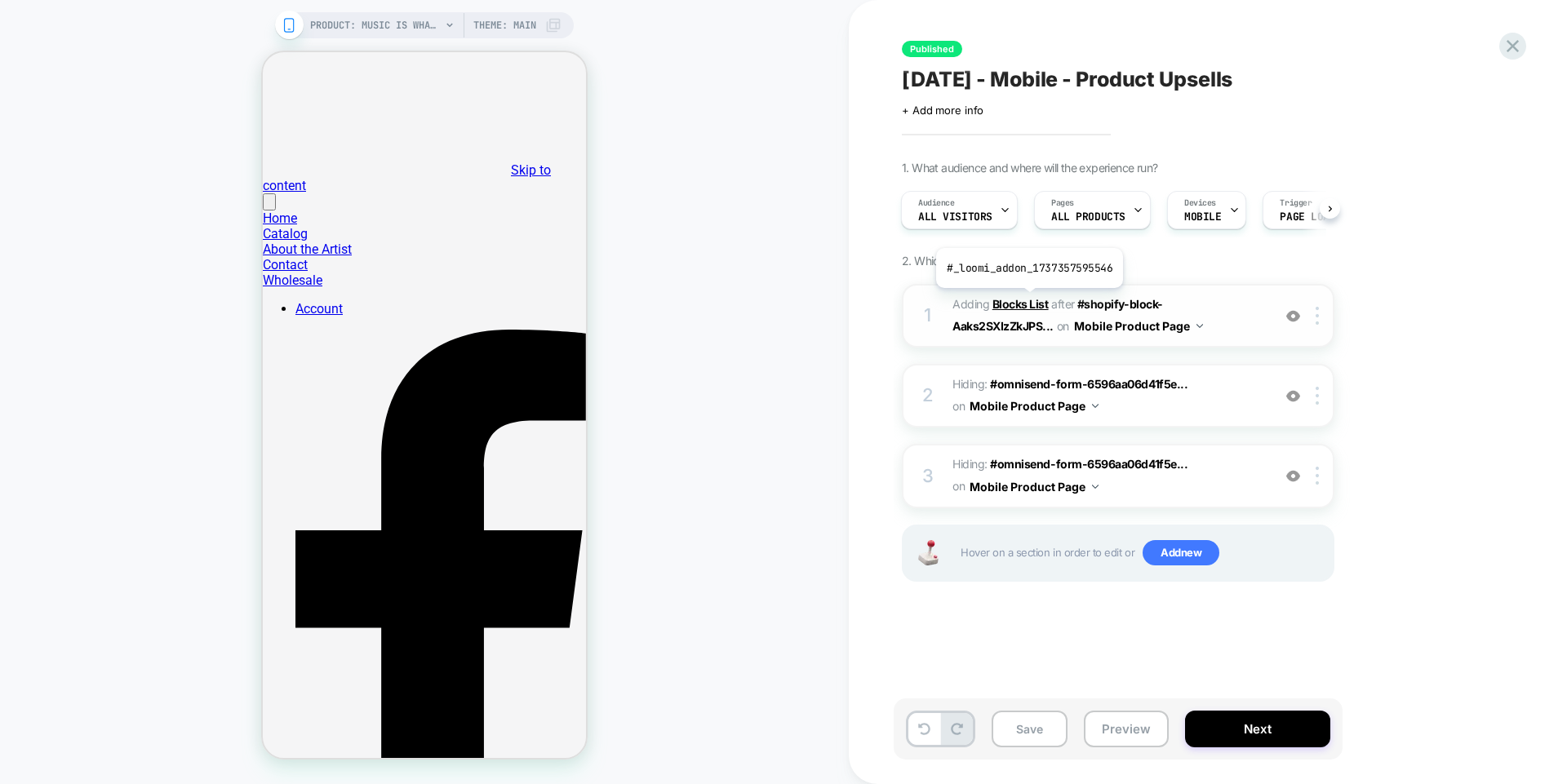 click on "Blocks List" at bounding box center (1020, 303) 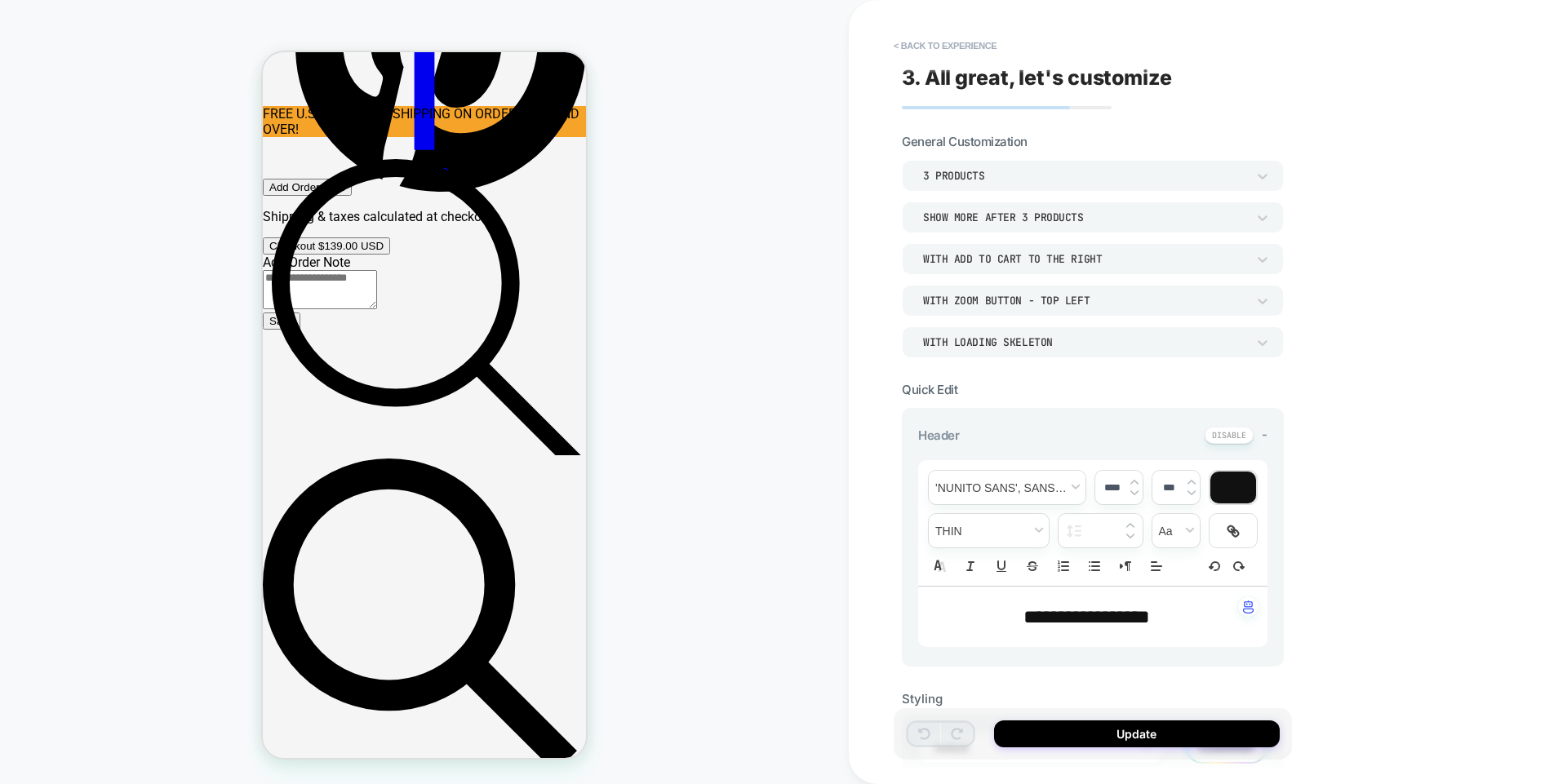 scroll, scrollTop: 1526, scrollLeft: 0, axis: vertical 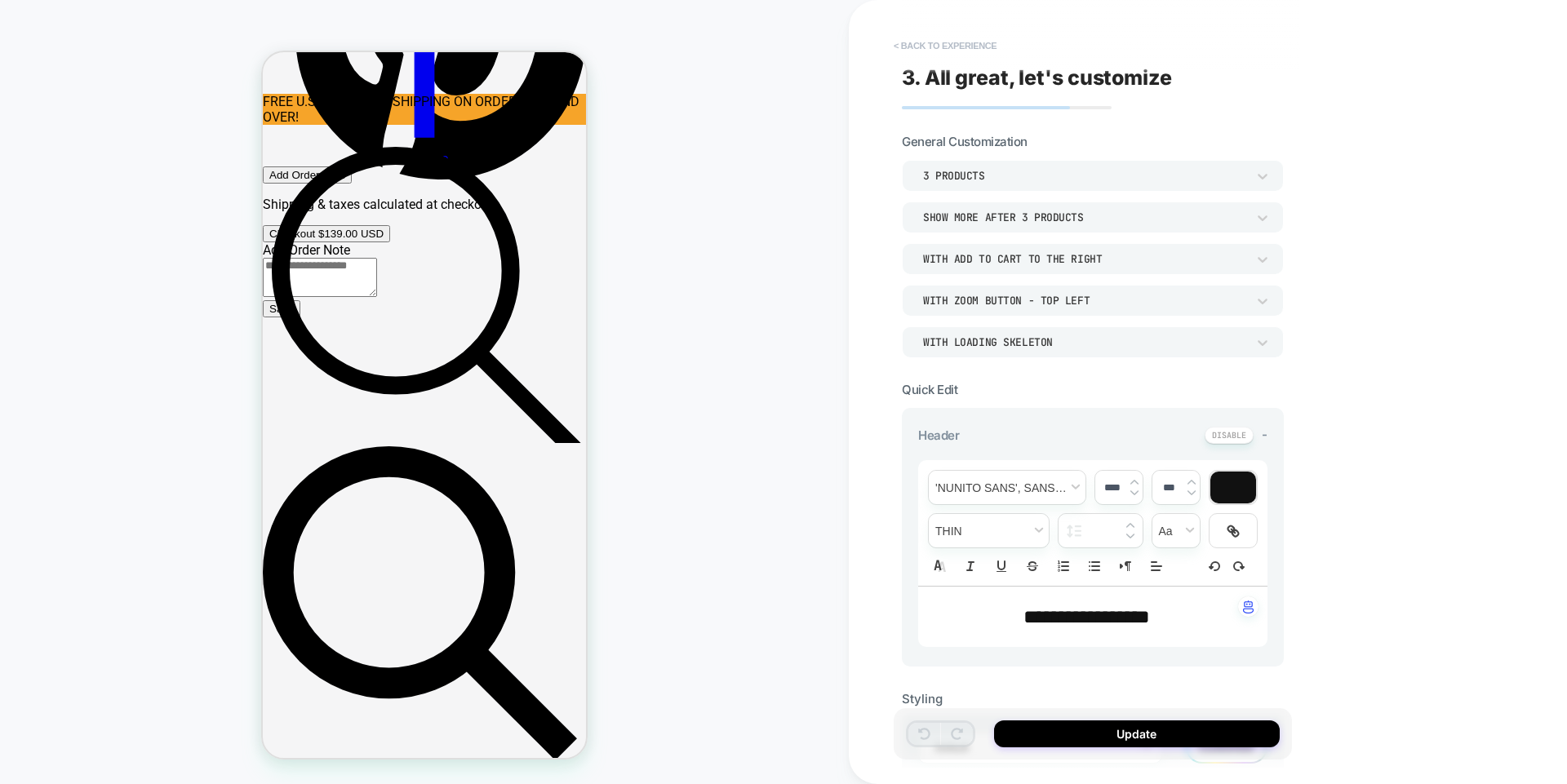 click on "< Back to experience" at bounding box center (945, 46) 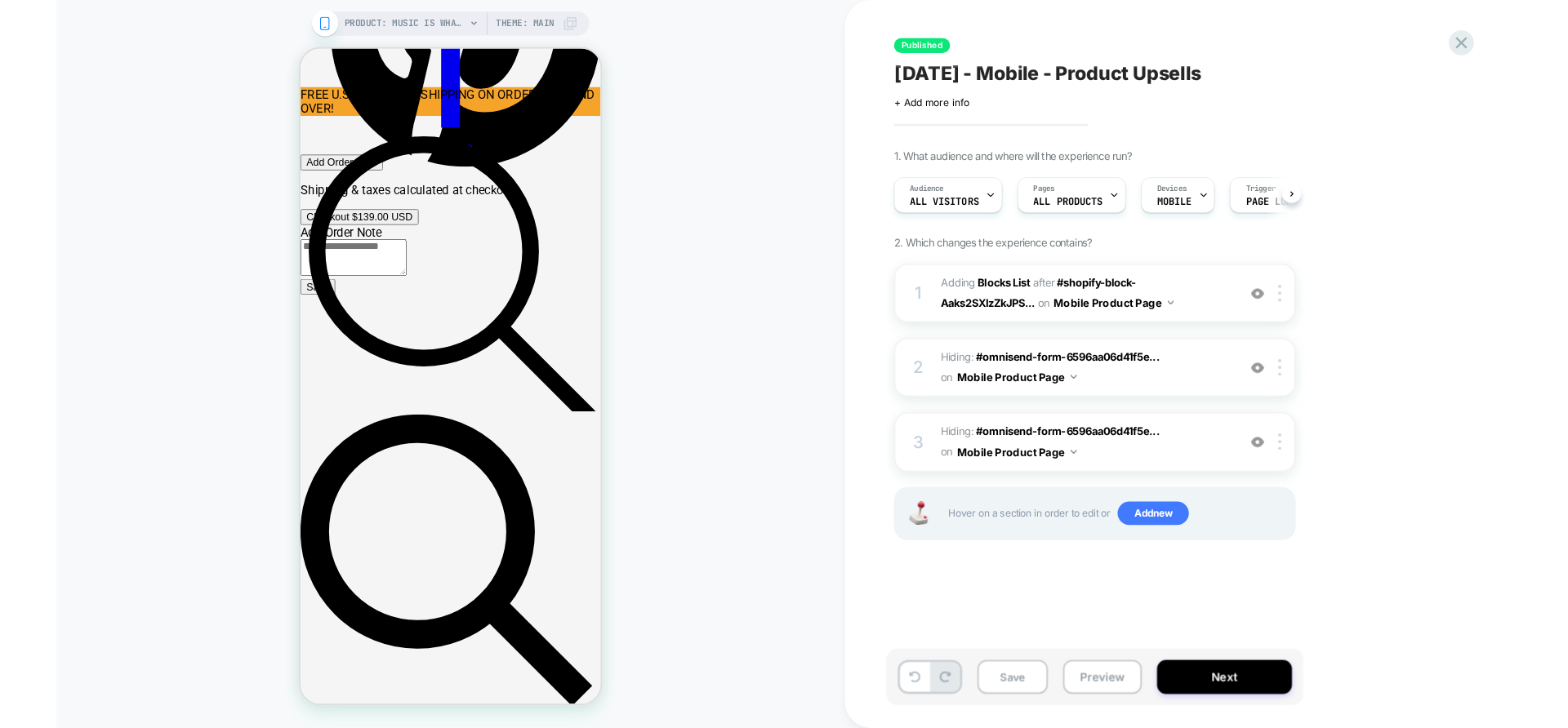 scroll, scrollTop: 0, scrollLeft: 1, axis: horizontal 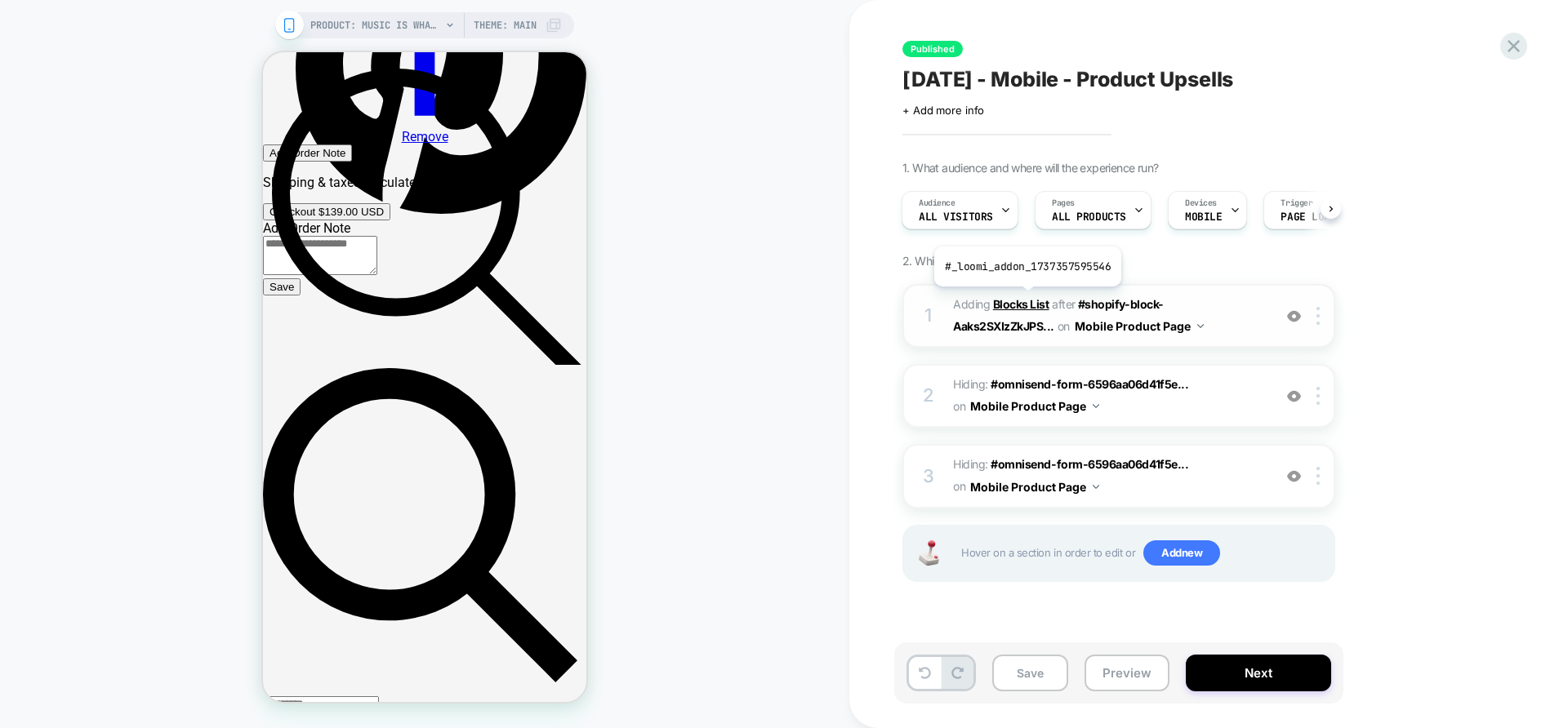 click on "Blocks List" at bounding box center (1021, 304) 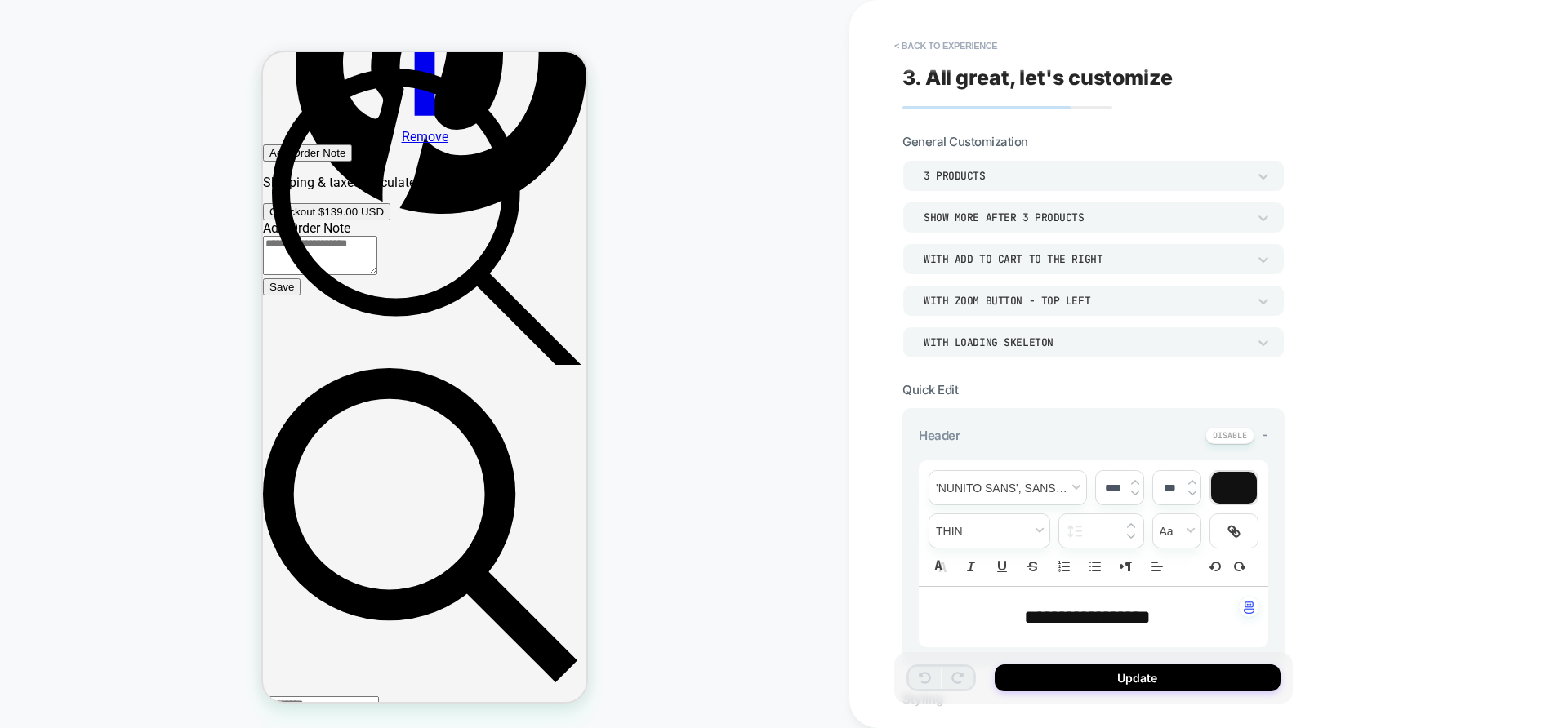 scroll, scrollTop: 1554, scrollLeft: 0, axis: vertical 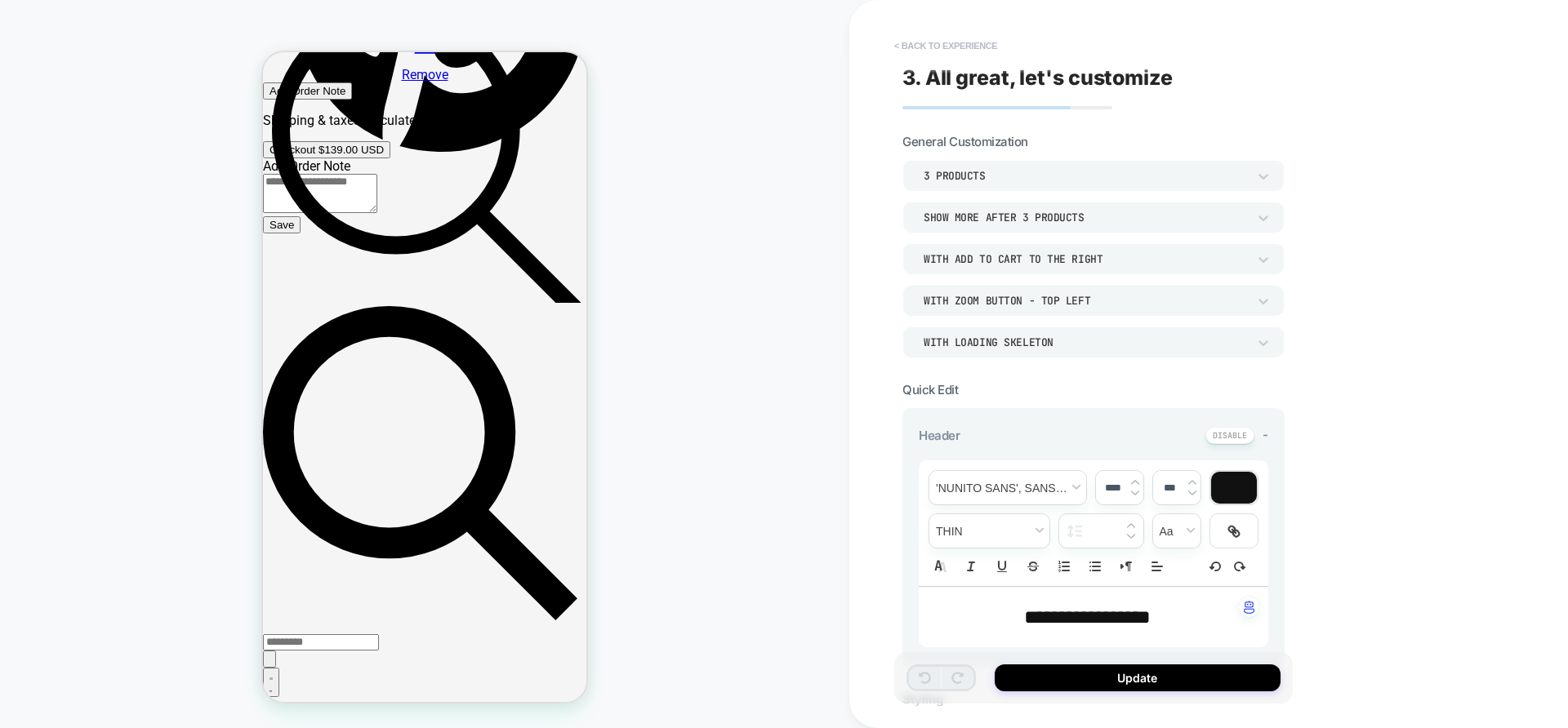 click on "< Back to experience" at bounding box center (946, 46) 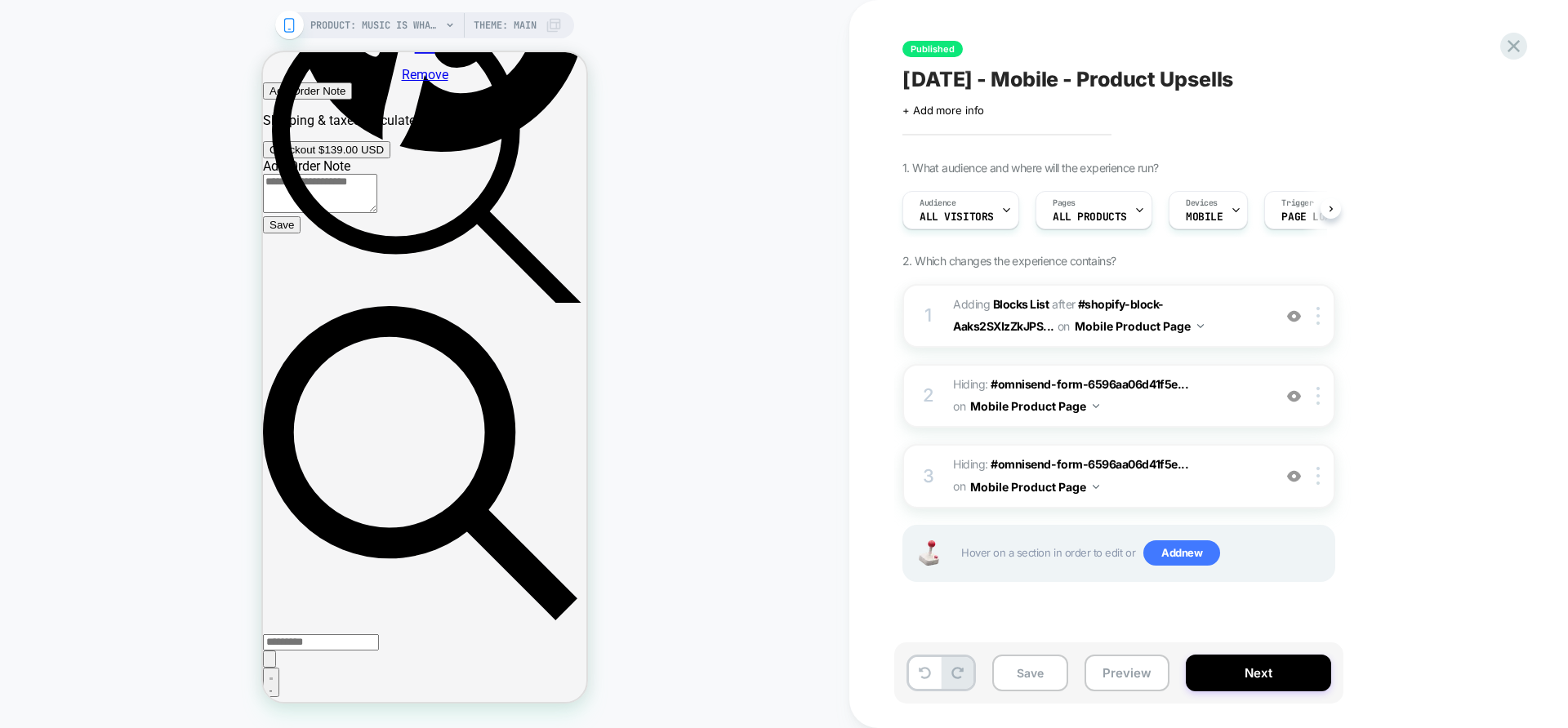 scroll, scrollTop: 0, scrollLeft: 1, axis: horizontal 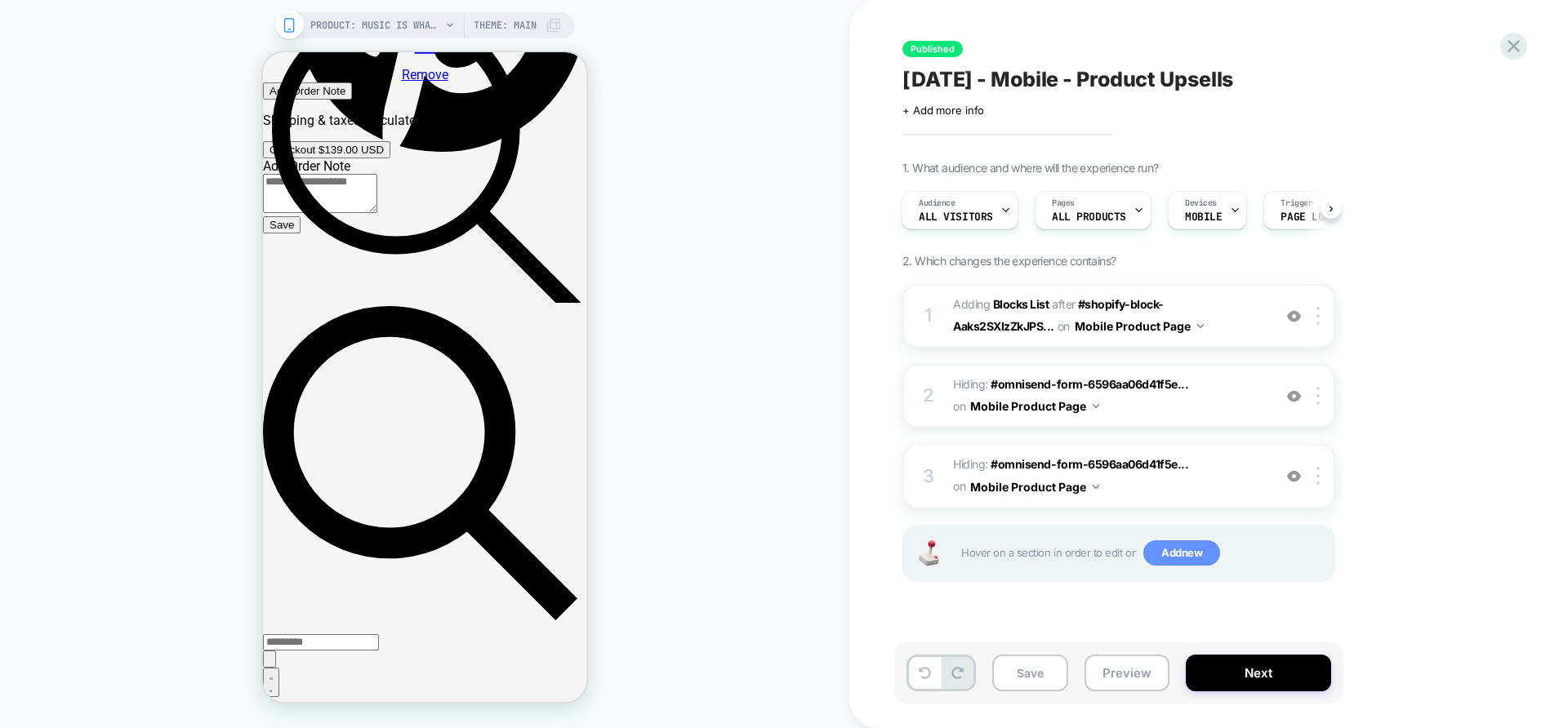 click on "Add  new" at bounding box center (1182, 553) 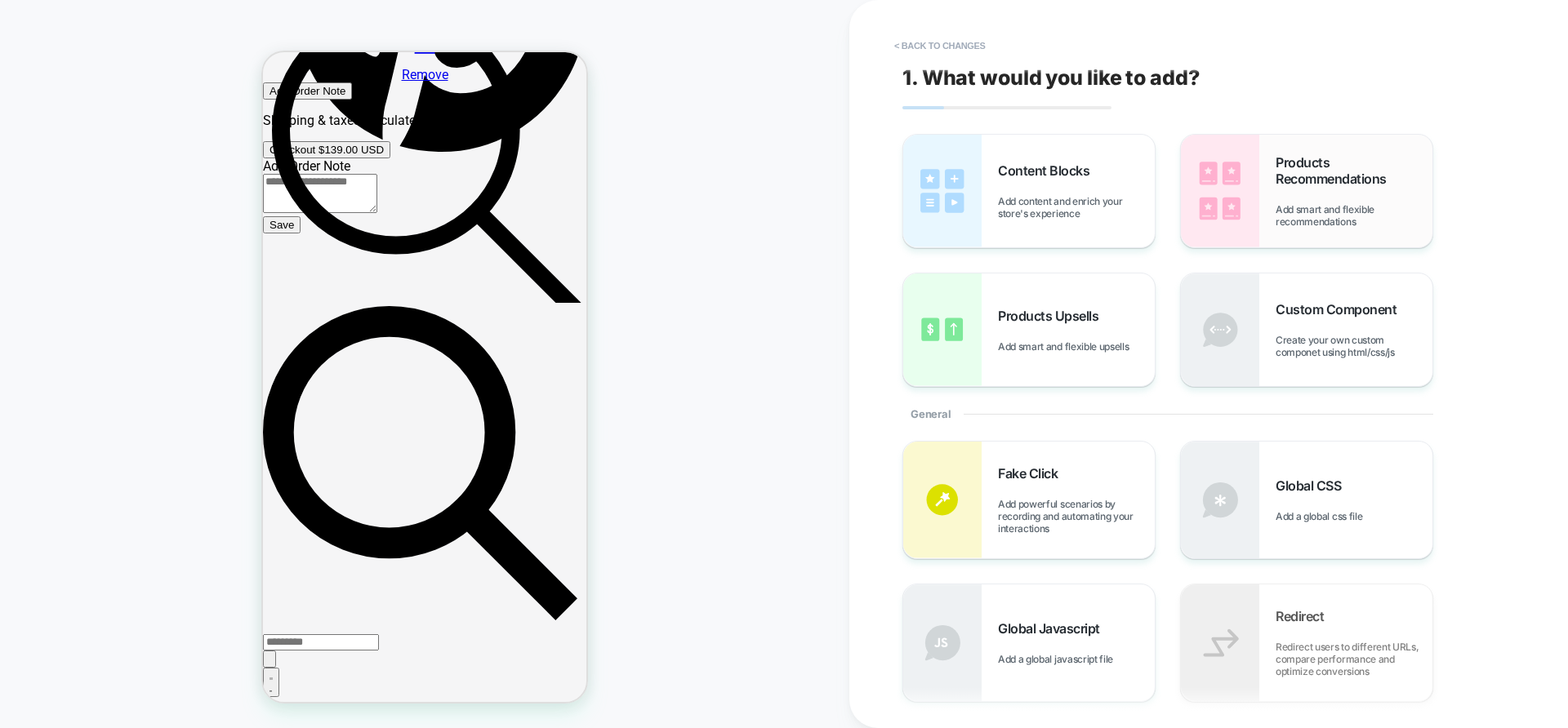 click on "Products Recommendations Add smart and flexible recommendations" at bounding box center (1307, 191) 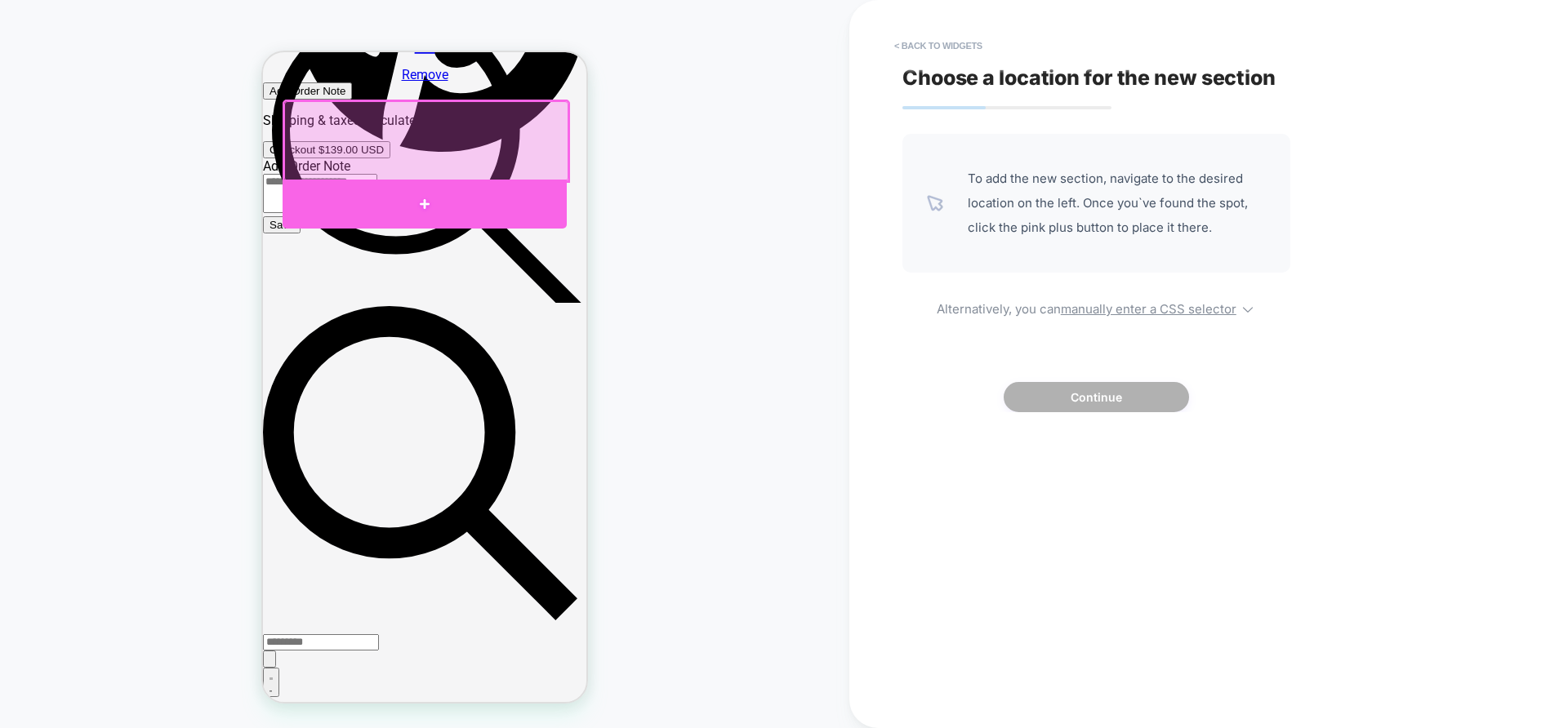 click at bounding box center [425, 204] 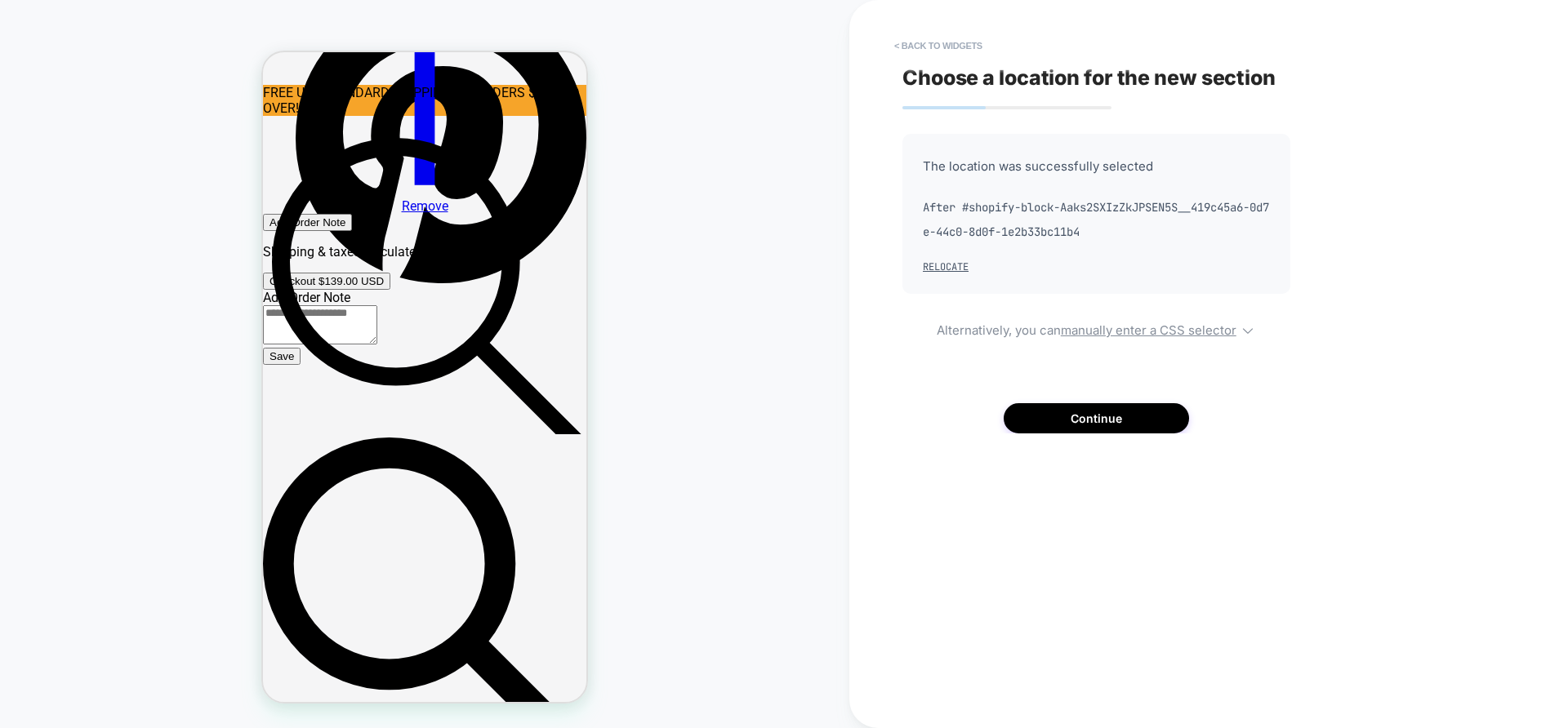 scroll, scrollTop: 1389, scrollLeft: 0, axis: vertical 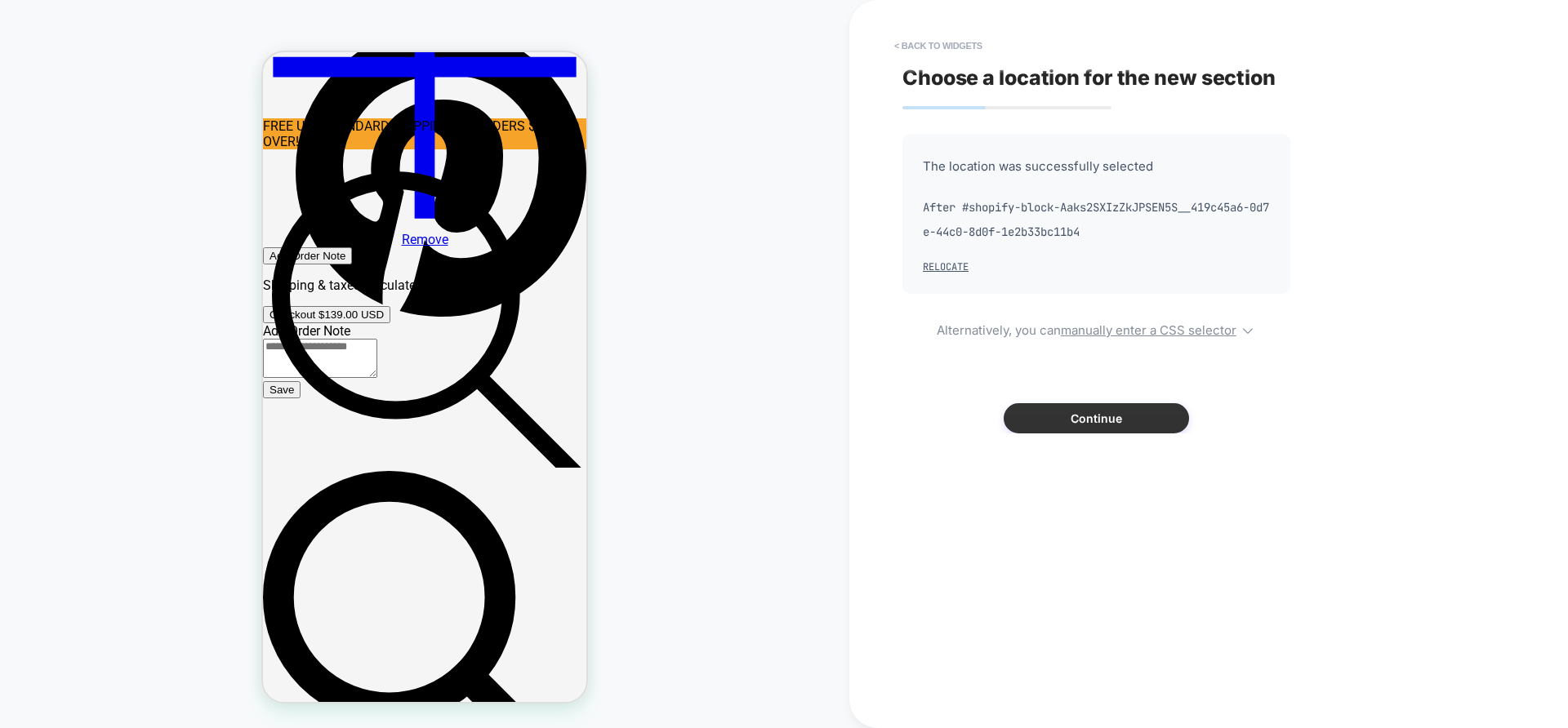 click on "Continue" at bounding box center [1096, 418] 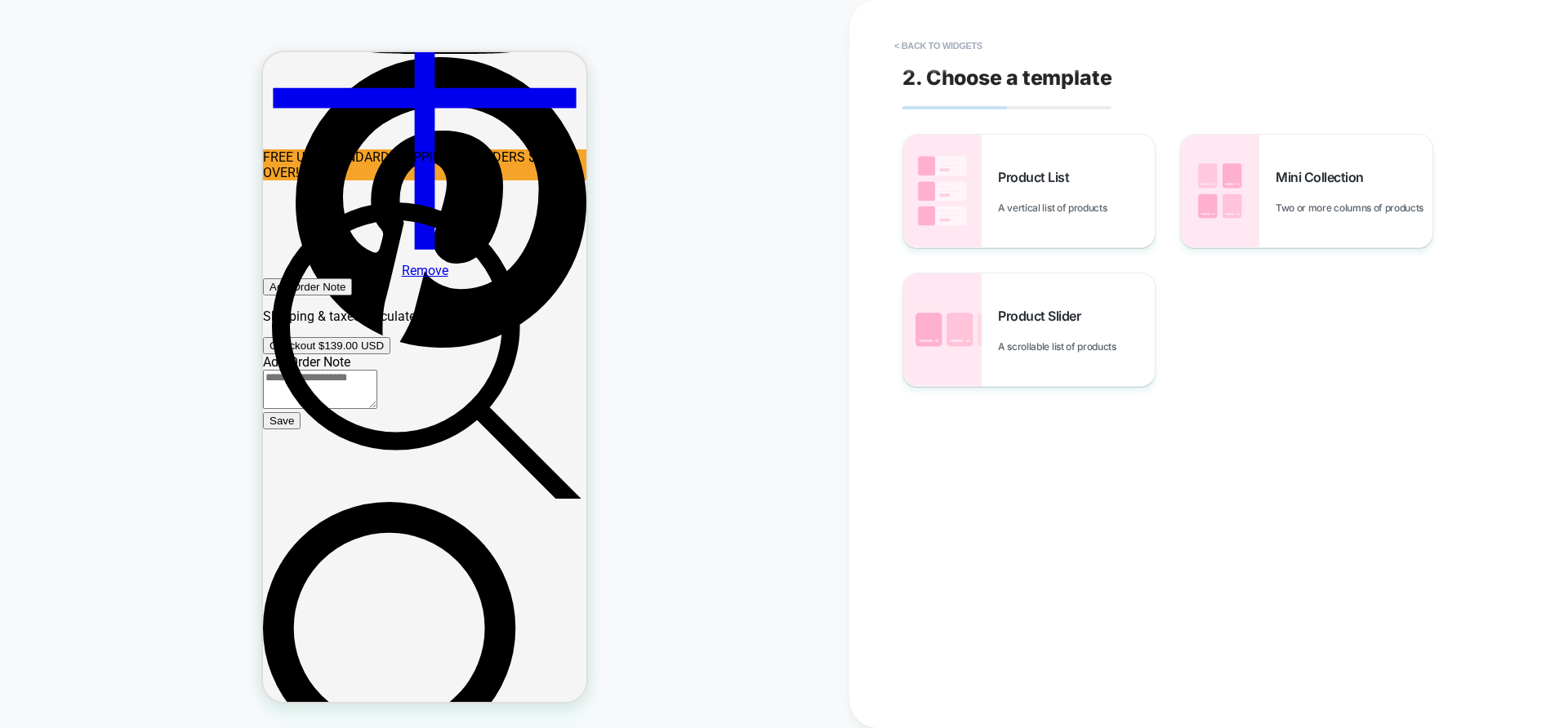 scroll, scrollTop: 1316, scrollLeft: 0, axis: vertical 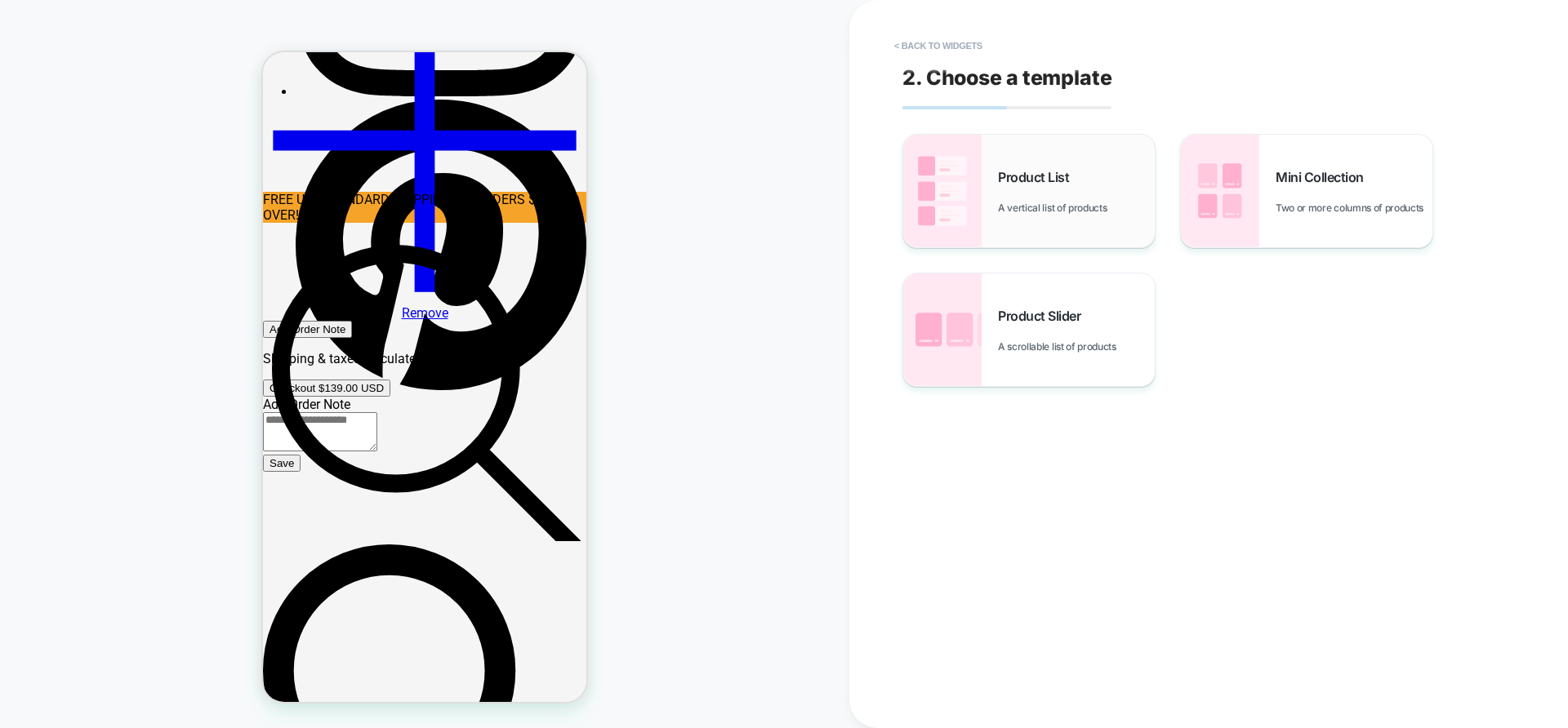 click on "Product List A vertical list of products" at bounding box center [1029, 191] 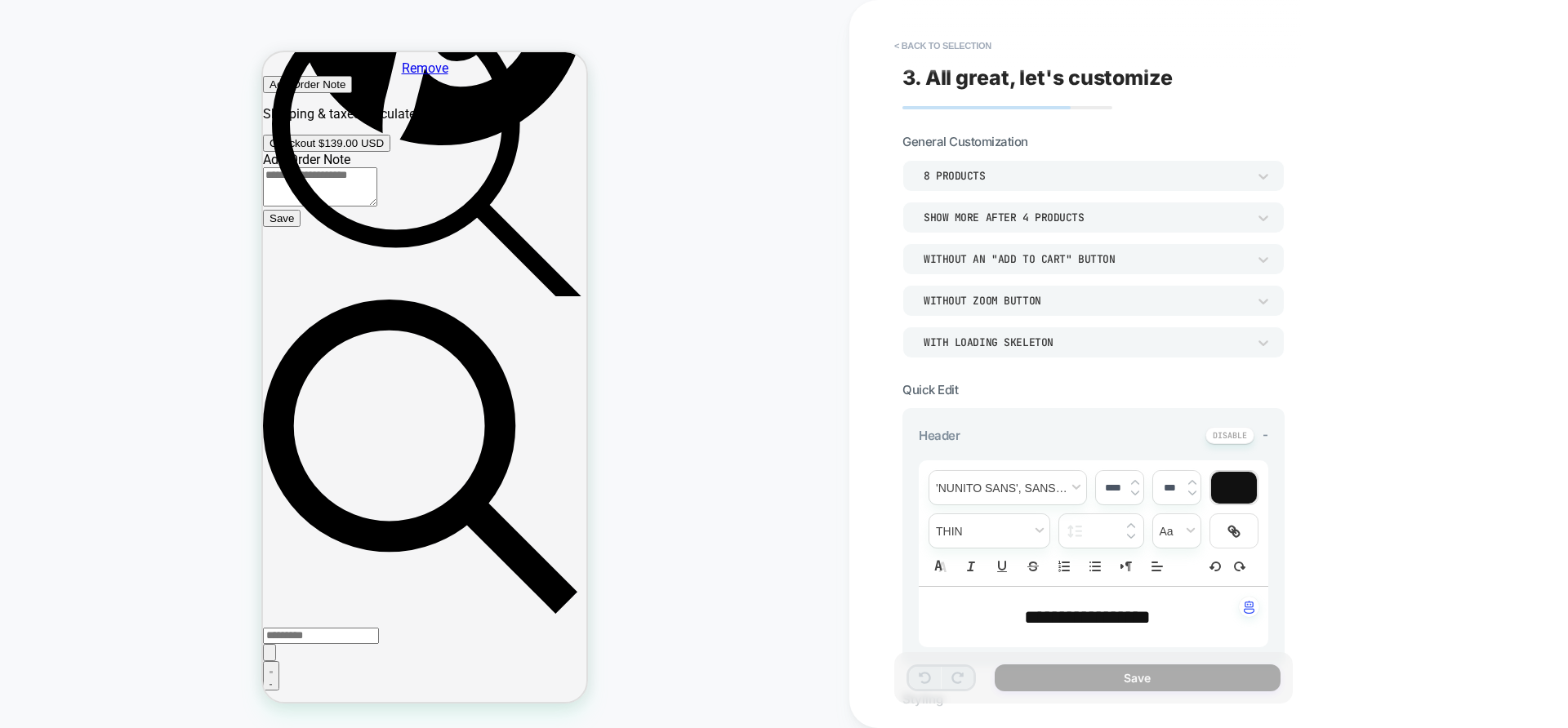 scroll, scrollTop: 1563, scrollLeft: 0, axis: vertical 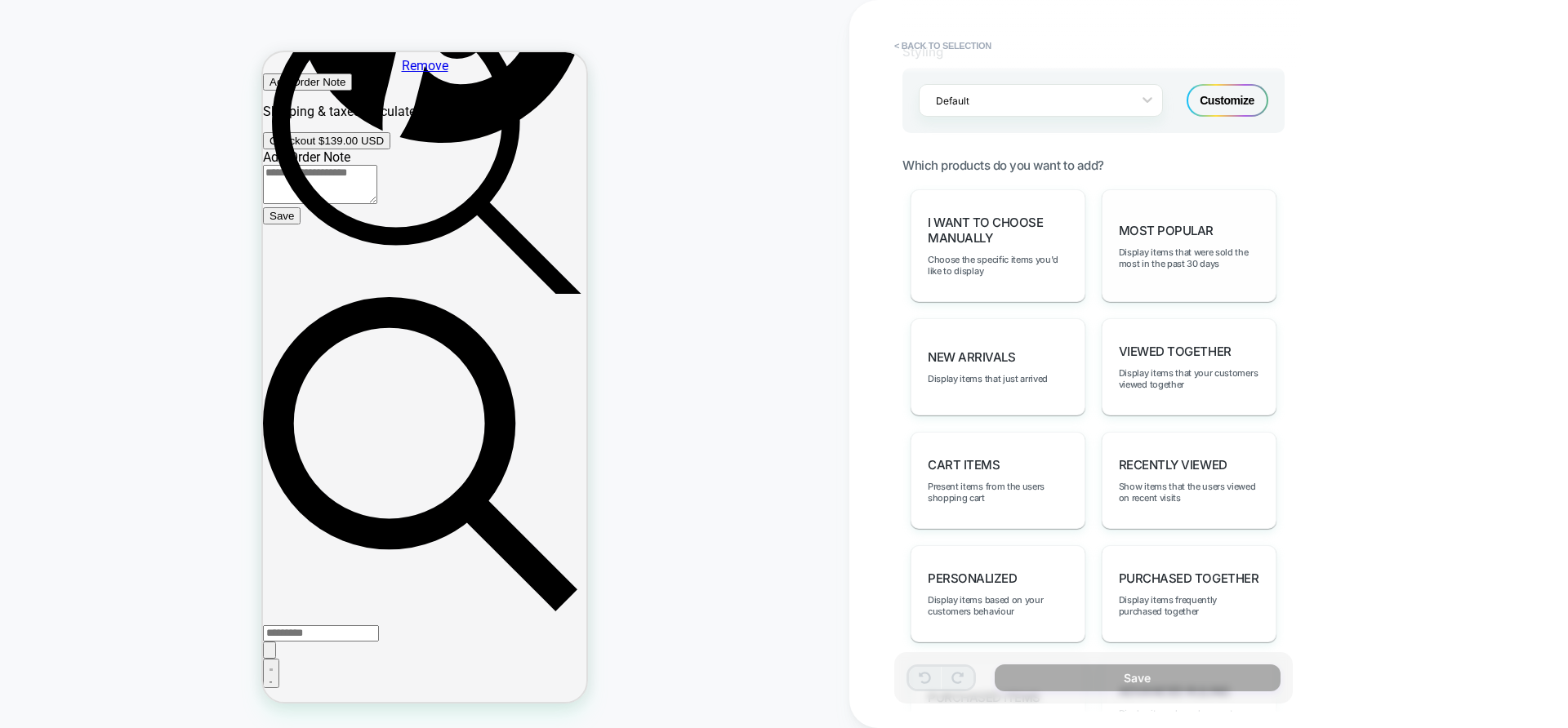 click on "Most Popular Display items that were sold the most in the past 30 days" at bounding box center (1189, 246) 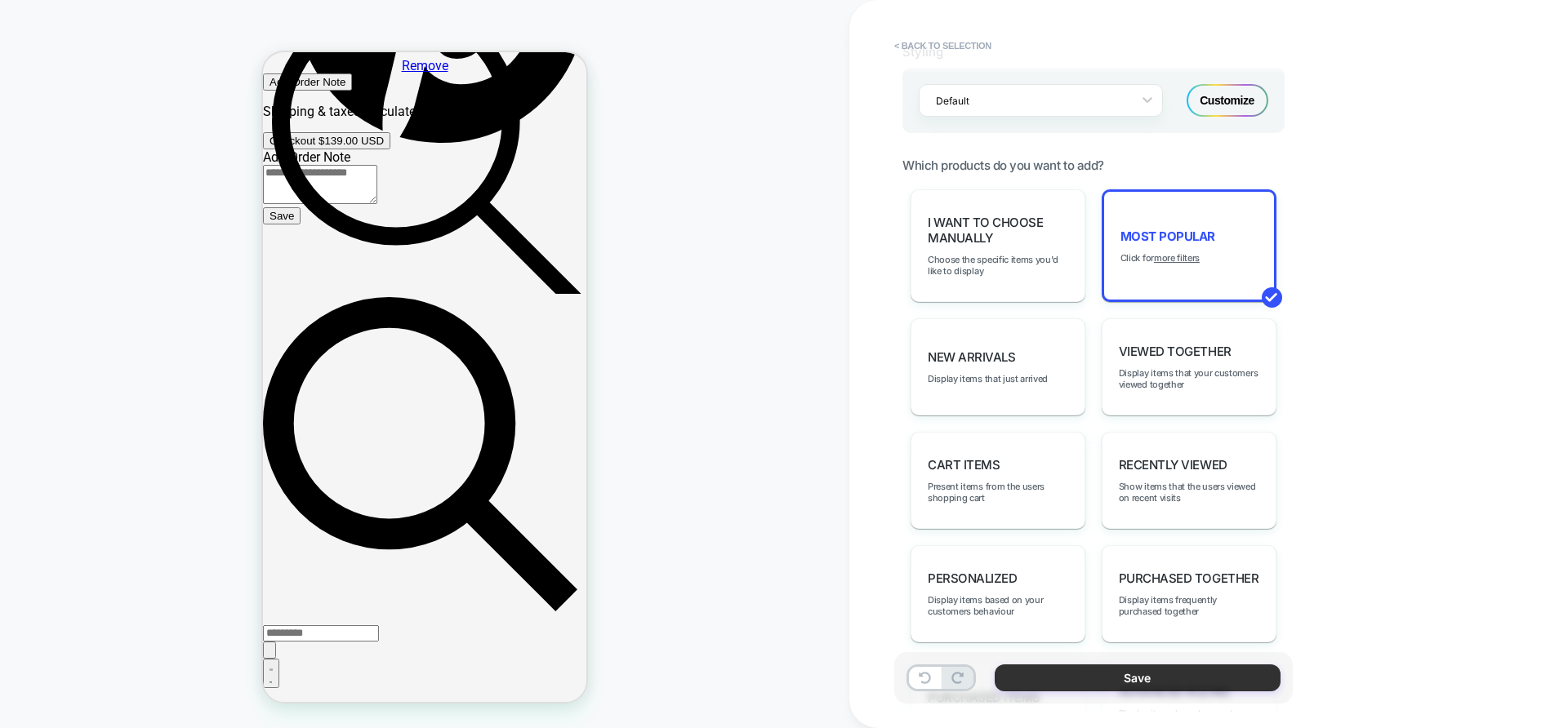 click on "Save" at bounding box center (1138, 677) 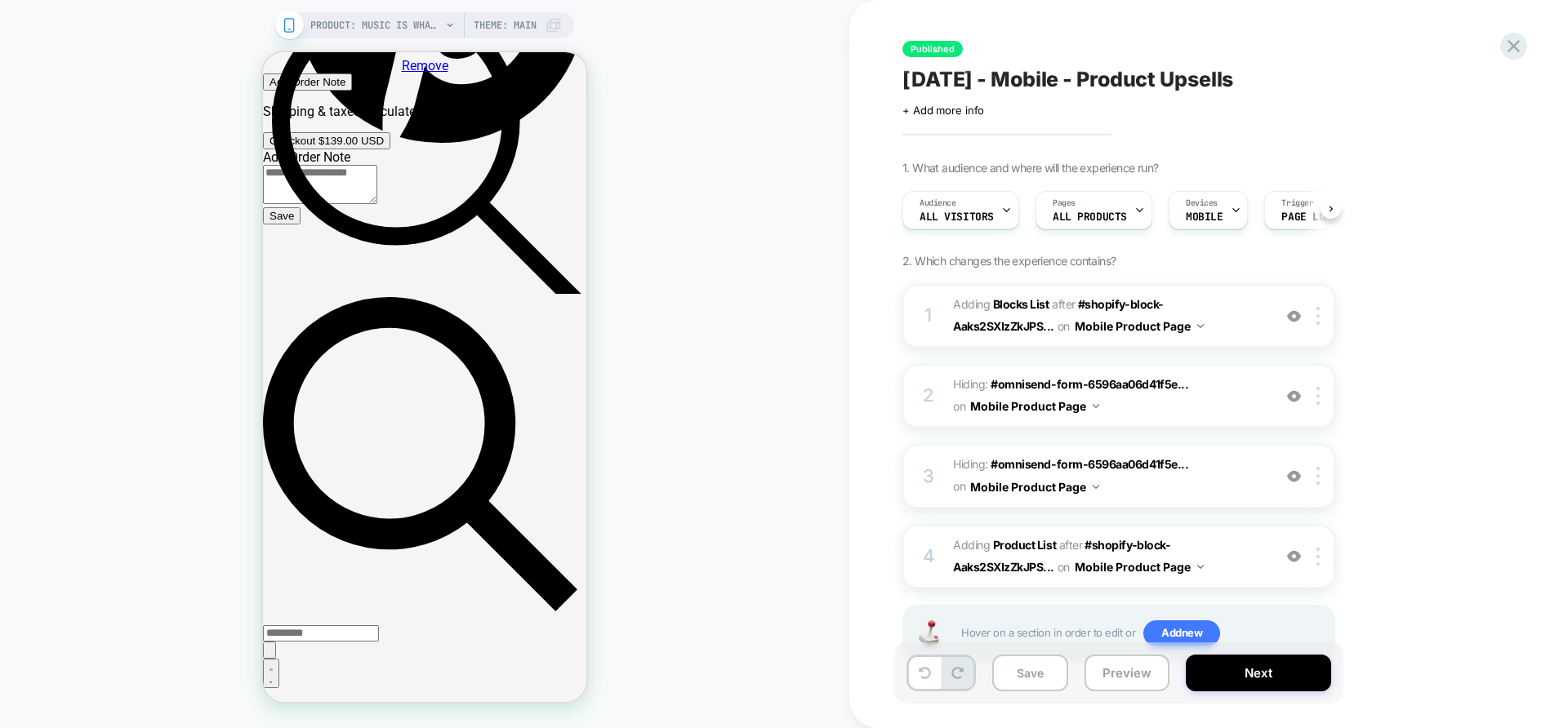 scroll, scrollTop: 0, scrollLeft: 1, axis: horizontal 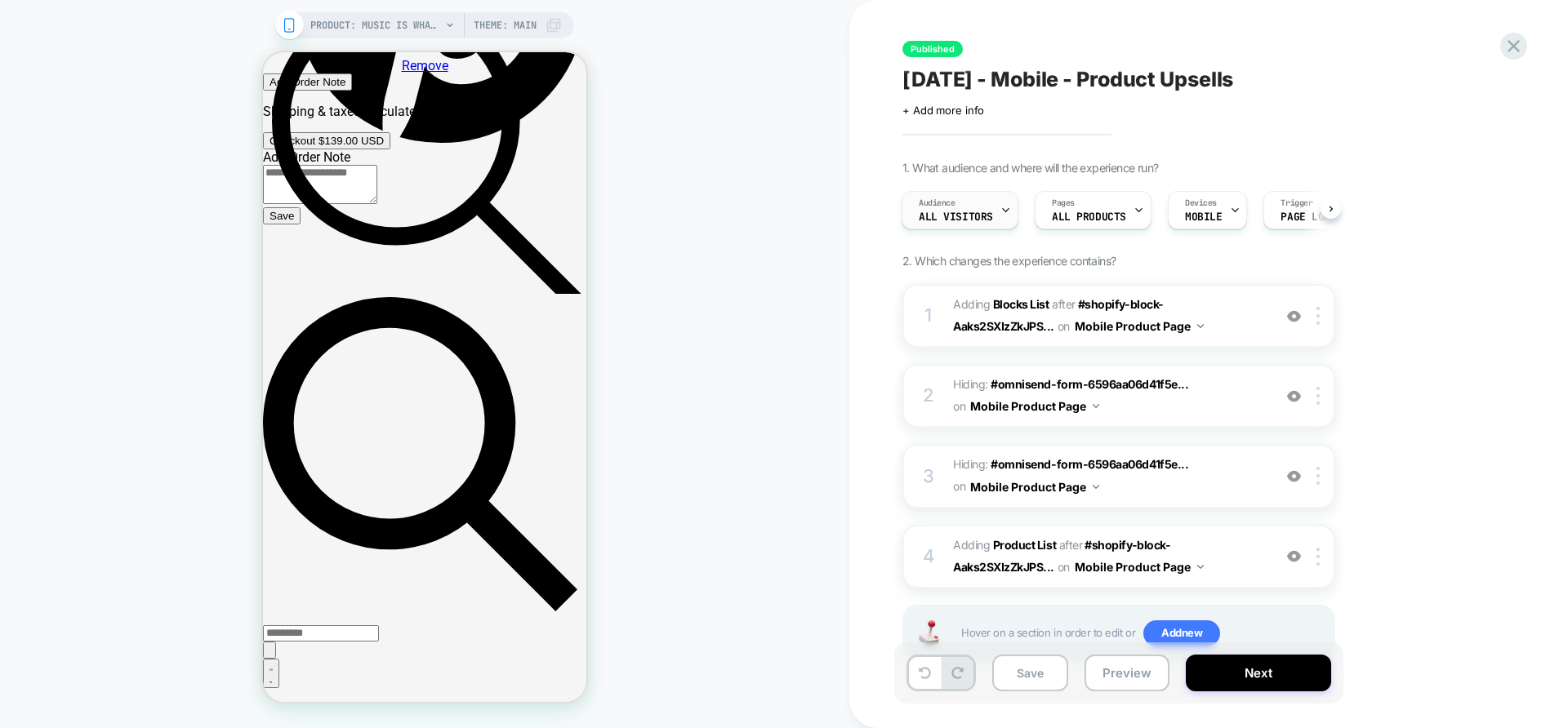 click on "Audience All Visitors" at bounding box center (956, 210) 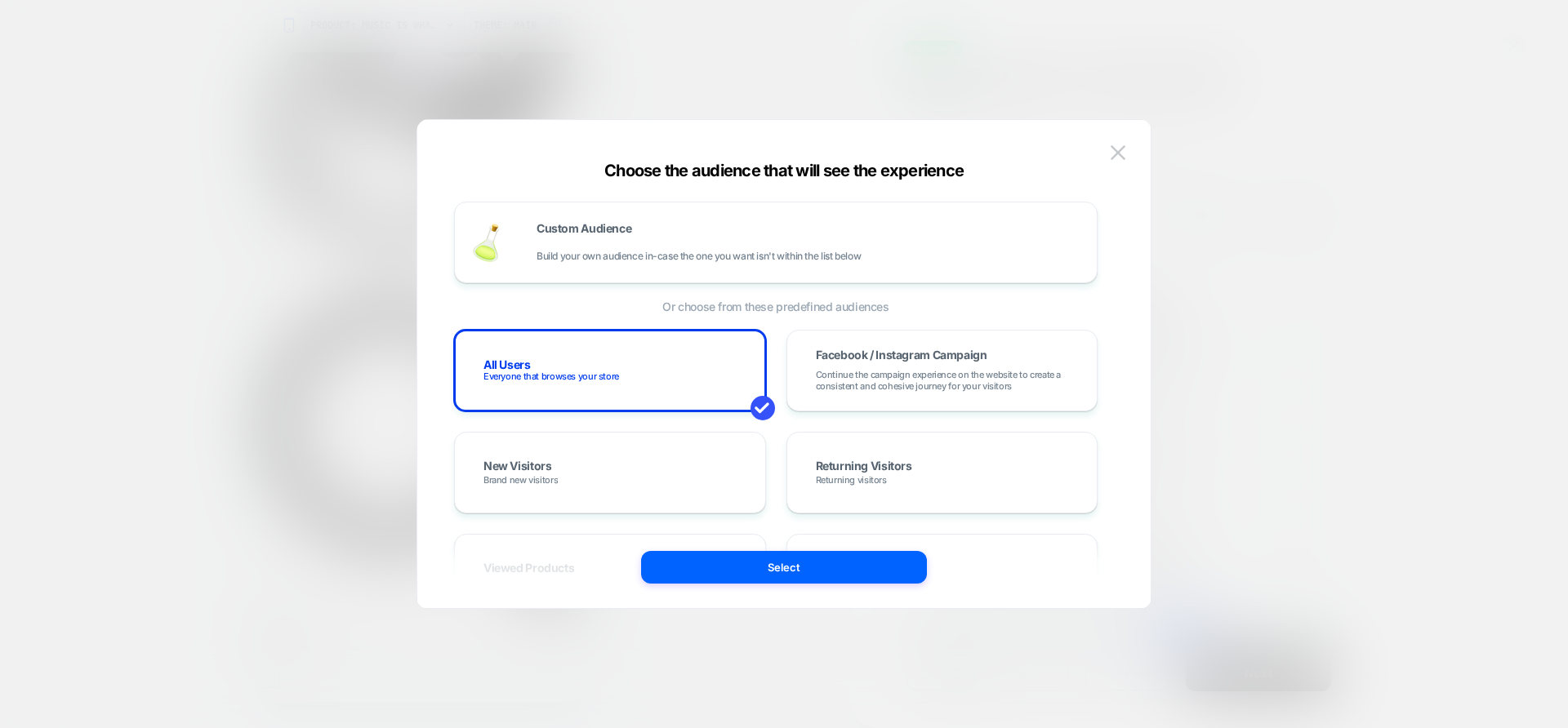 click at bounding box center [784, 364] 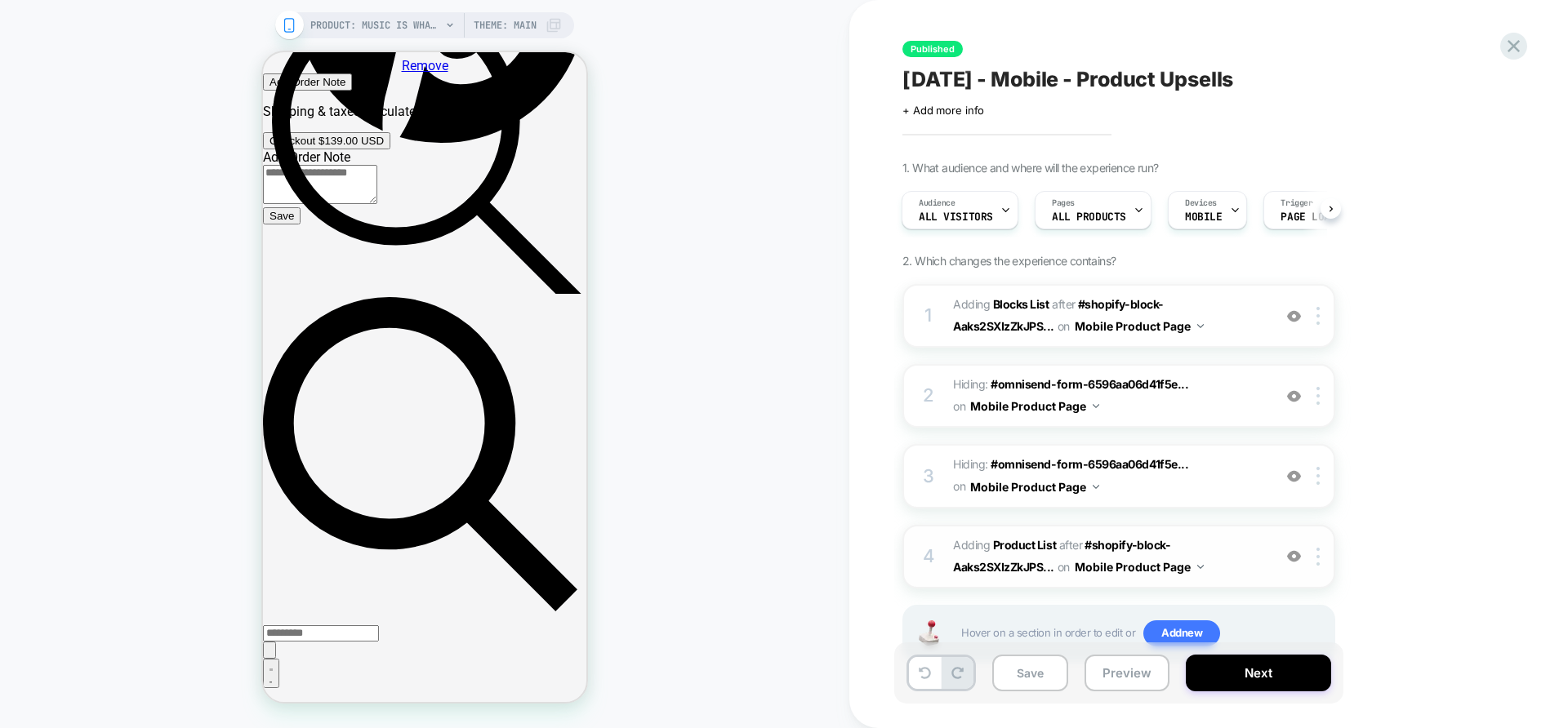 scroll, scrollTop: 54, scrollLeft: 0, axis: vertical 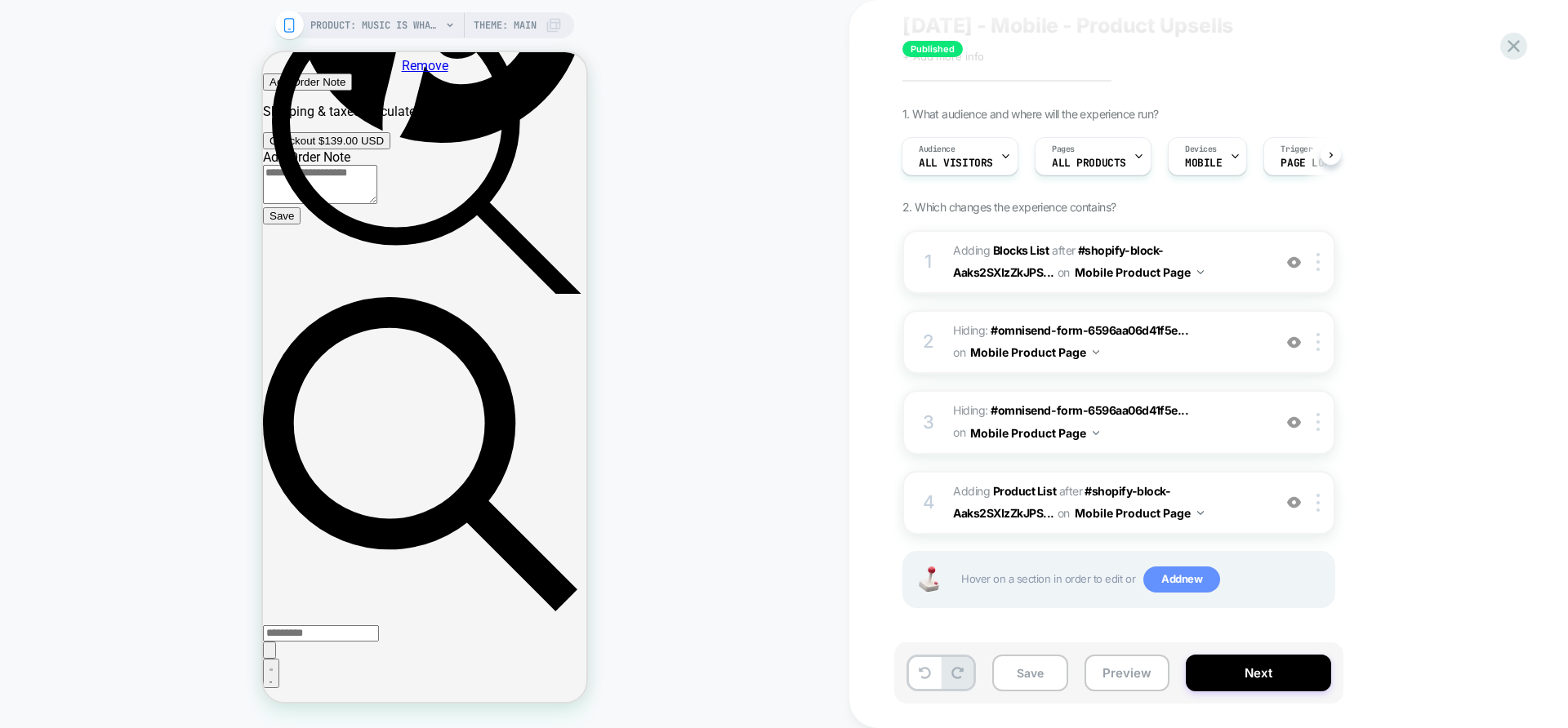 click on "Add  new" at bounding box center [1182, 579] 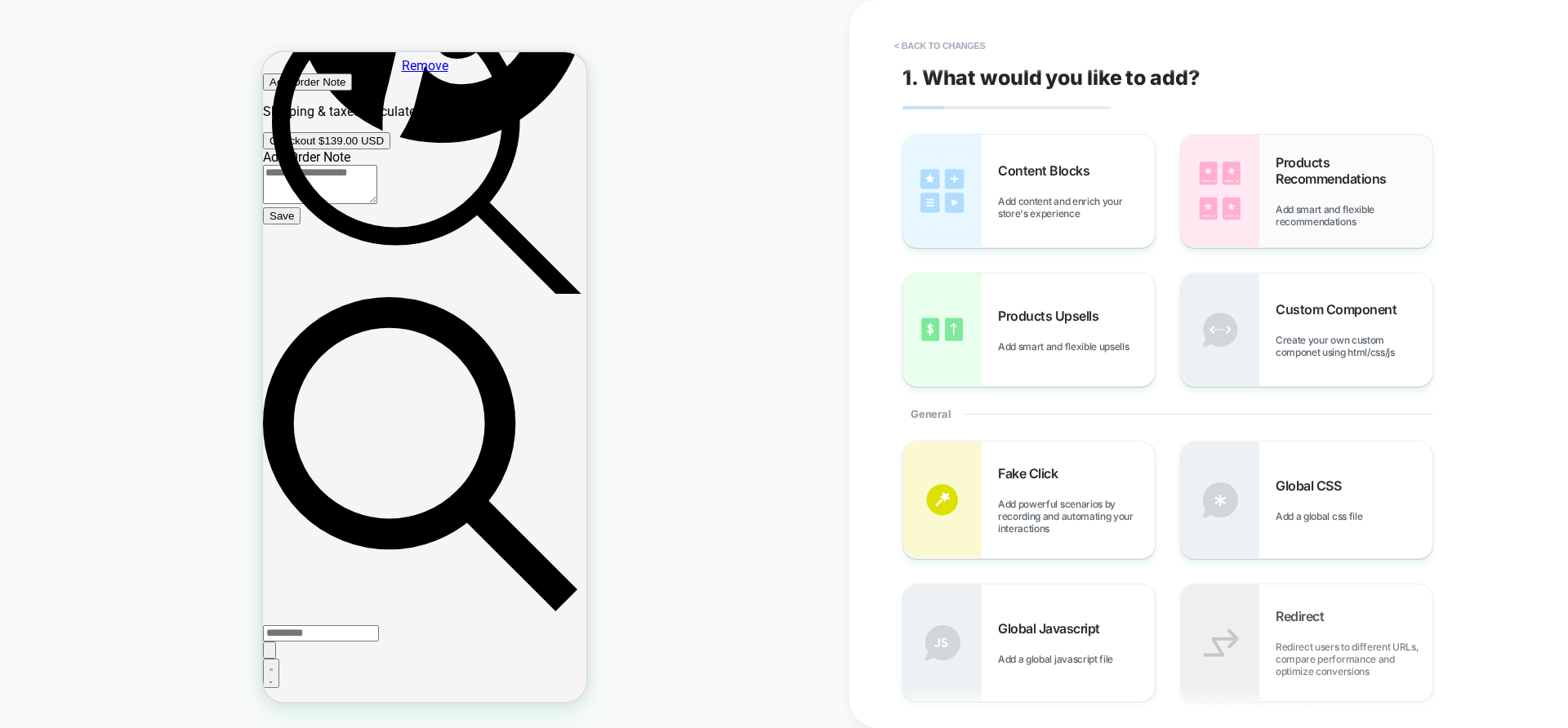 click at bounding box center (1220, 191) 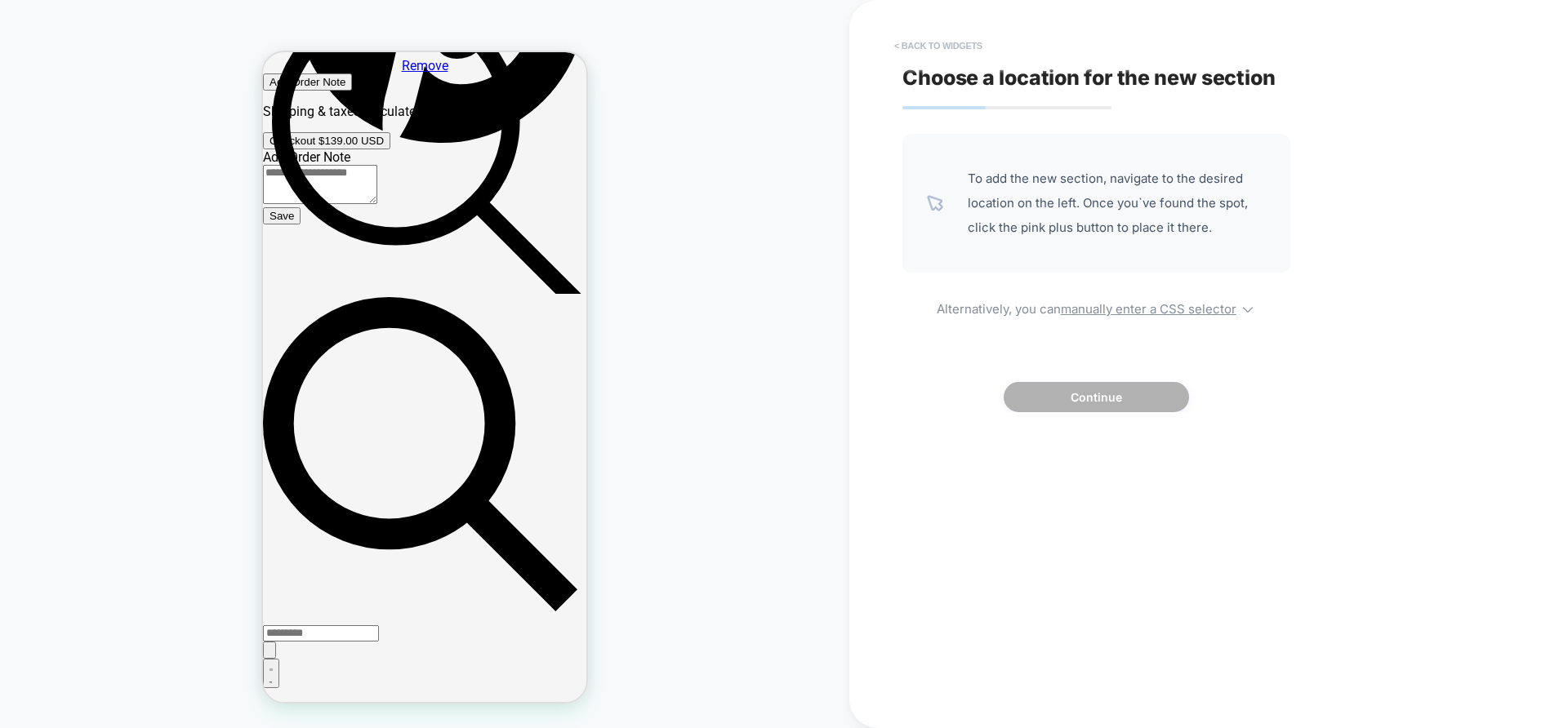 click on "< Back to widgets" at bounding box center (938, 46) 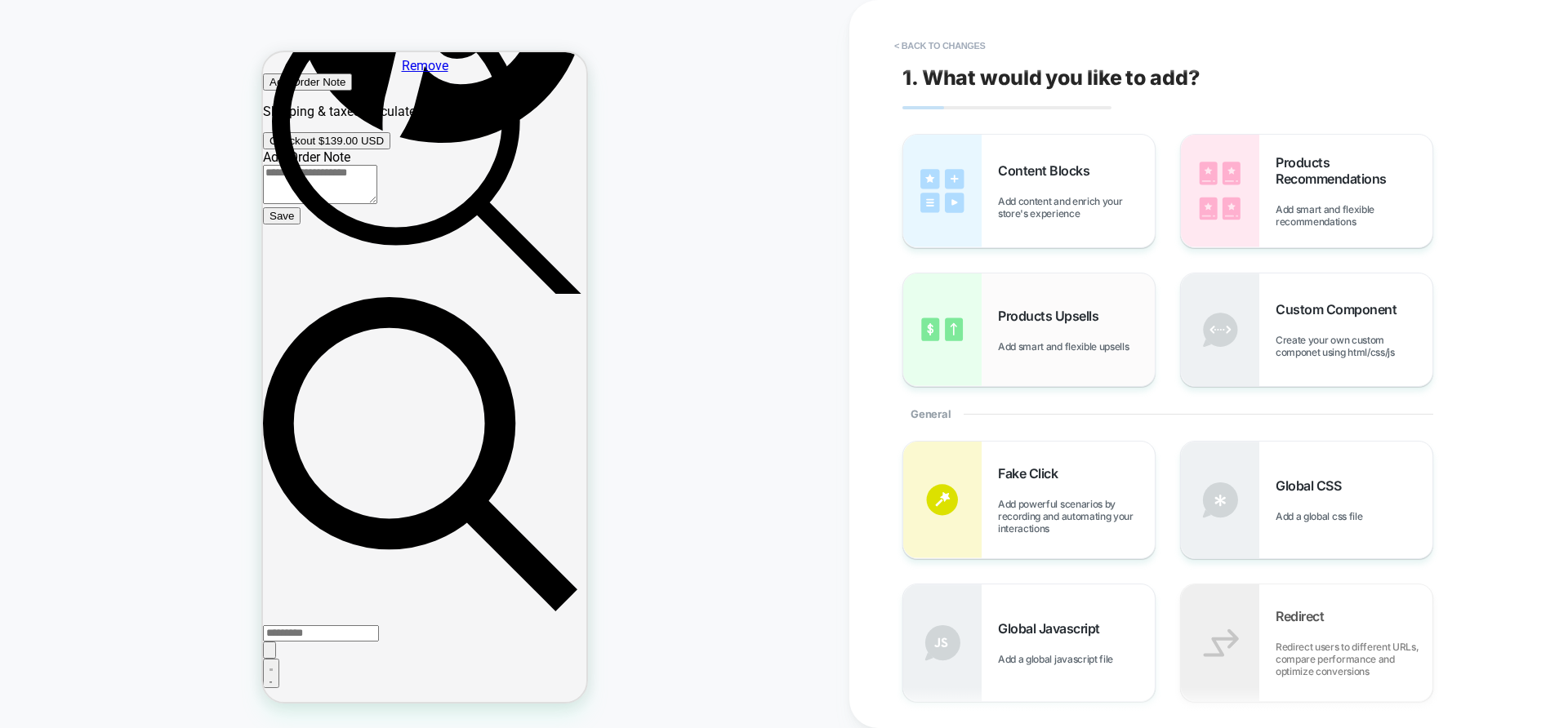 click on "Products Upsells Add smart and flexible upsells" at bounding box center (1076, 330) 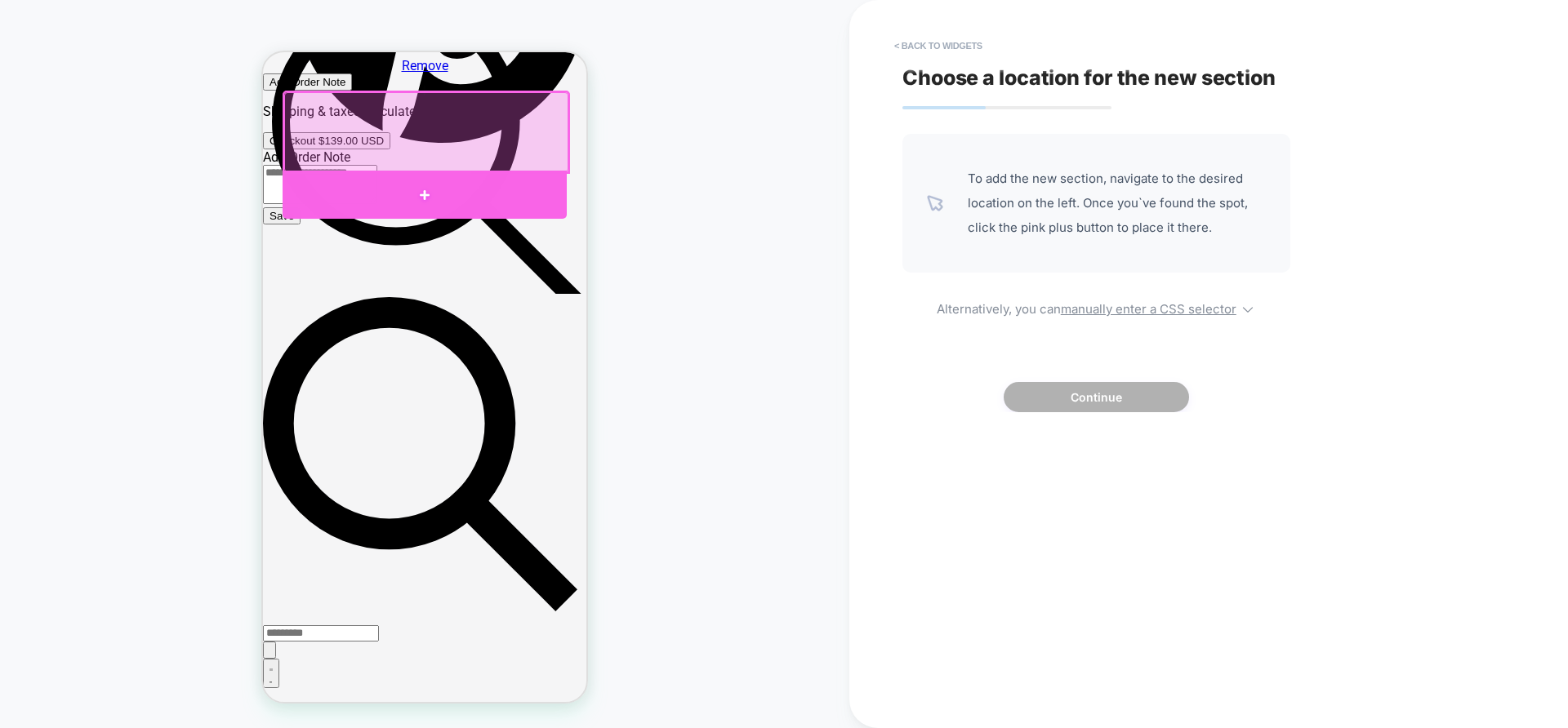 click at bounding box center (425, 195) 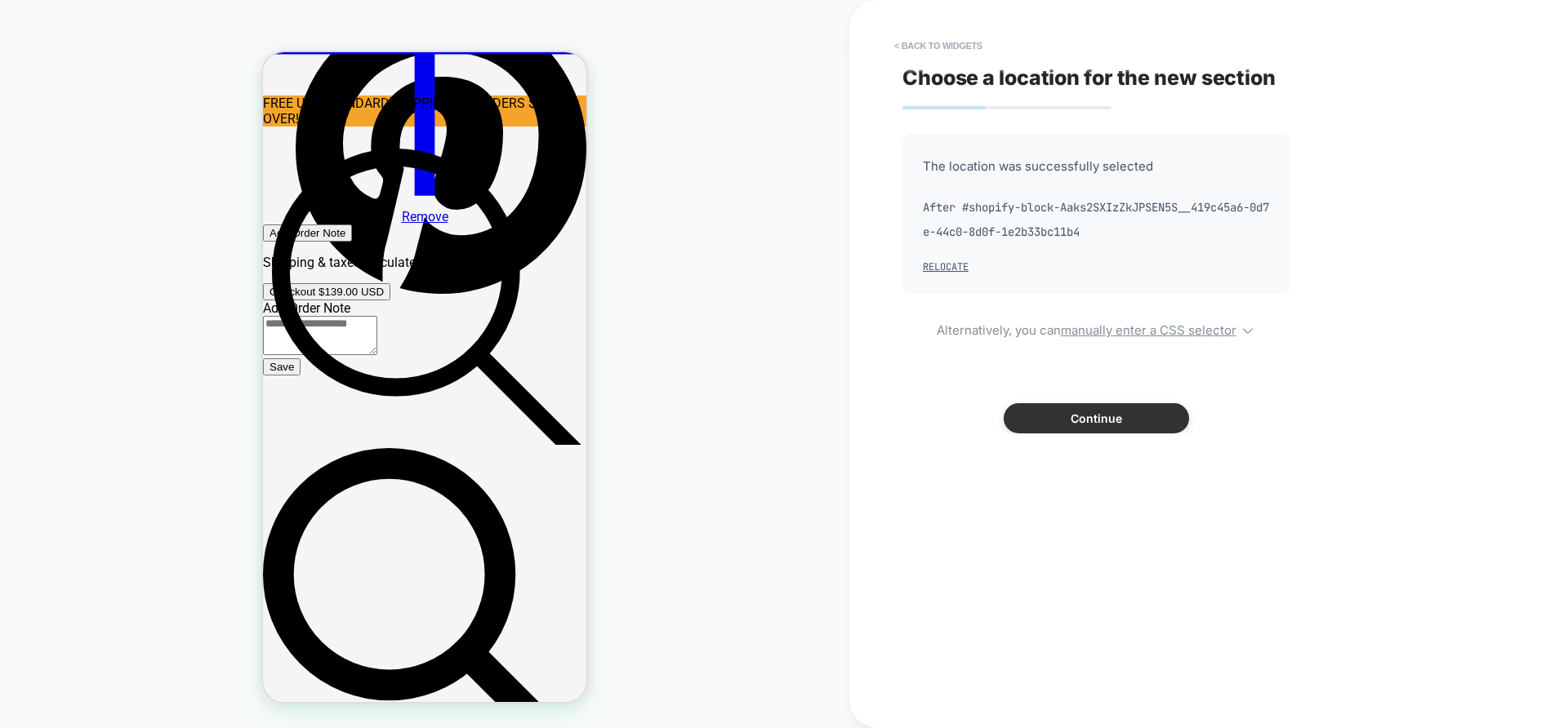 scroll, scrollTop: 1389, scrollLeft: 0, axis: vertical 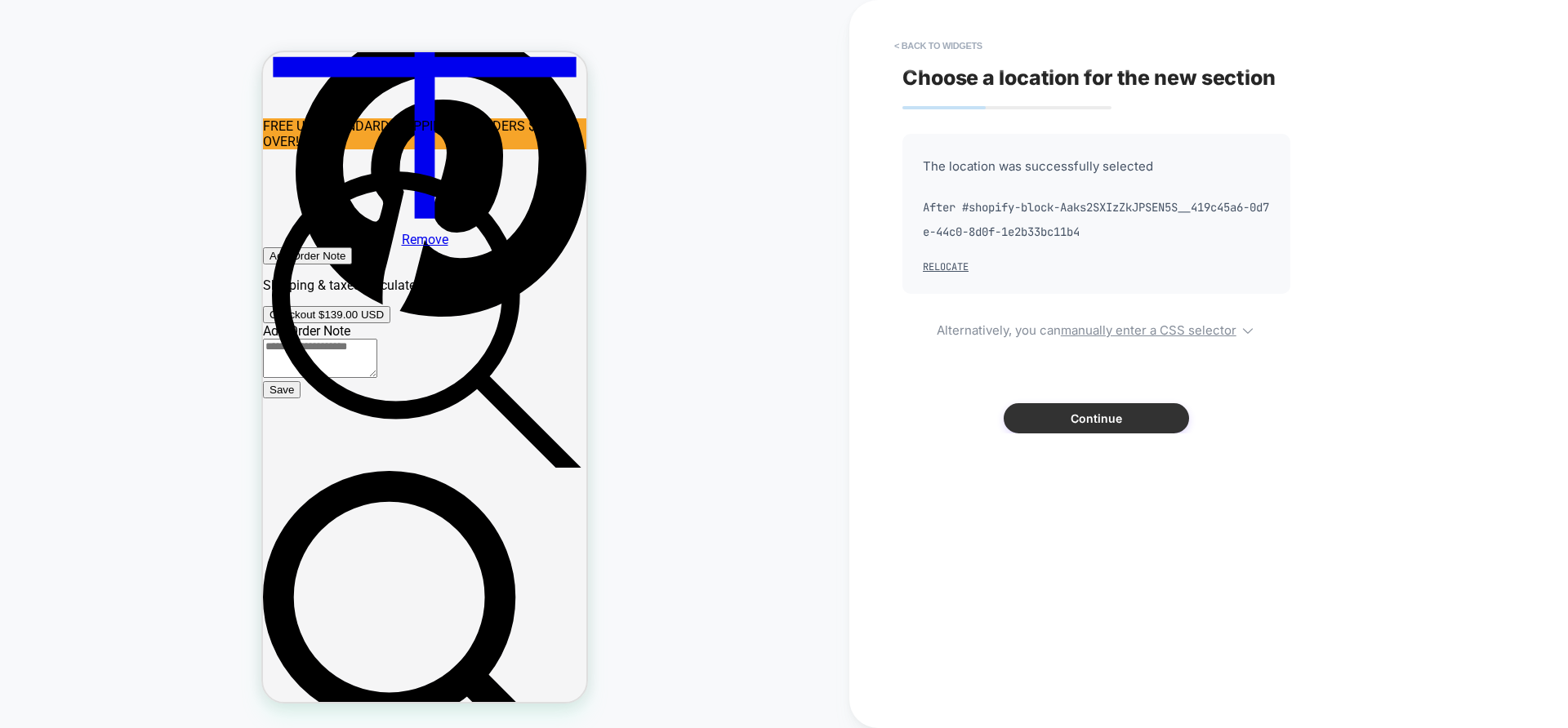 click on "Continue" at bounding box center (1096, 418) 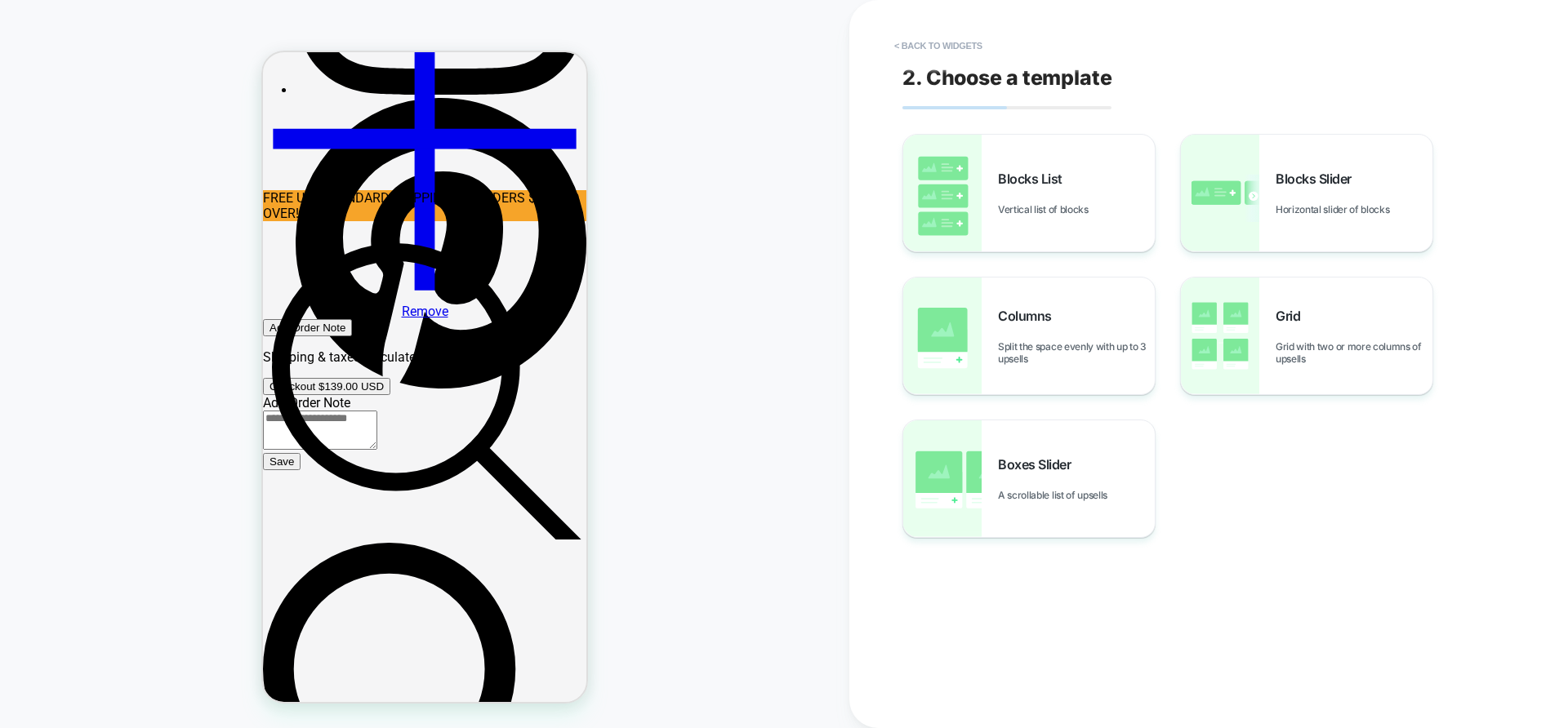 scroll, scrollTop: 1316, scrollLeft: 0, axis: vertical 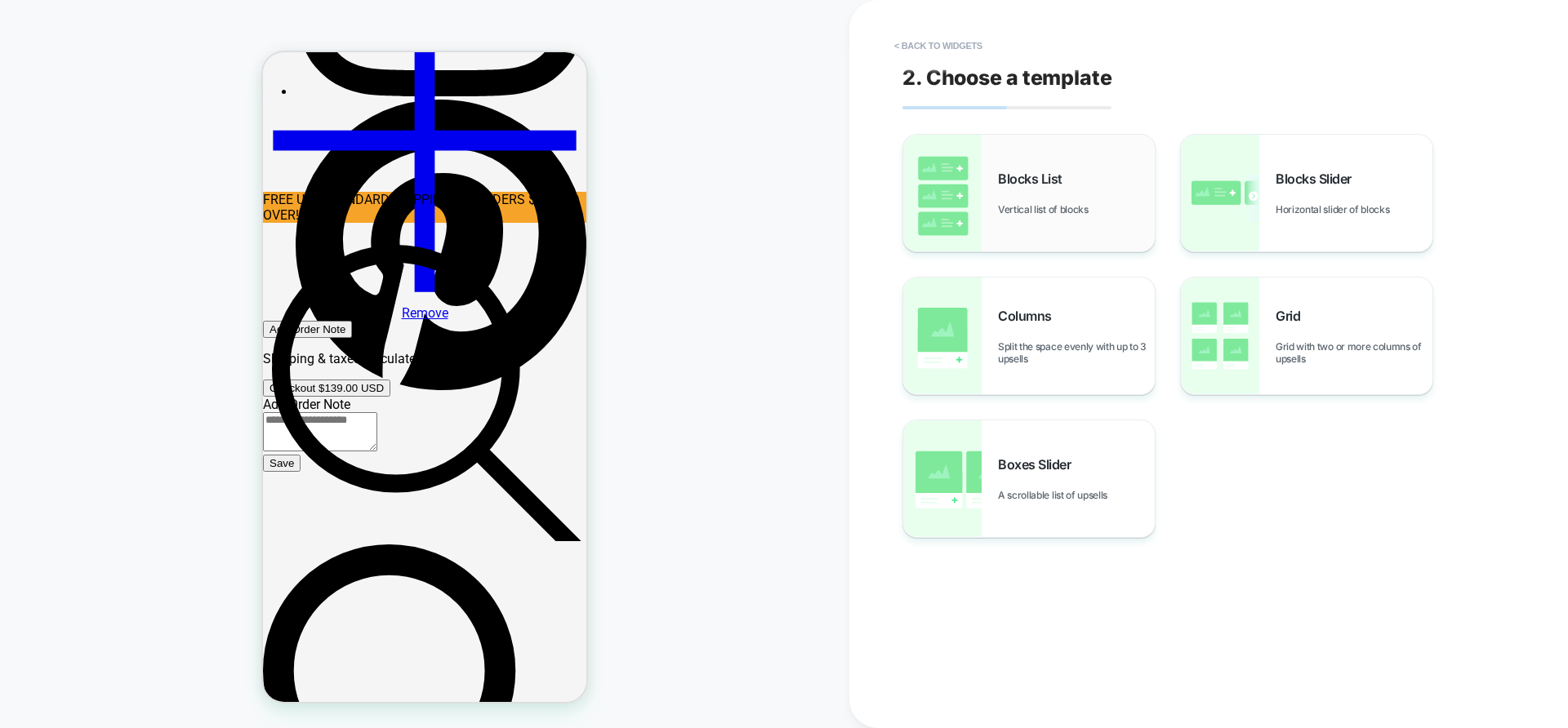 click on "Blocks List Vertical list of blocks" at bounding box center (1029, 193) 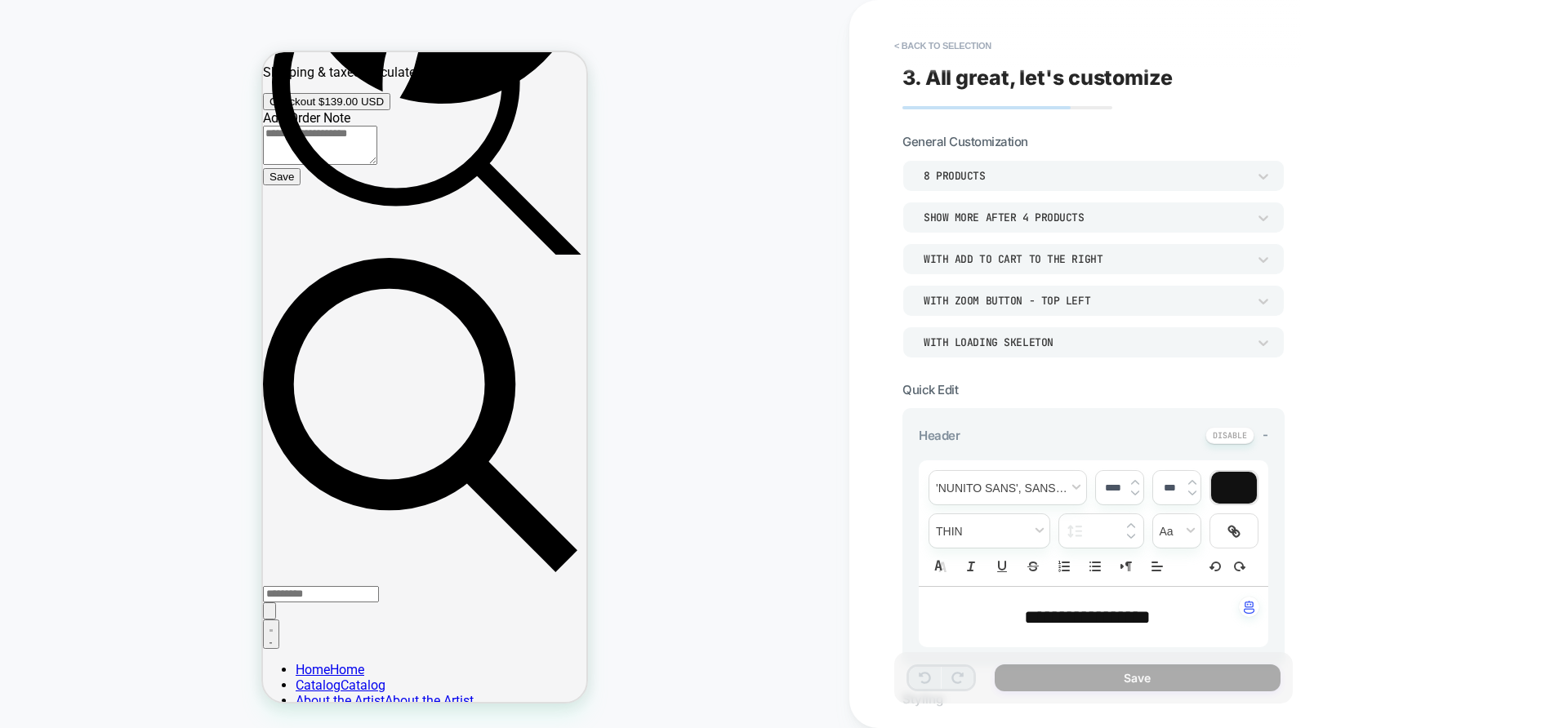 scroll, scrollTop: 1627, scrollLeft: 0, axis: vertical 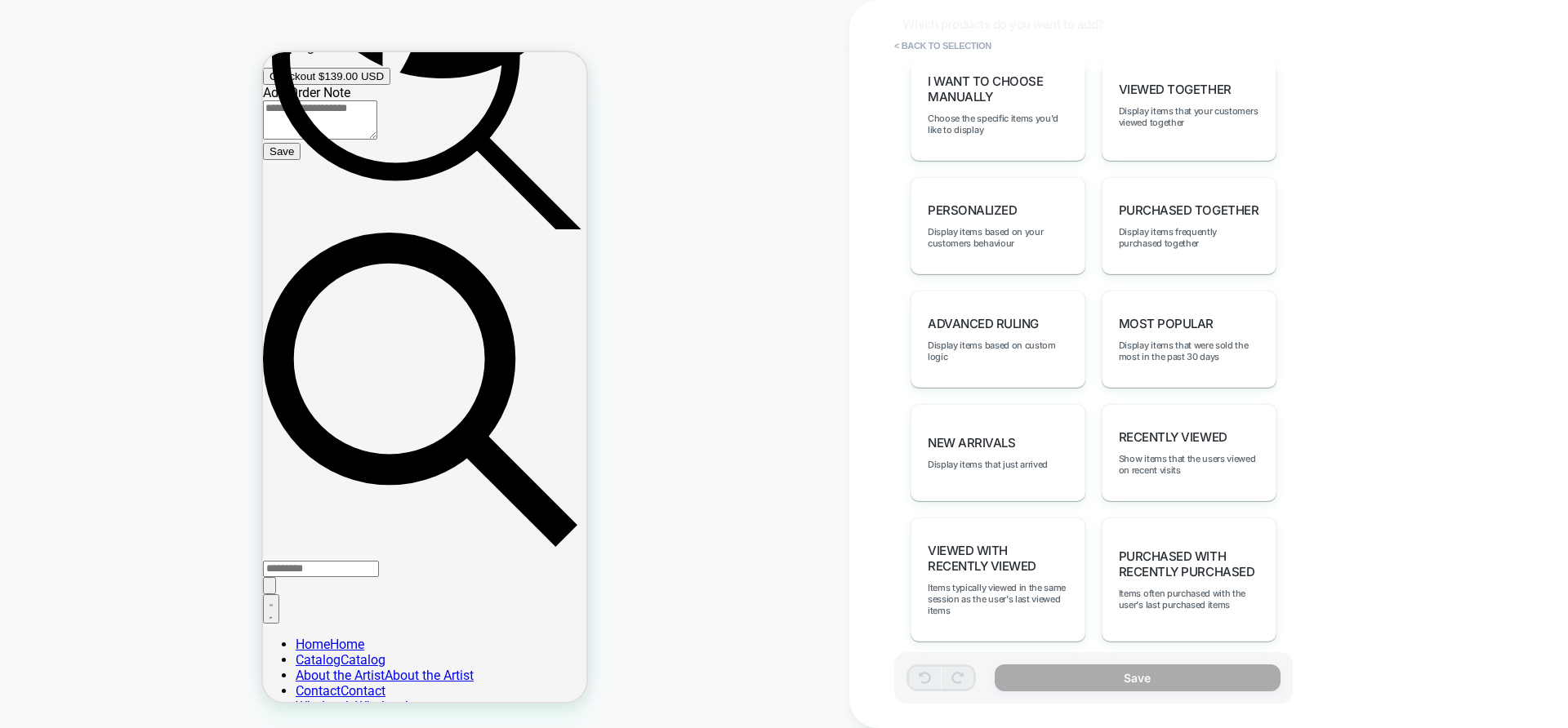 click on "**********" at bounding box center (1209, 364) 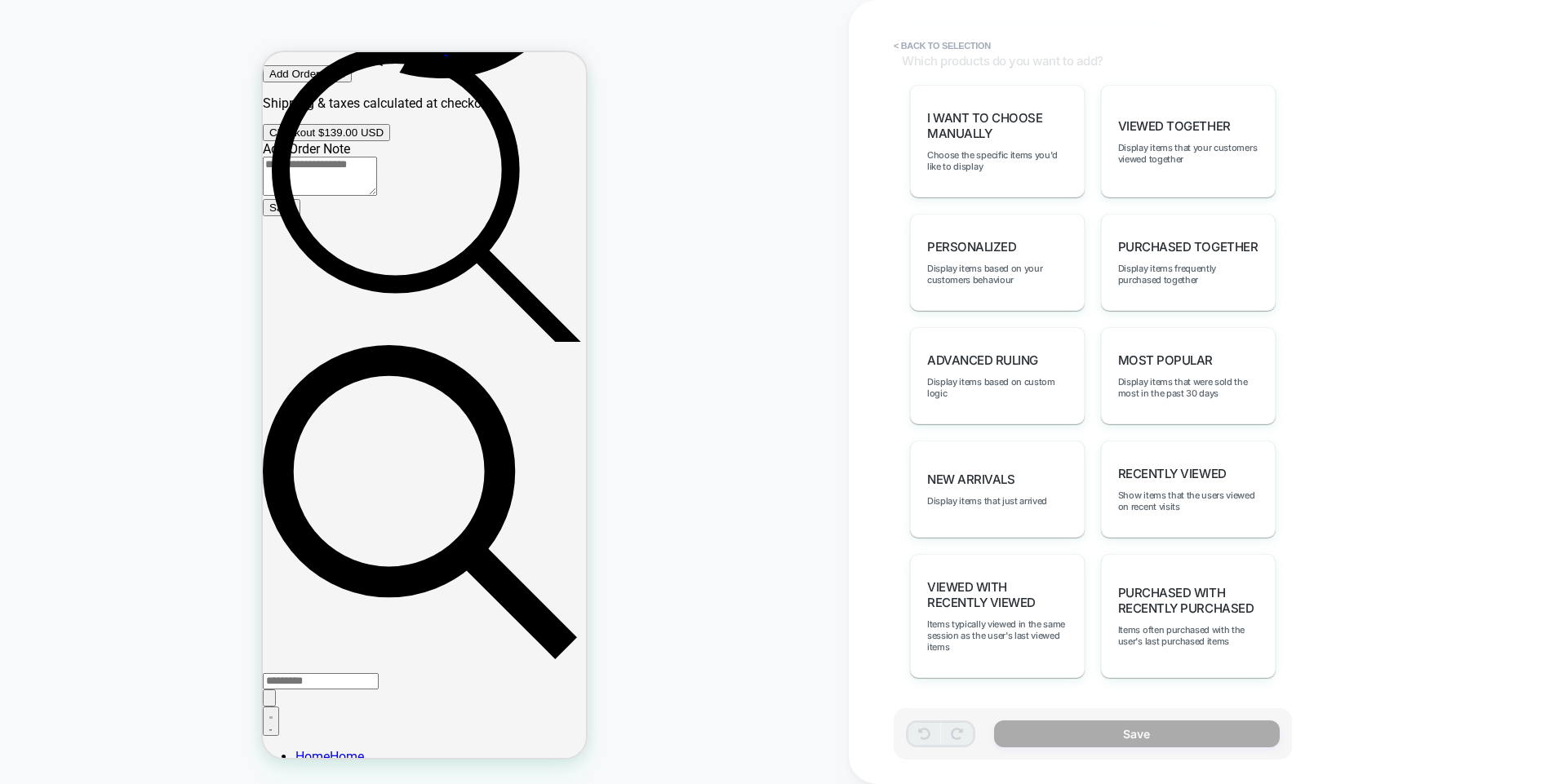 scroll, scrollTop: 732, scrollLeft: 0, axis: vertical 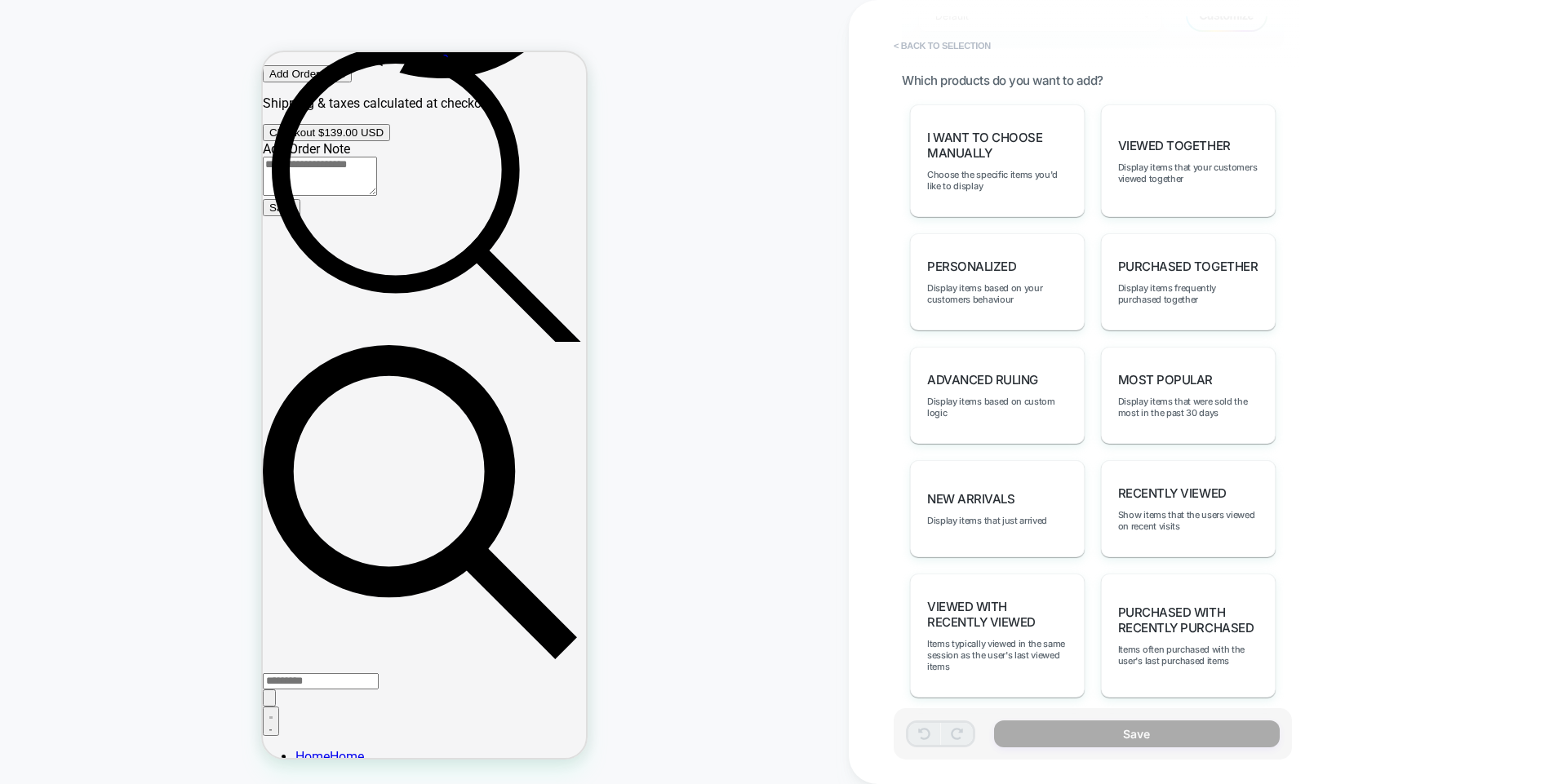 click on "< Back to selection" at bounding box center [942, 46] 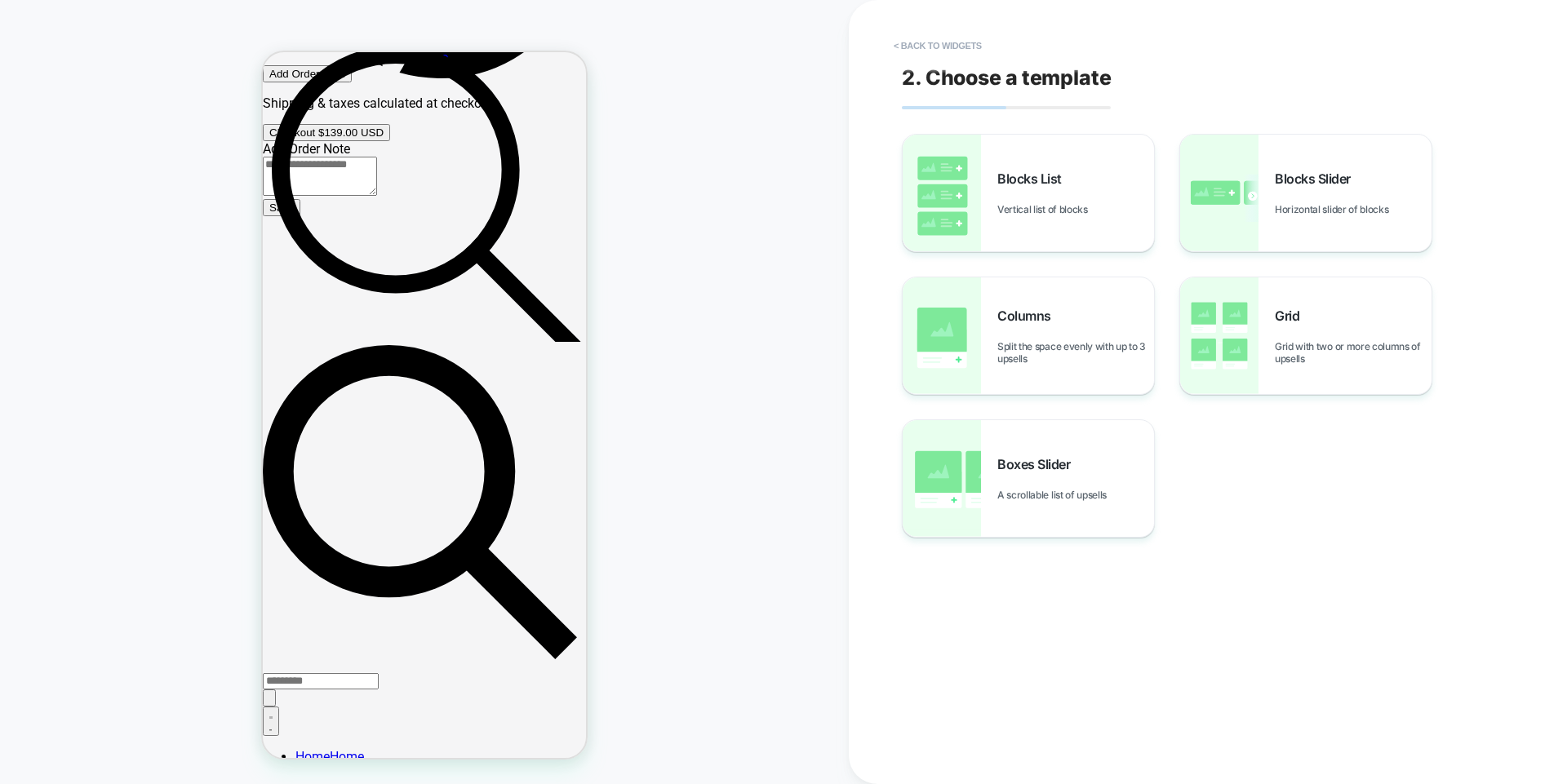 click on "< Back to widgets" at bounding box center [938, 46] 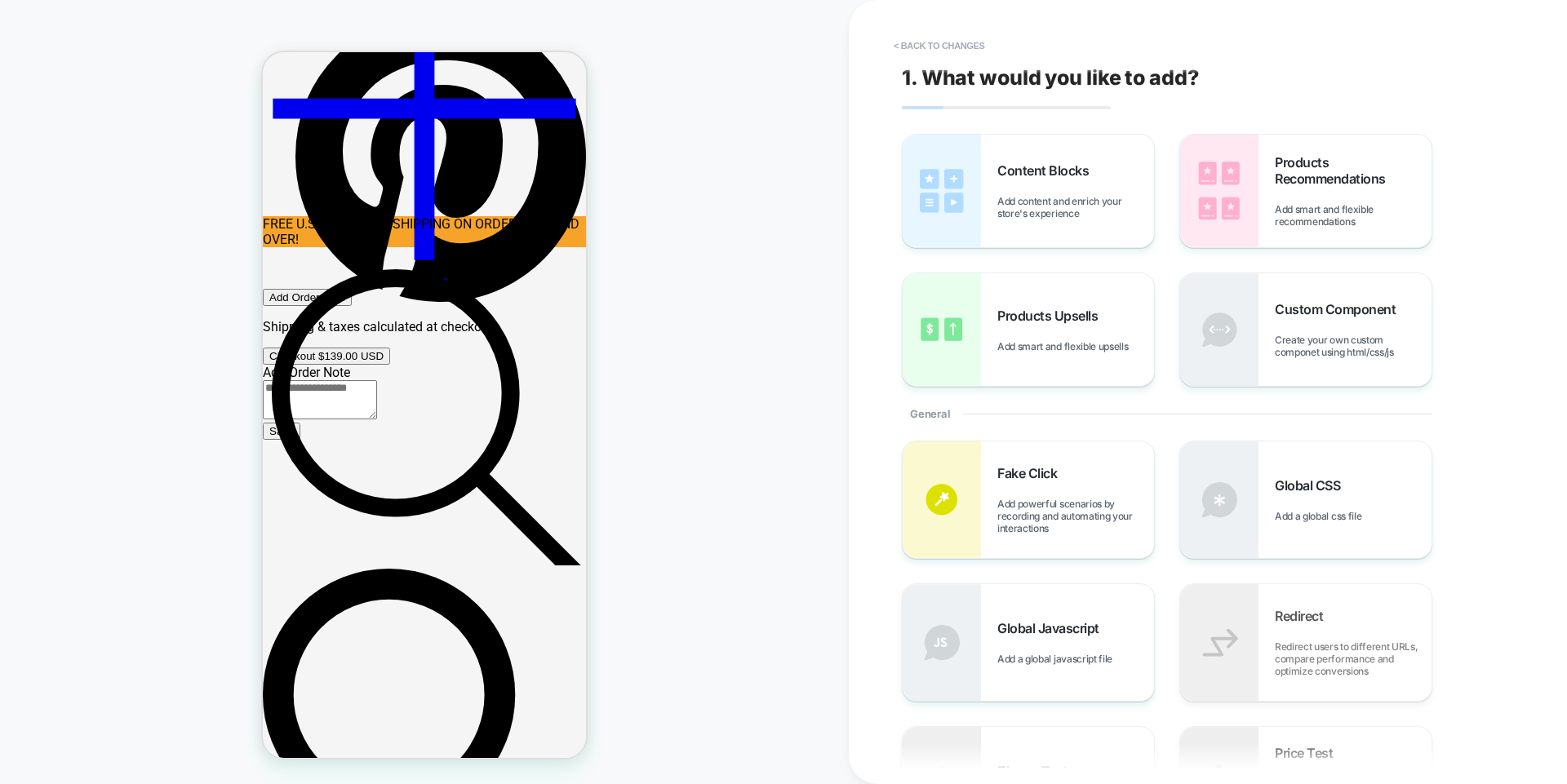 click on "< Back to changes" at bounding box center (939, 46) 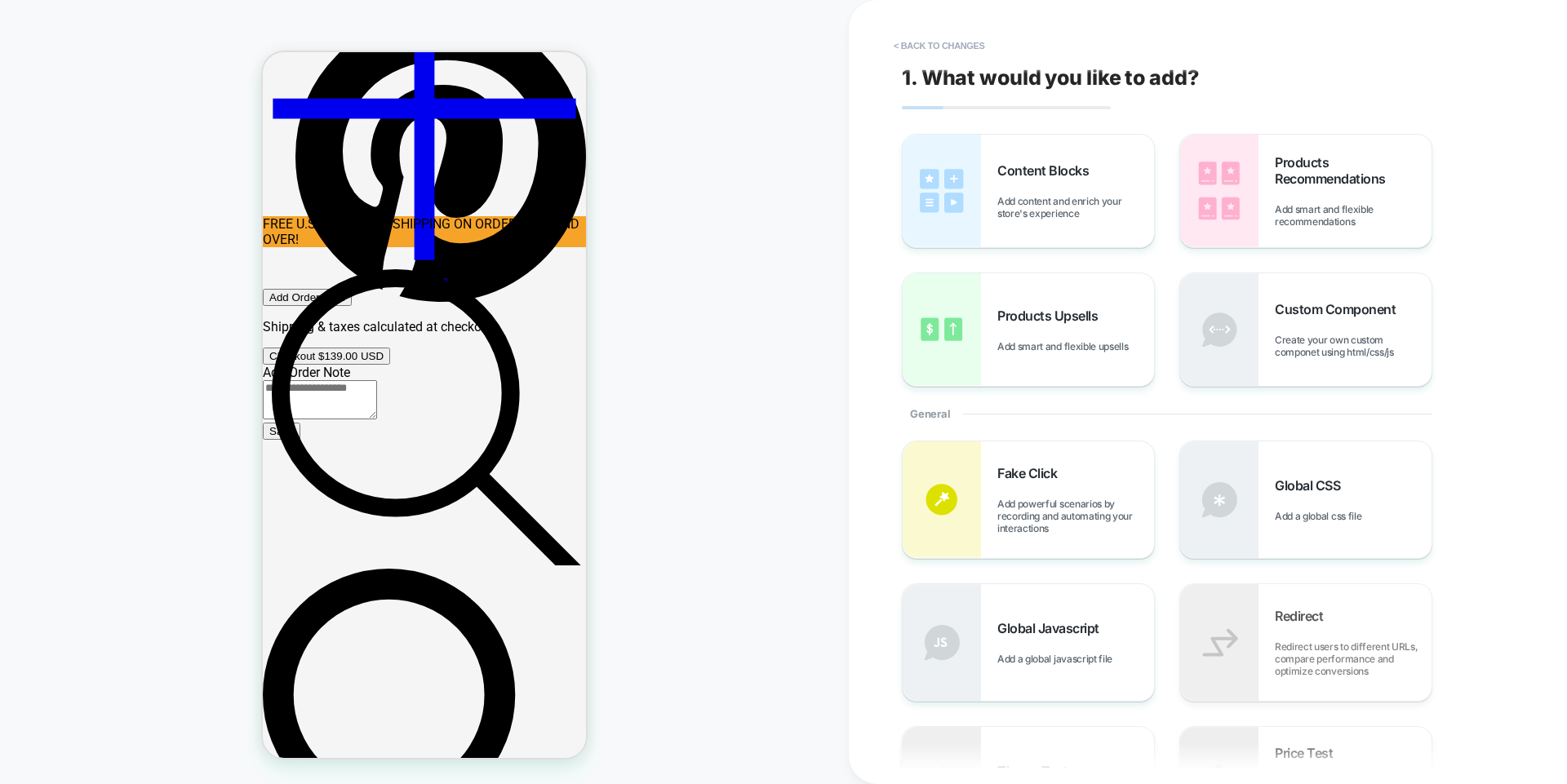 scroll, scrollTop: 1361, scrollLeft: 0, axis: vertical 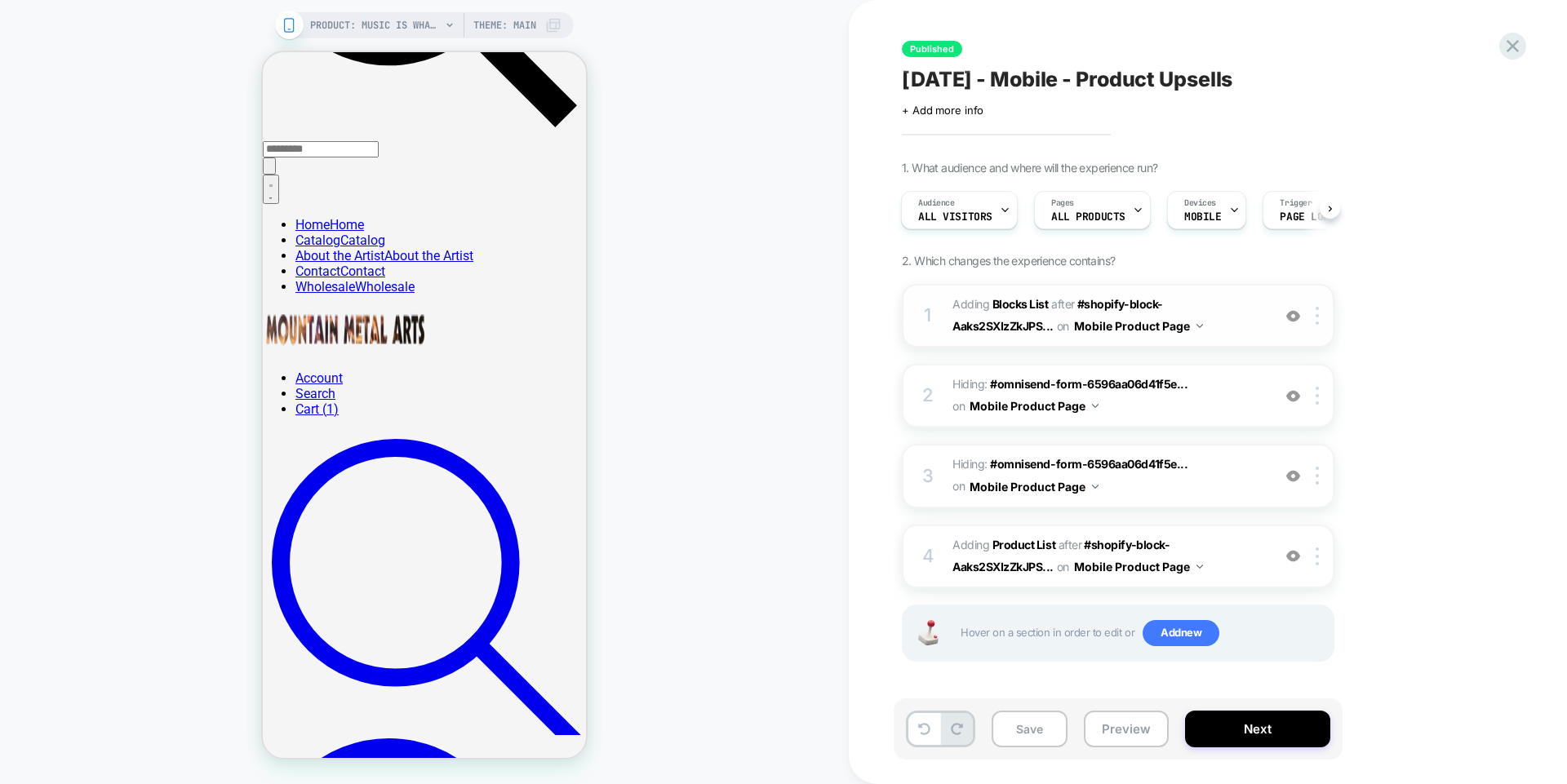 click at bounding box center [1293, 316] 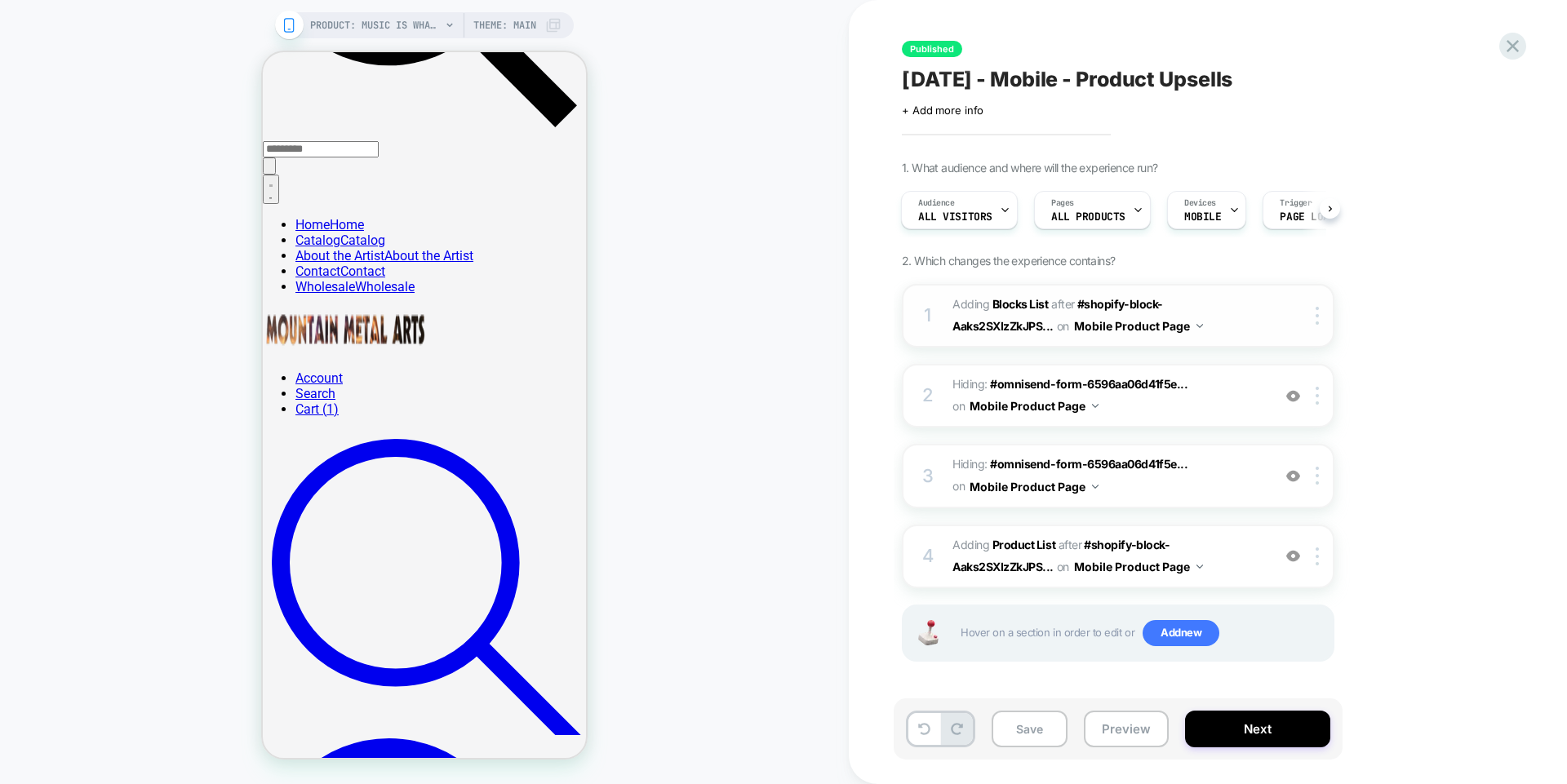 scroll, scrollTop: 1778, scrollLeft: 0, axis: vertical 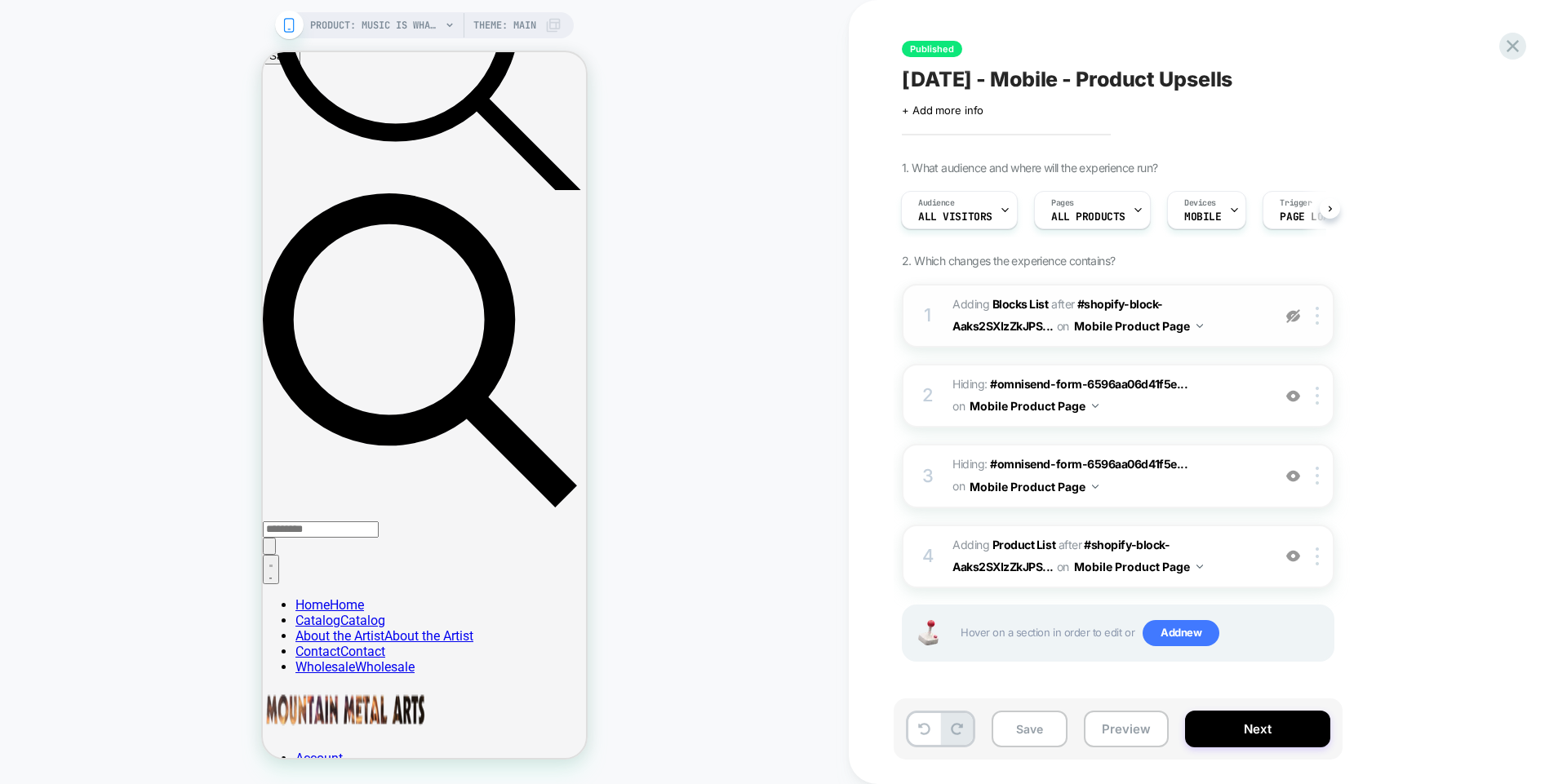 click at bounding box center (1293, 316) 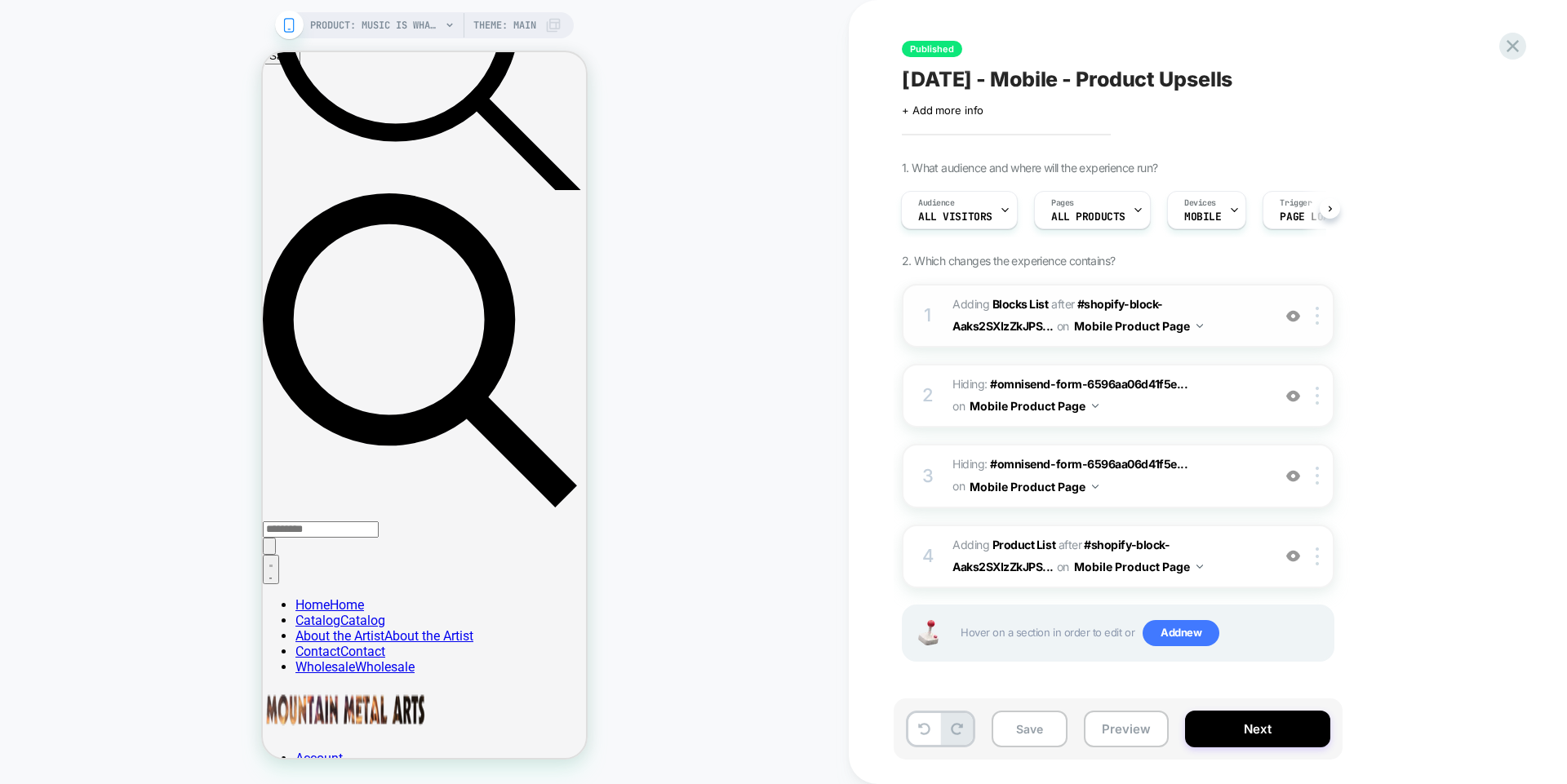 scroll, scrollTop: 2159, scrollLeft: 0, axis: vertical 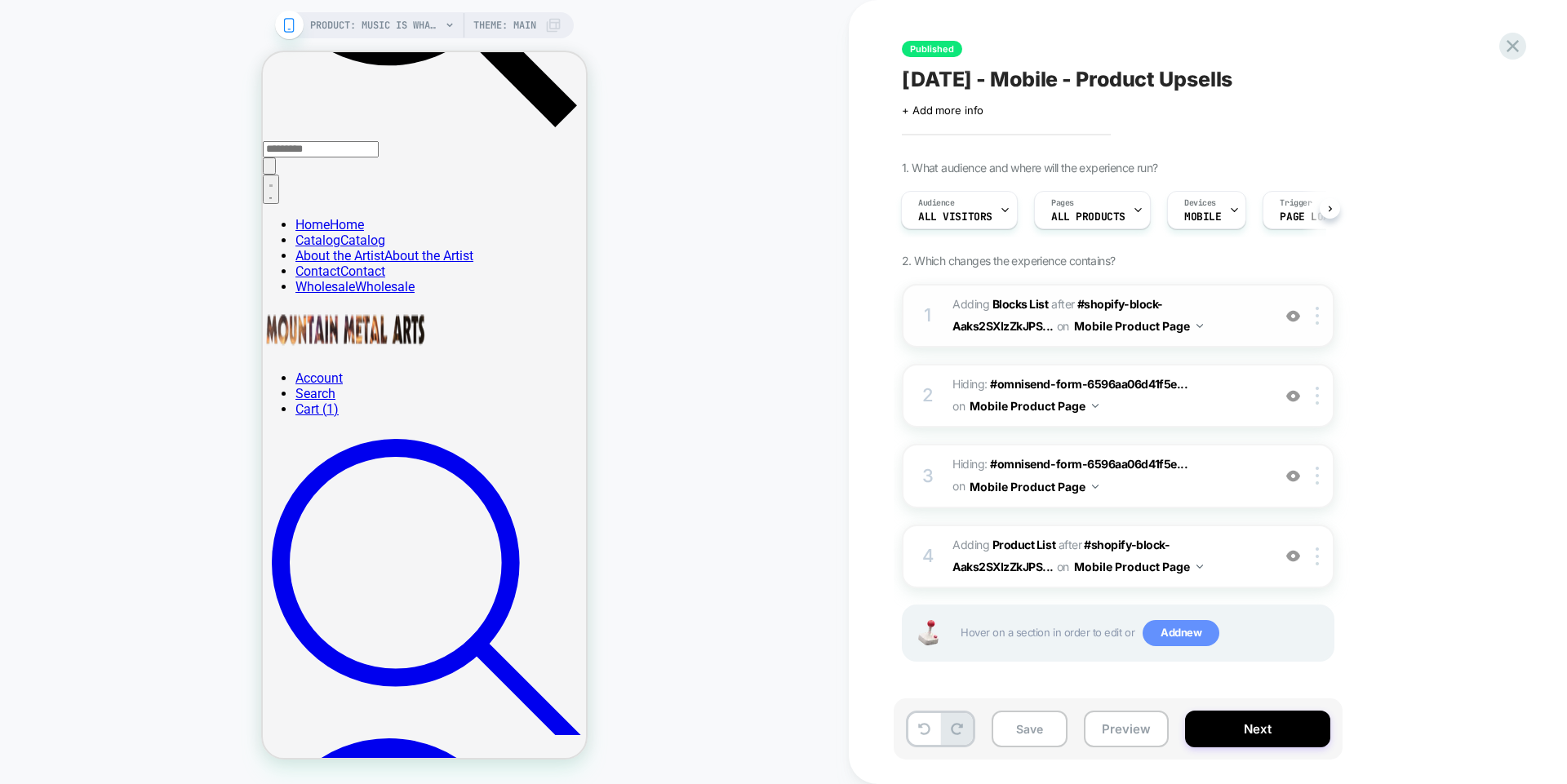 click on "Add  new" at bounding box center [1181, 633] 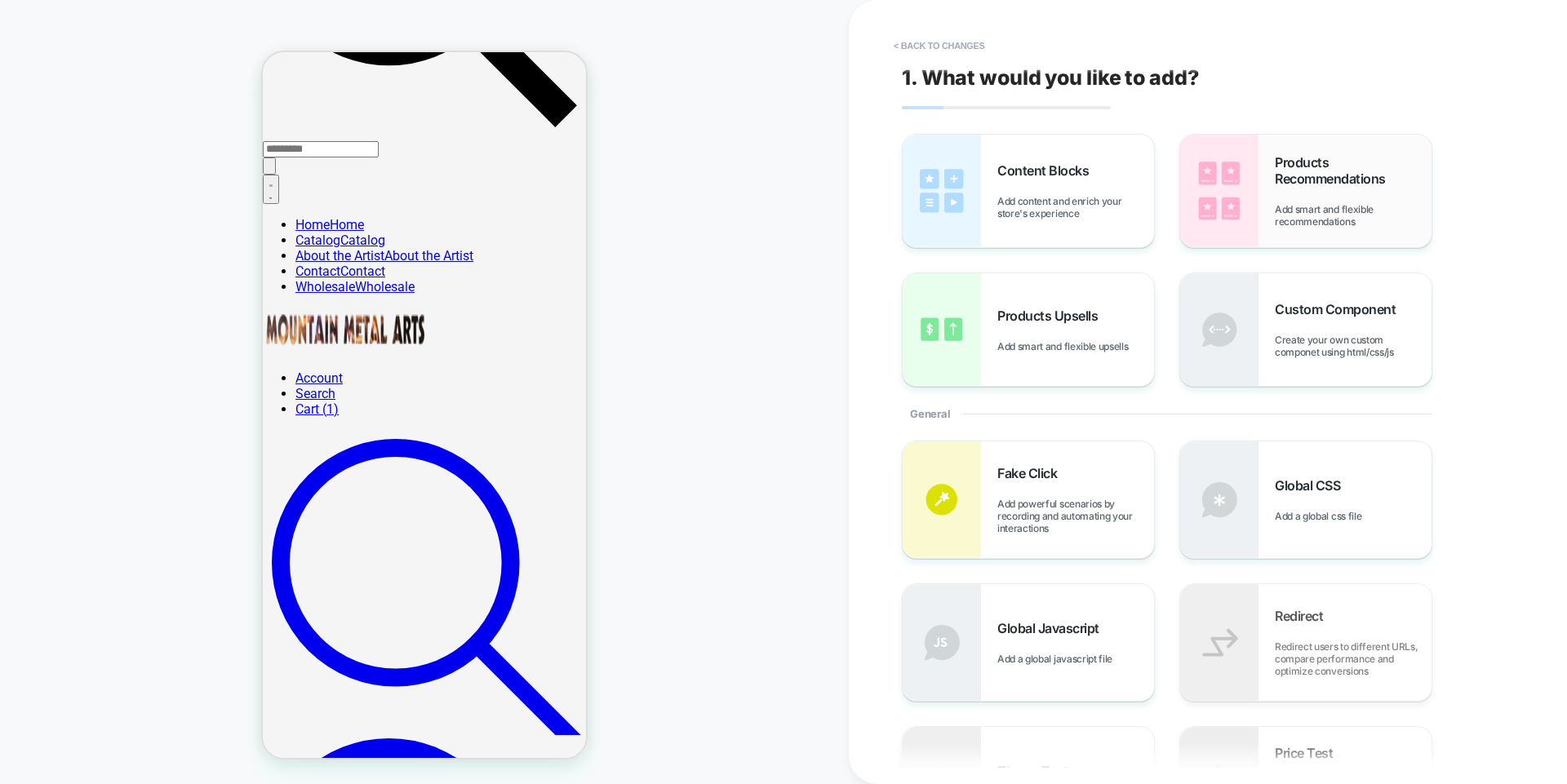 click at bounding box center [1219, 191] 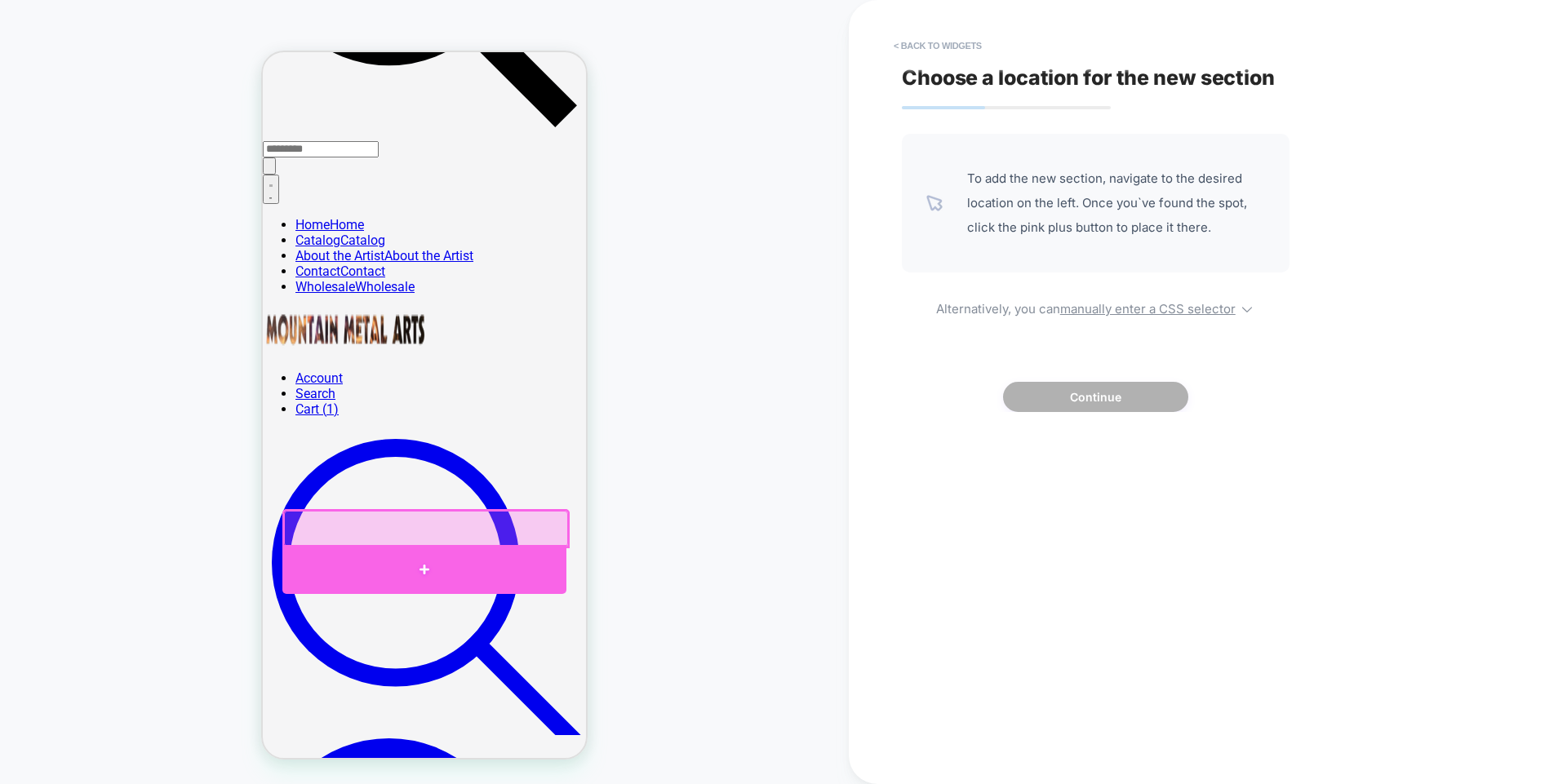 click at bounding box center [424, 569] 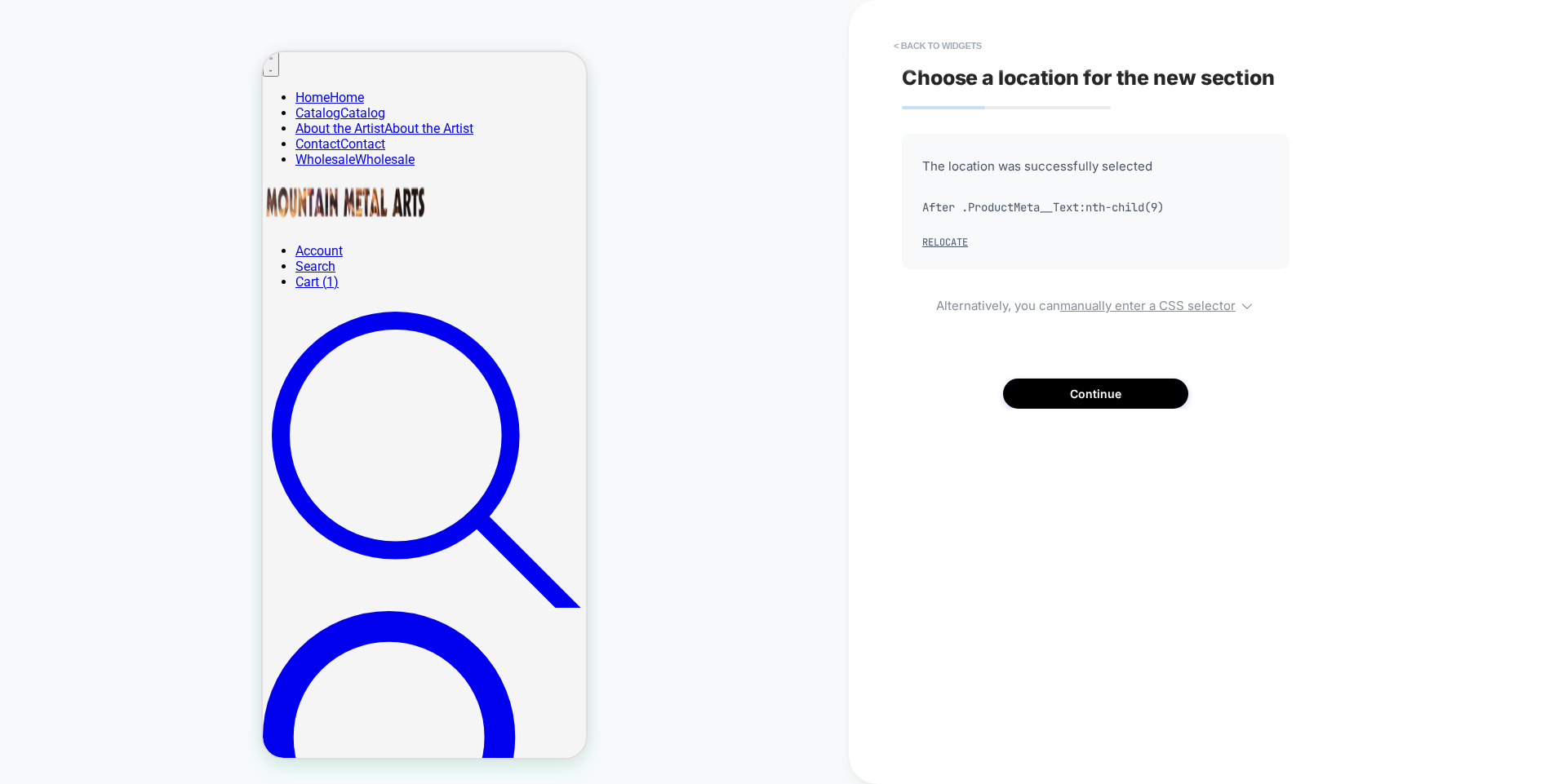 scroll, scrollTop: 2339, scrollLeft: 0, axis: vertical 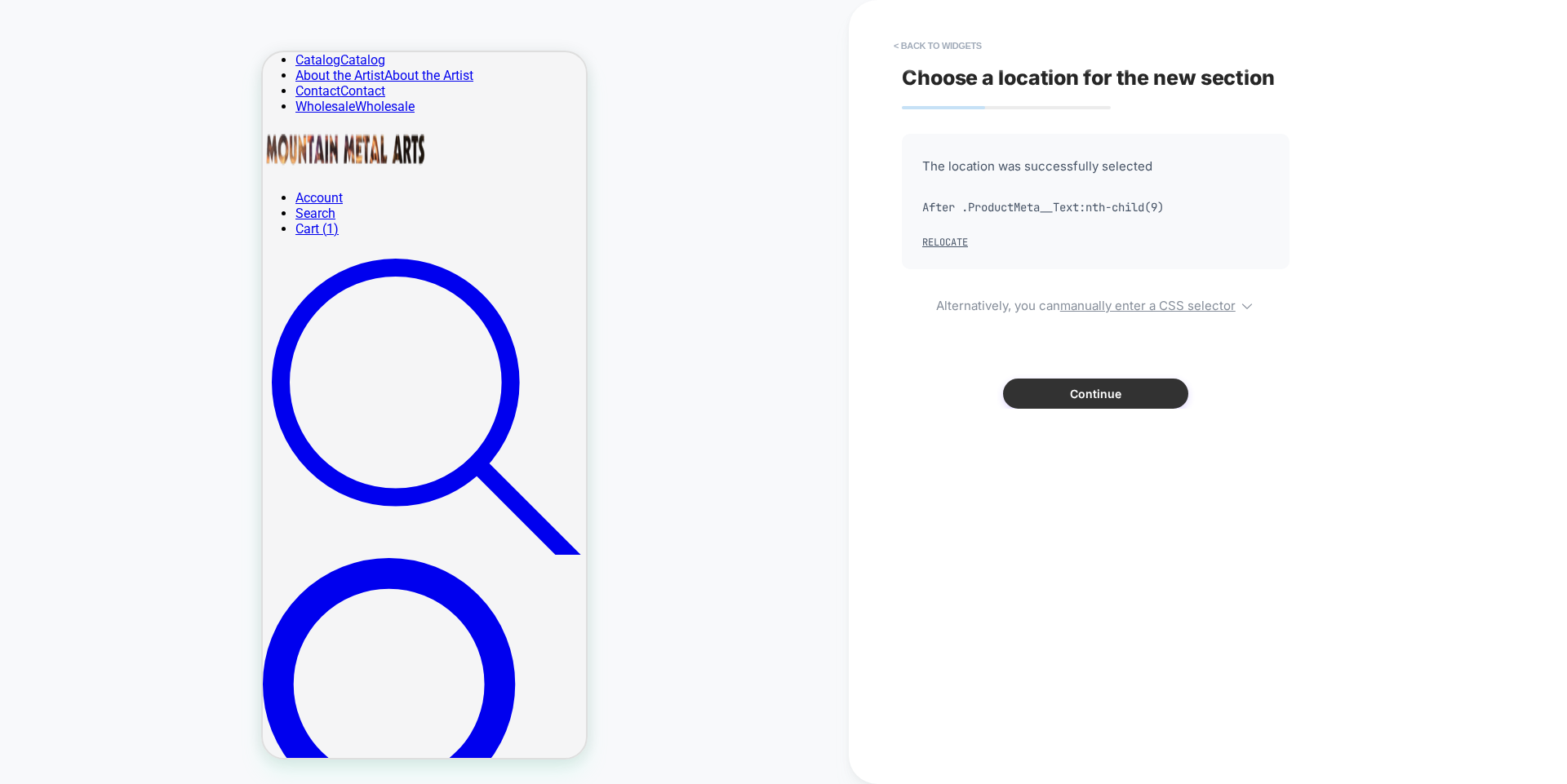 click on "Continue" at bounding box center (1095, 393) 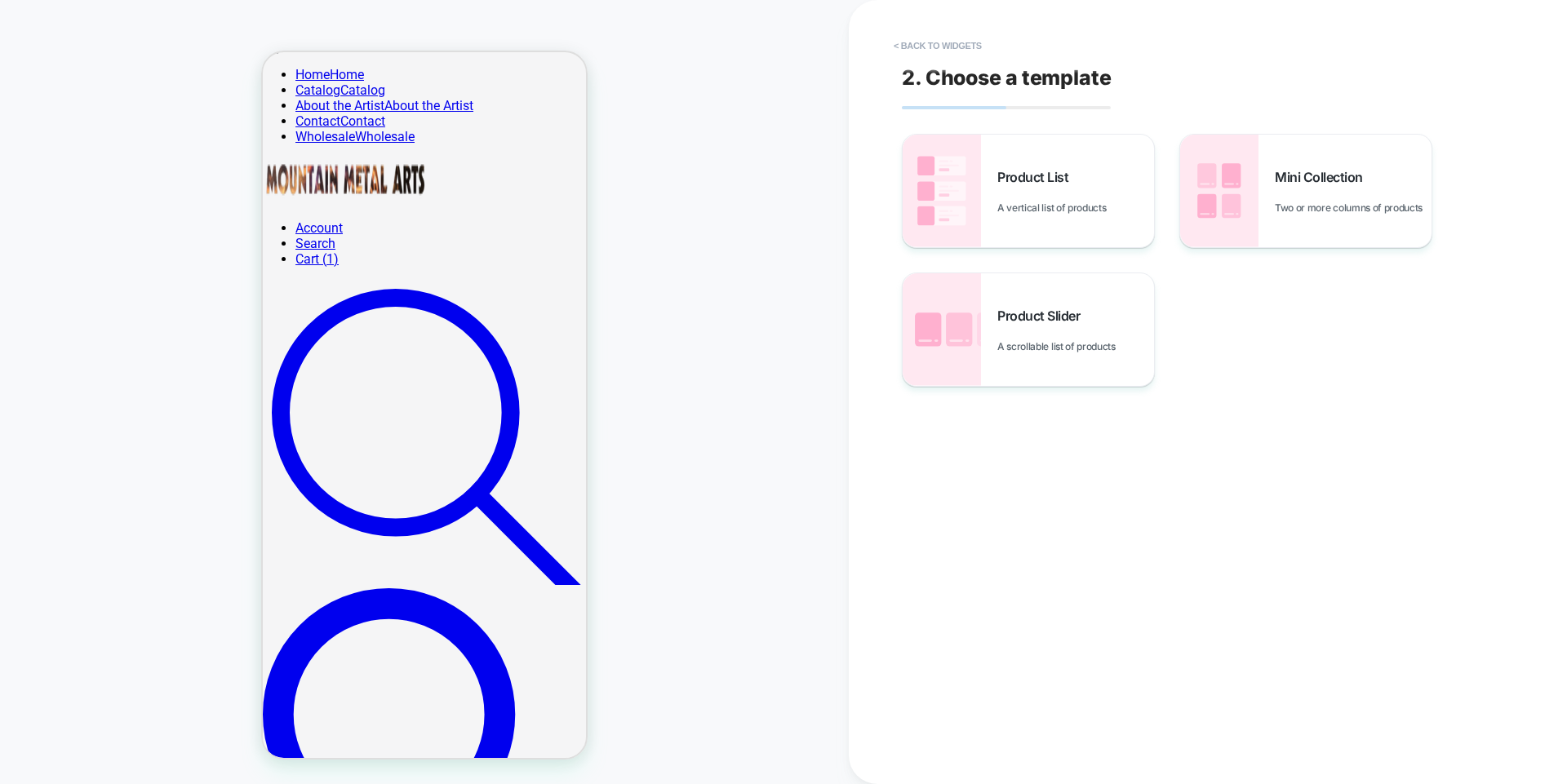 scroll, scrollTop: 2280, scrollLeft: 0, axis: vertical 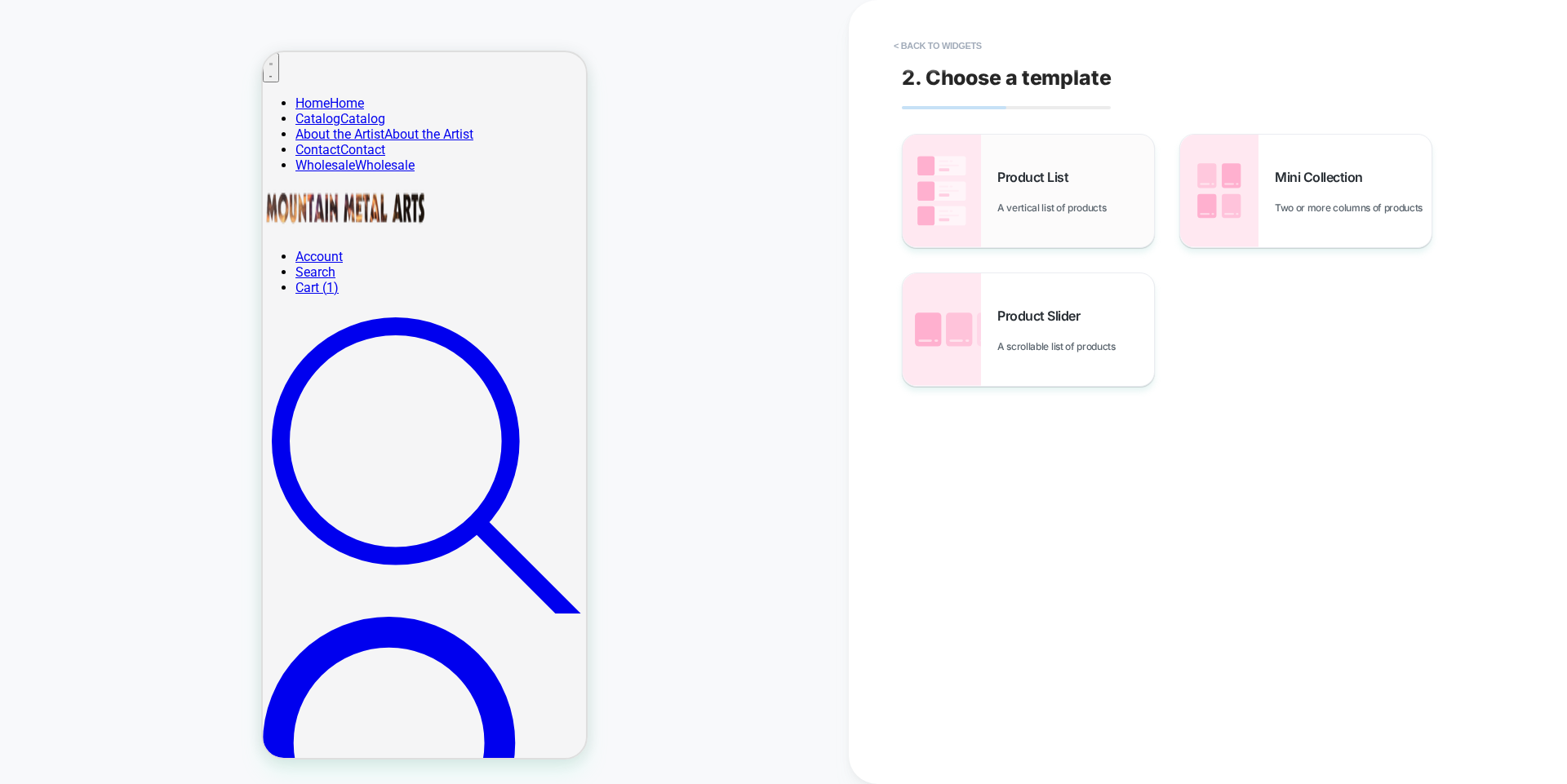 click on "Product List A vertical list of products" at bounding box center [1076, 191] 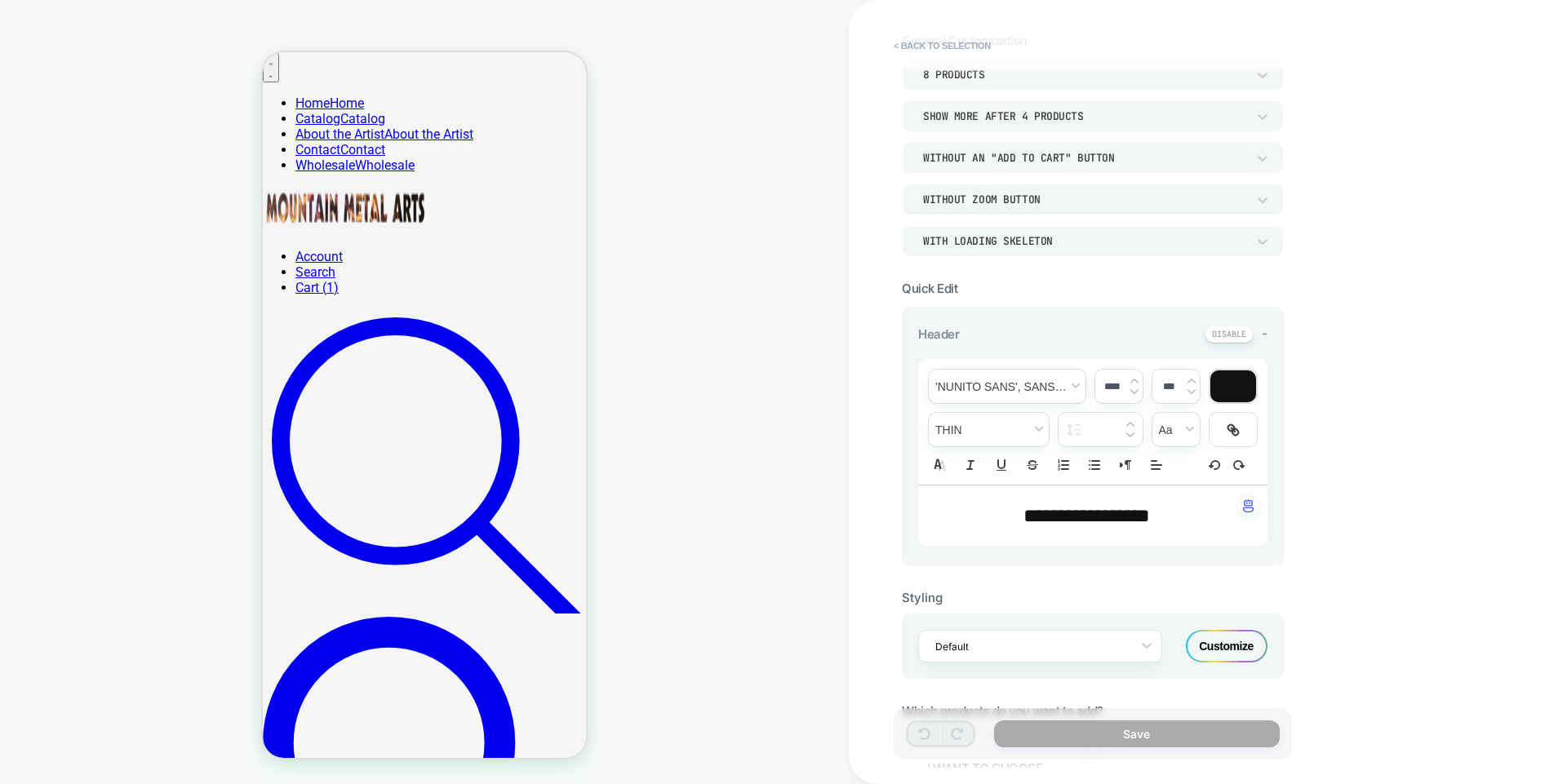 scroll, scrollTop: 103, scrollLeft: 0, axis: vertical 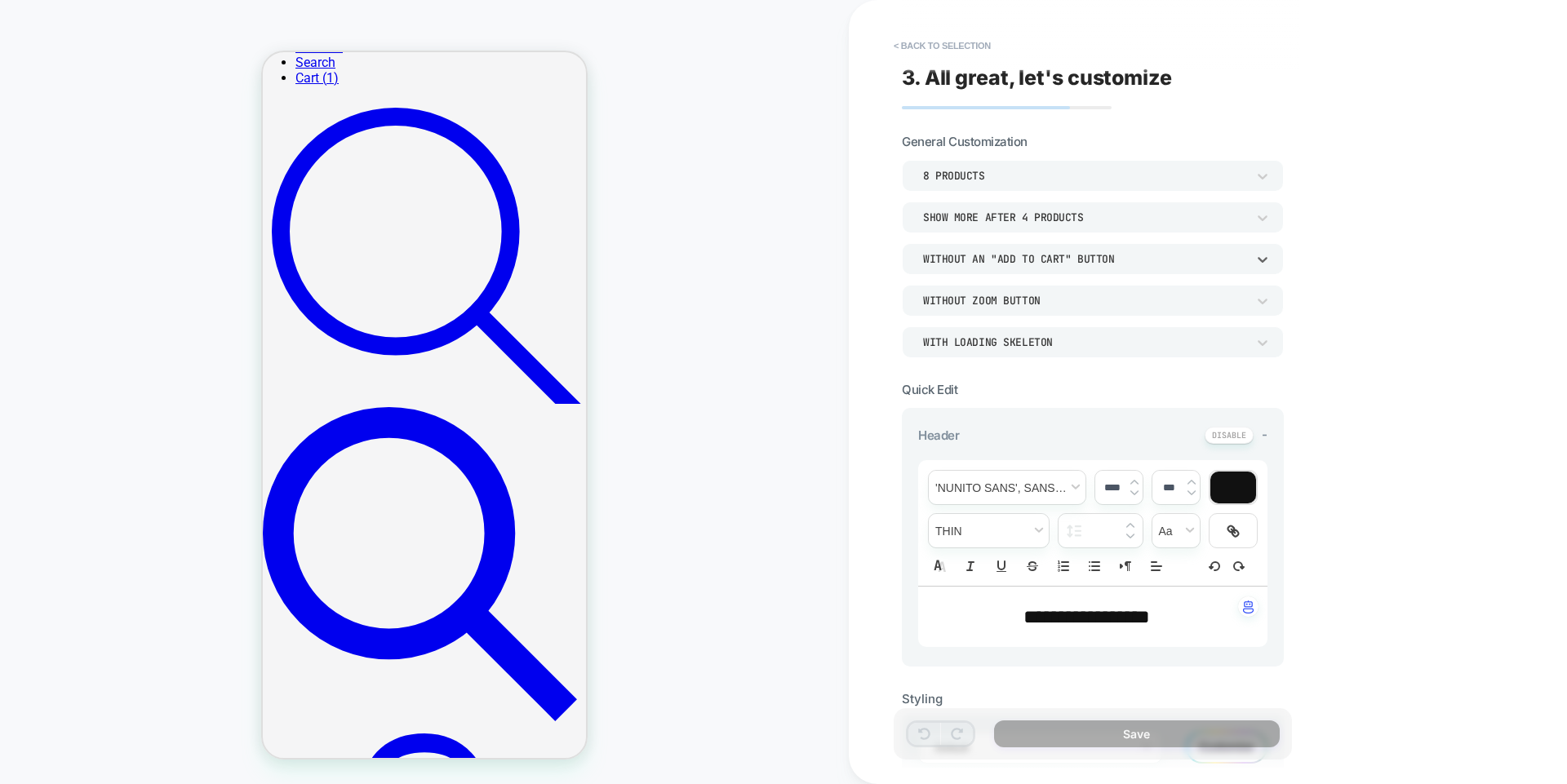 click on "Without an "add to cart" button" at bounding box center (1085, 259) 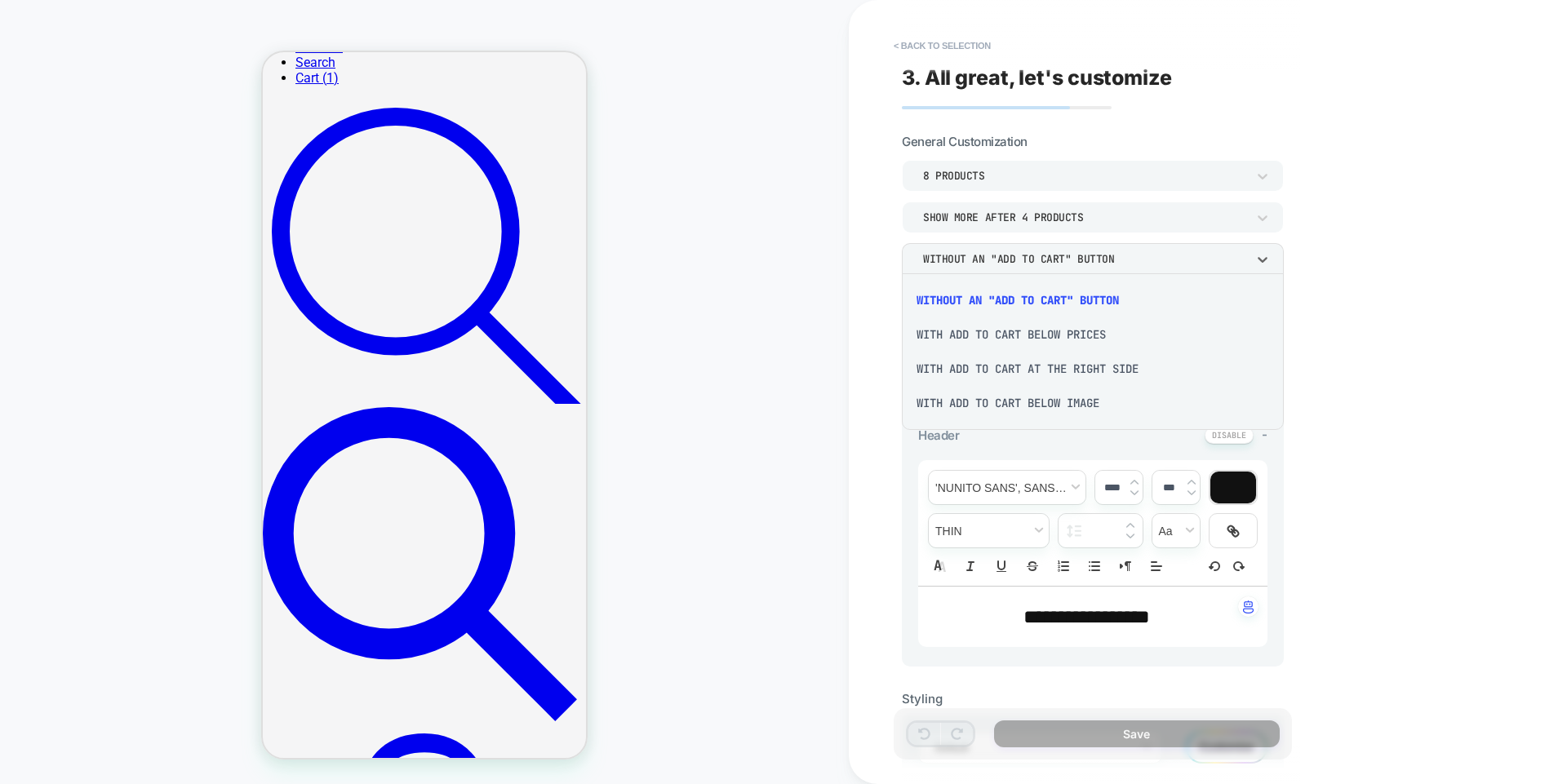 click on "With add to cart below prices" at bounding box center (1093, 334) 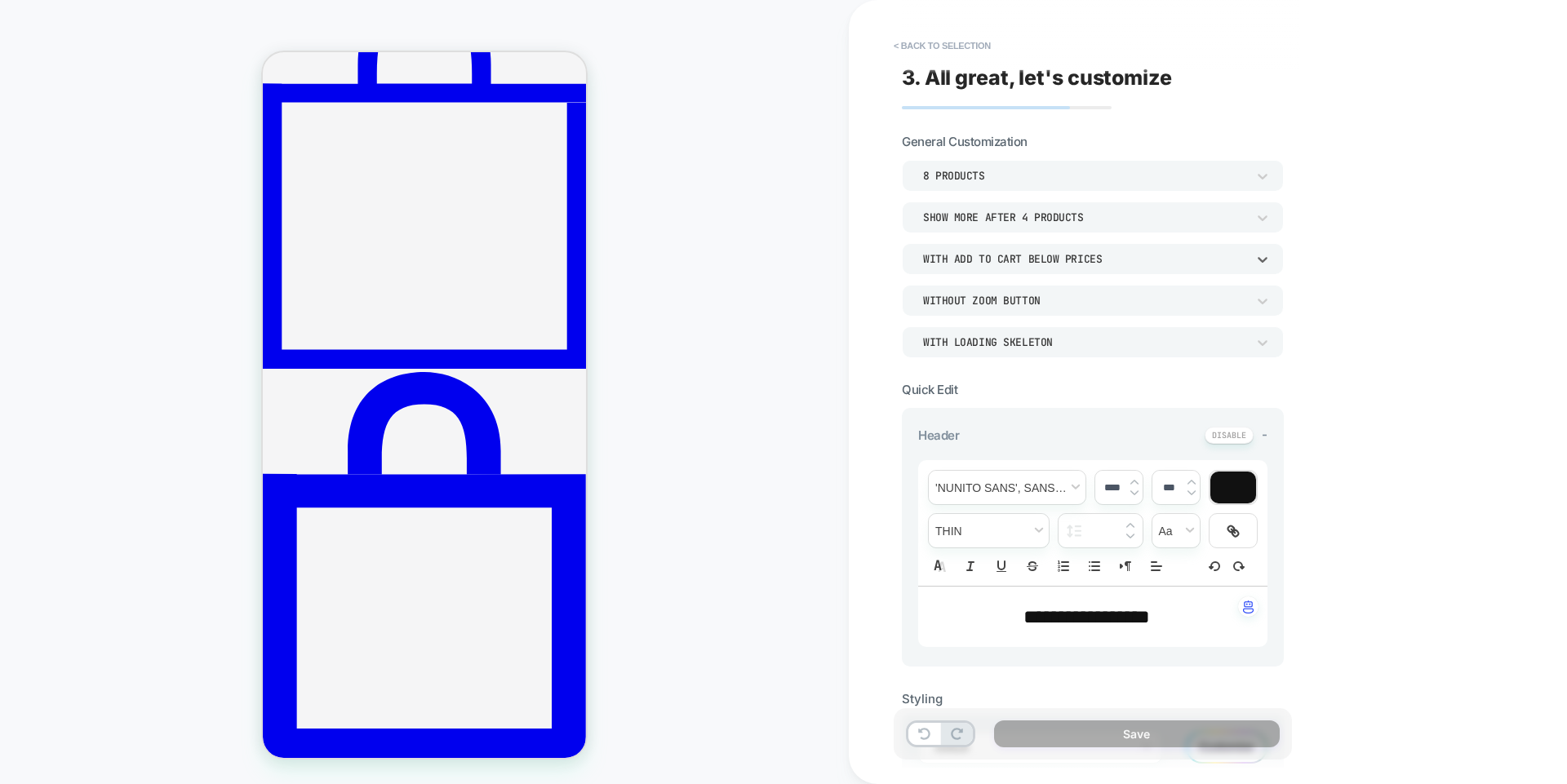 scroll, scrollTop: 3247, scrollLeft: 0, axis: vertical 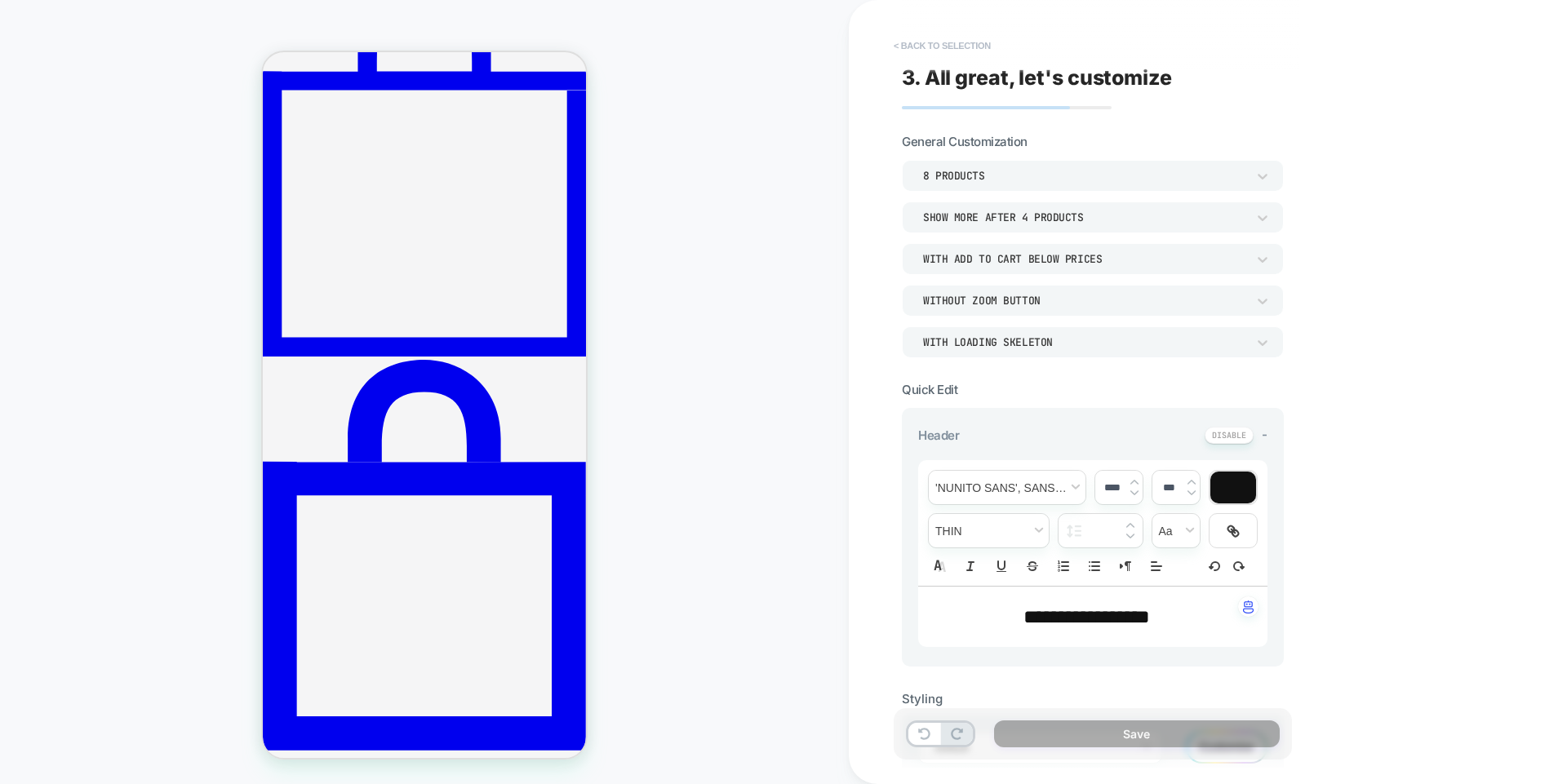 click on "< Back to selection" at bounding box center [942, 46] 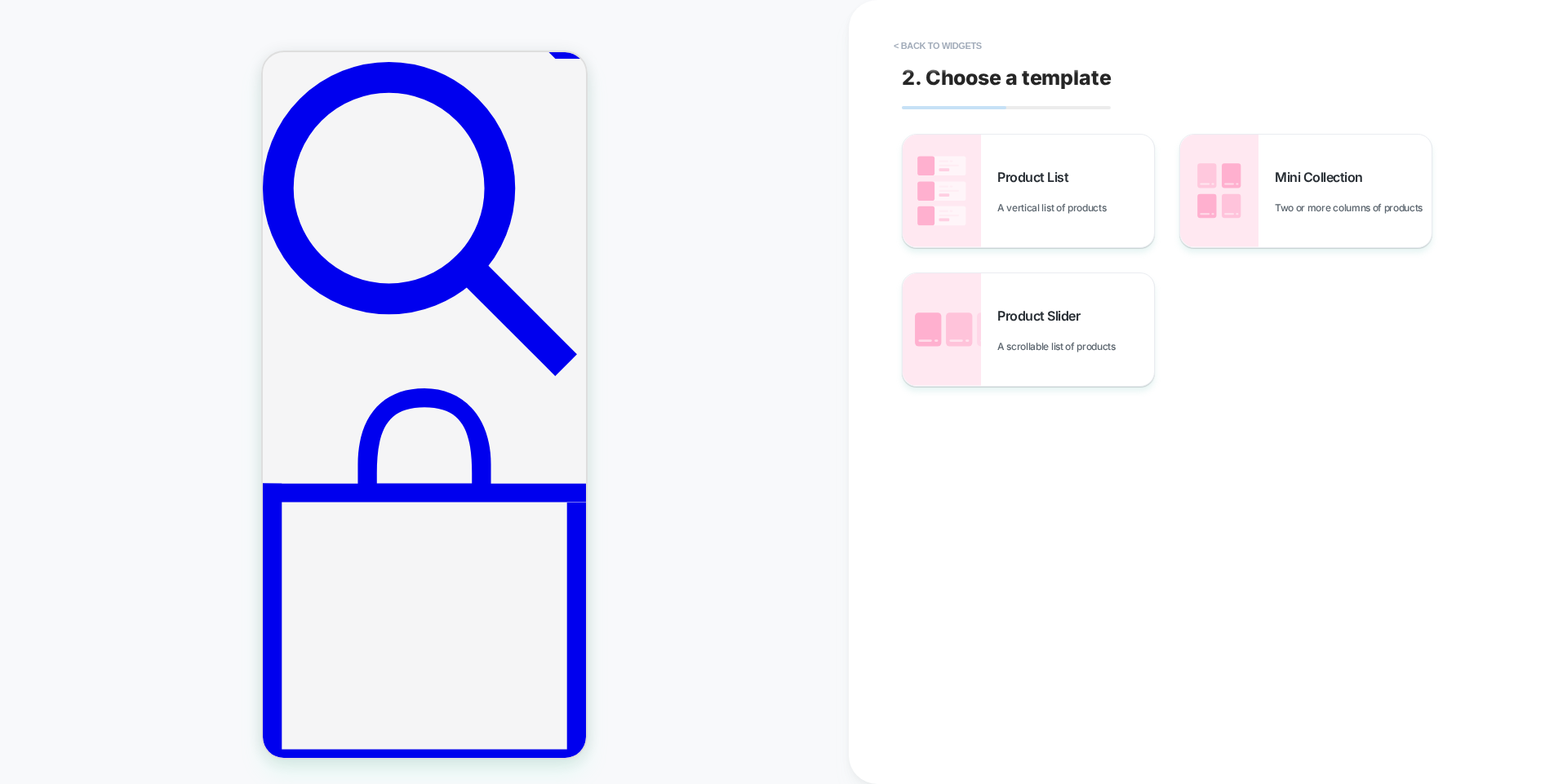click on "< Back to widgets" at bounding box center (938, 46) 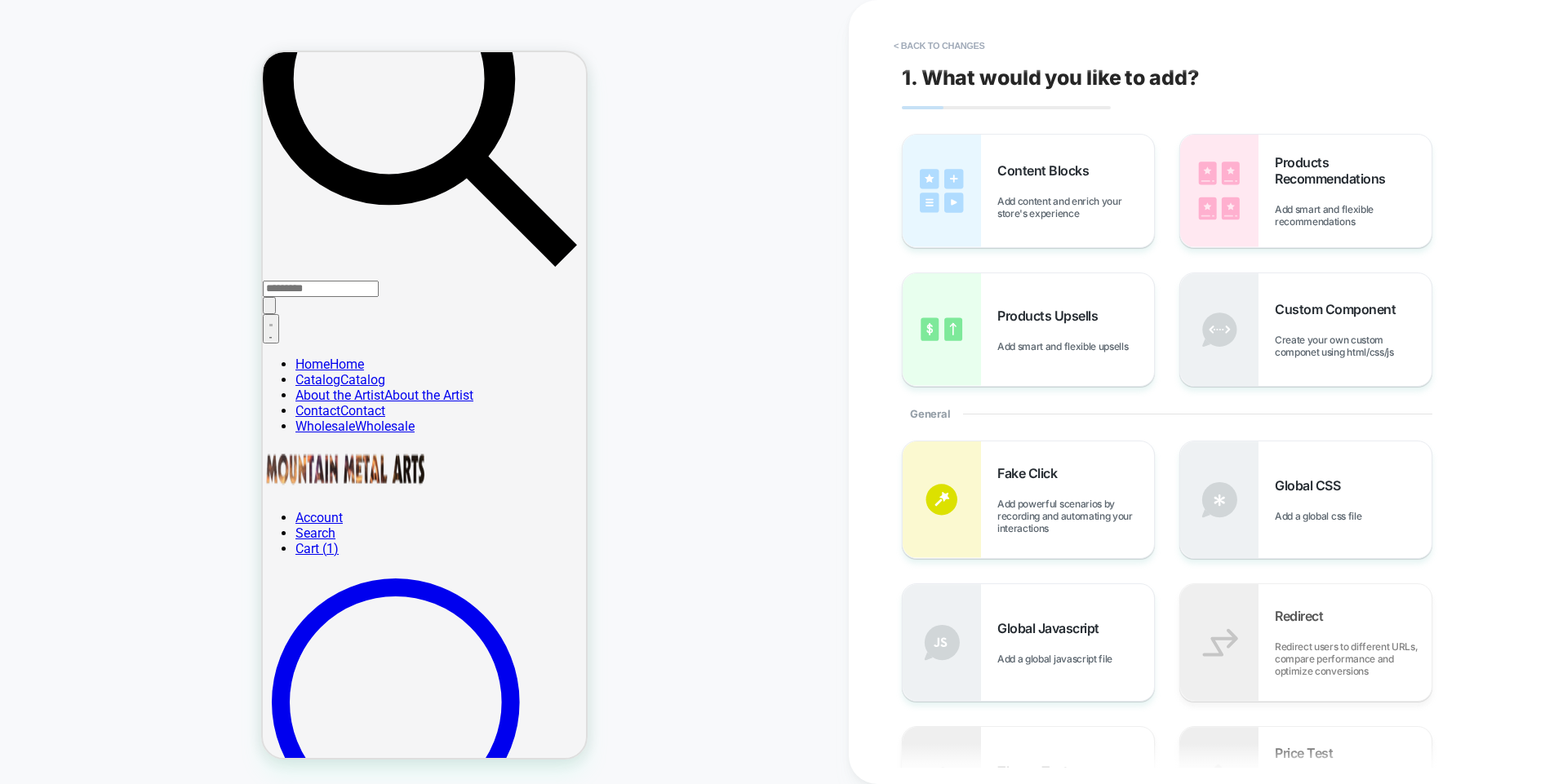 scroll, scrollTop: 2018, scrollLeft: 0, axis: vertical 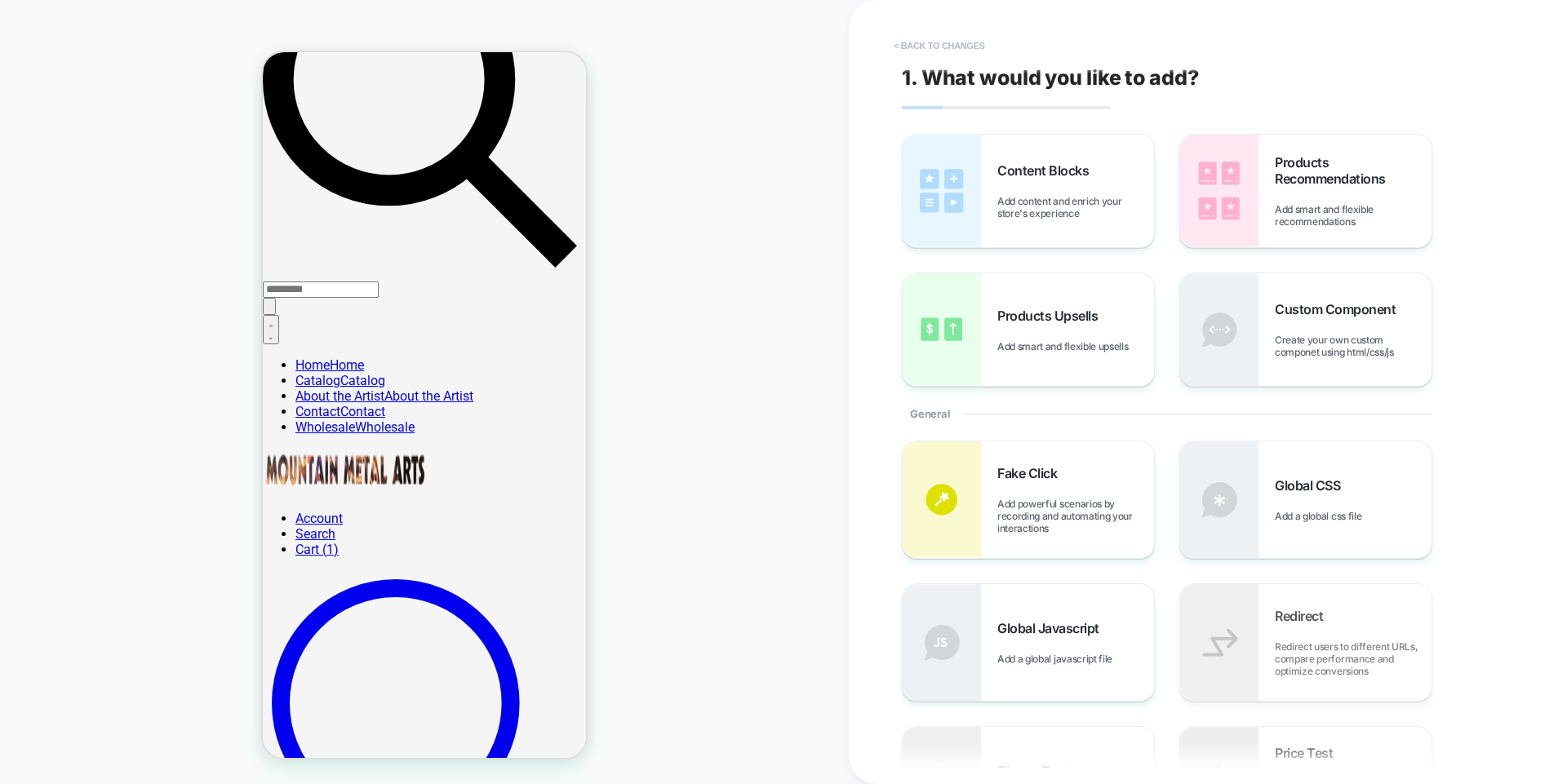 click on "< Back to changes" at bounding box center (939, 46) 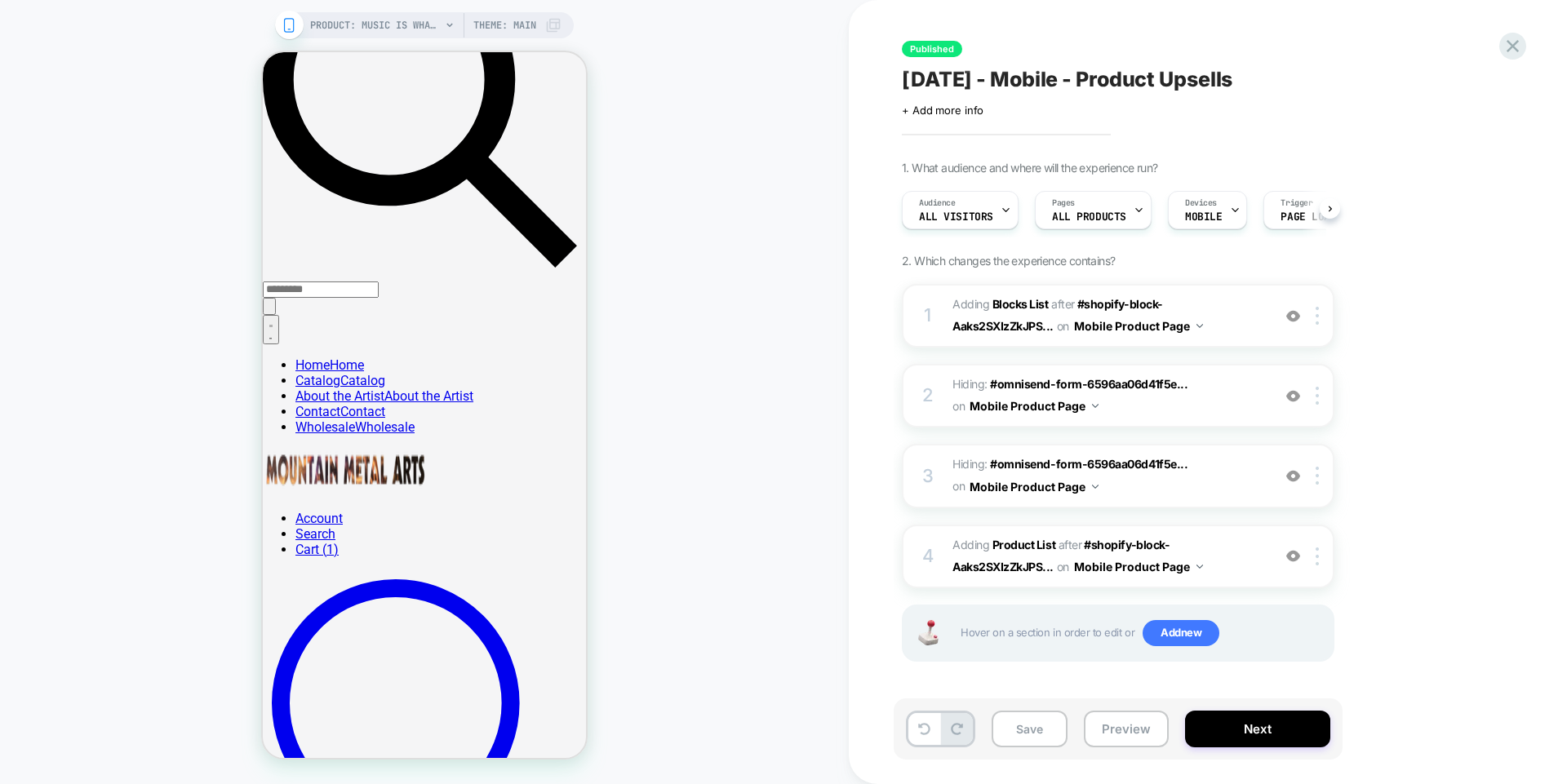 scroll, scrollTop: 0, scrollLeft: 1, axis: horizontal 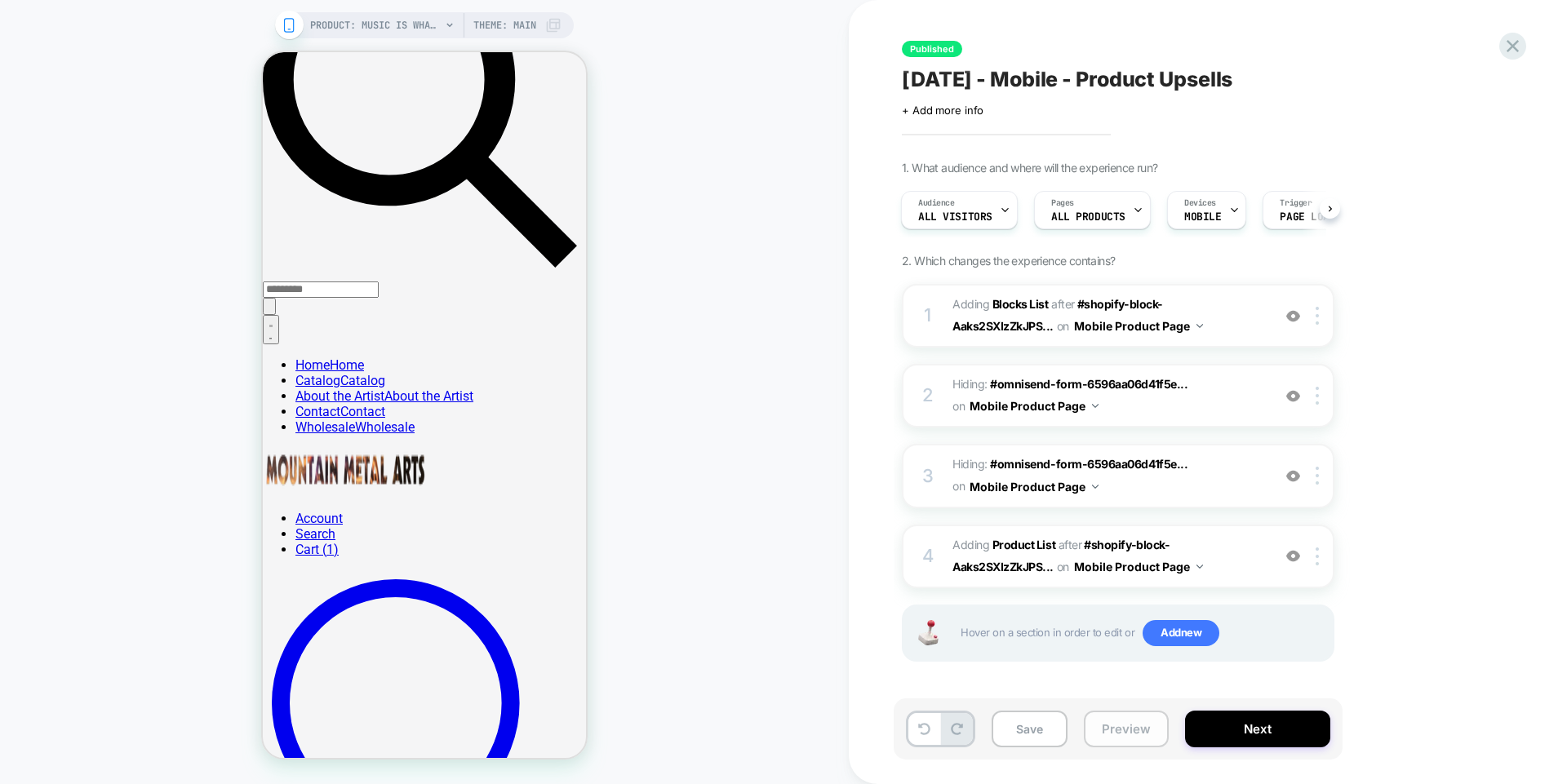 click on "Preview" at bounding box center [1126, 729] 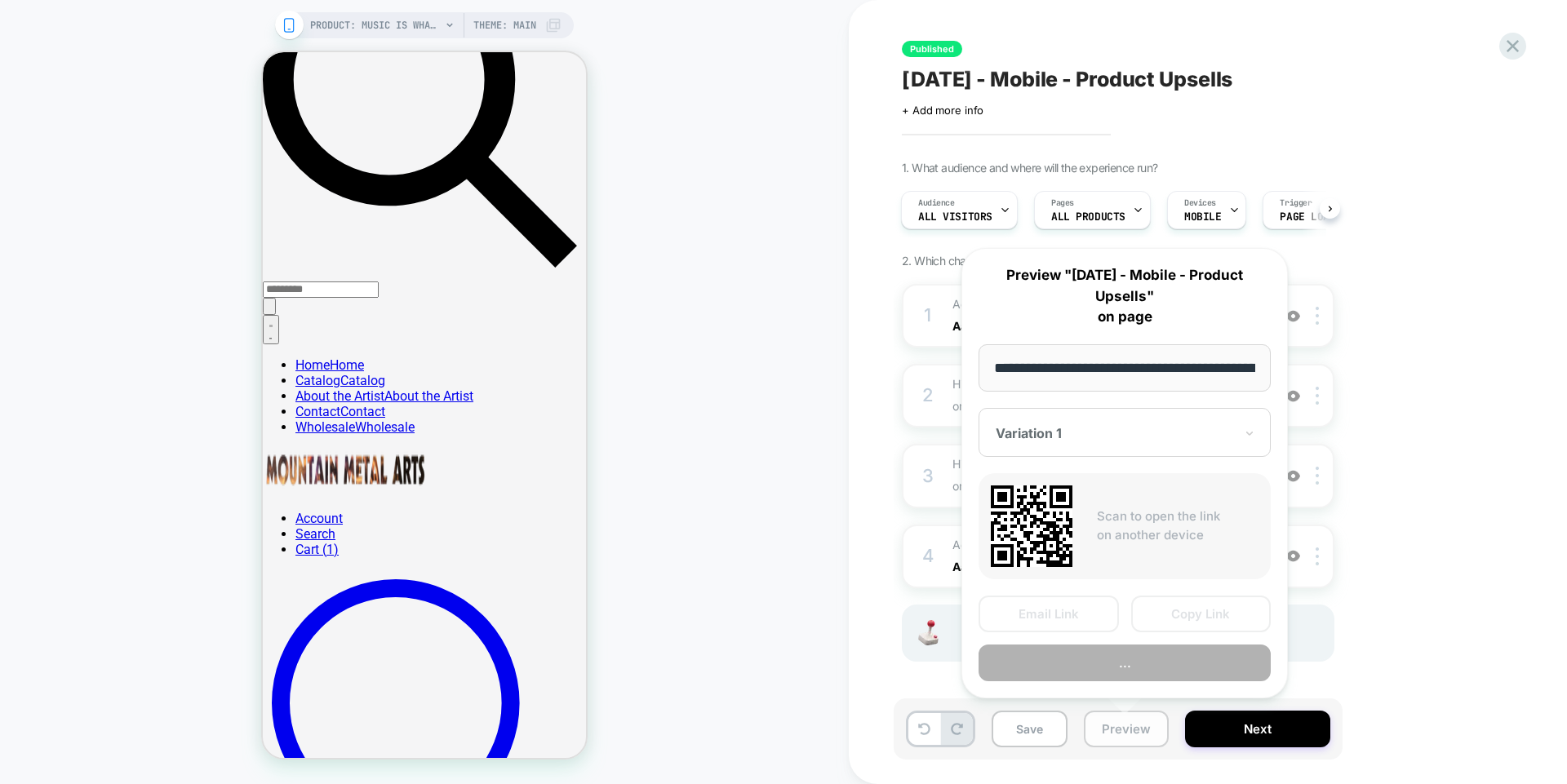 scroll, scrollTop: 0, scrollLeft: 487, axis: horizontal 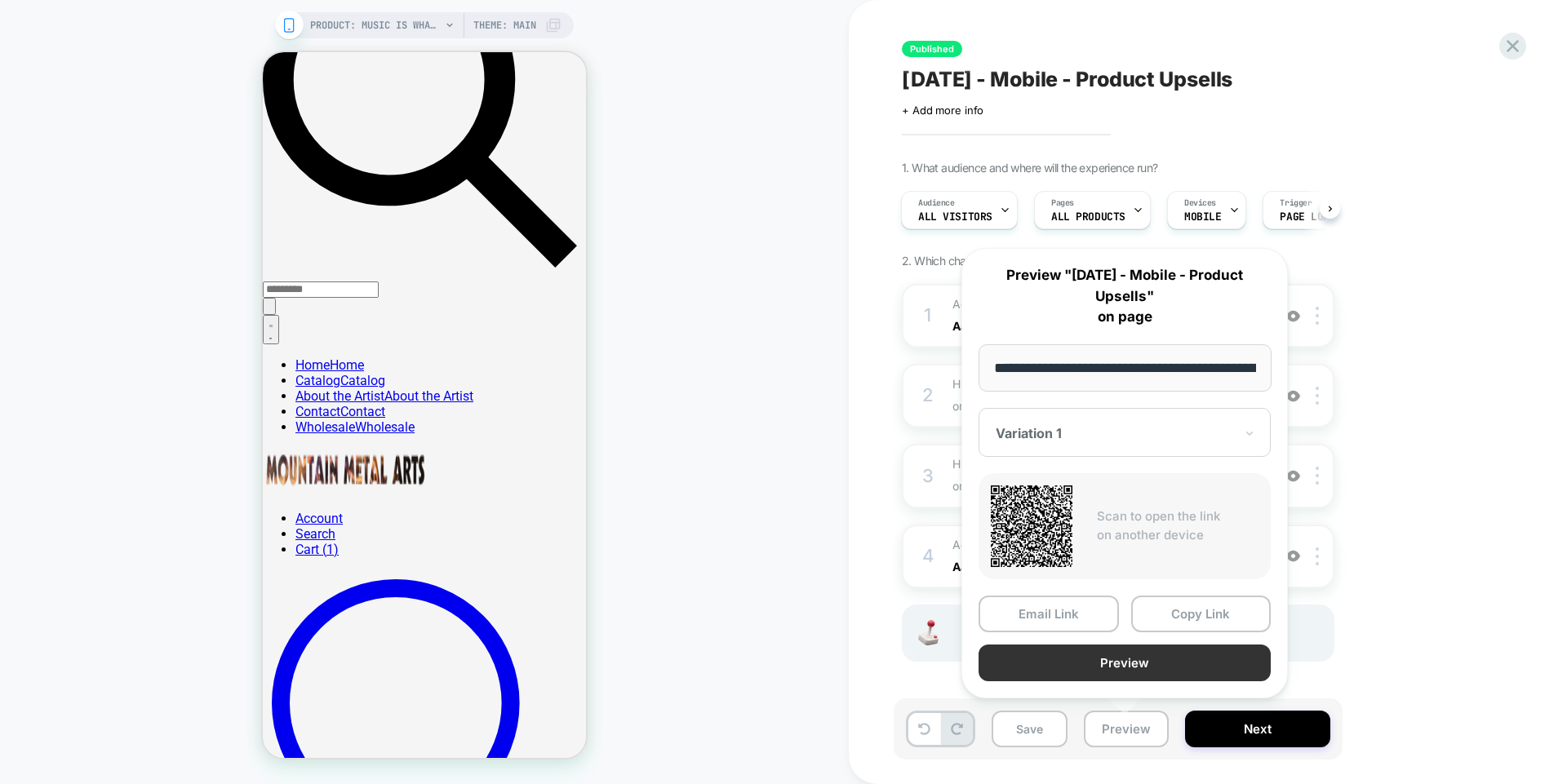 click on "Preview" at bounding box center [1125, 662] 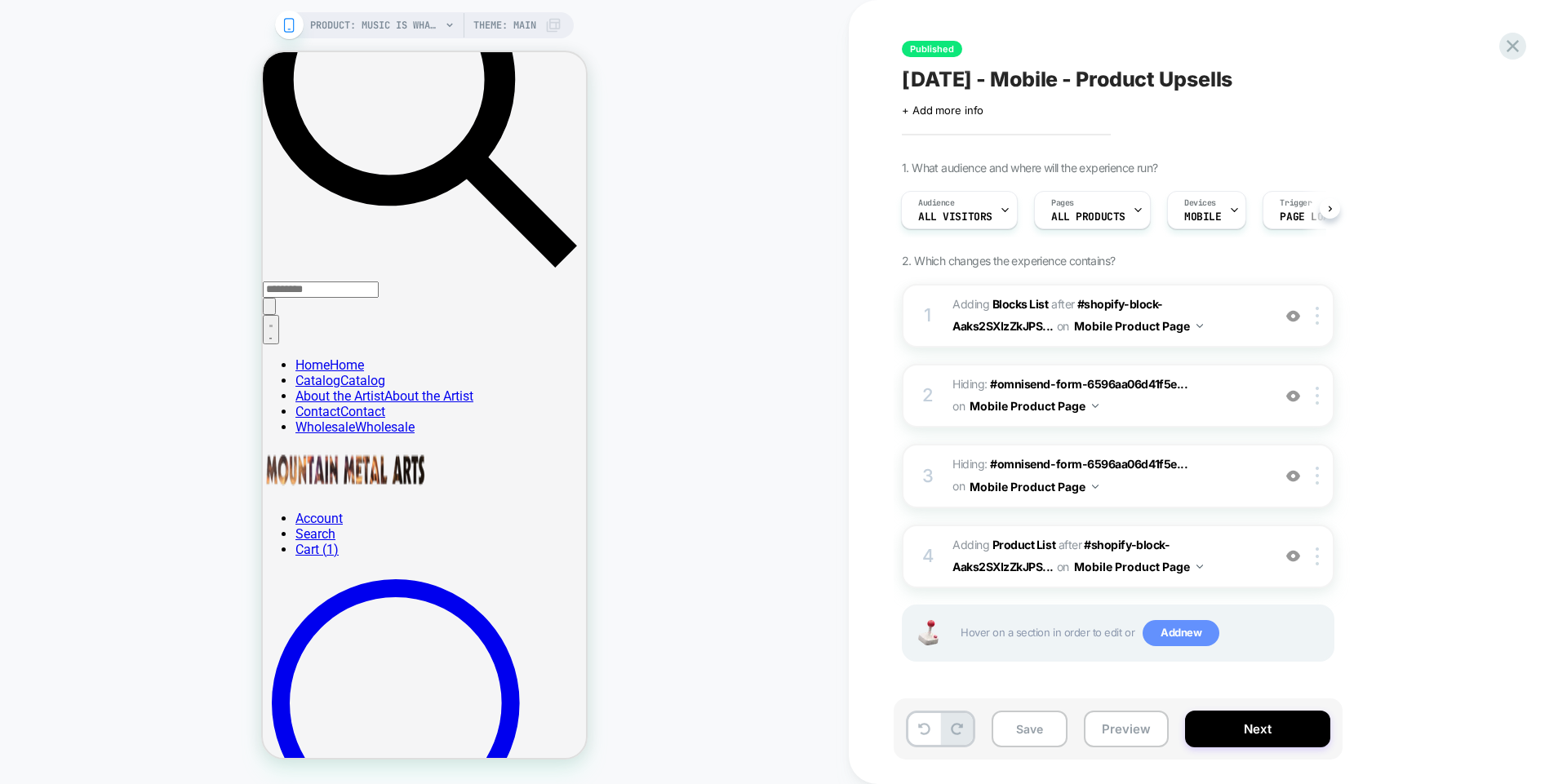 click on "Add  new" at bounding box center (1181, 633) 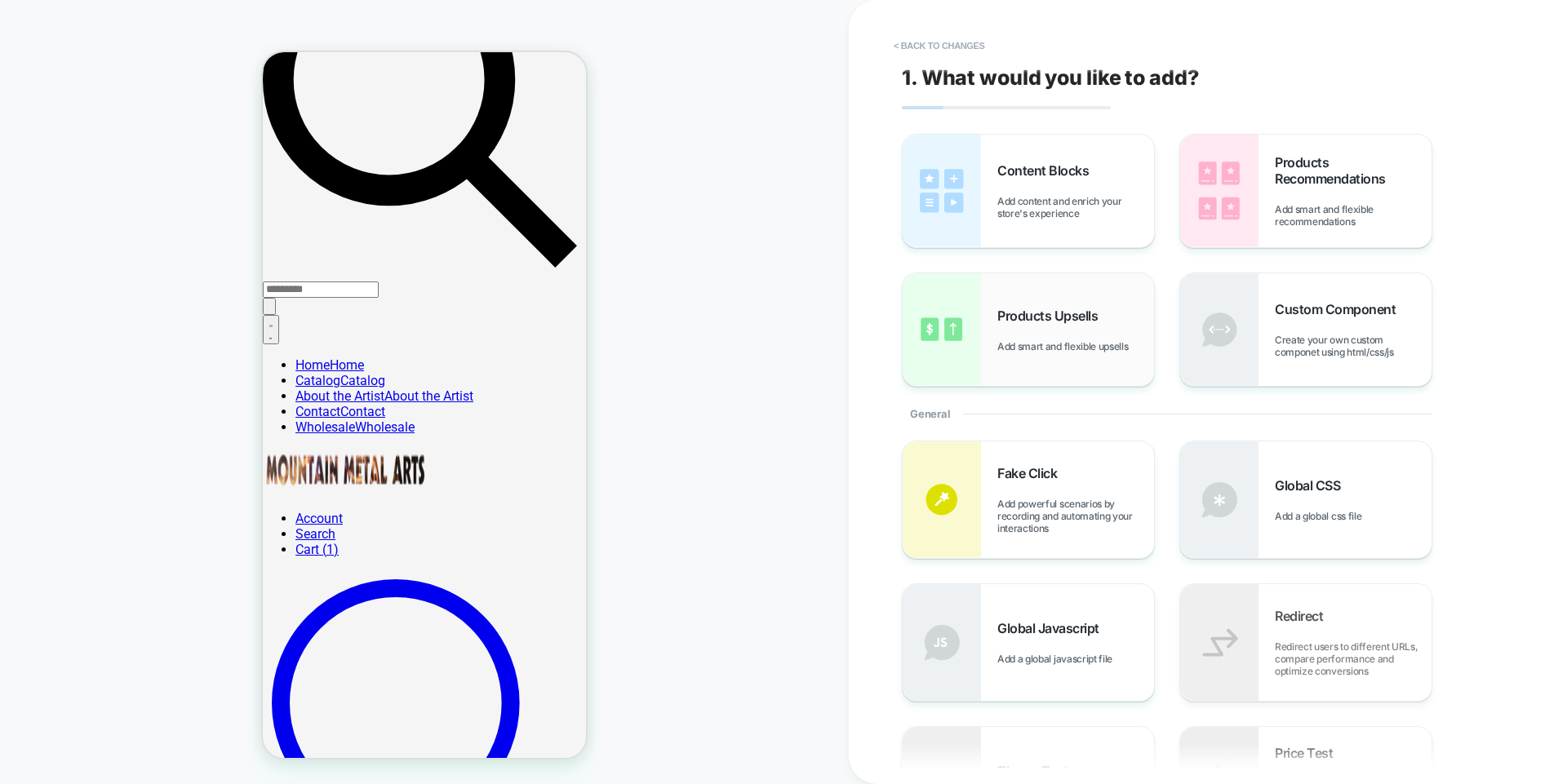click on "Products Upsells Add smart and flexible upsells" at bounding box center (1076, 330) 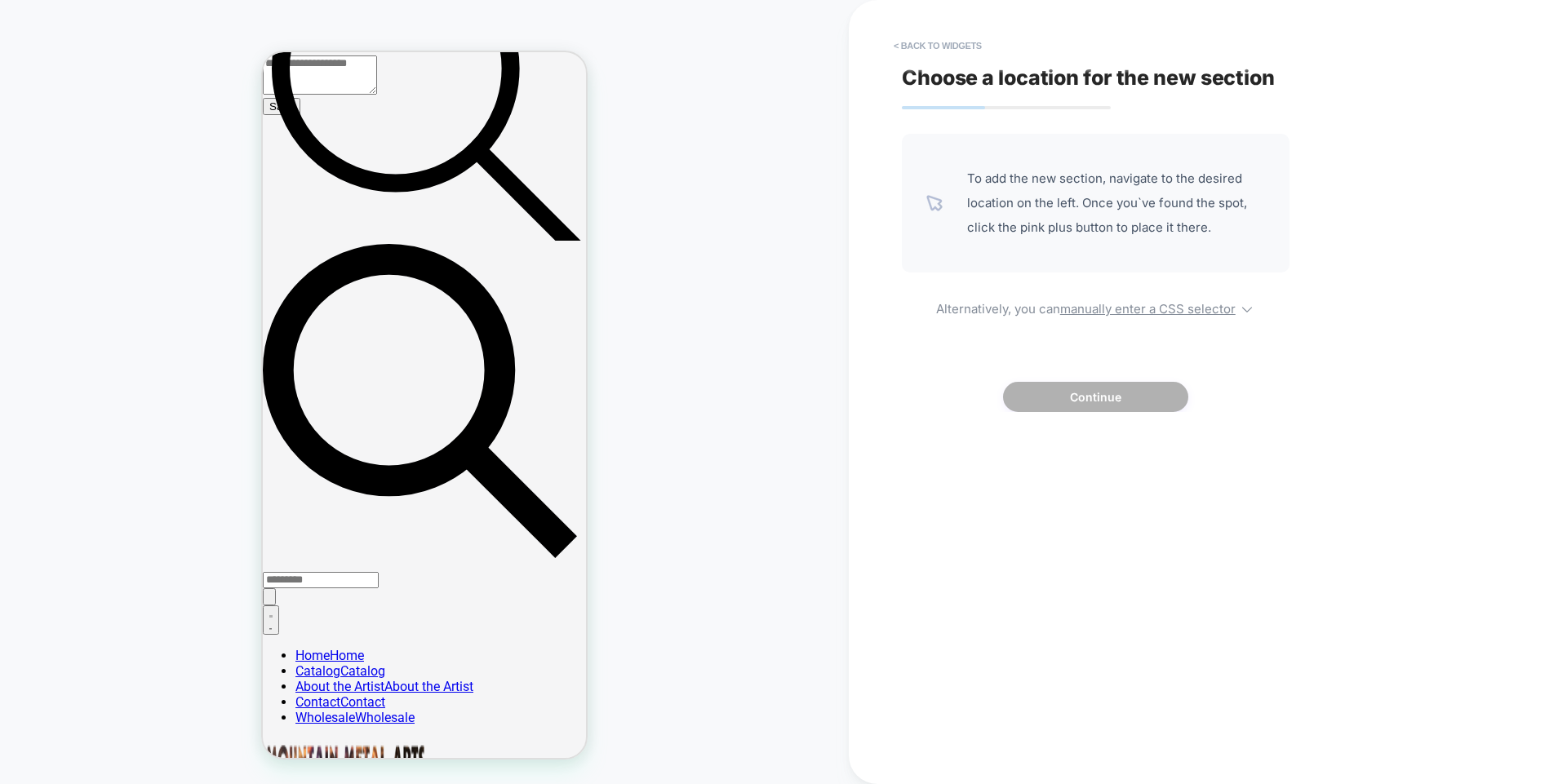 scroll, scrollTop: 2018, scrollLeft: 0, axis: vertical 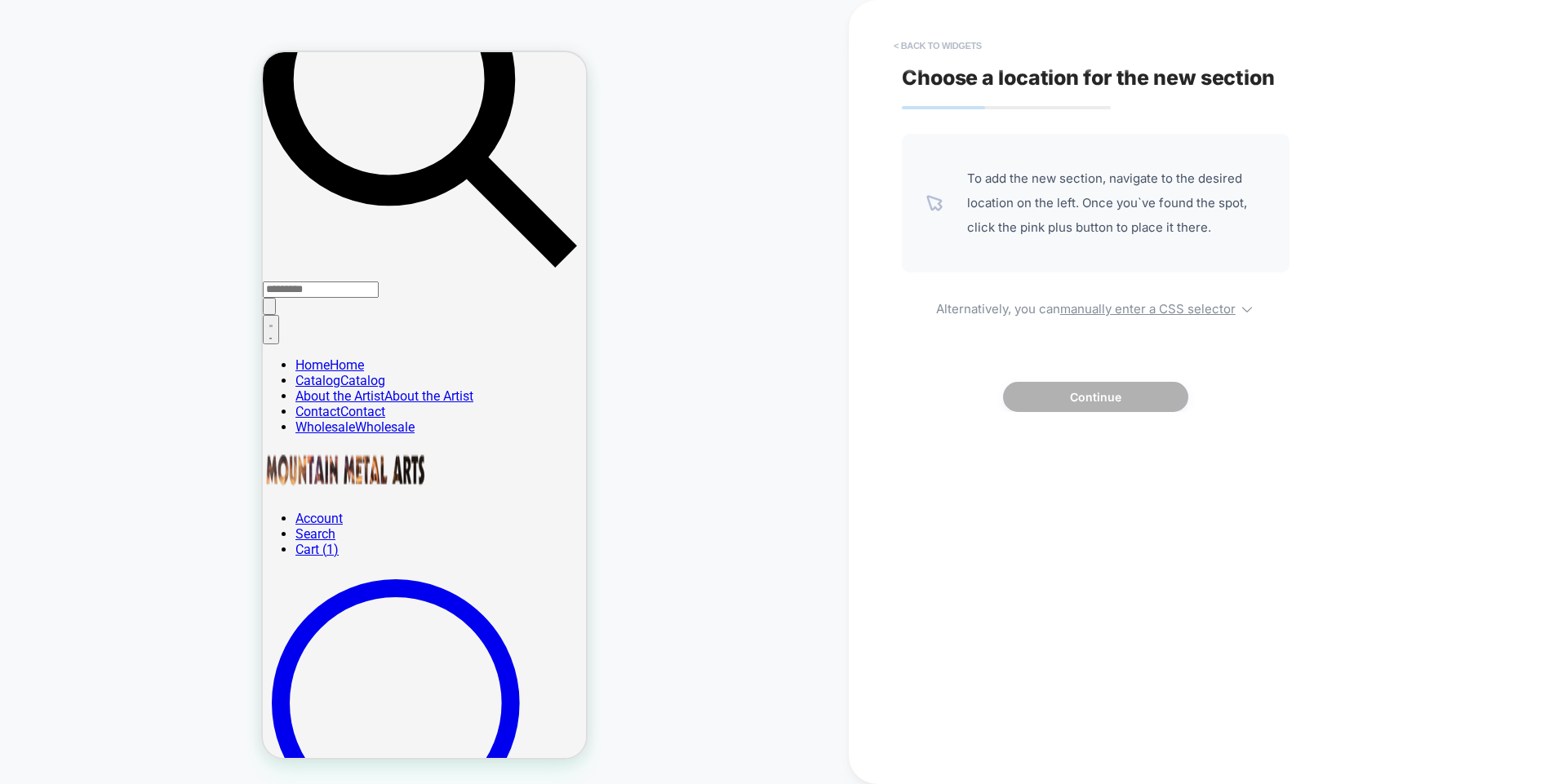 click on "< Back to widgets" at bounding box center (938, 46) 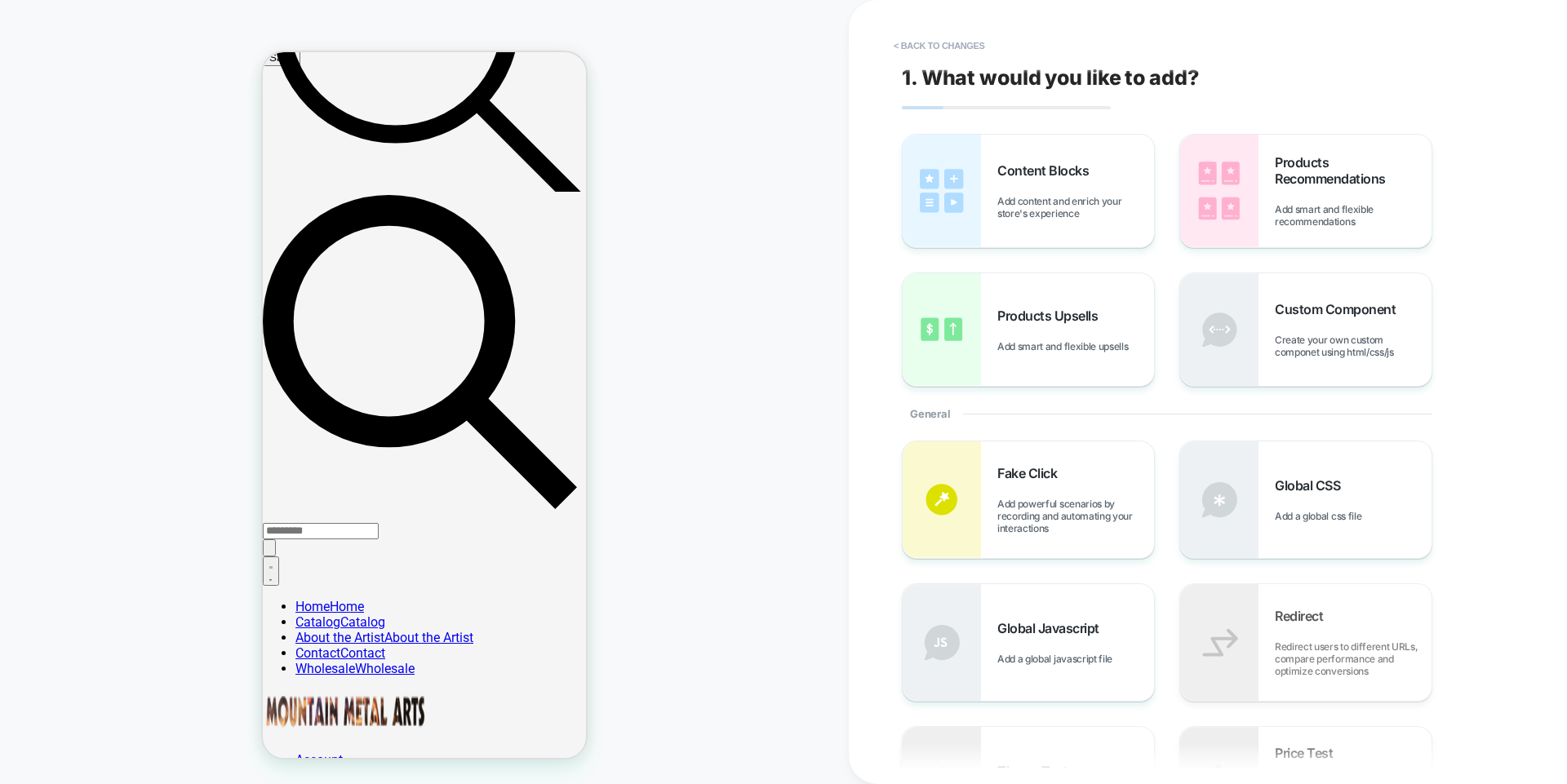 scroll, scrollTop: 1774, scrollLeft: 0, axis: vertical 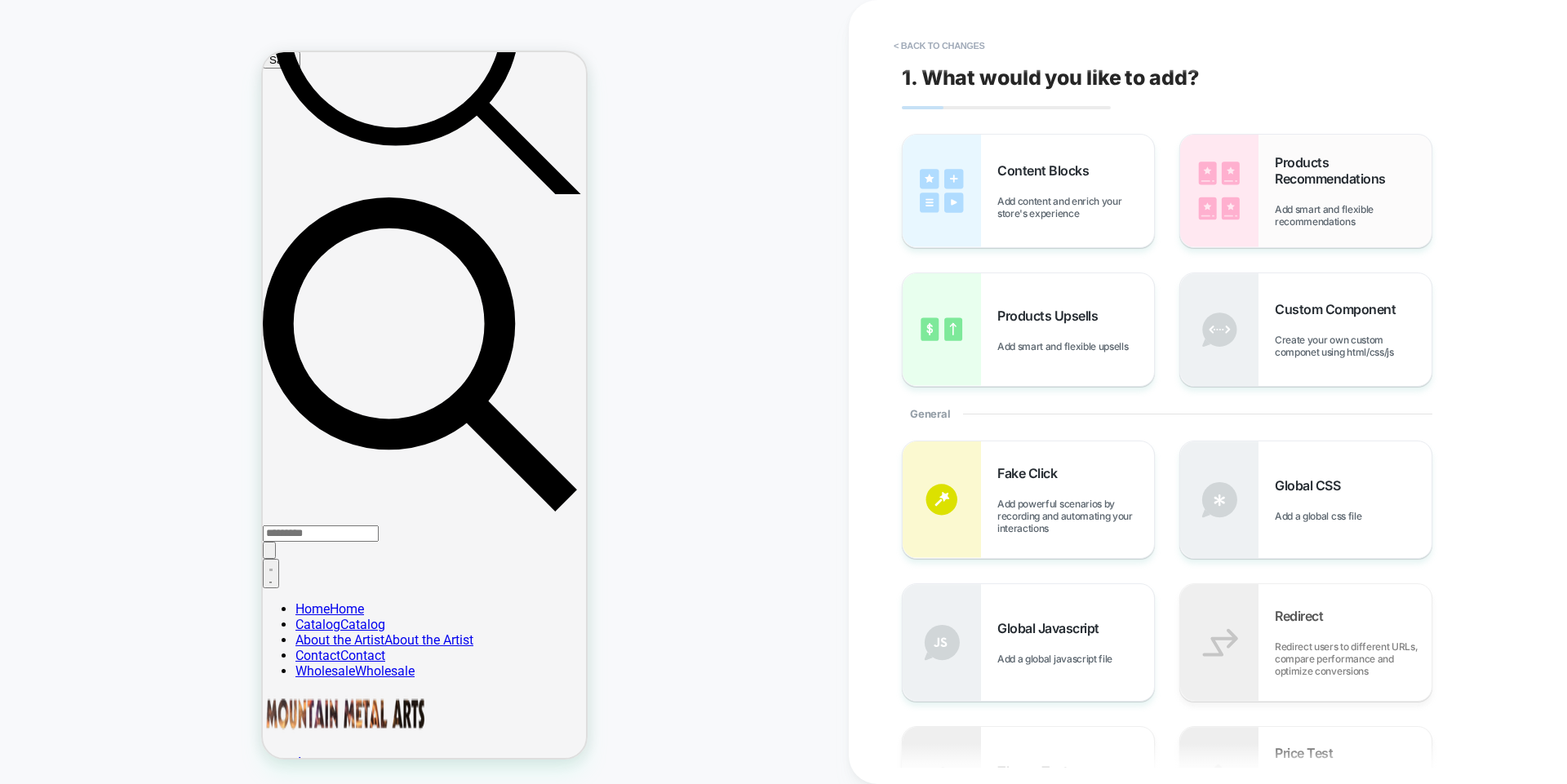 click on "Products Recommendations Add smart and flexible recommendations" at bounding box center (1306, 191) 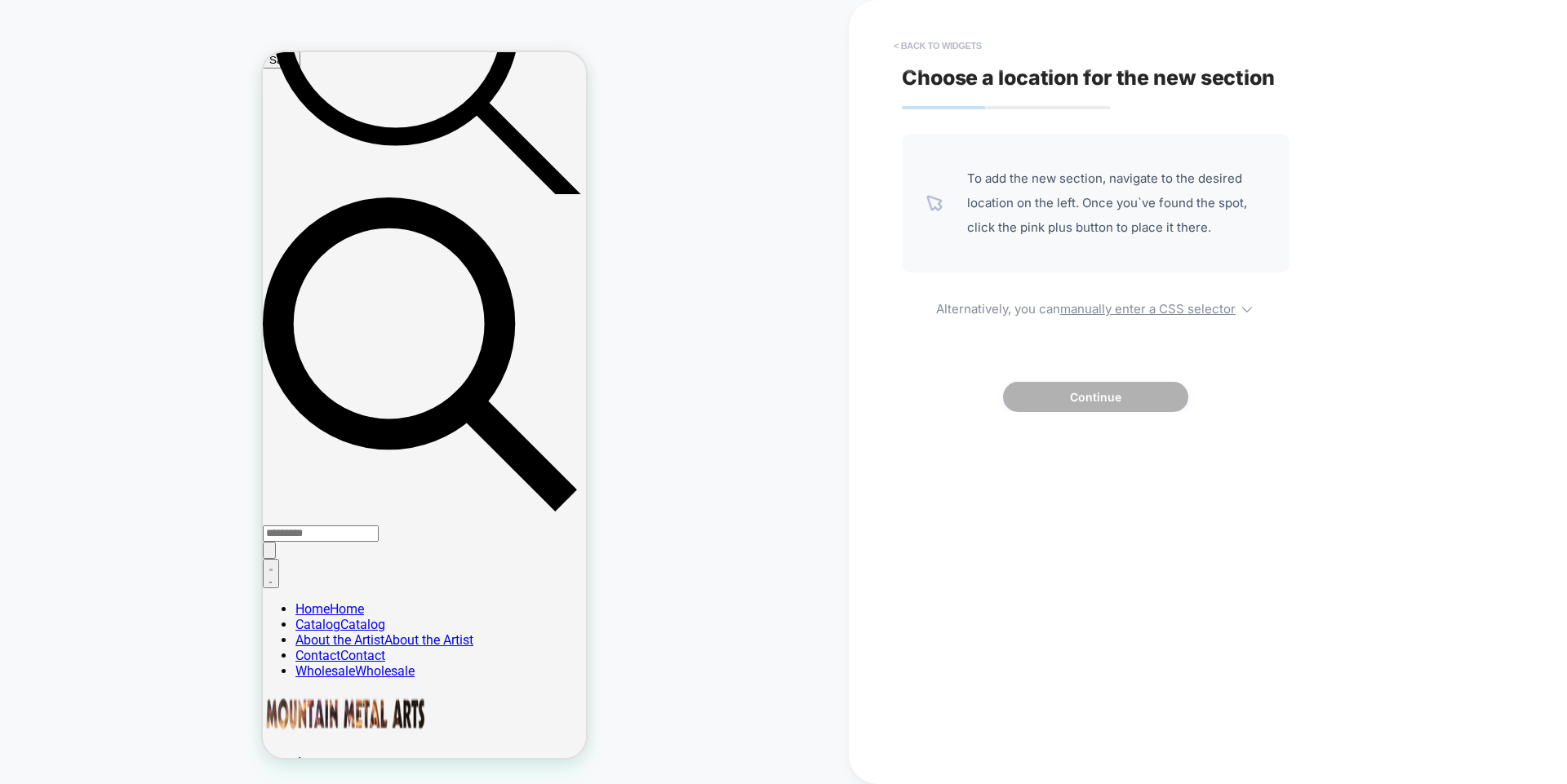 click on "< Back to widgets" at bounding box center [938, 46] 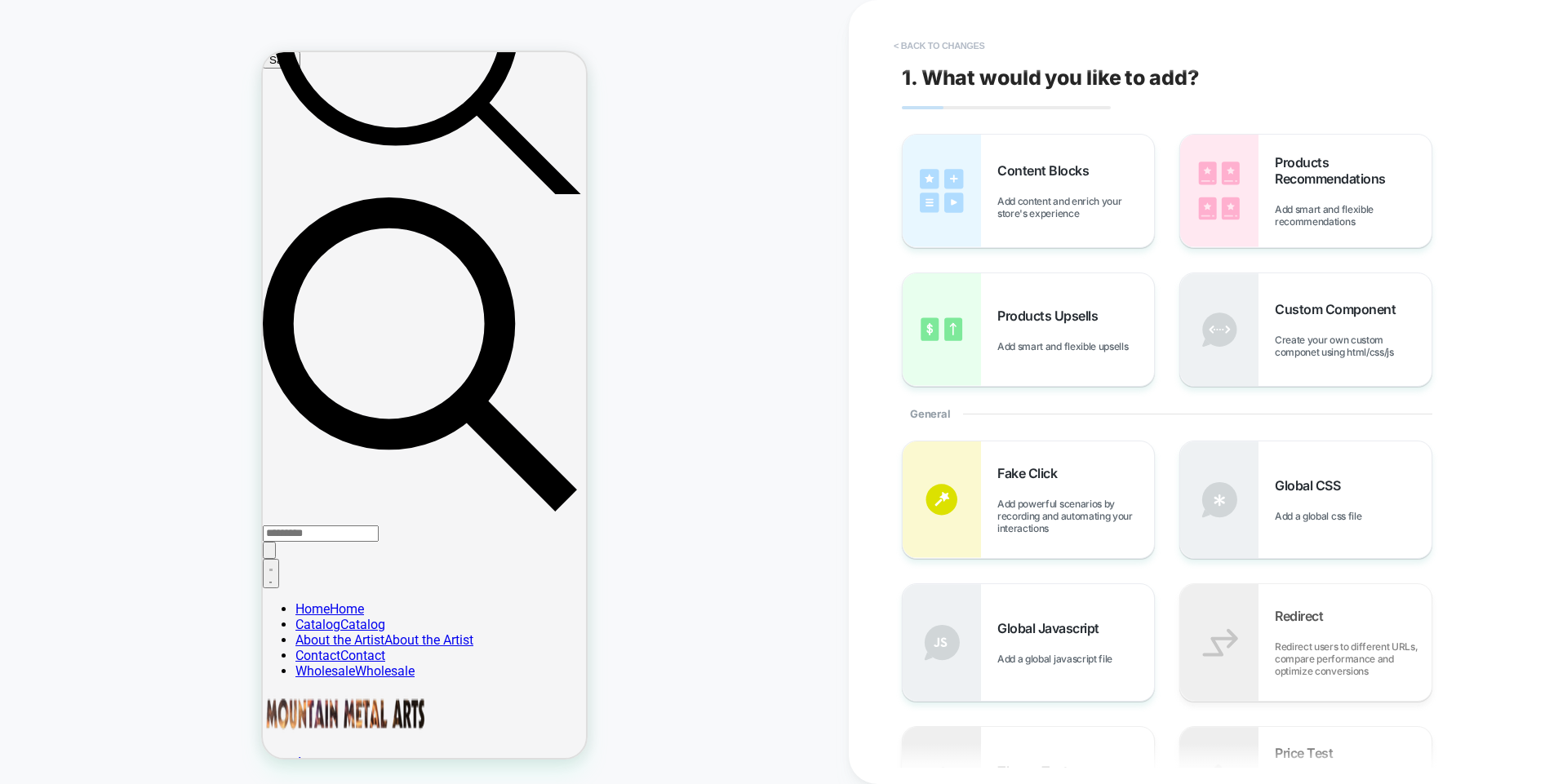 click on "< Back to changes" at bounding box center (939, 46) 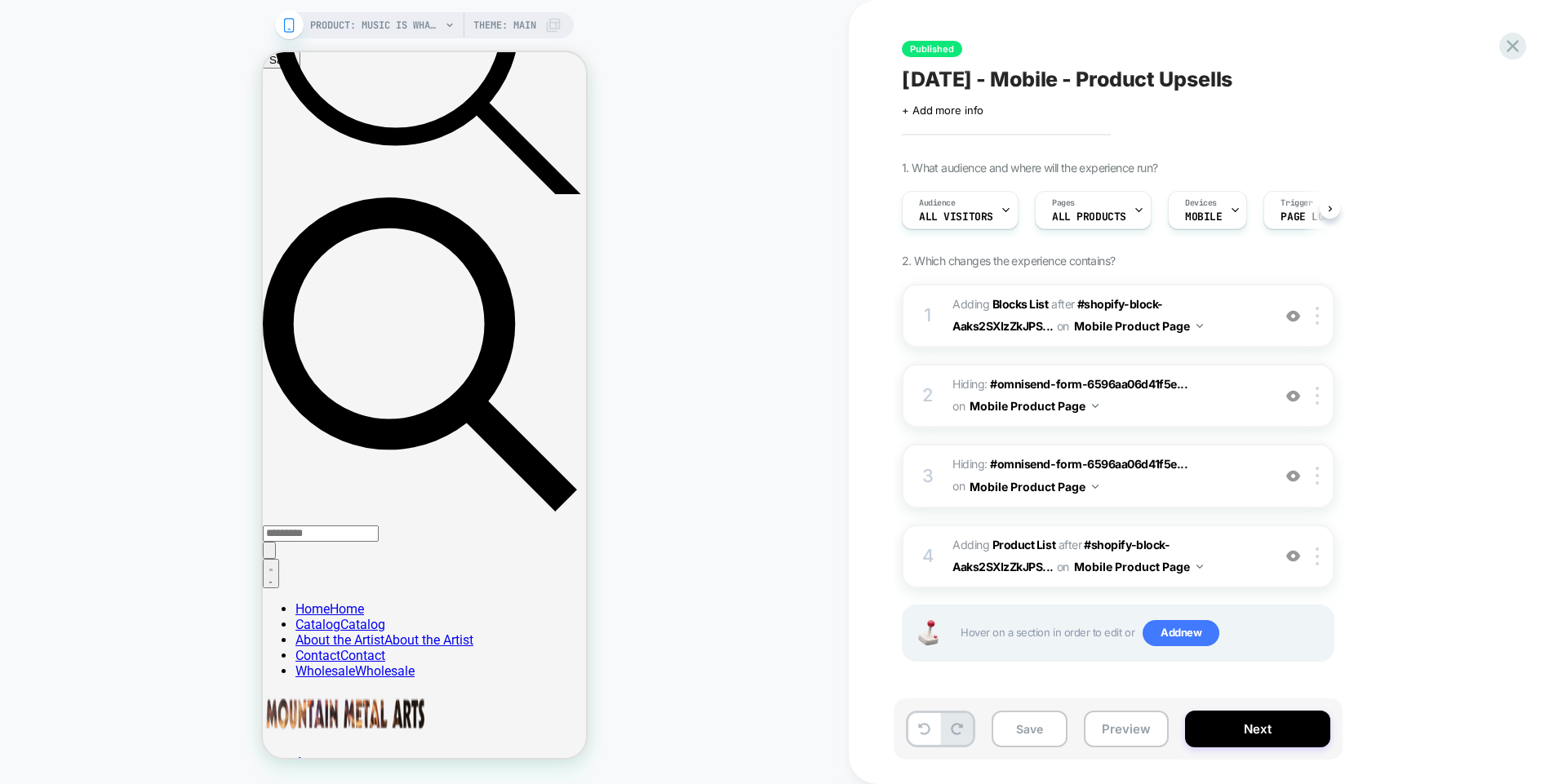 scroll, scrollTop: 0, scrollLeft: 1, axis: horizontal 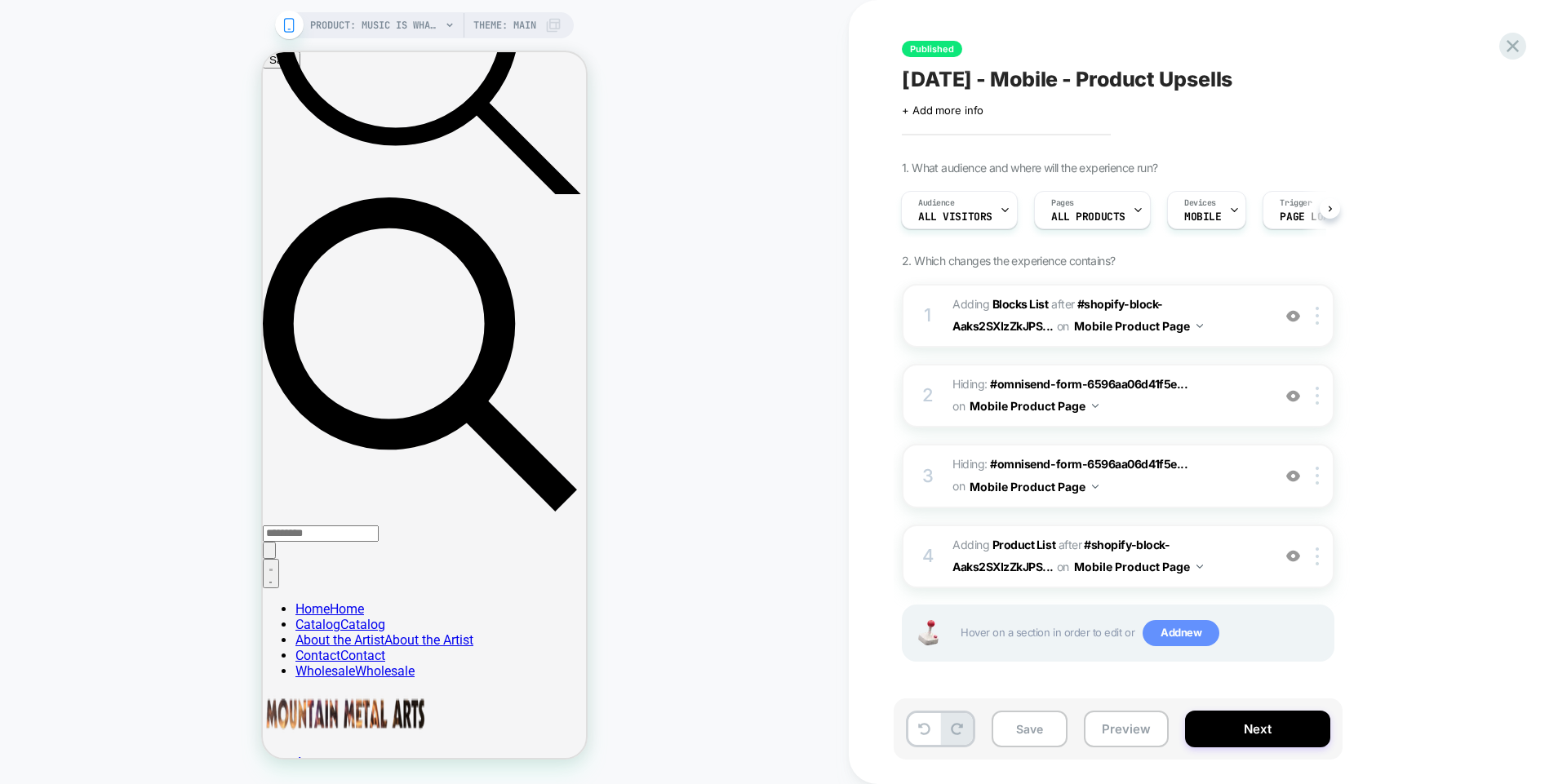 click on "Add  new" at bounding box center (1181, 633) 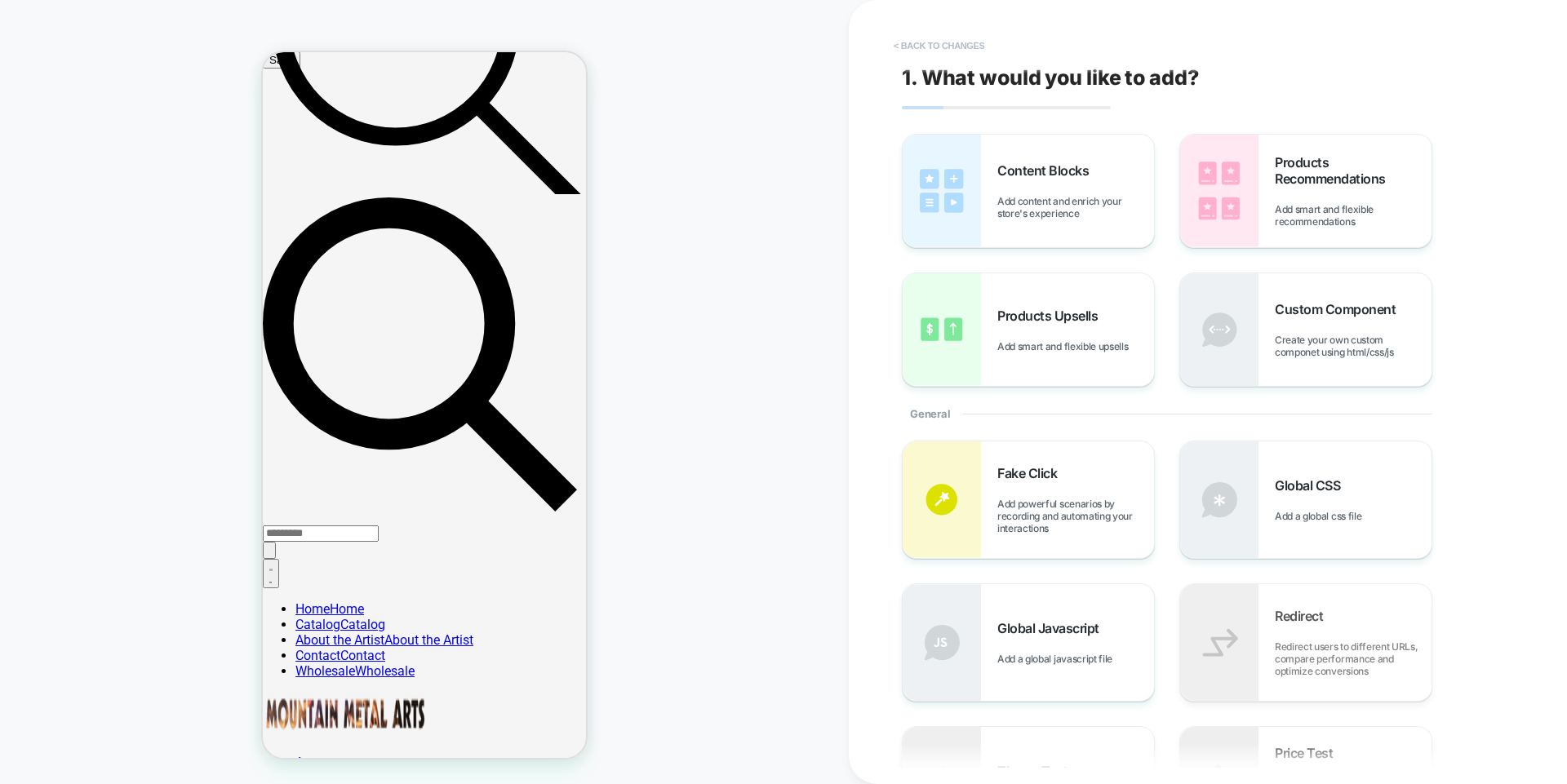 click on "< Back to changes" at bounding box center (939, 46) 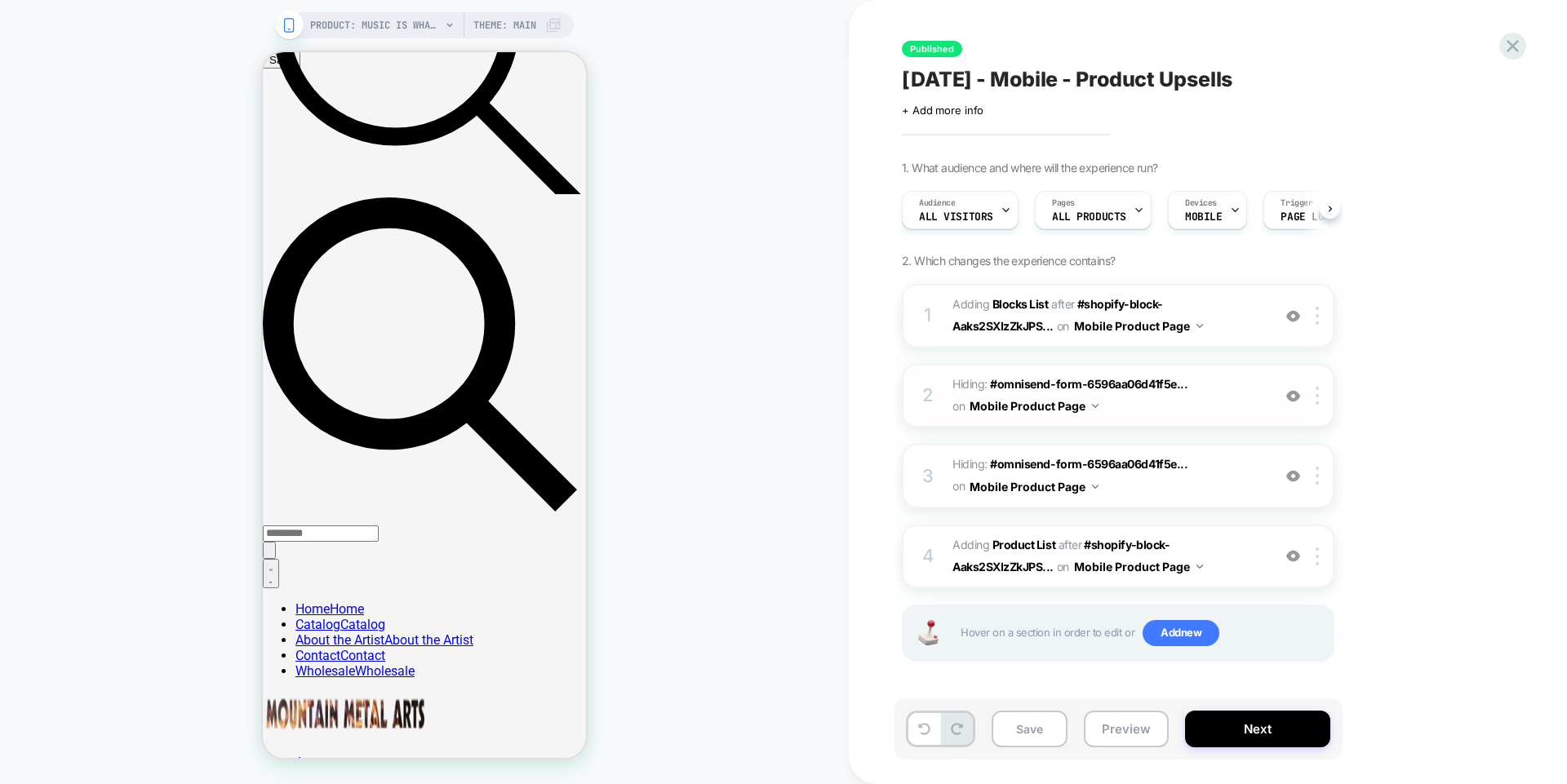 scroll, scrollTop: 0, scrollLeft: 1, axis: horizontal 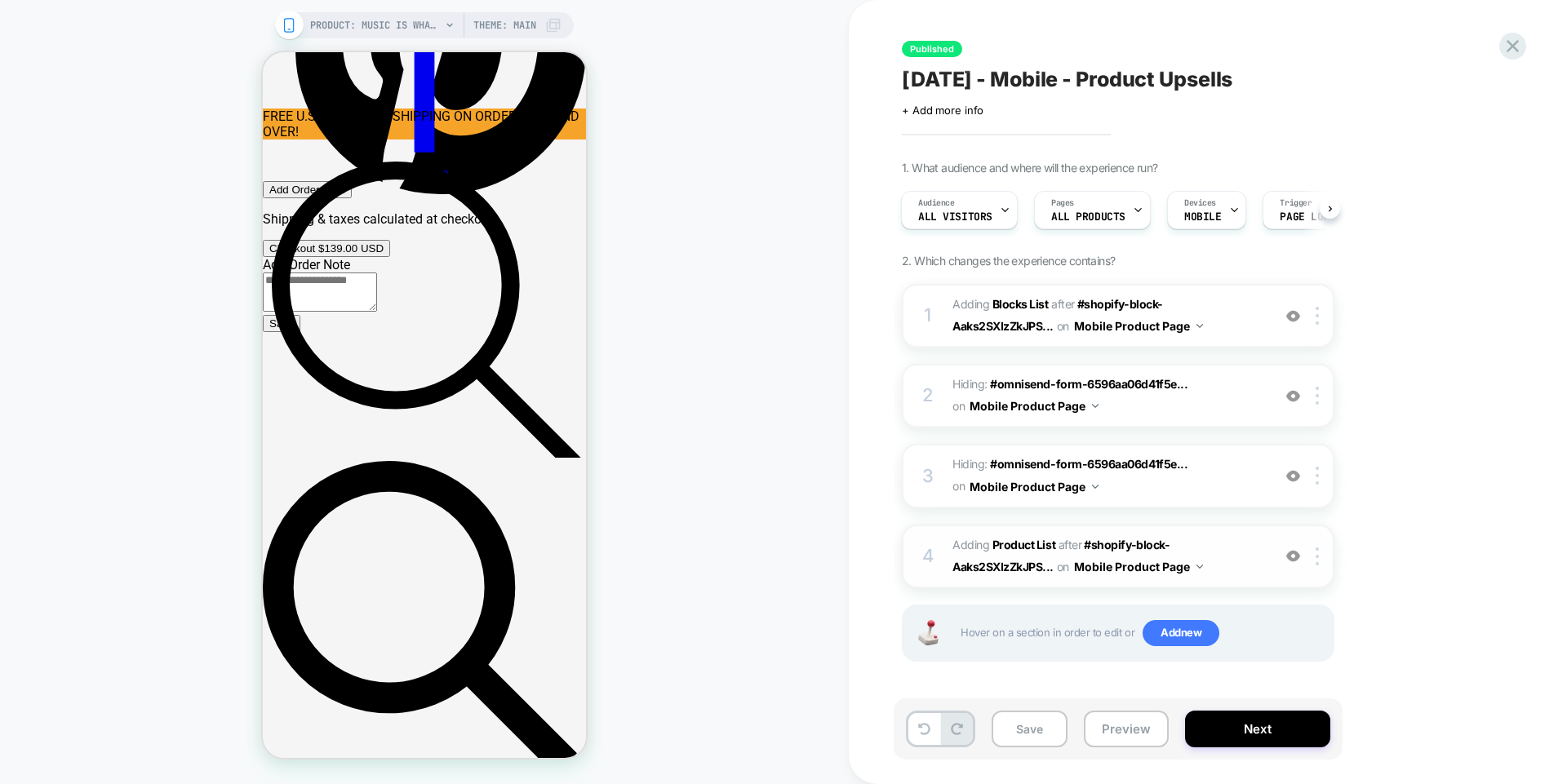 click at bounding box center [1293, 556] 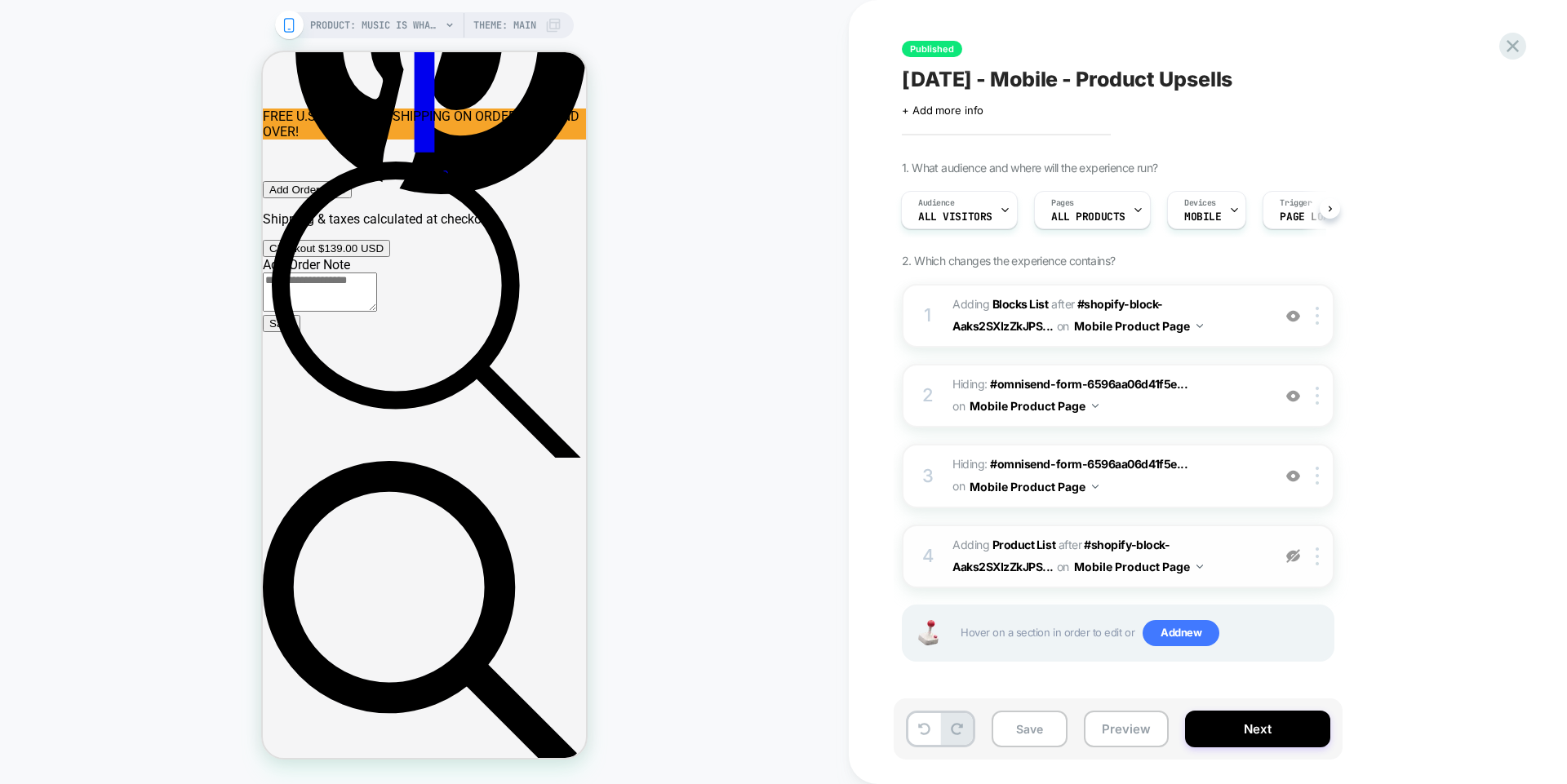 click at bounding box center (1293, 556) 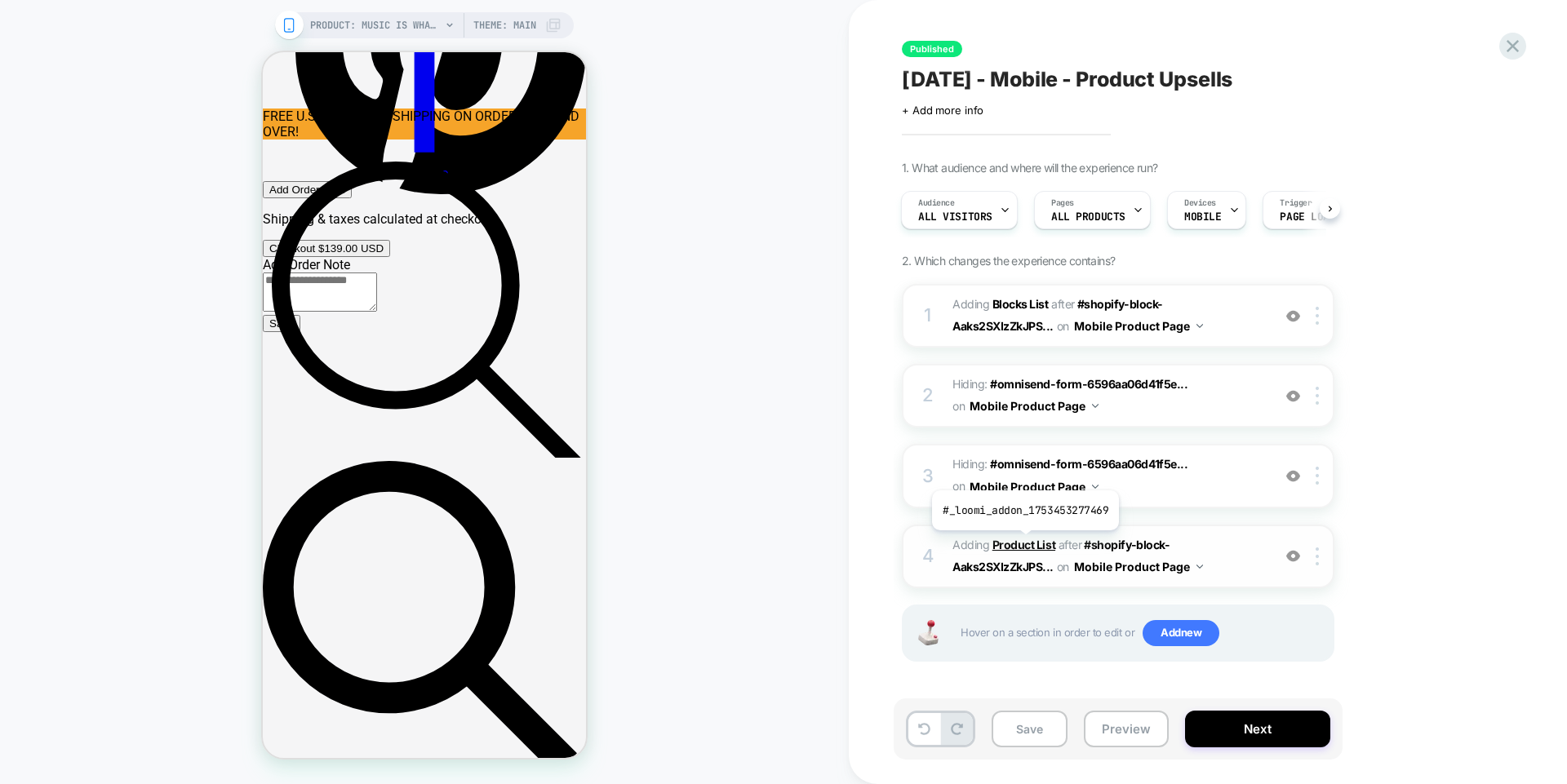 click on "Product List" at bounding box center [1023, 544] 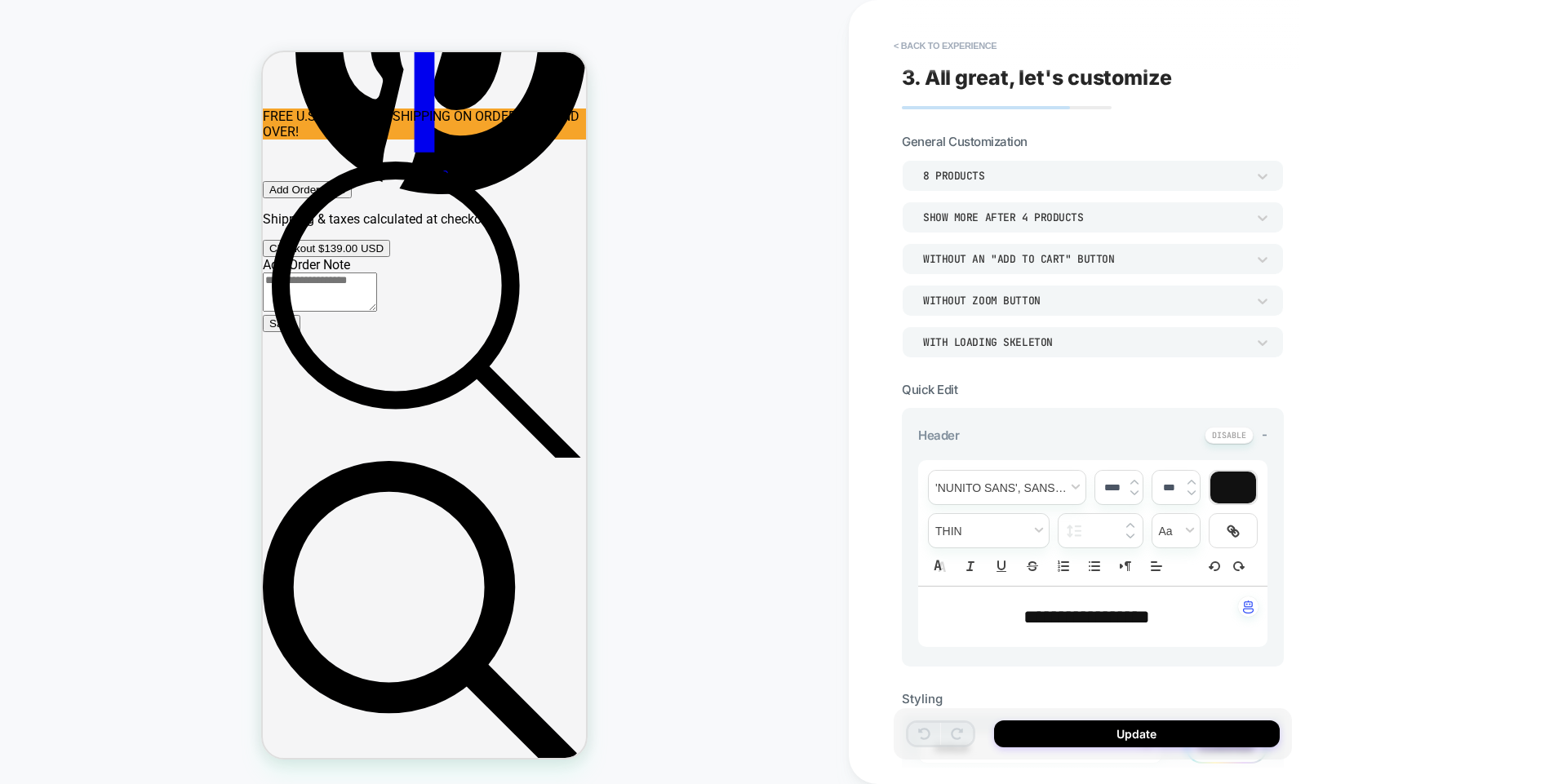 scroll, scrollTop: 1603, scrollLeft: 0, axis: vertical 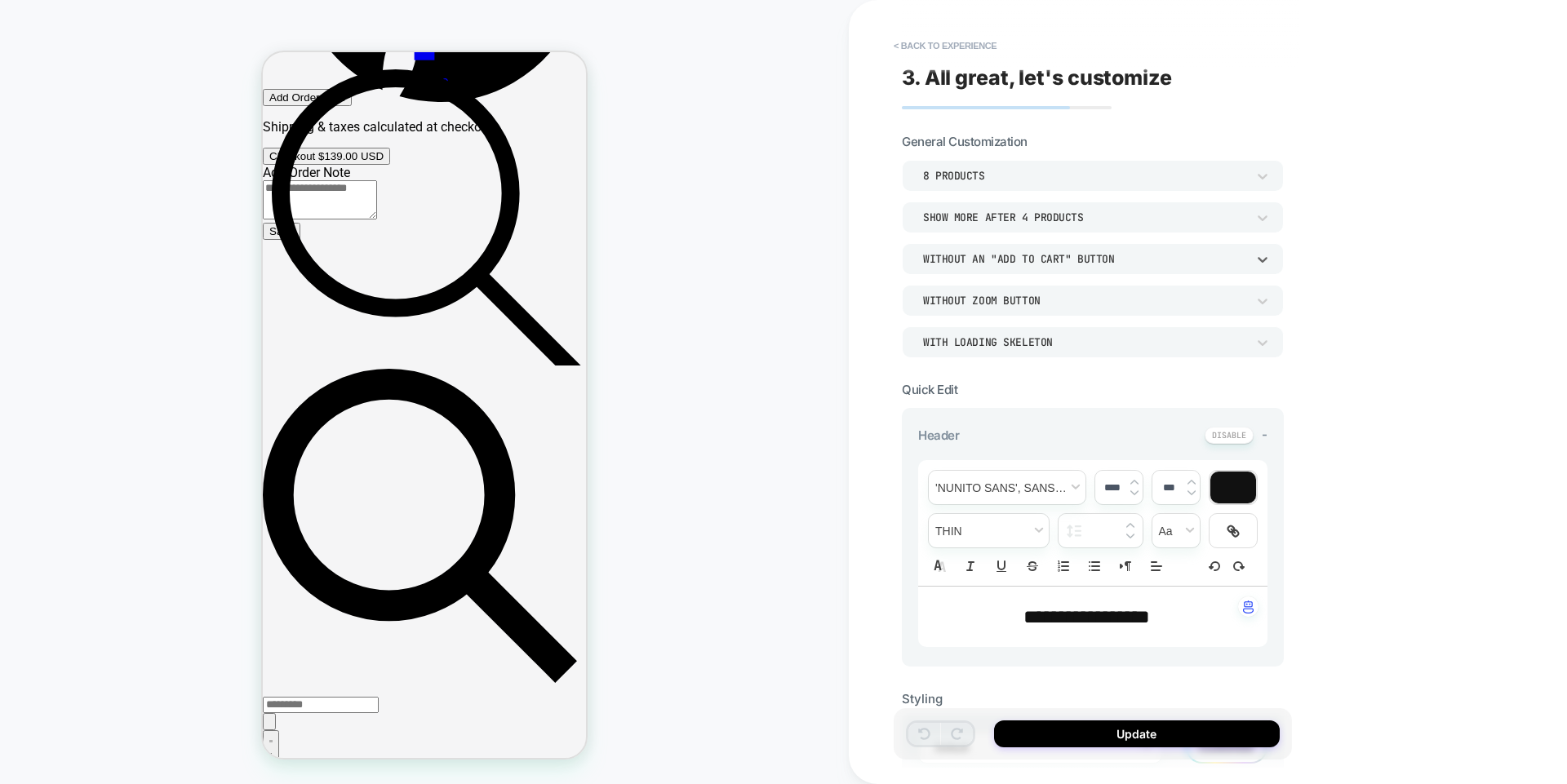 click on "Without an "add to cart" button" at bounding box center (1085, 259) 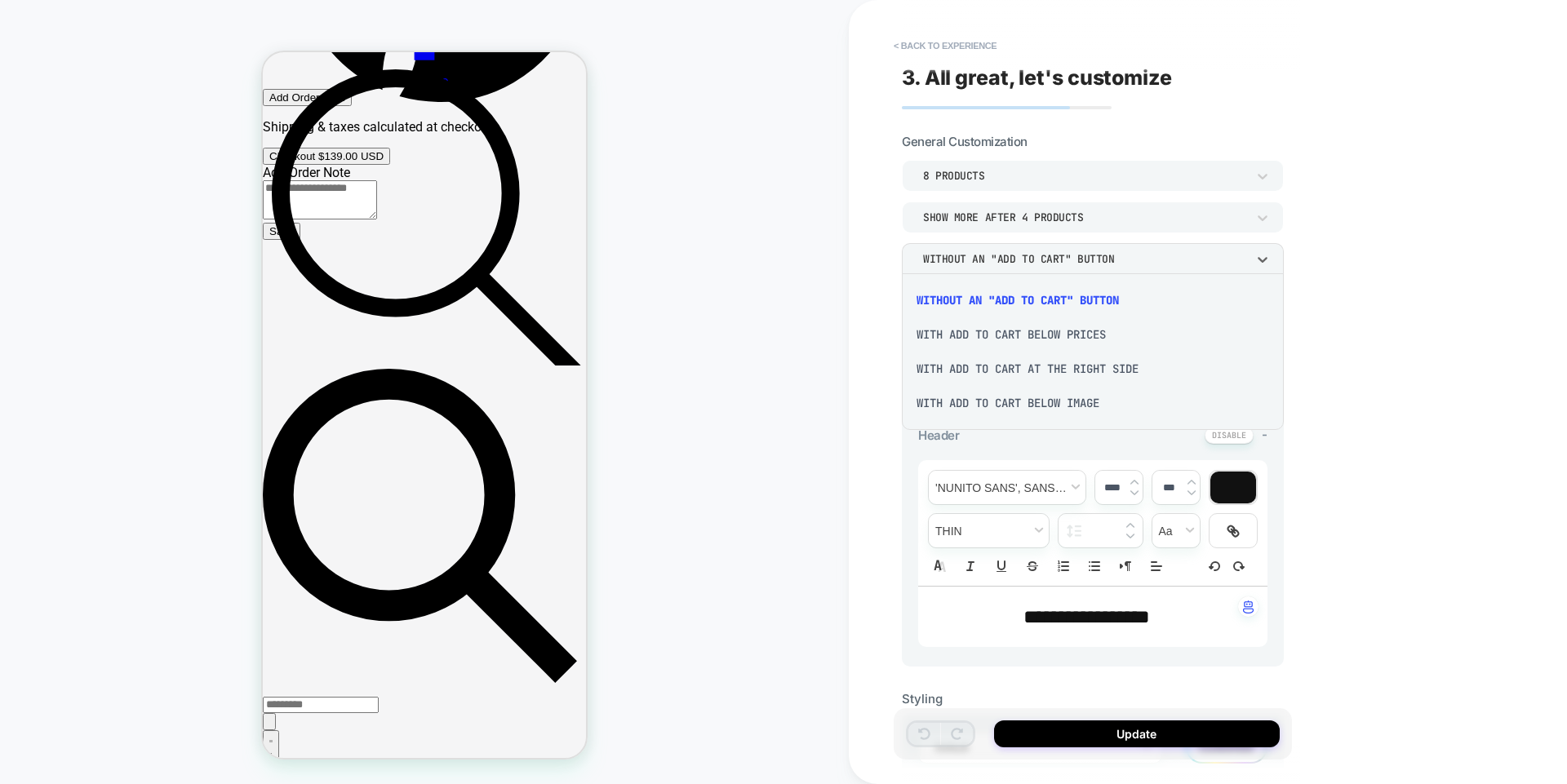 click on "With add to cart at the right side" at bounding box center [1093, 369] 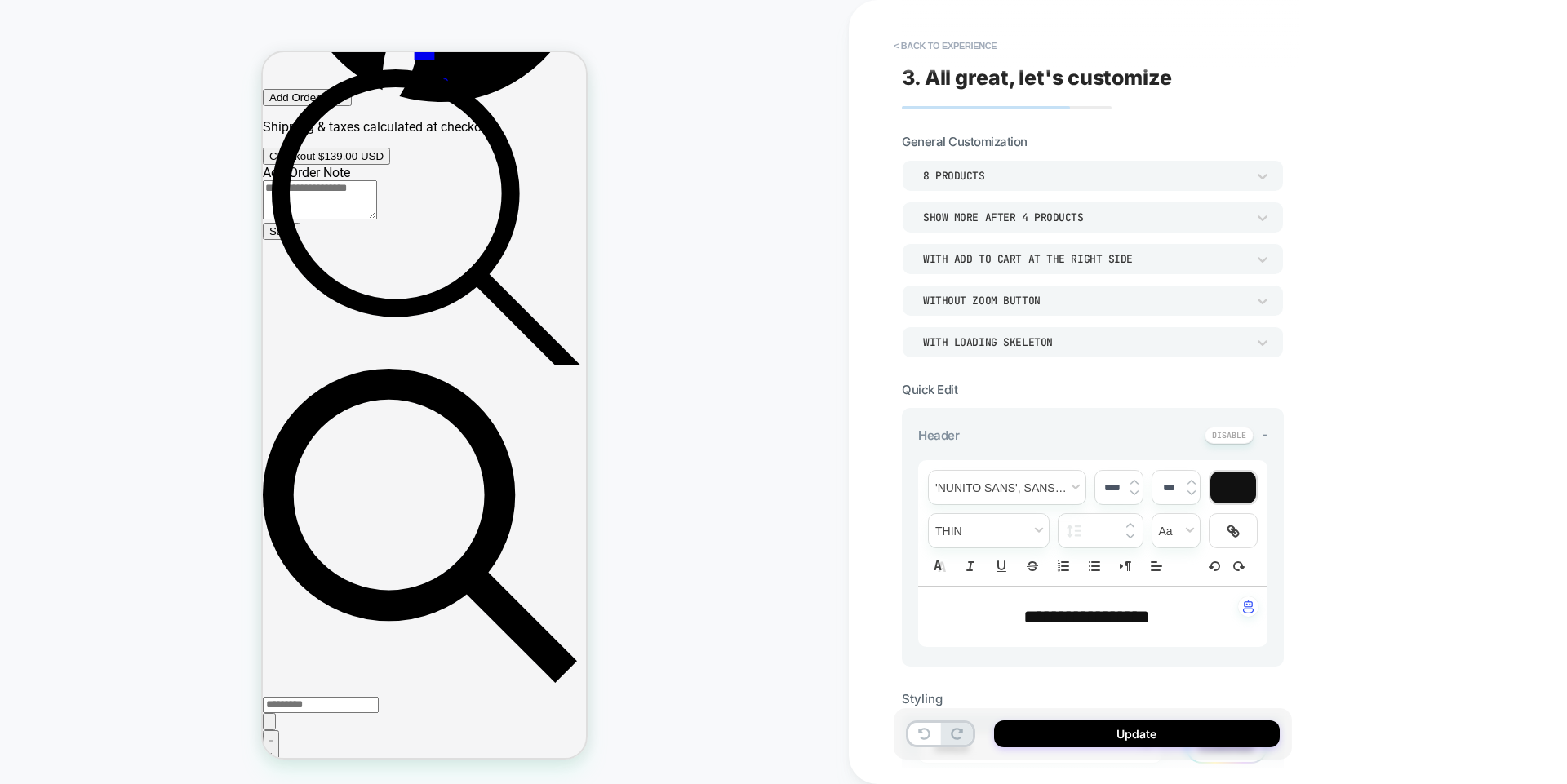 click at bounding box center [1233, 487] 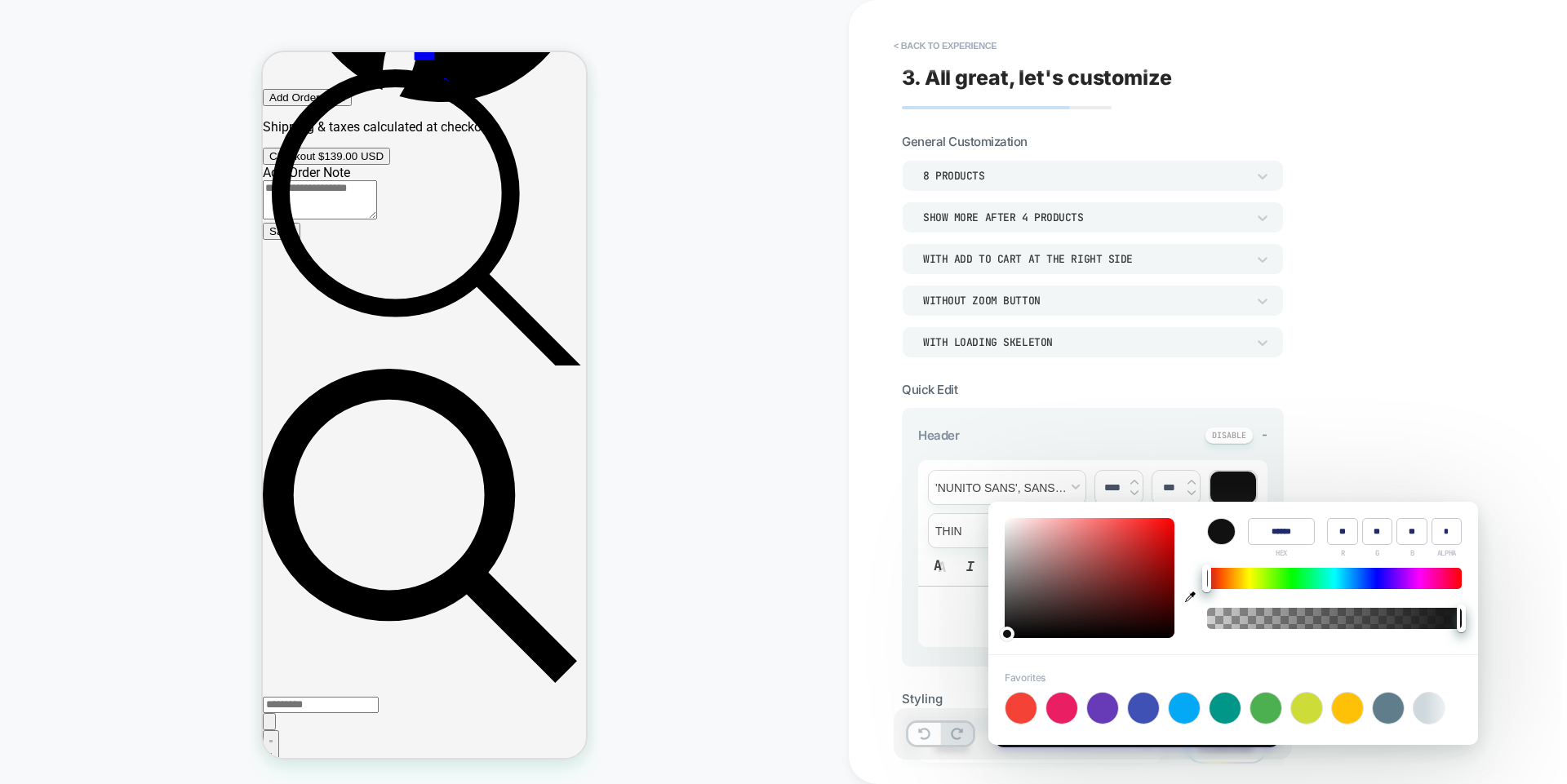 type on "****" 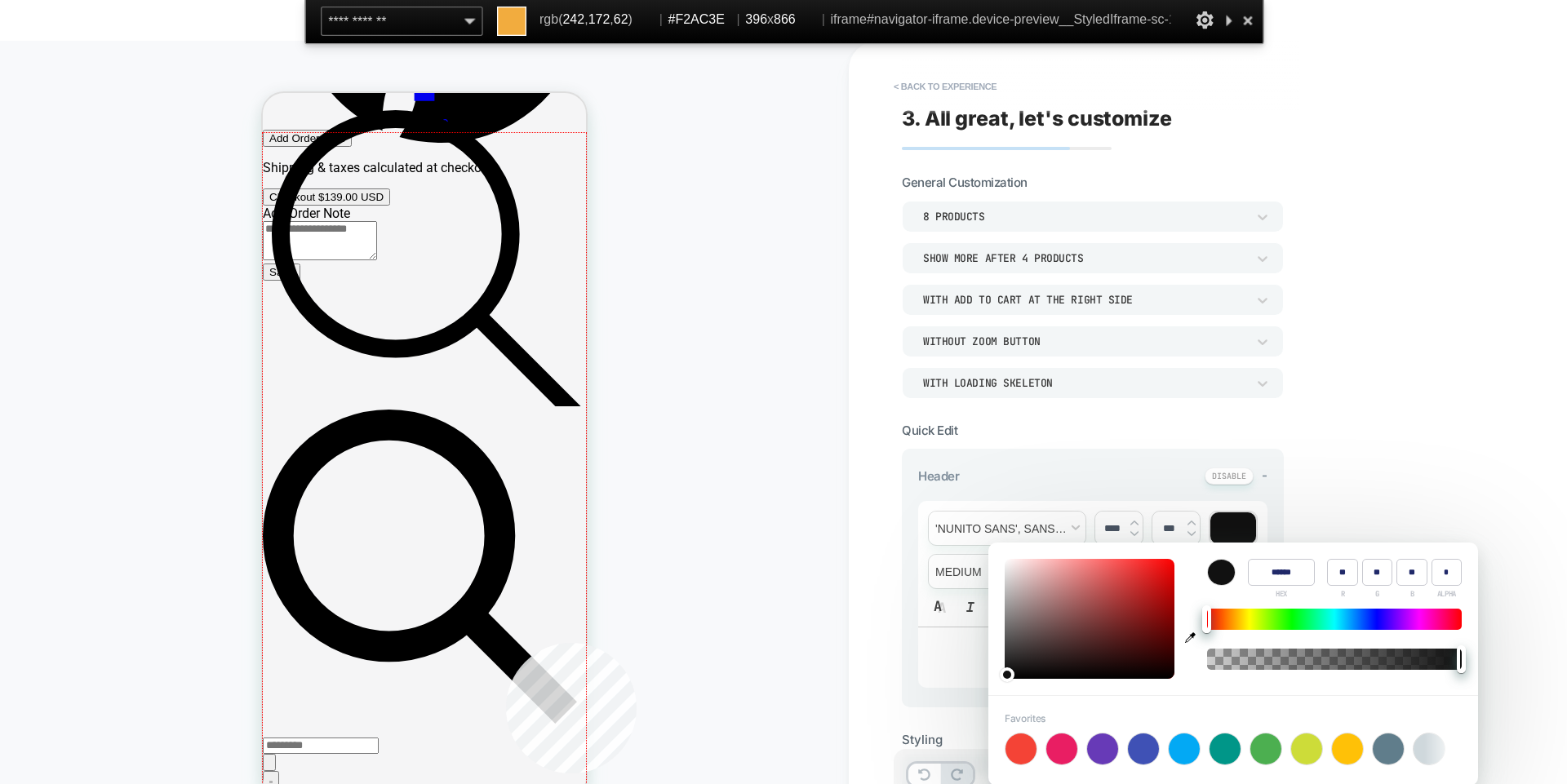 click at bounding box center (424, 486) 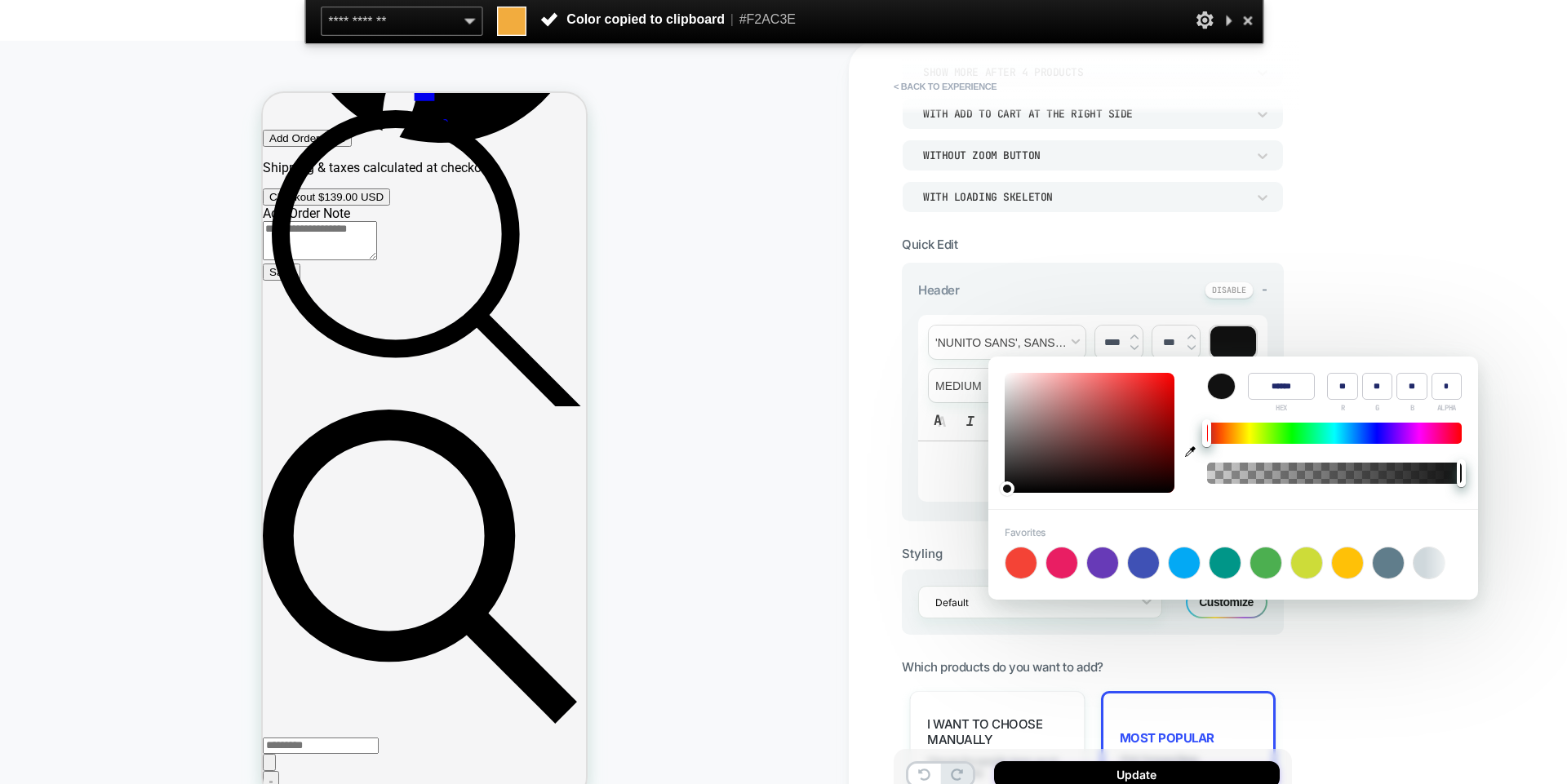 scroll, scrollTop: 187, scrollLeft: 0, axis: vertical 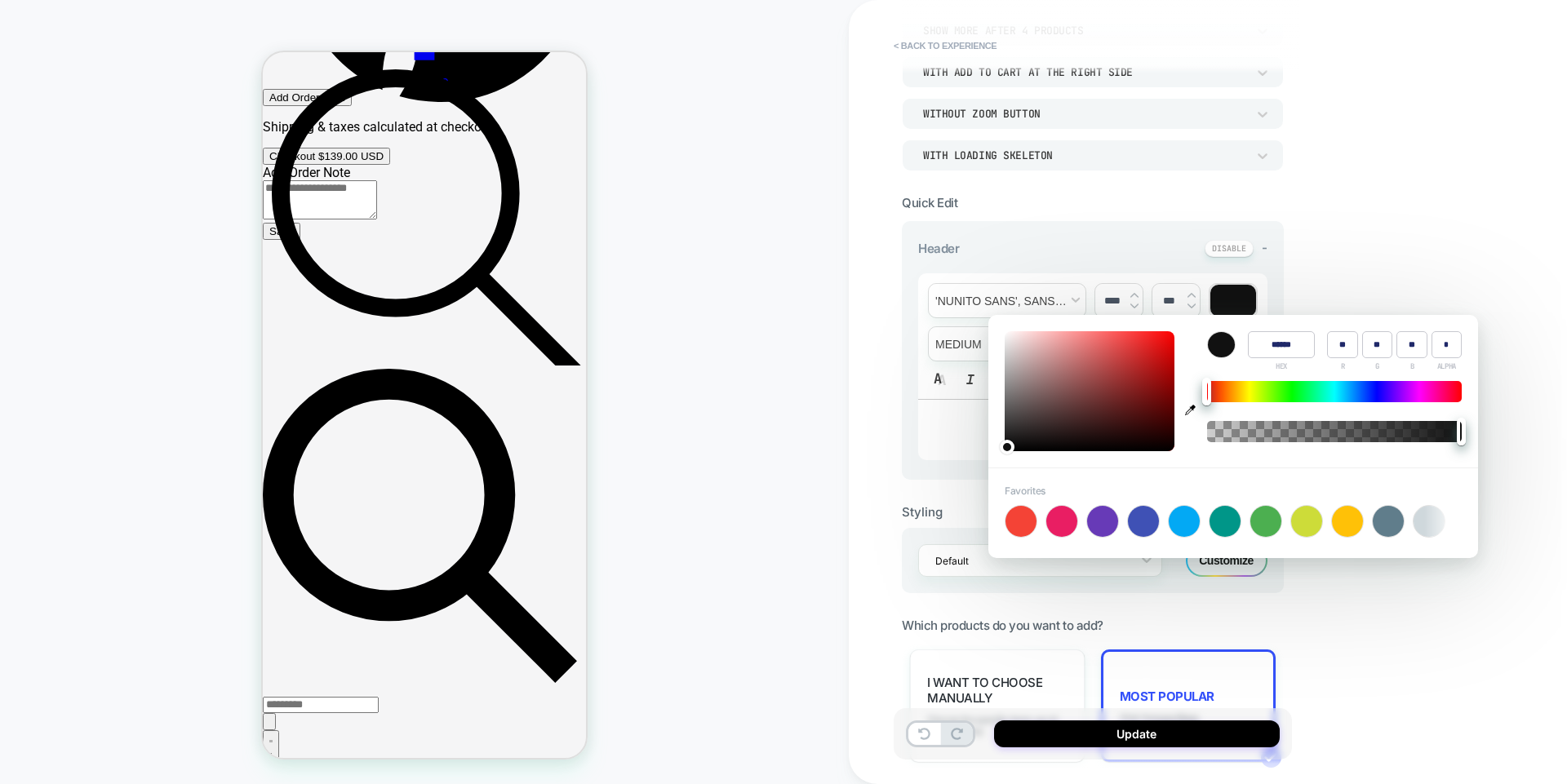 click on "******" at bounding box center (1281, 344) 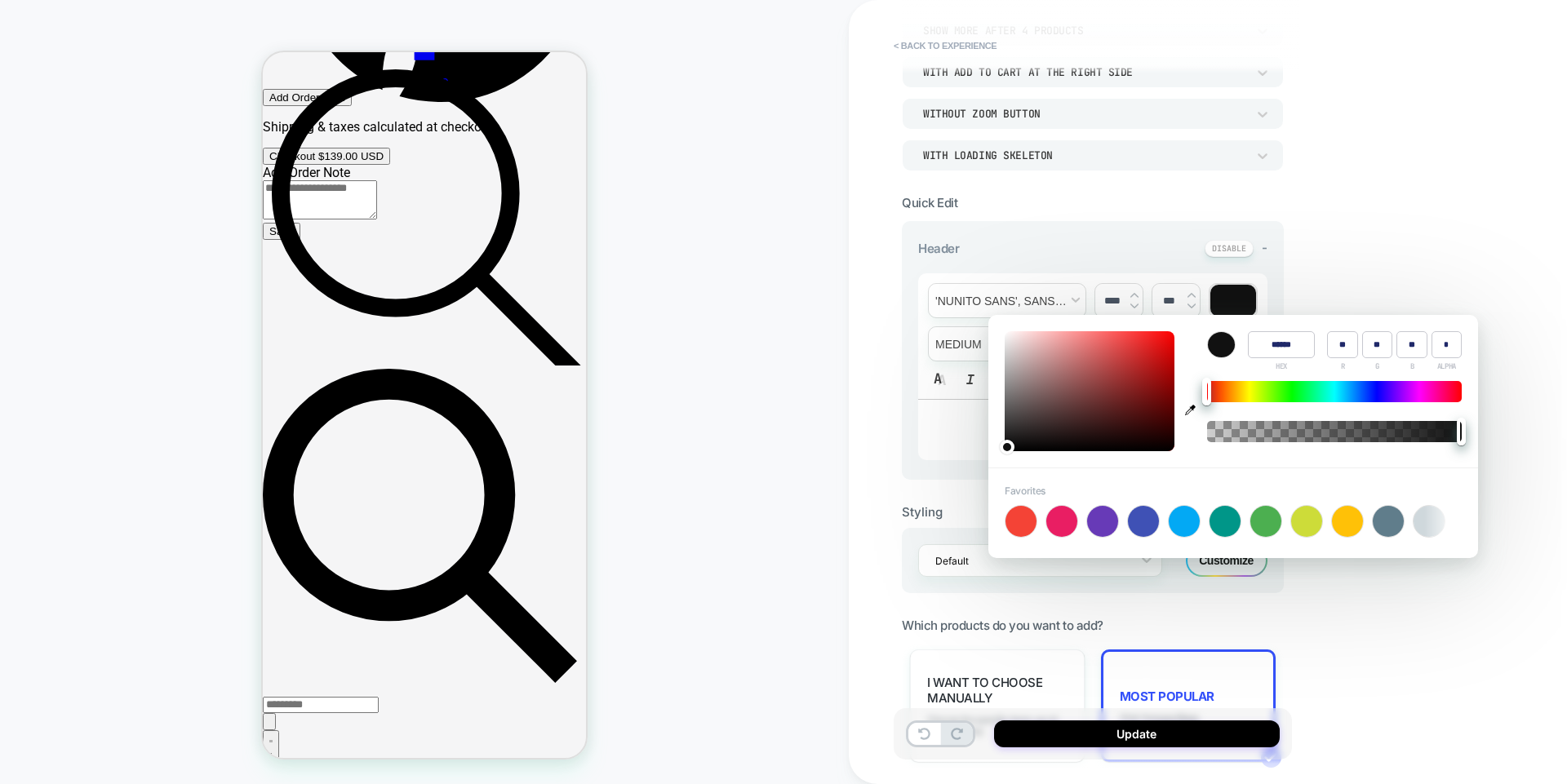 paste 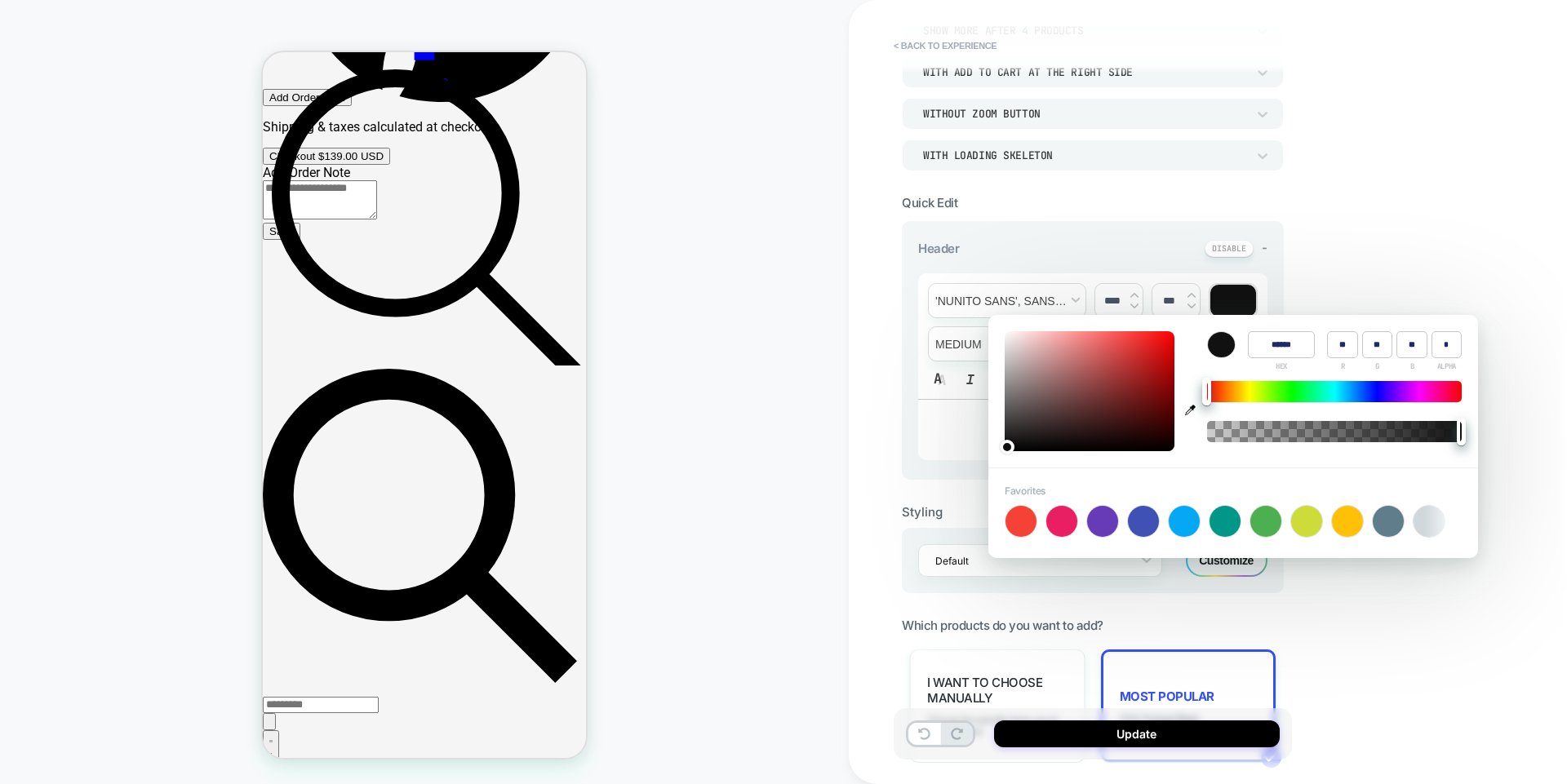 type on "******" 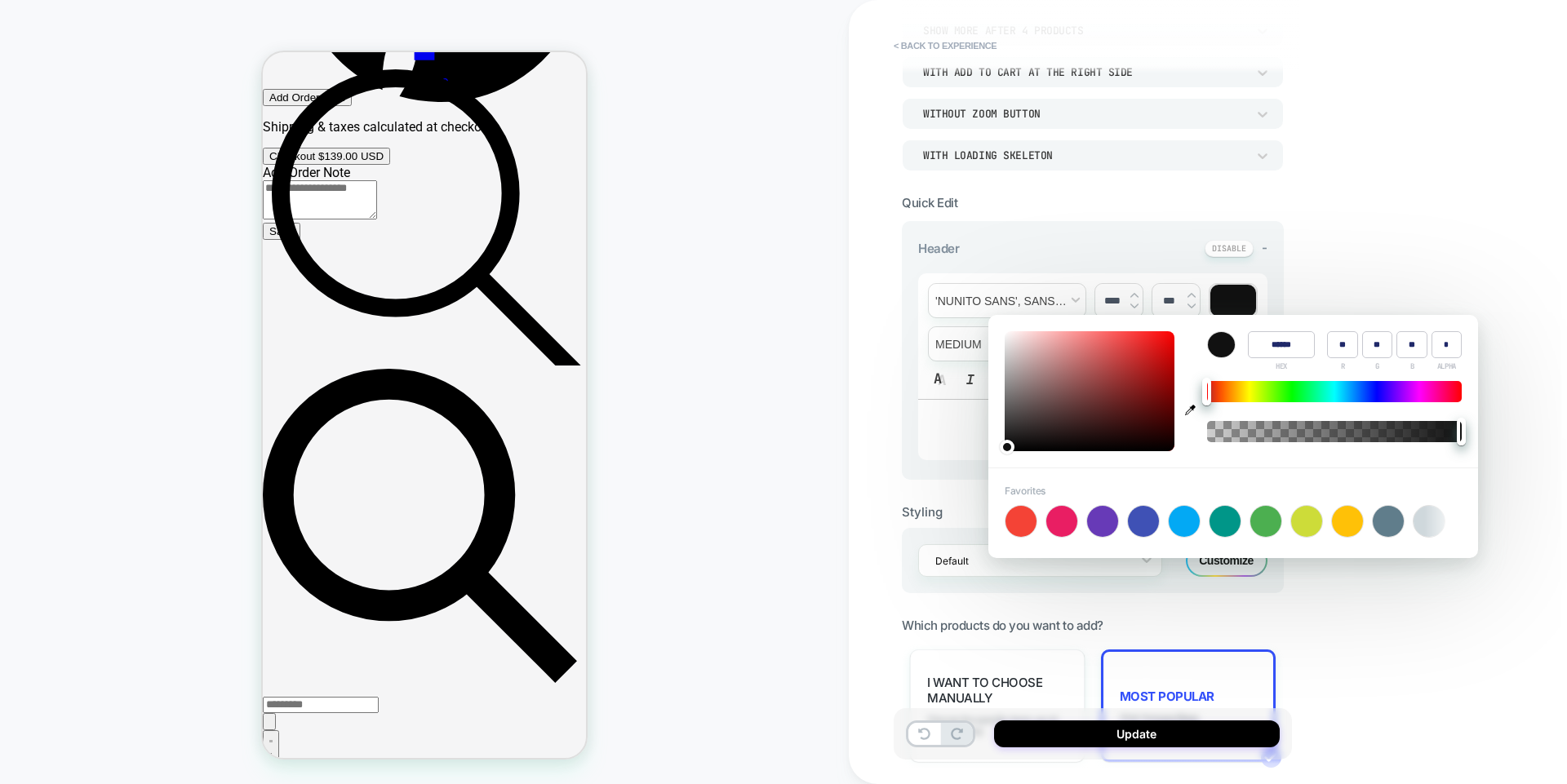 type on "***" 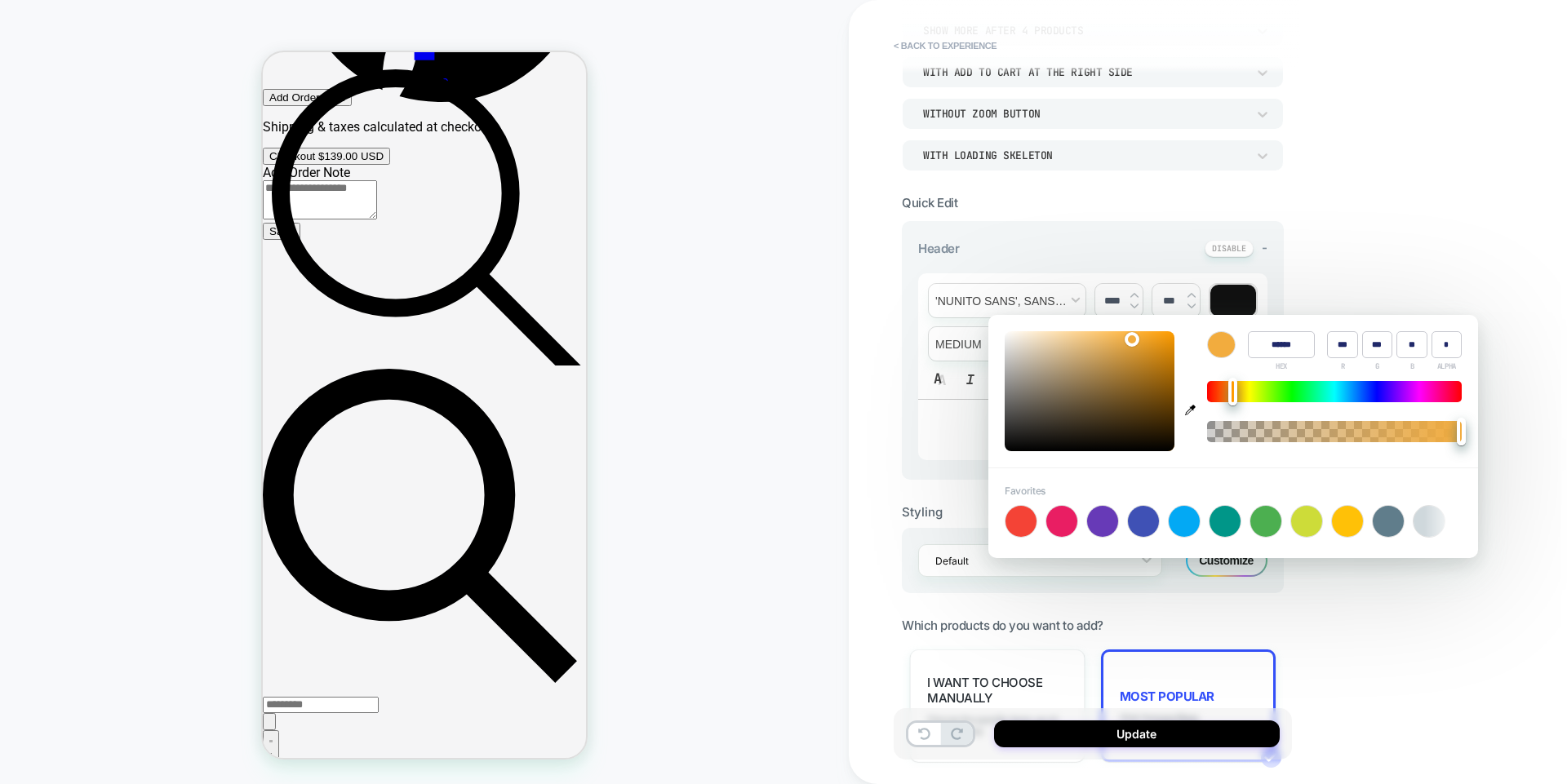 type on "******" 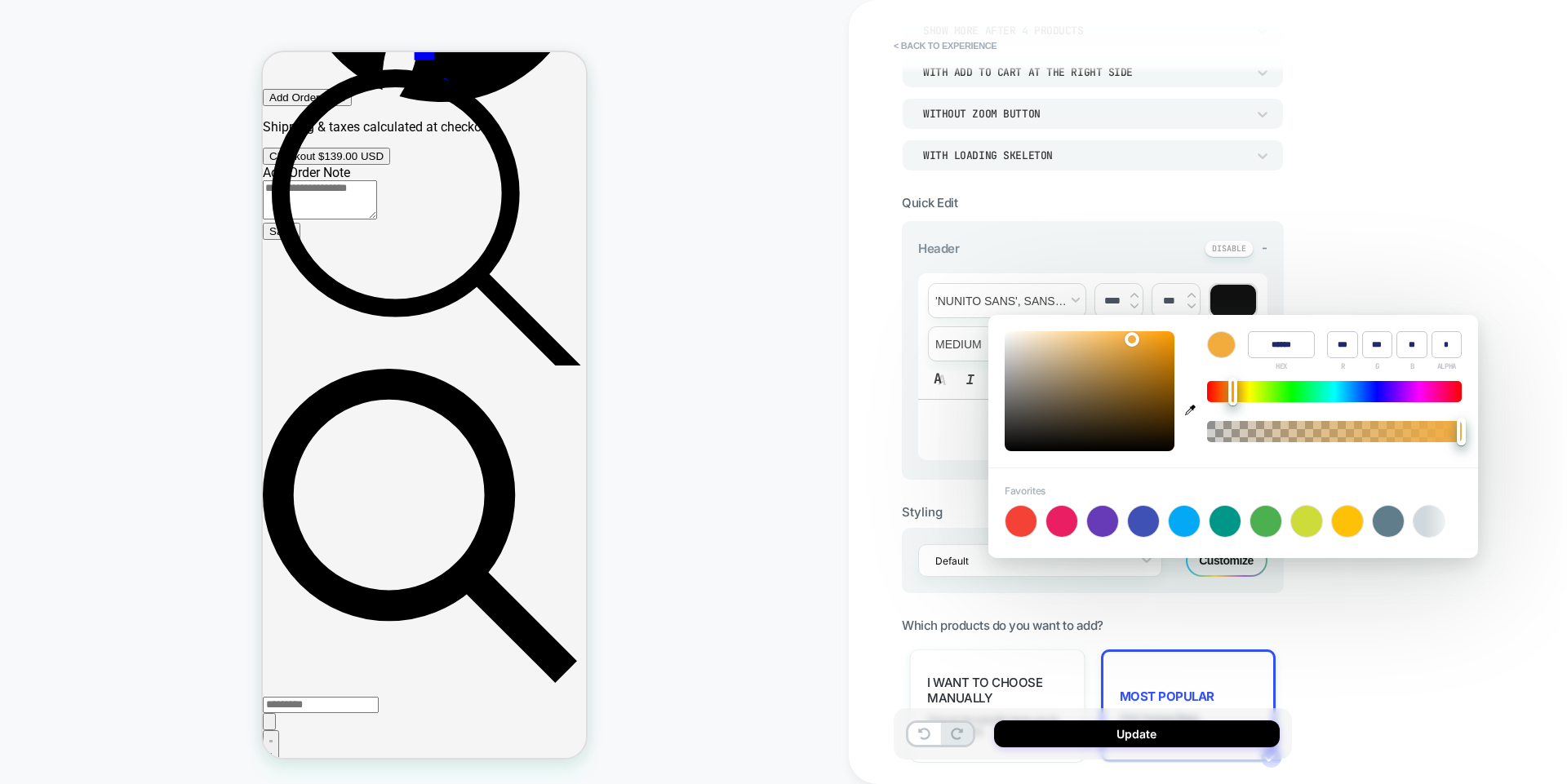 click on "Color ****** HEX *** R *** G ** B * ALPHA" at bounding box center (1233, 391) 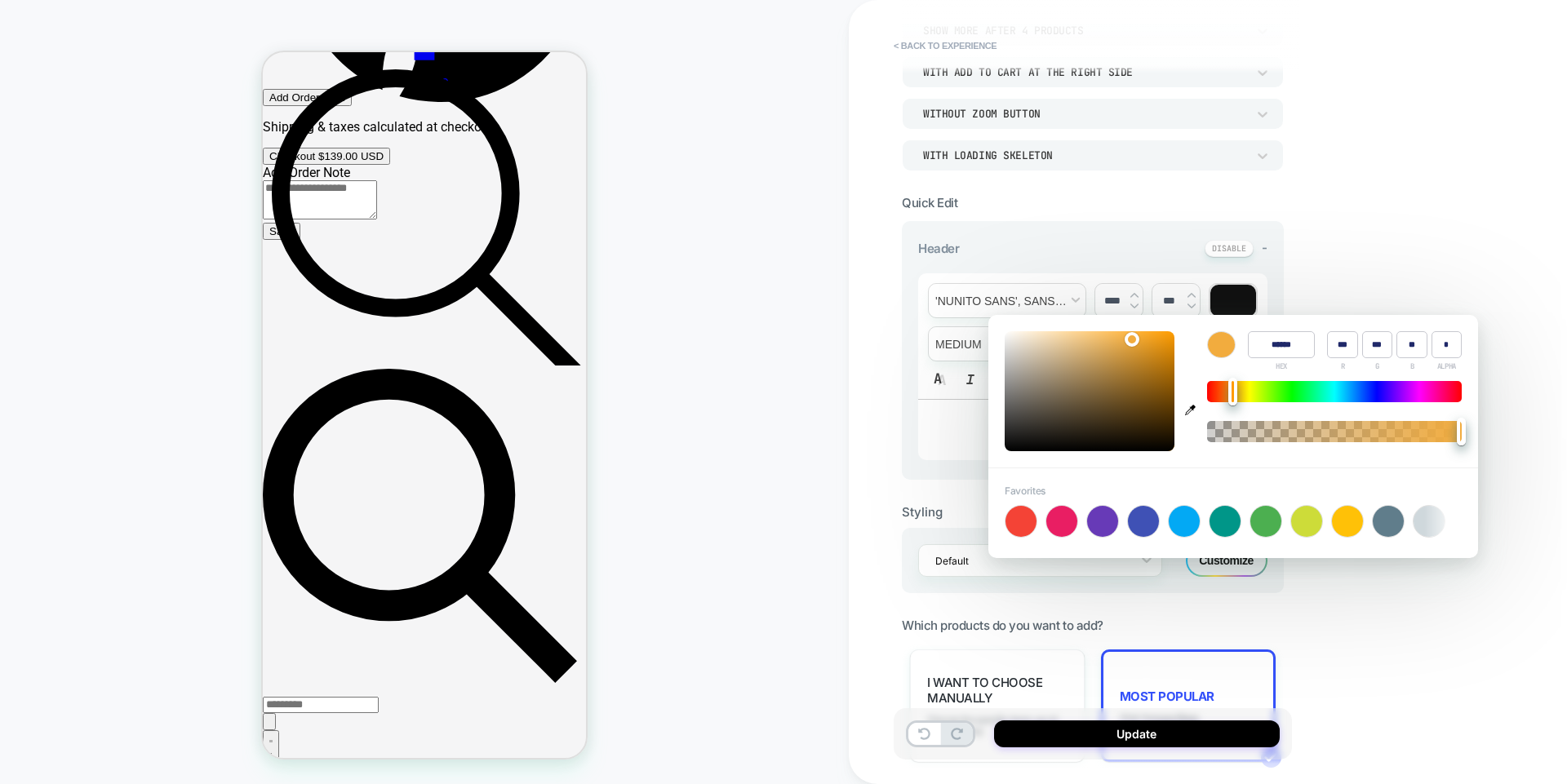 click on "**********" at bounding box center (1086, 430) 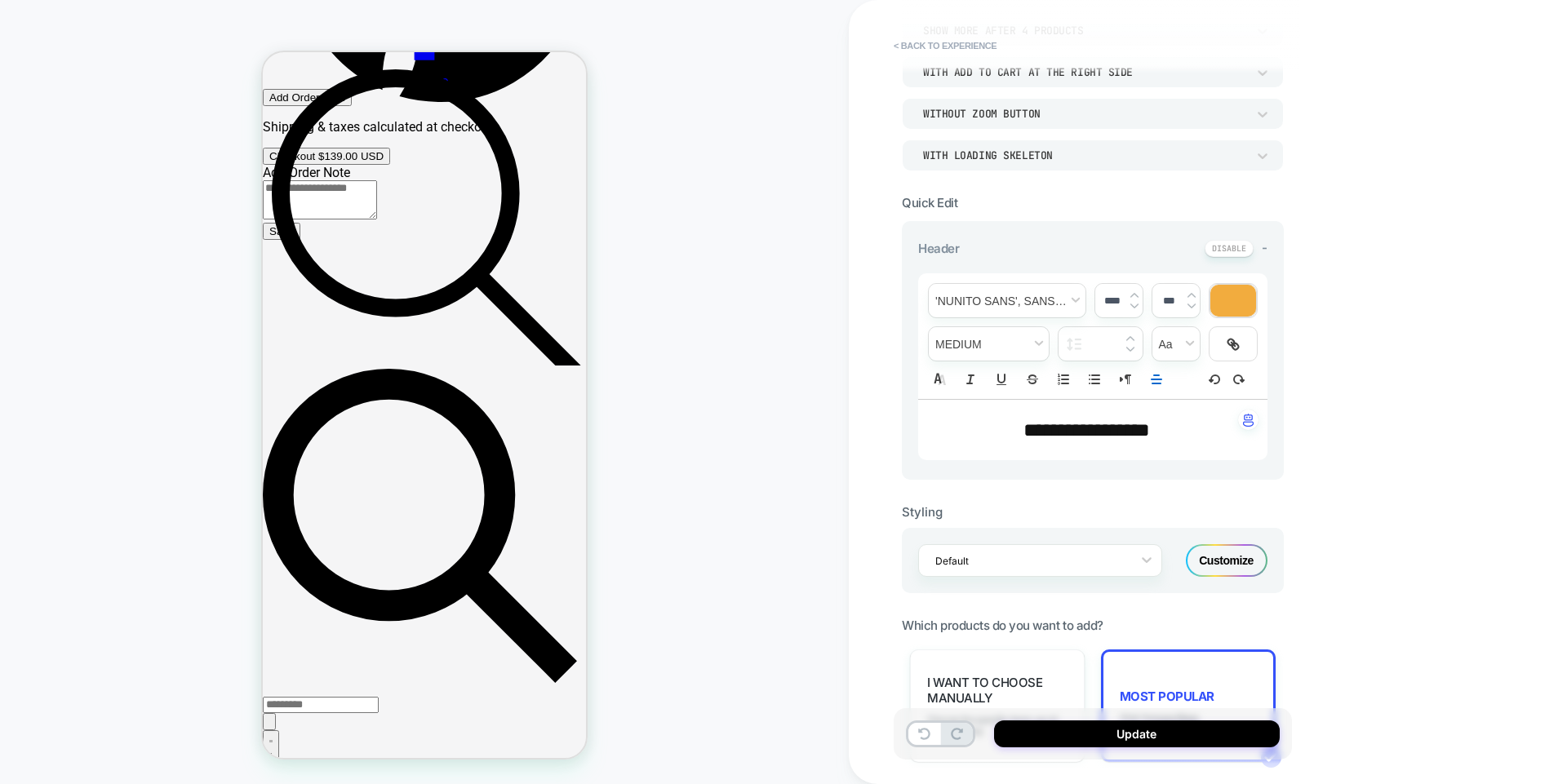 click at bounding box center [1233, 300] 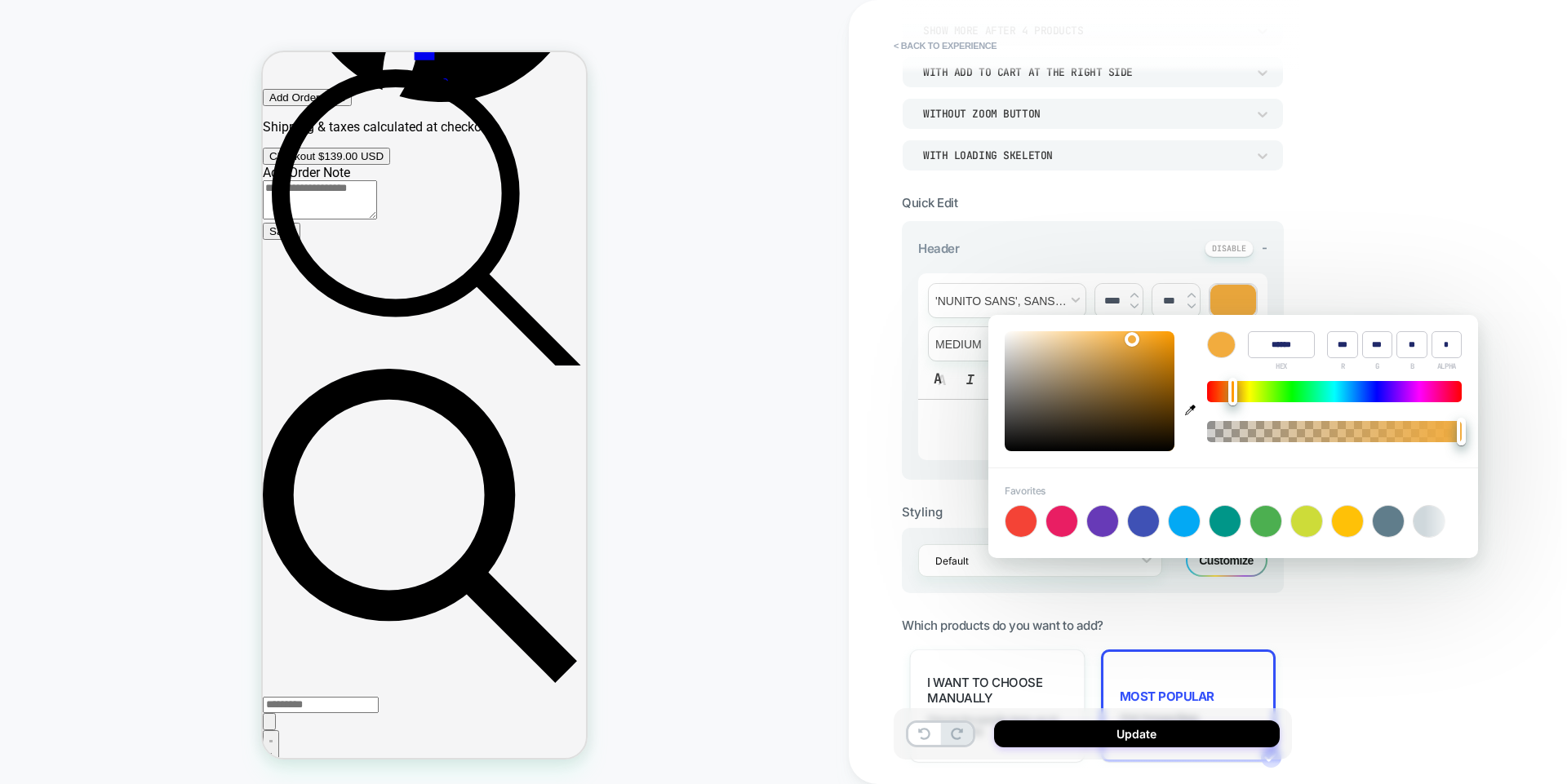 click at bounding box center (1233, 300) 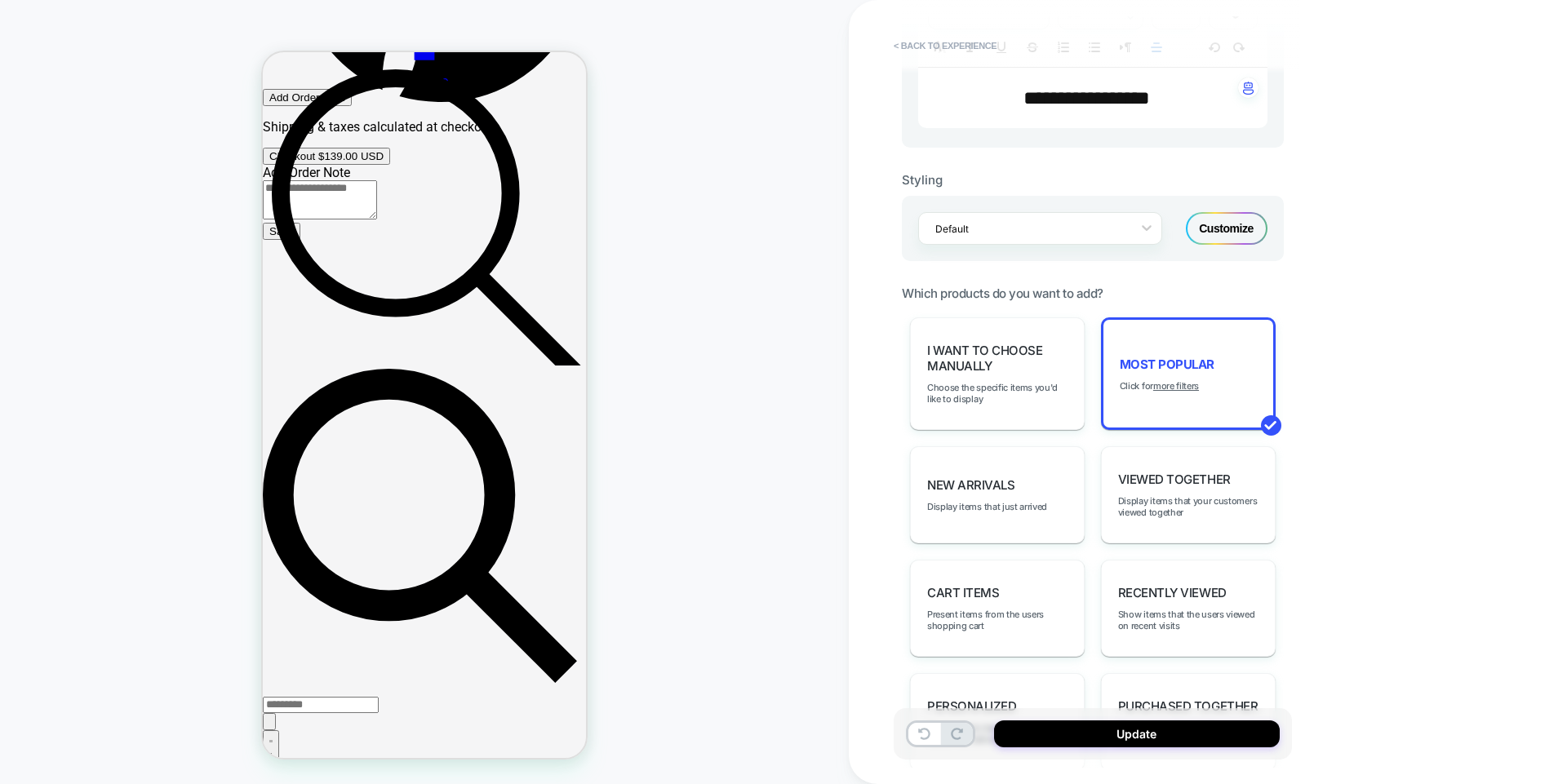 scroll, scrollTop: 520, scrollLeft: 0, axis: vertical 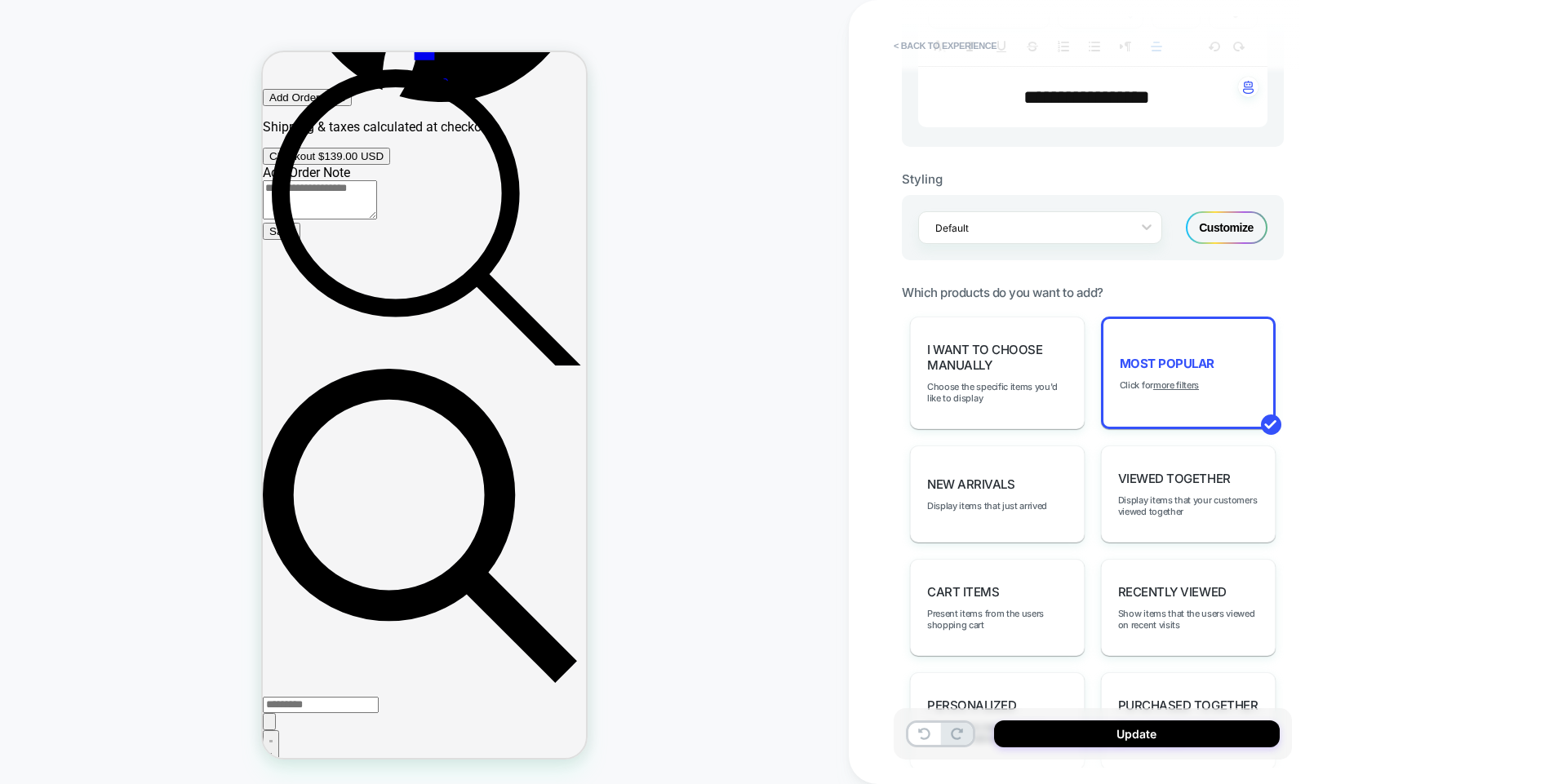 click on "Customize" at bounding box center [1227, 228] 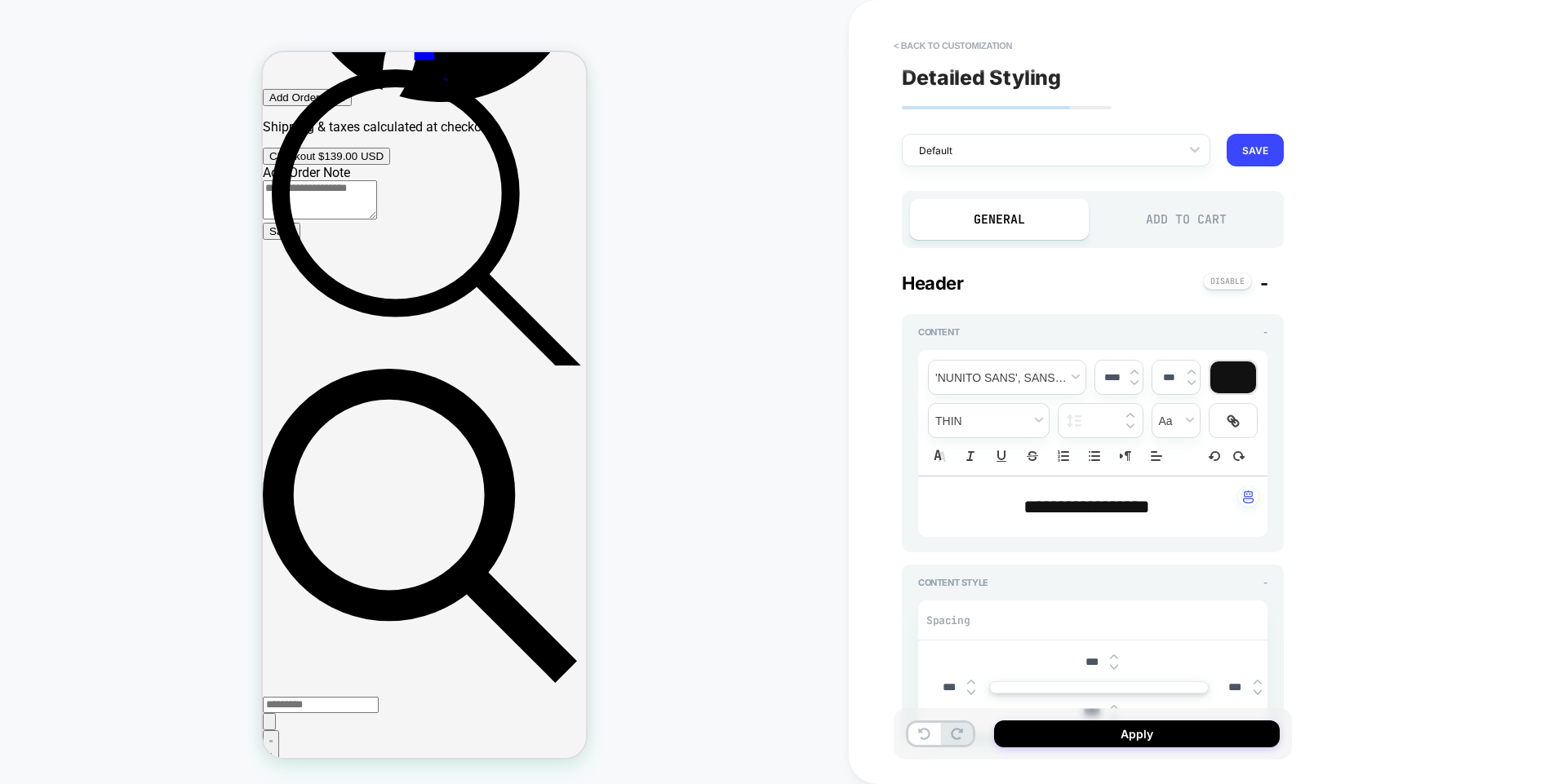 click on "Add to Cart" at bounding box center (1186, 219) 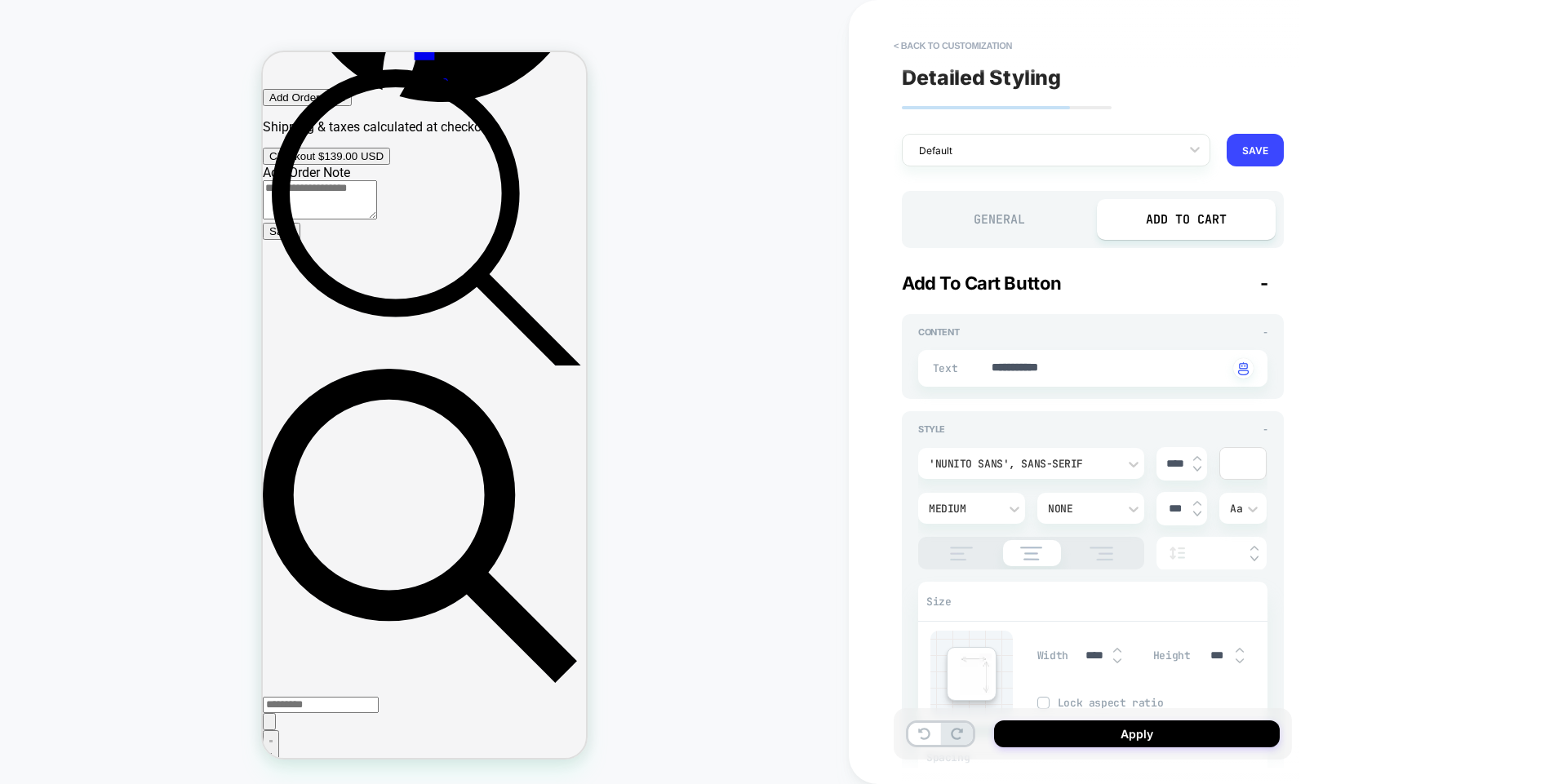 click at bounding box center (1243, 463) 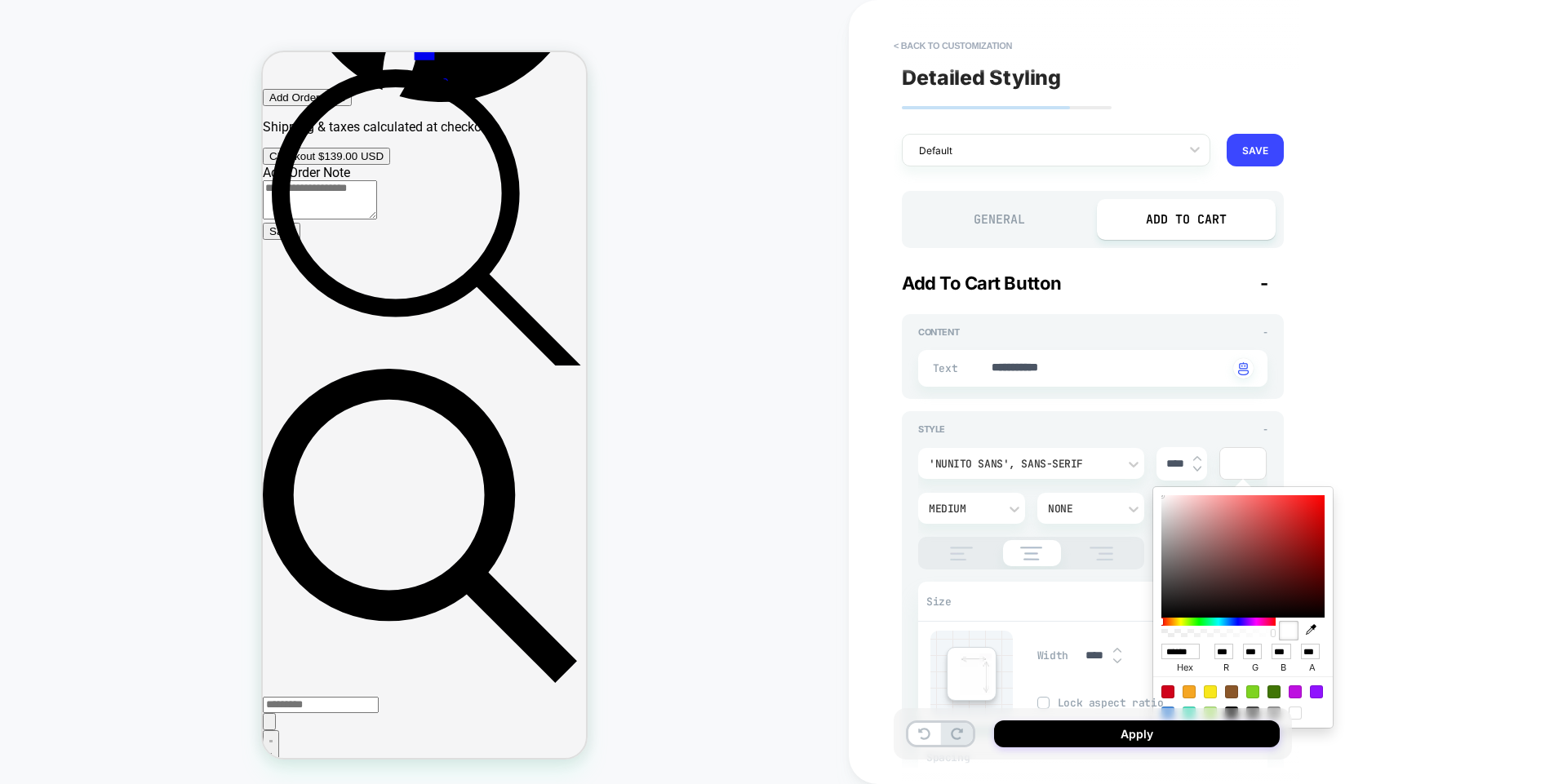 click at bounding box center (1243, 463) 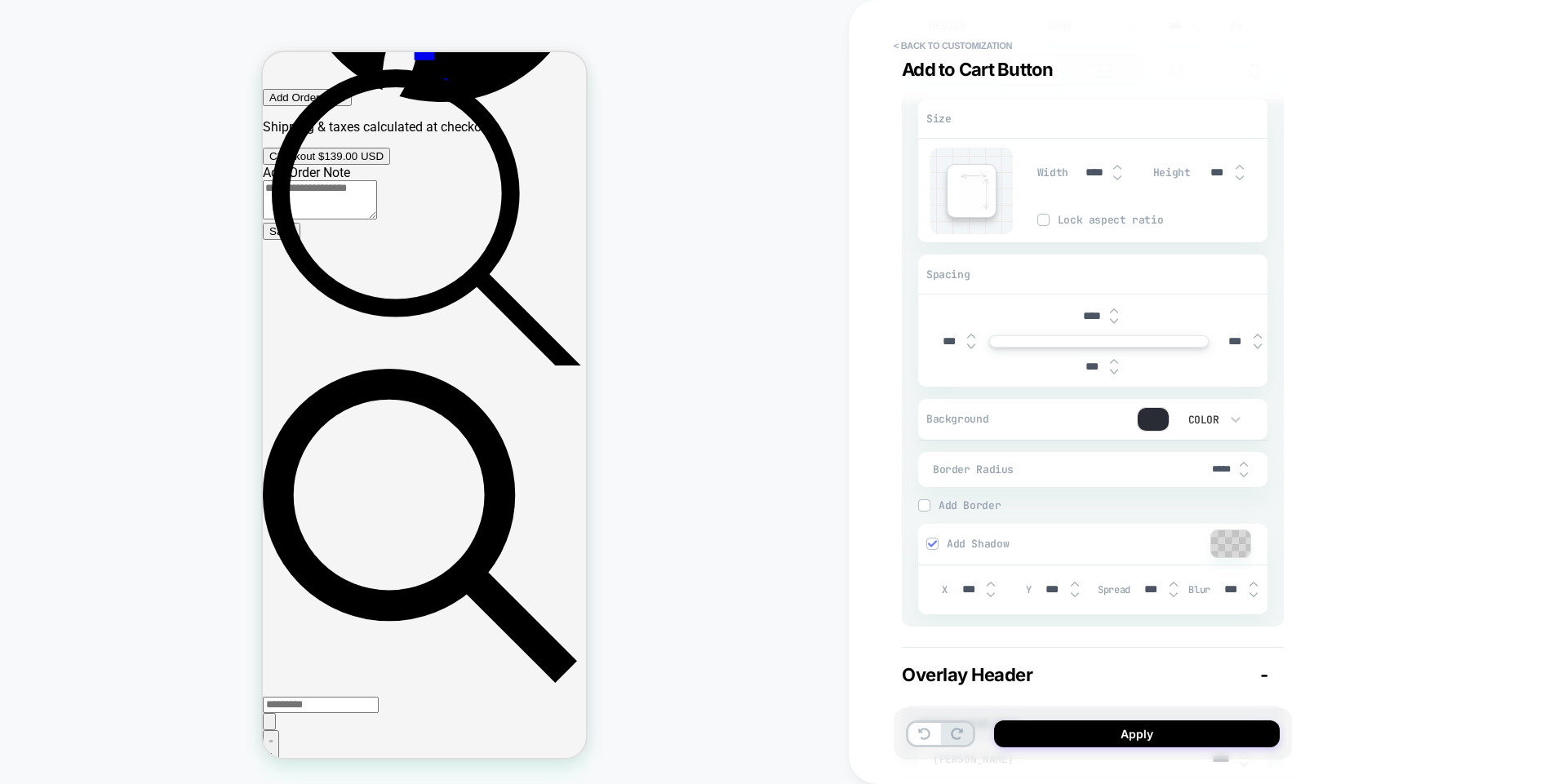 scroll, scrollTop: 485, scrollLeft: 0, axis: vertical 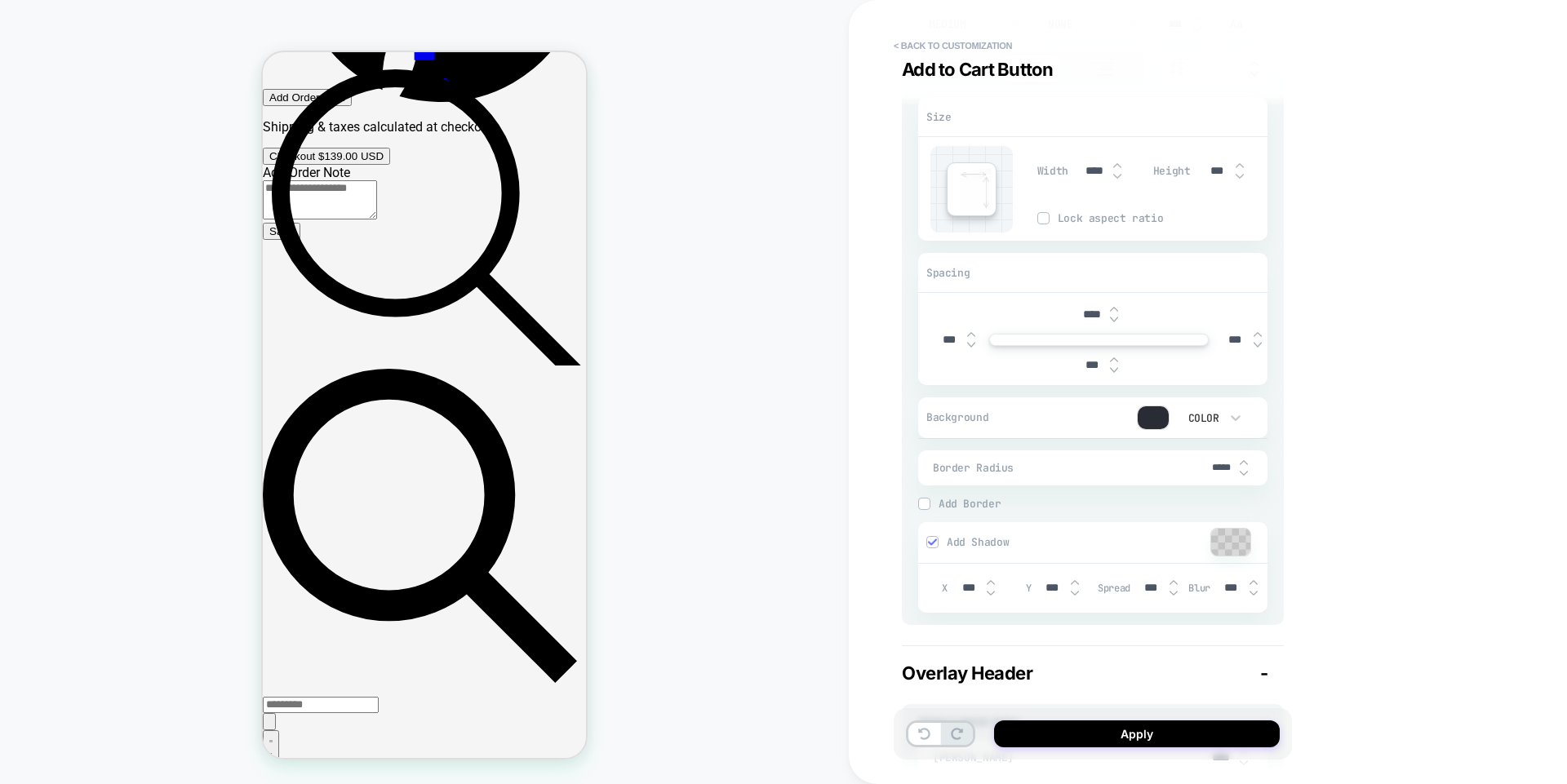 click at bounding box center (1153, 418) 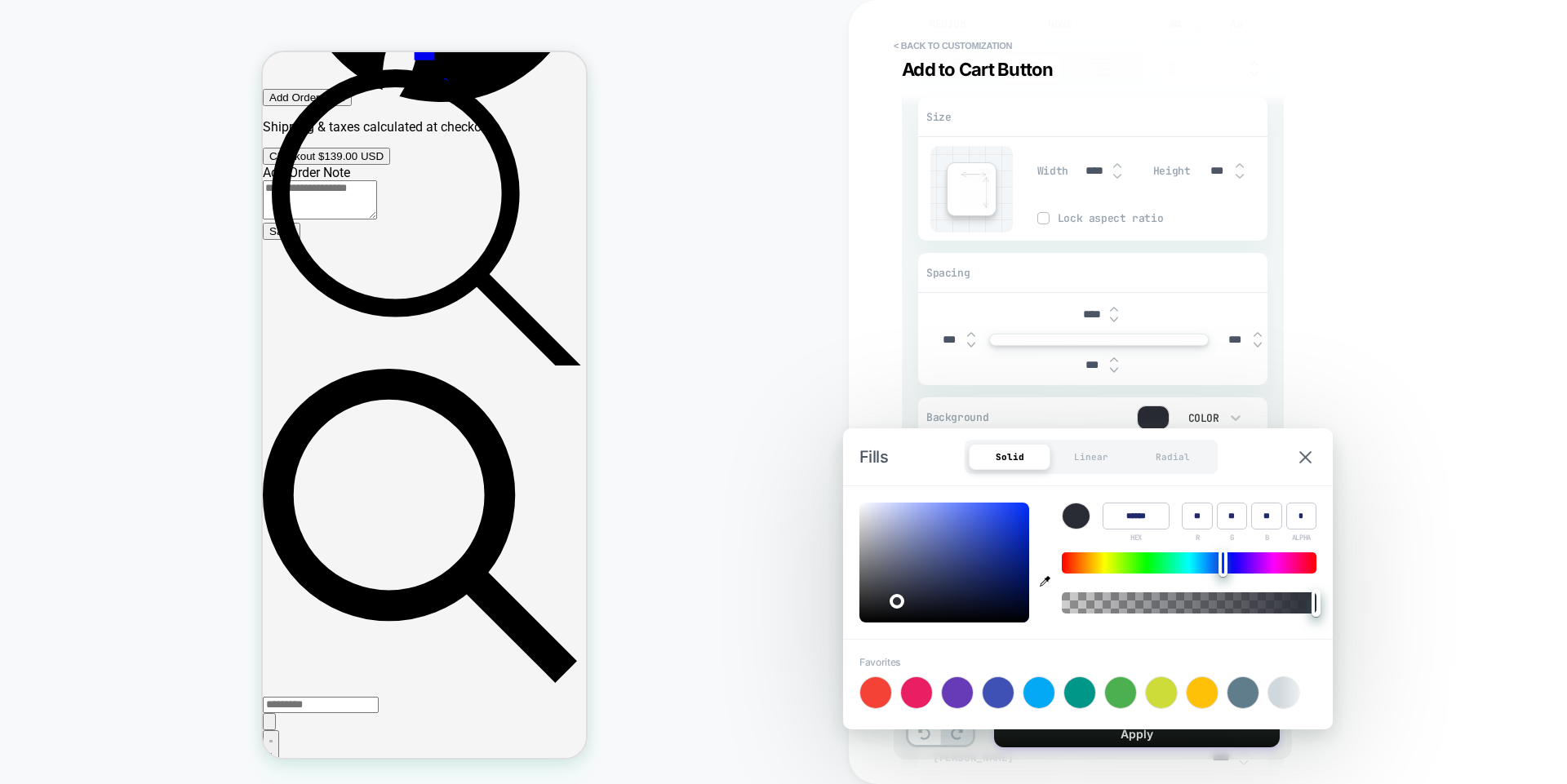 type on "*" 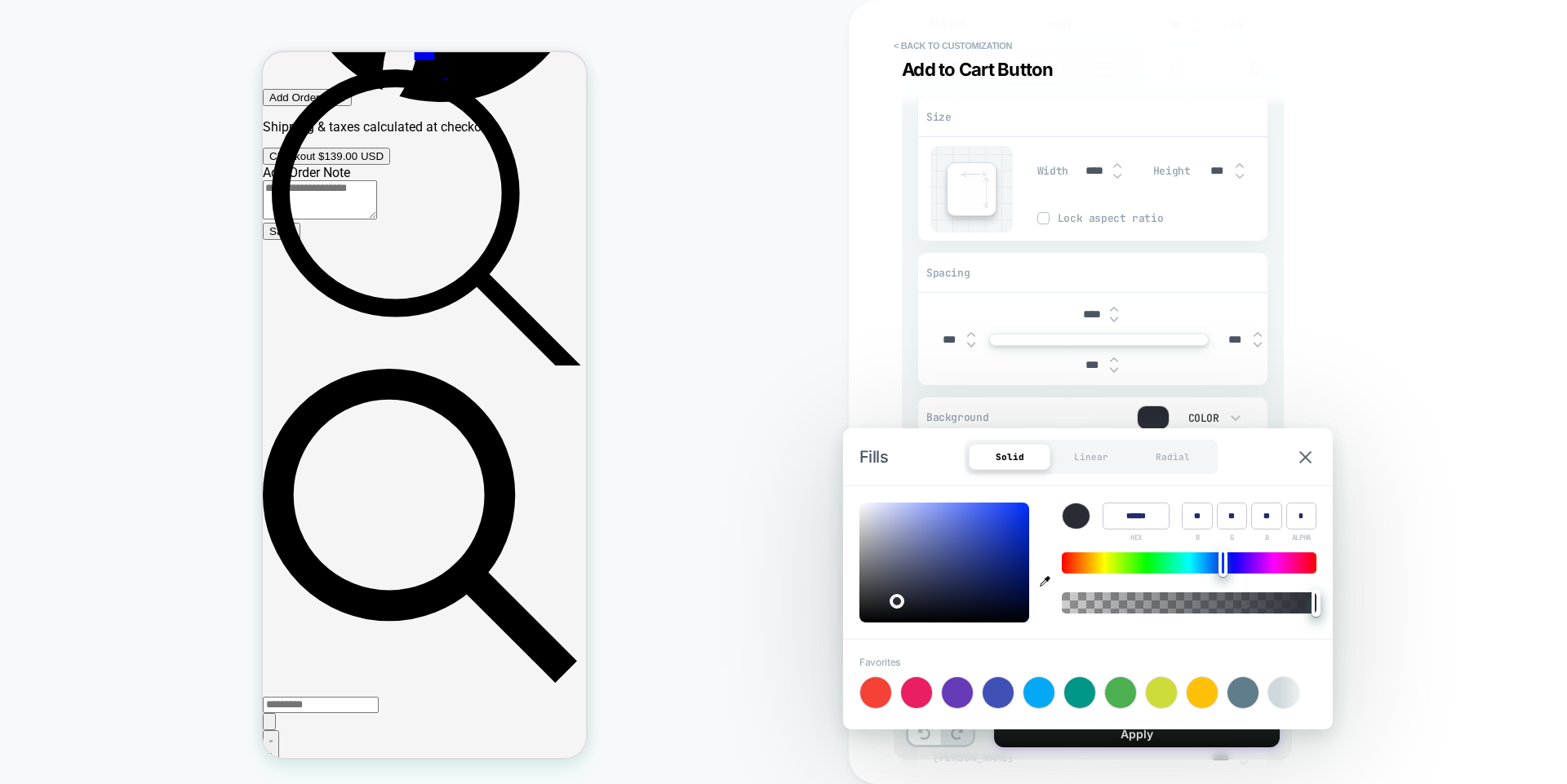 click on "******" at bounding box center (1136, 516) 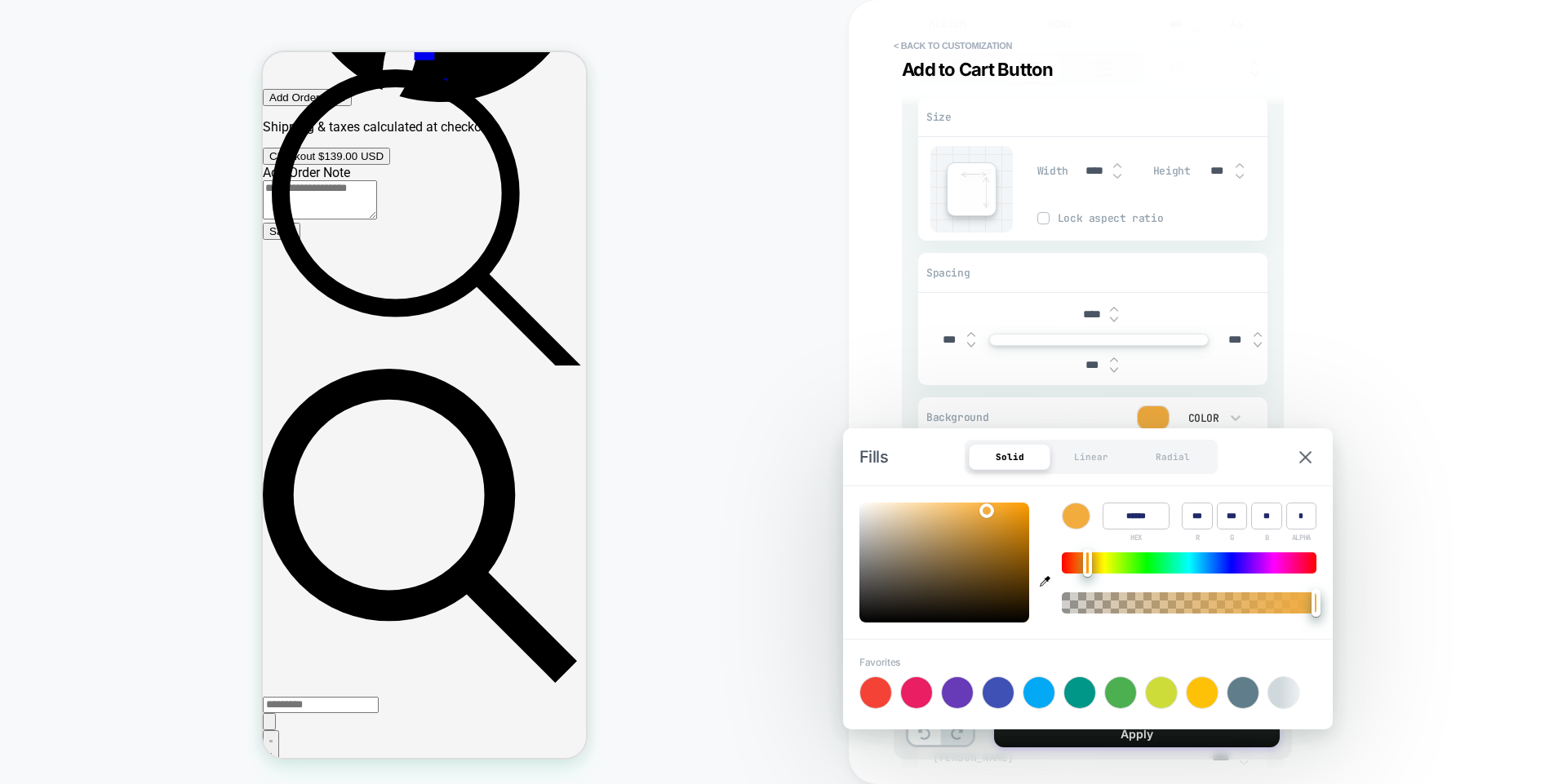 type on "*" 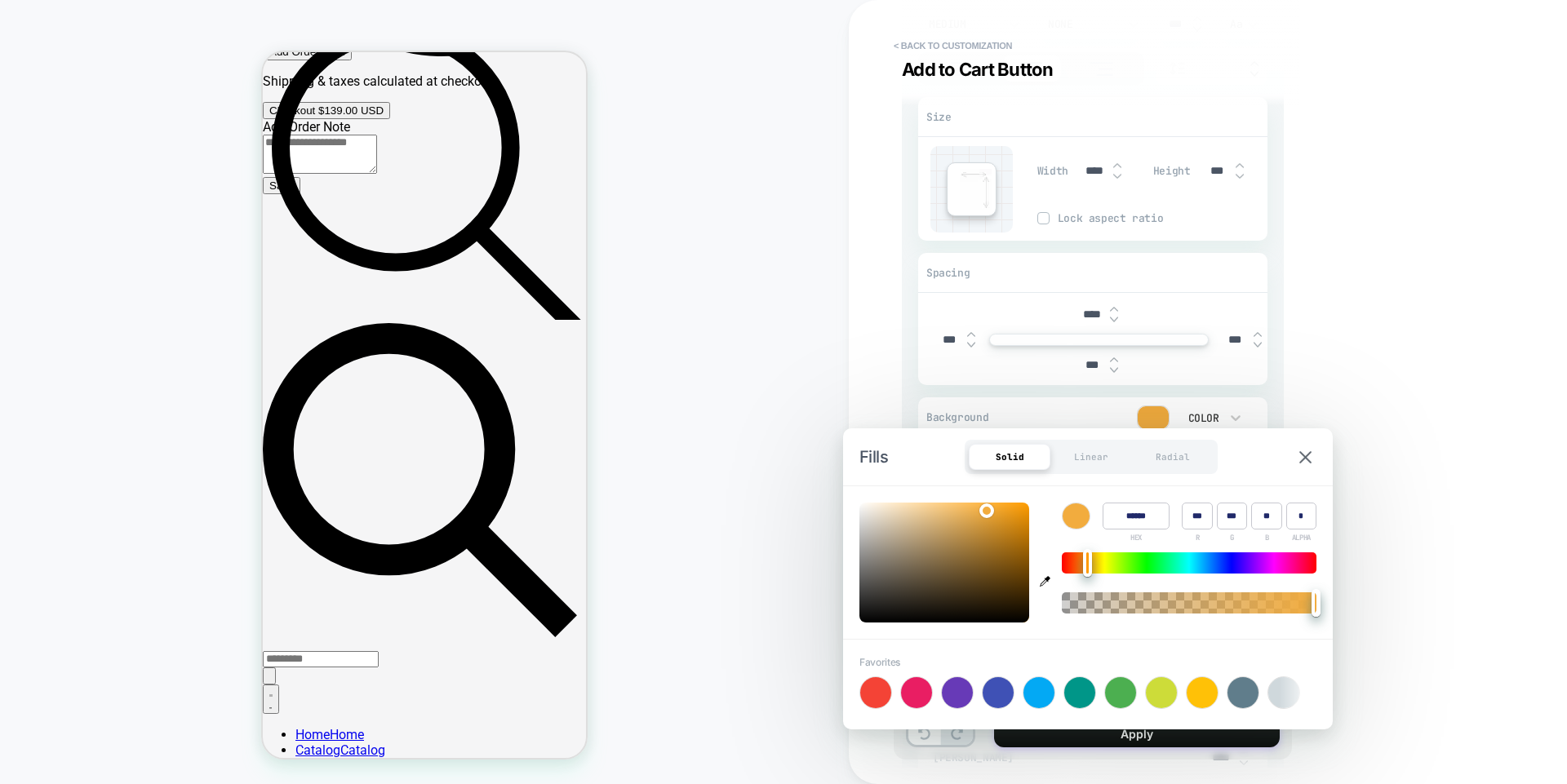 scroll, scrollTop: 1646, scrollLeft: 0, axis: vertical 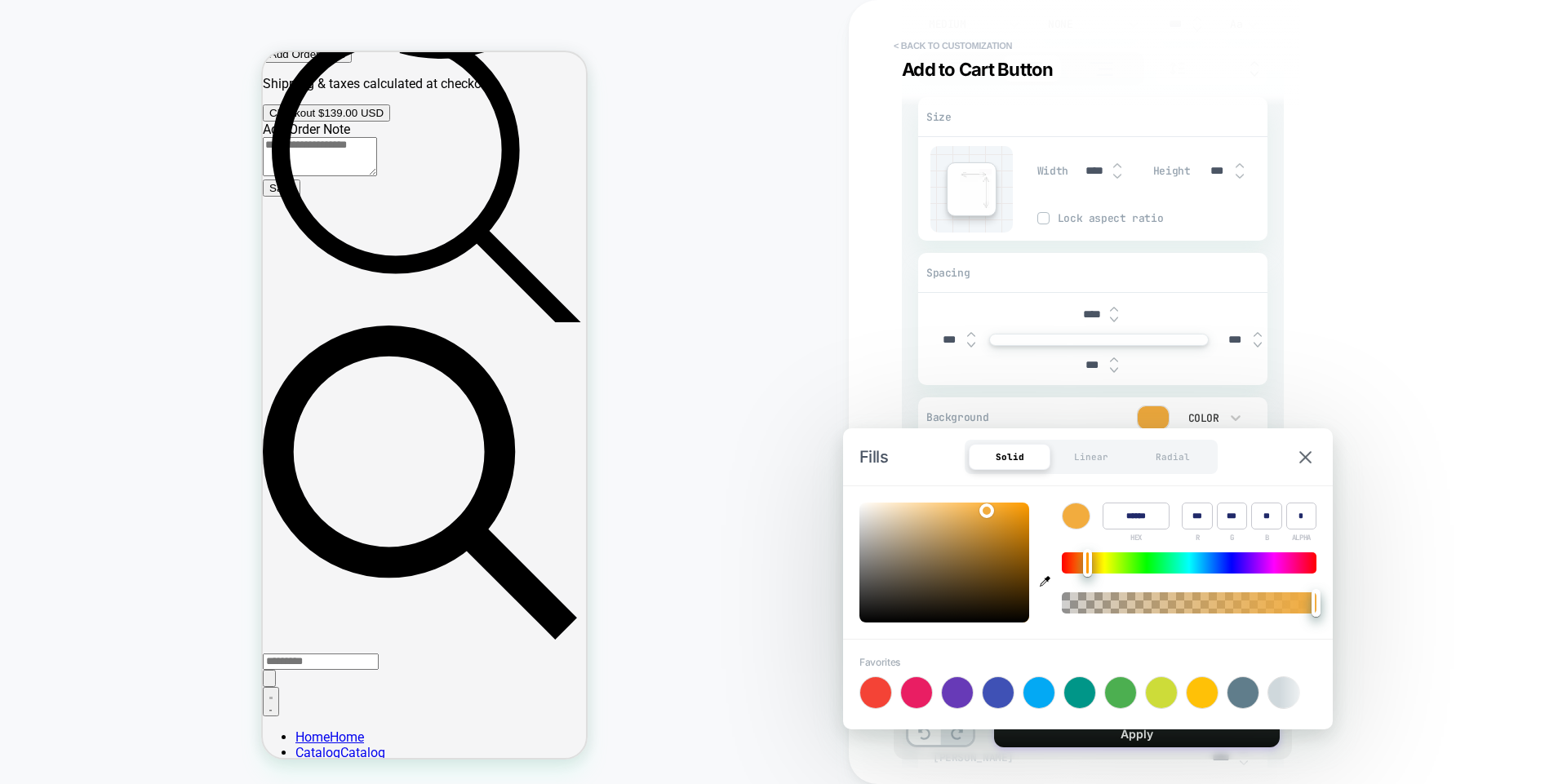 type on "******" 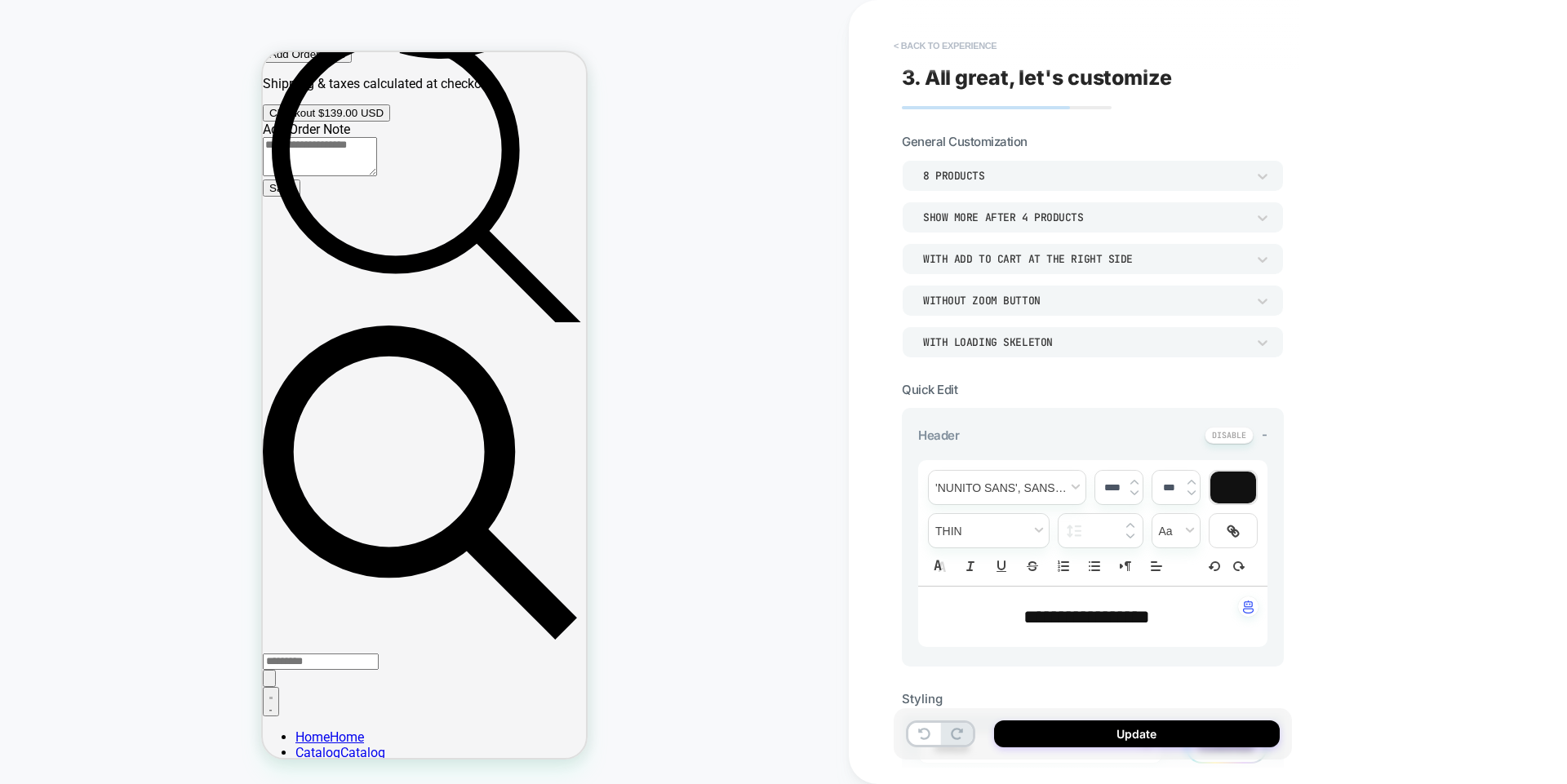 click on "< Back to experience" at bounding box center (945, 46) 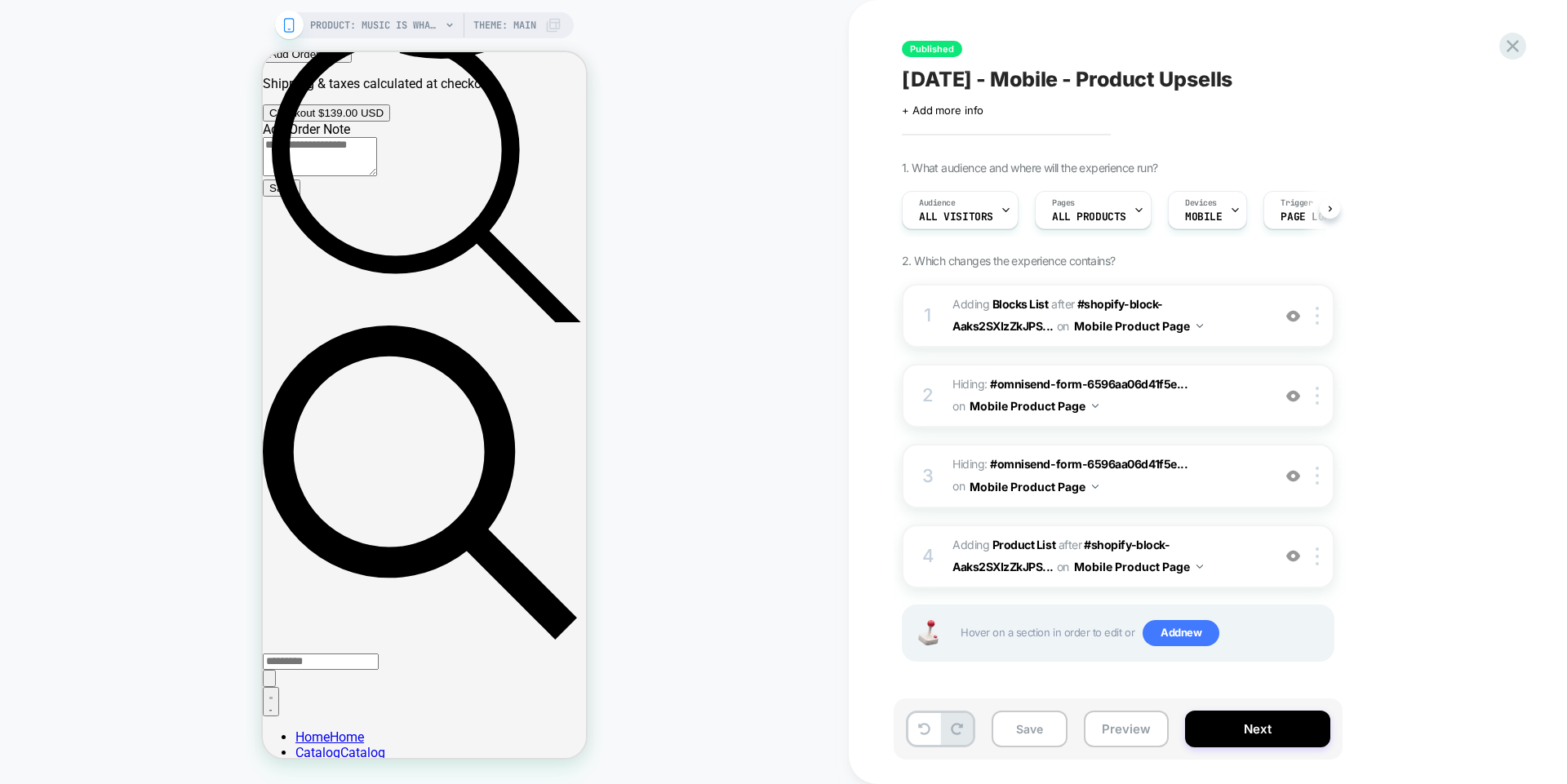 scroll, scrollTop: 0, scrollLeft: 1, axis: horizontal 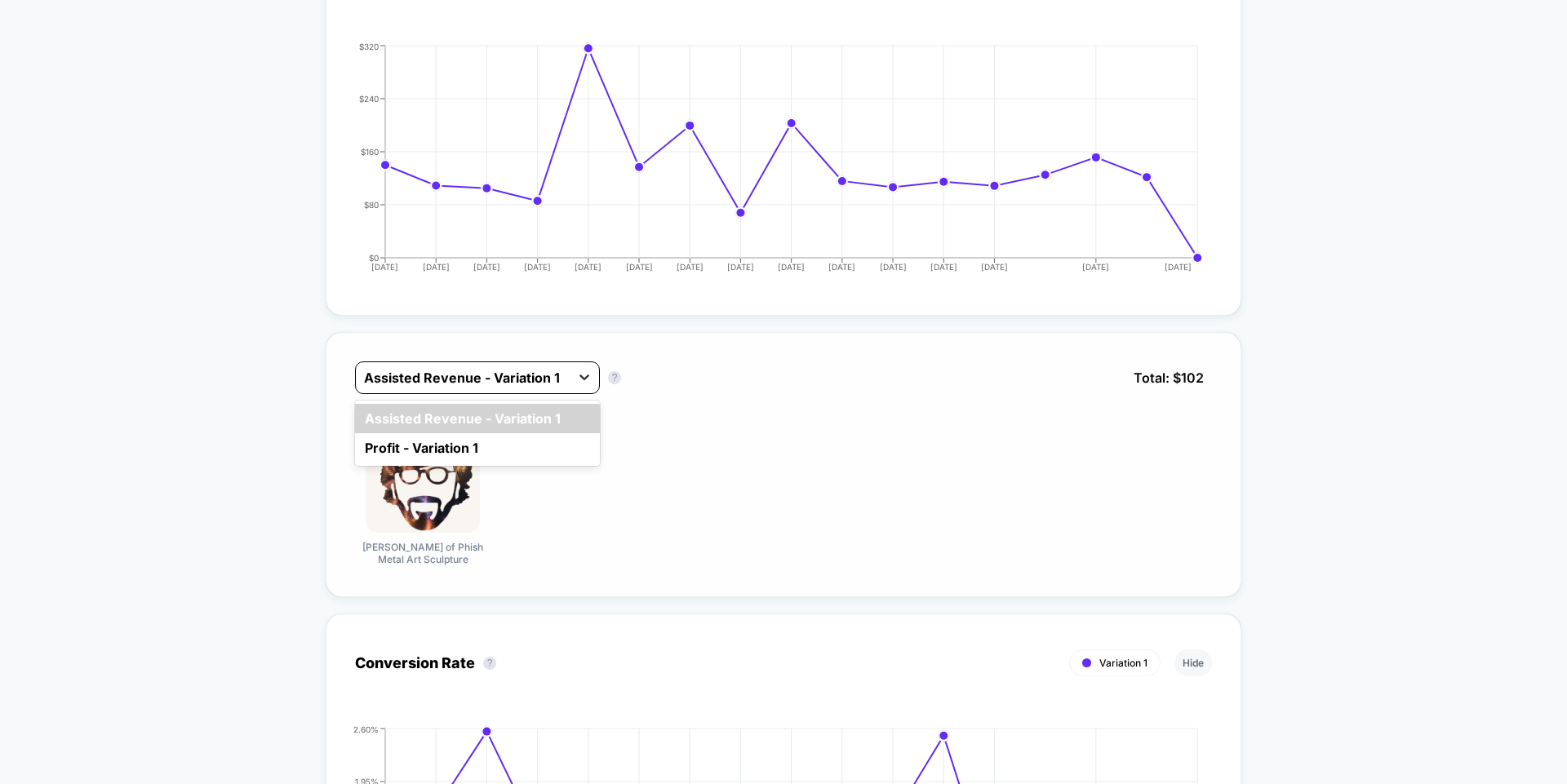 click 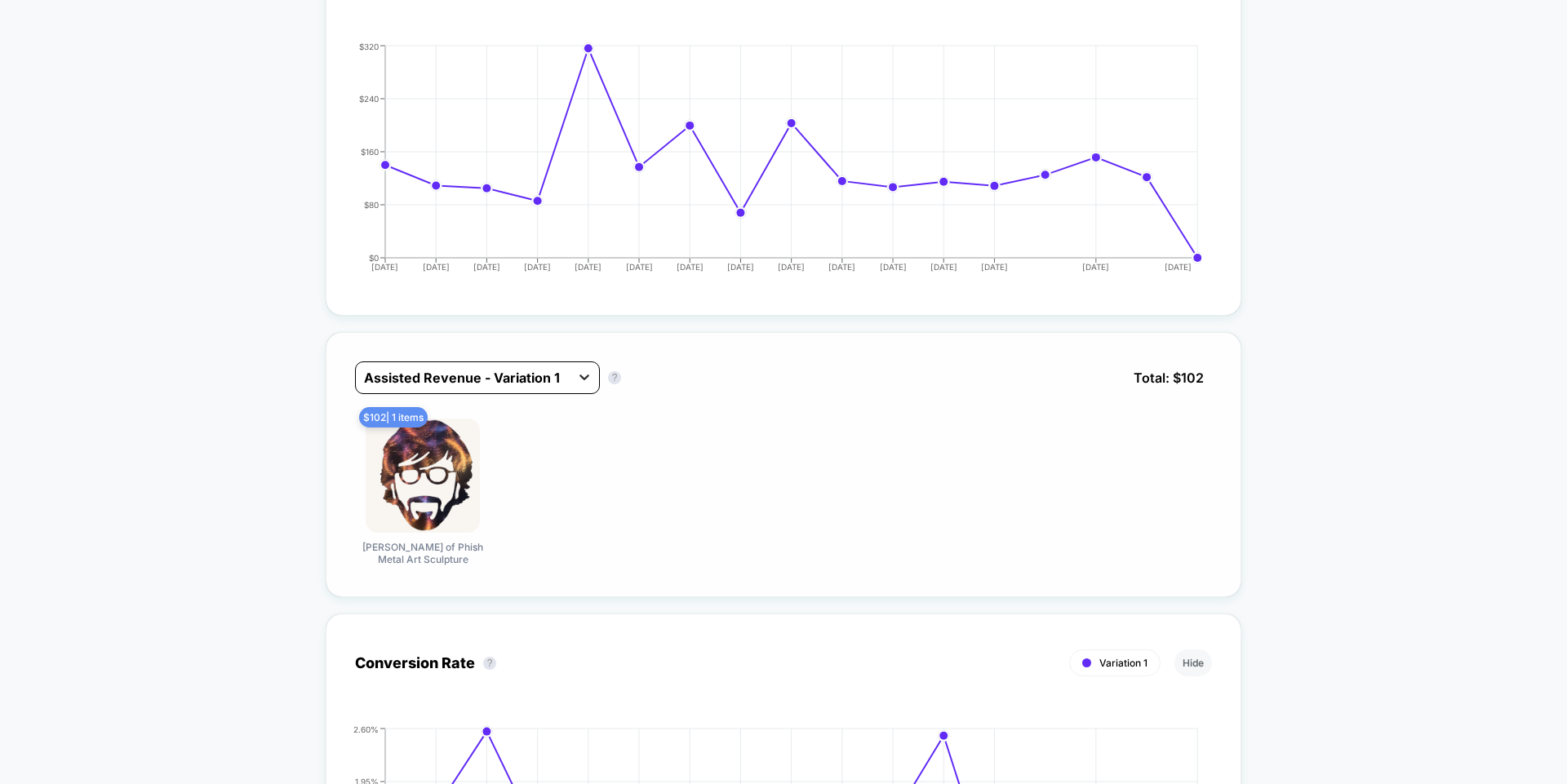 click 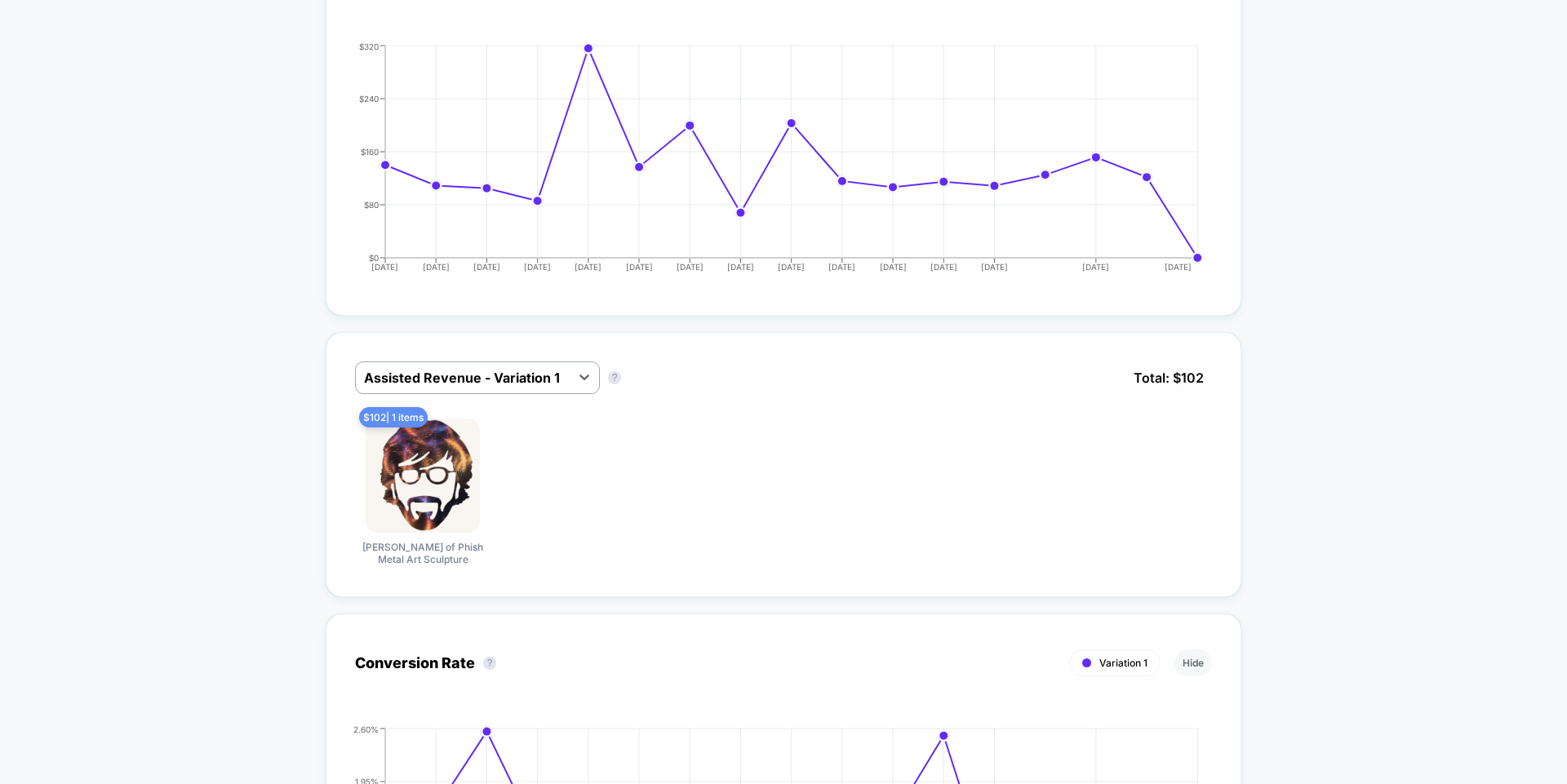 scroll, scrollTop: 0, scrollLeft: 0, axis: both 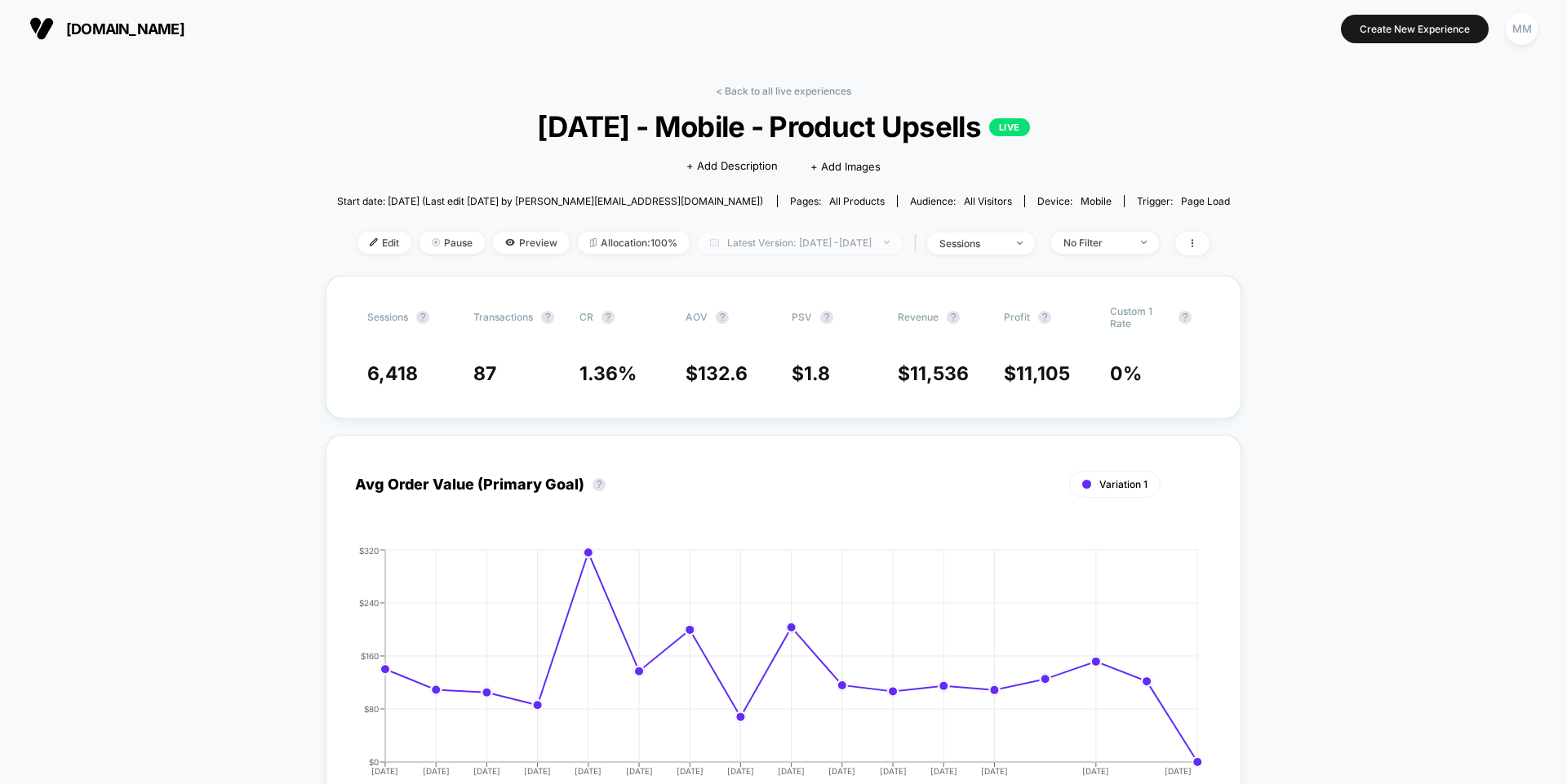 click on "Latest Version:     [DATE]    -    [DATE]" at bounding box center [800, 242] 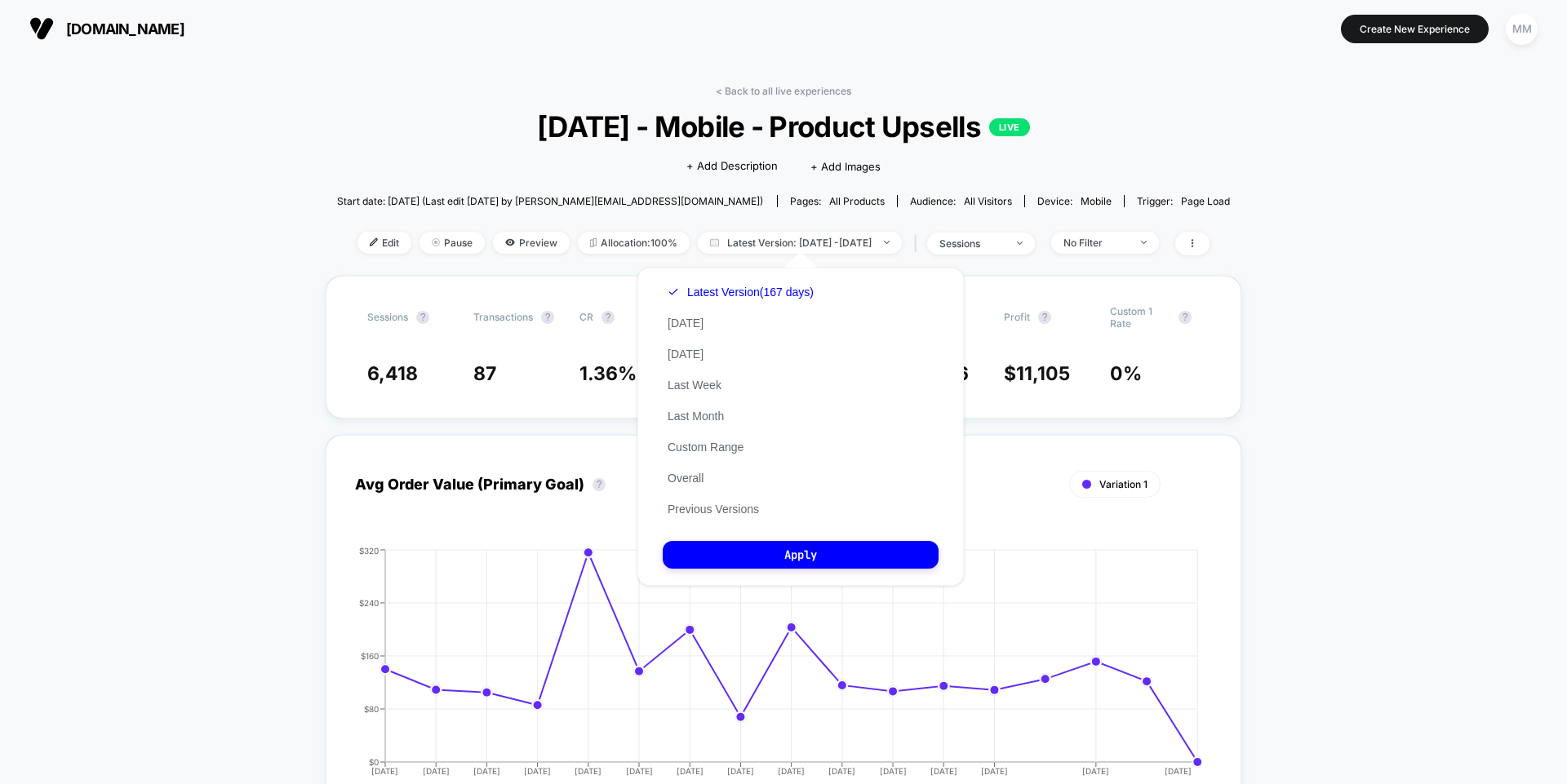 click on "Latest Version  (167 days) [DATE] [DATE] Last Week Last Month Custom Range Overall Previous Versions" at bounding box center (740, 401) 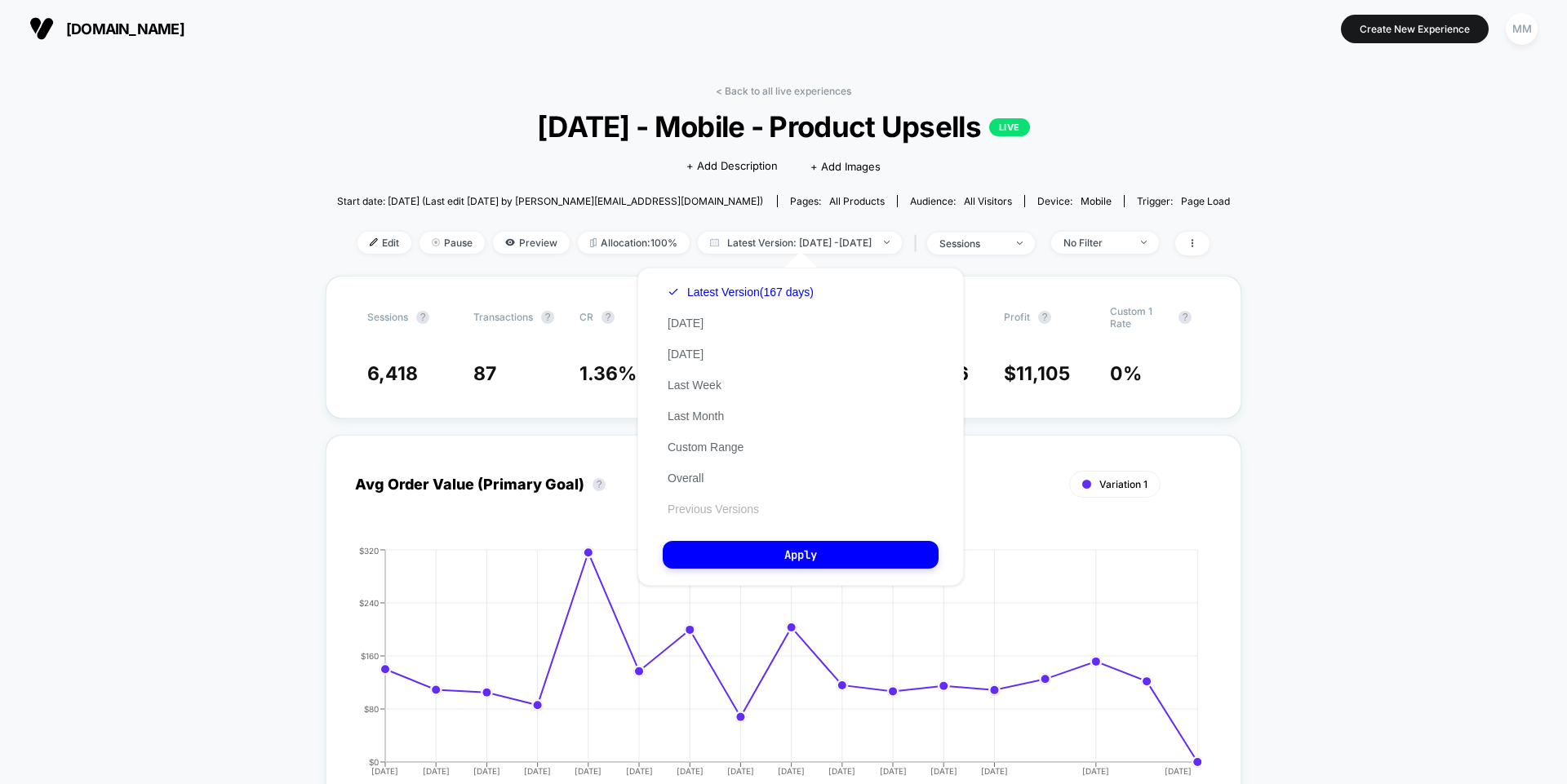 click on "Previous Versions" at bounding box center (713, 509) 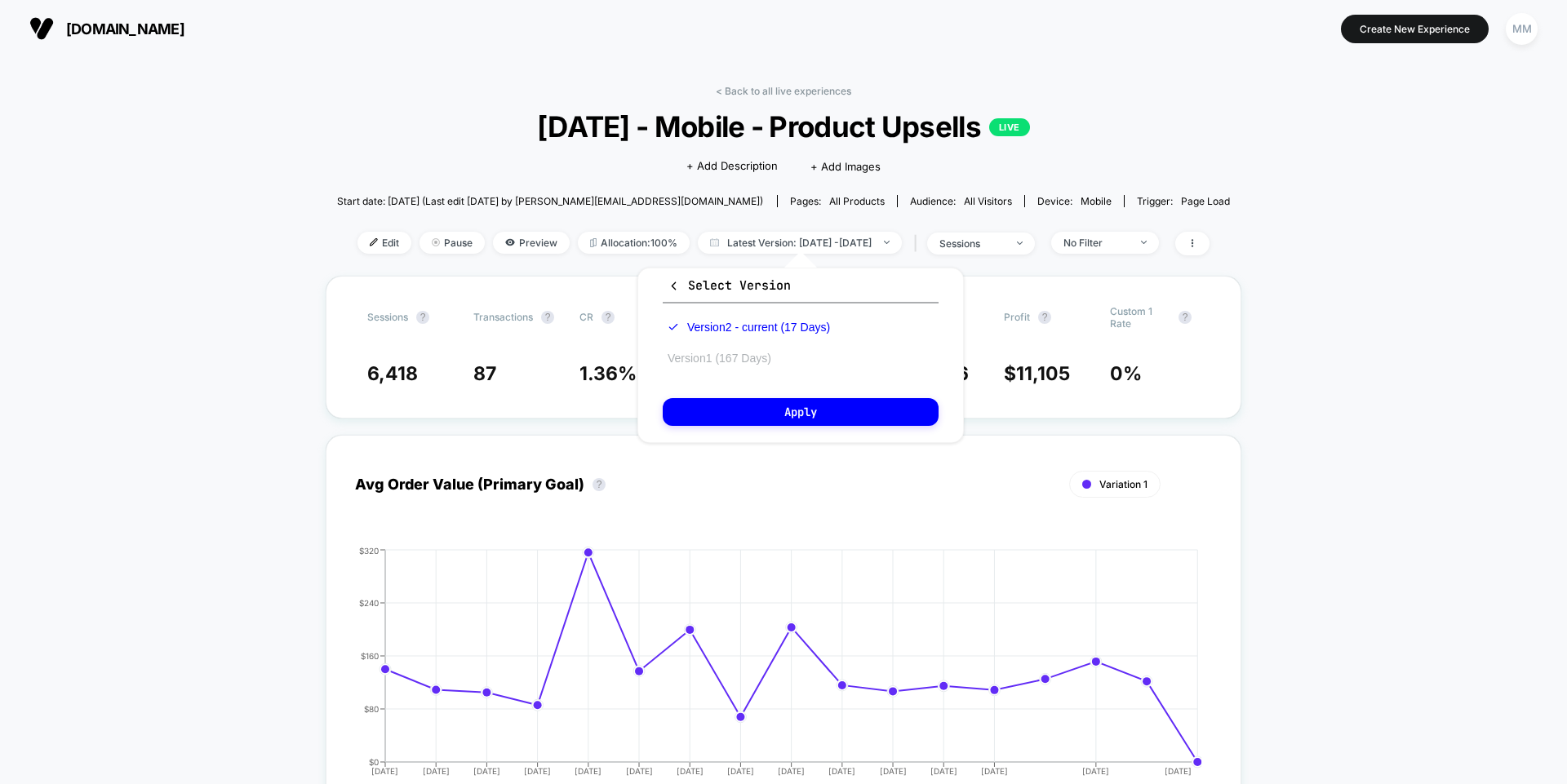drag, startPoint x: 749, startPoint y: 346, endPoint x: 757, endPoint y: 360, distance: 16.124515 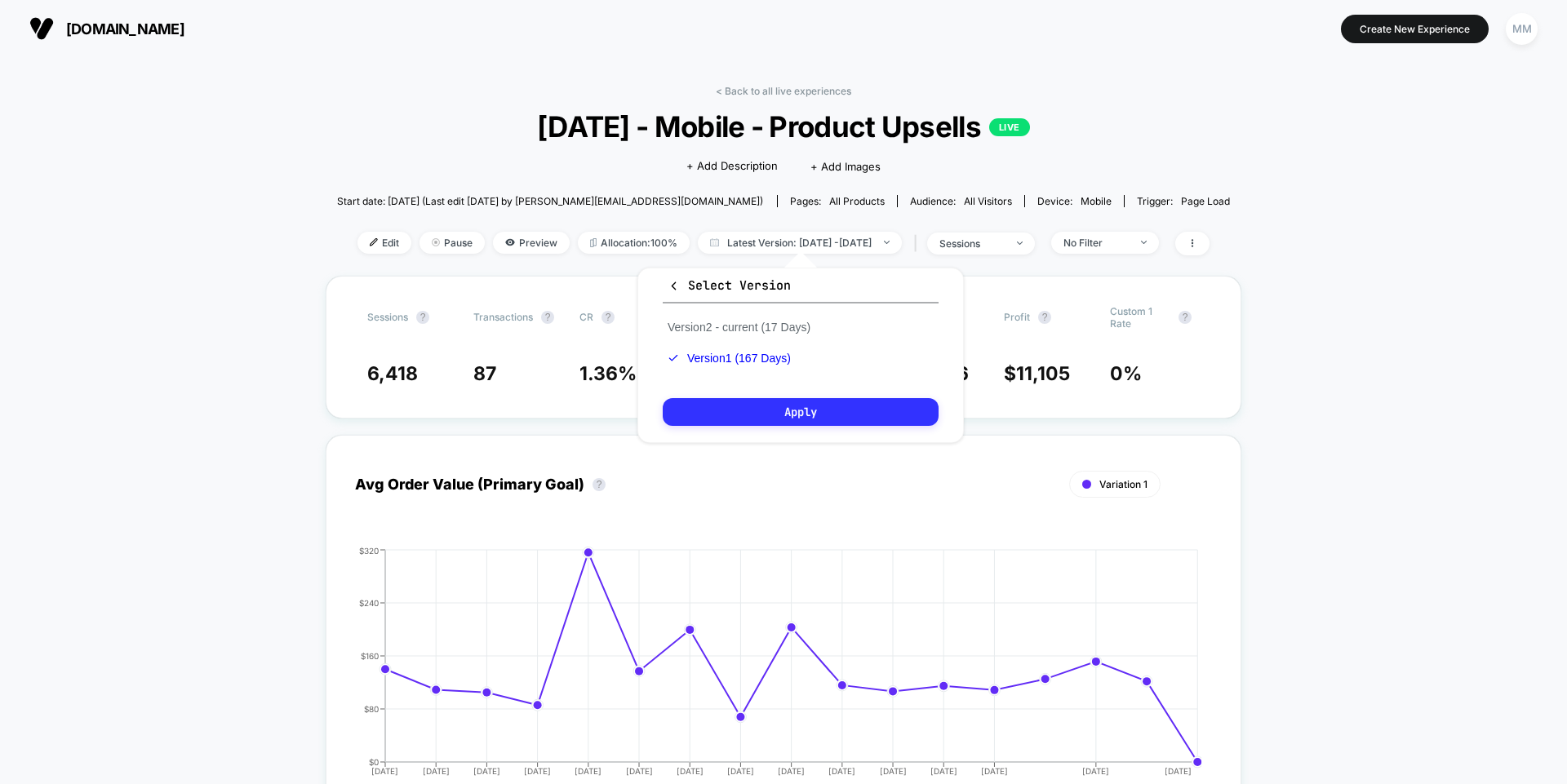 click on "Apply" at bounding box center [801, 412] 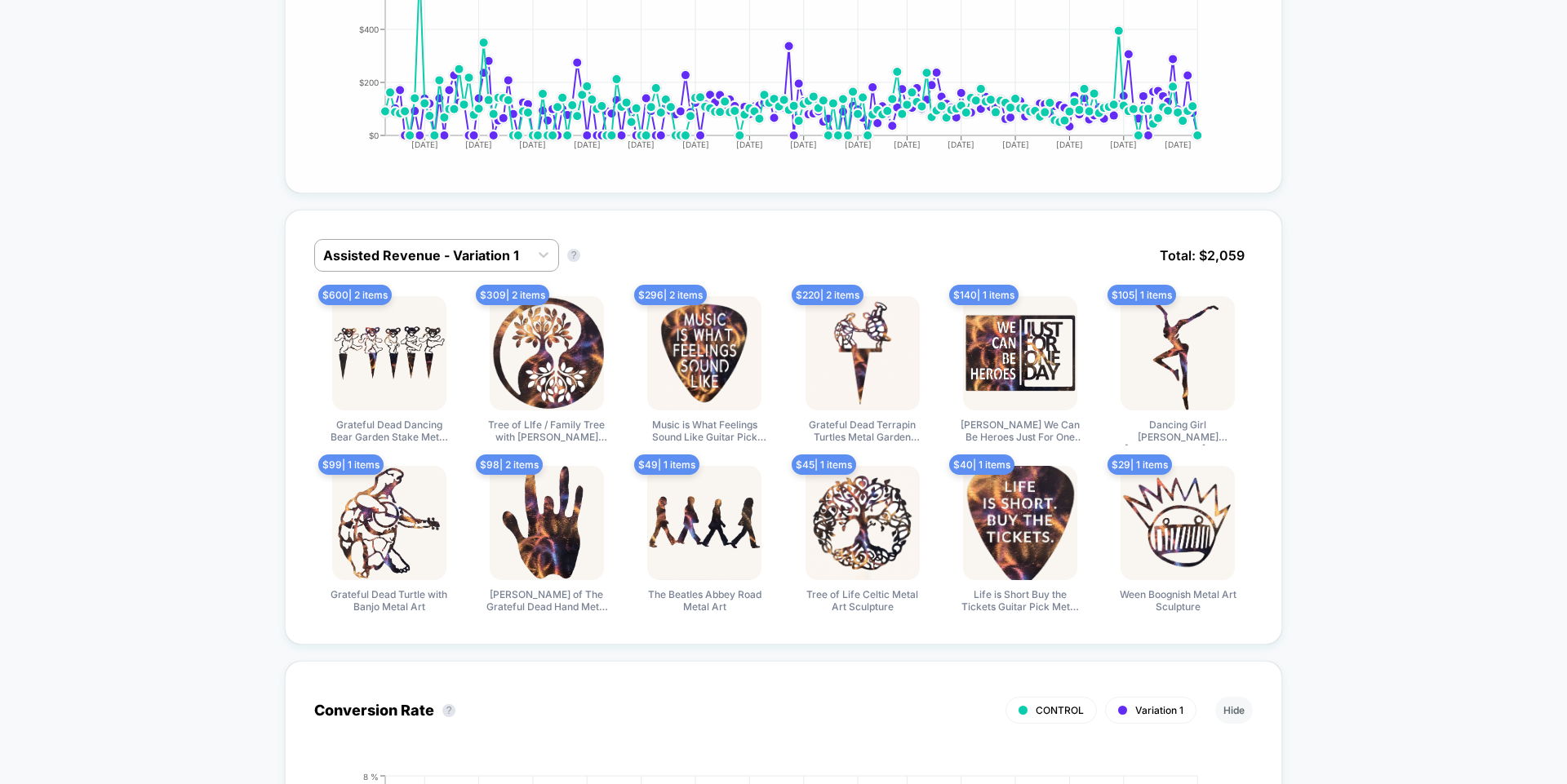 scroll, scrollTop: 850, scrollLeft: 0, axis: vertical 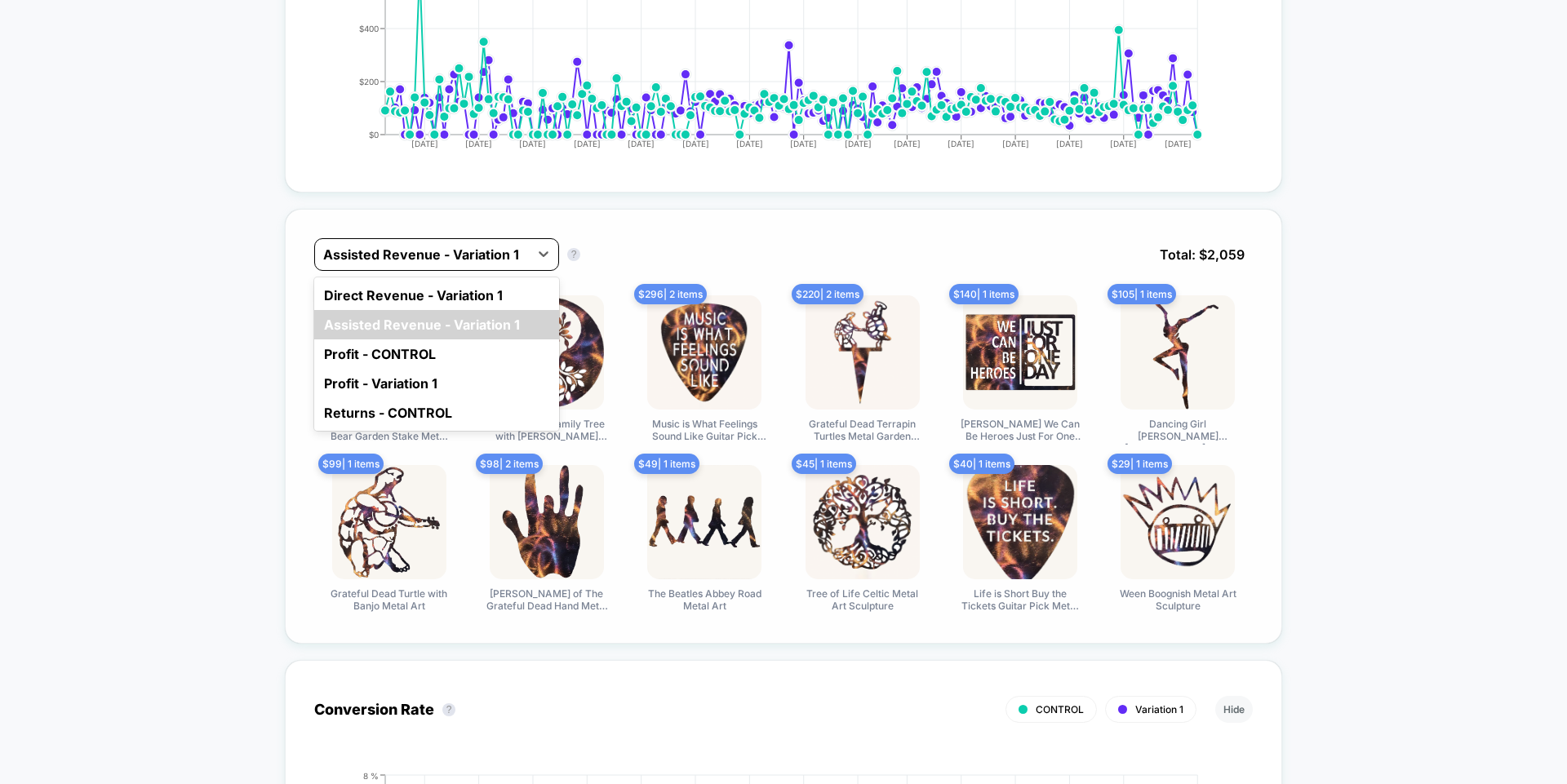 click on "Assisted Revenue  - Variation 1" at bounding box center [422, 255] 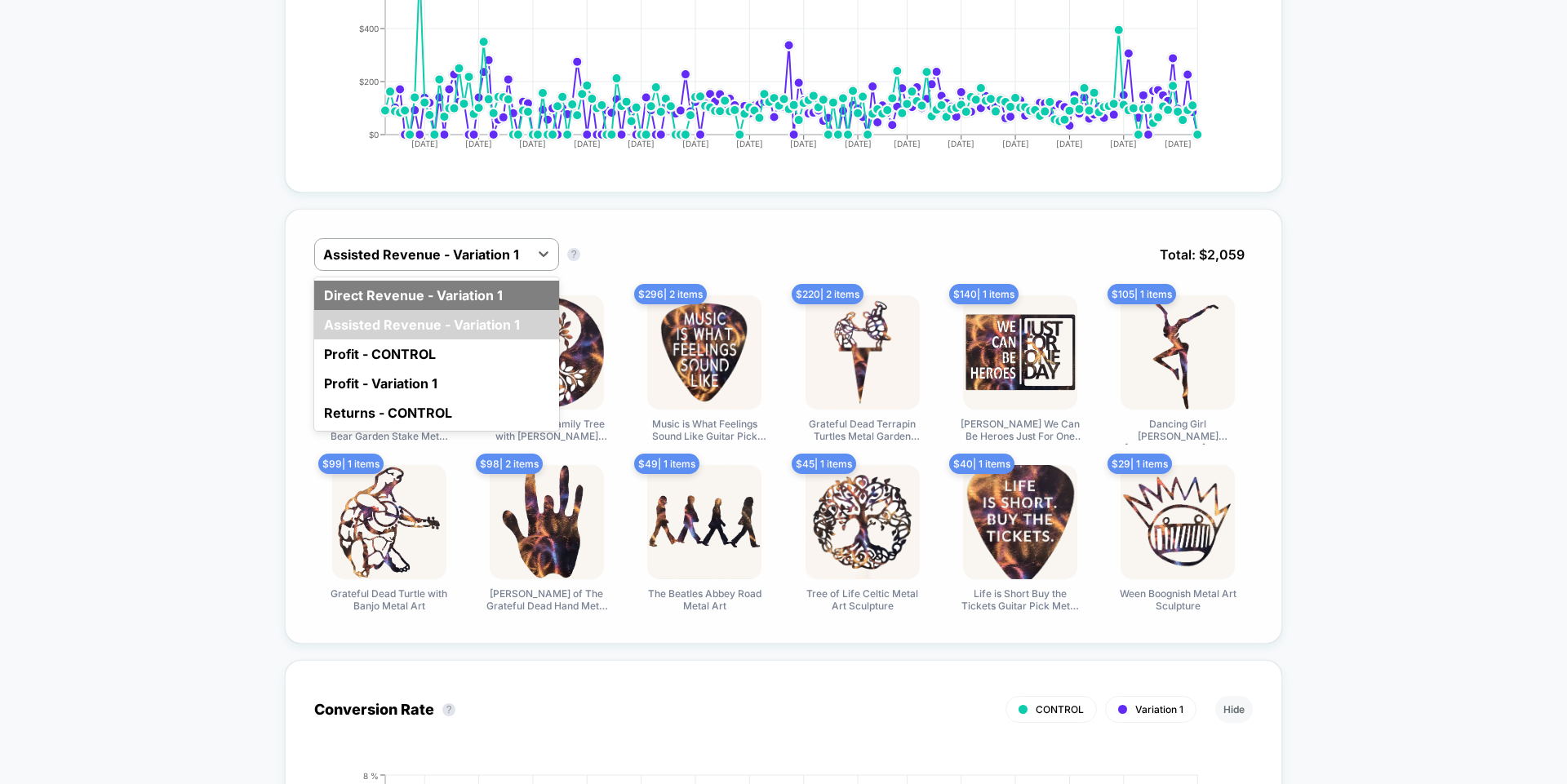 click on "Direct Revenue  - Variation 1" at bounding box center (437, 295) 